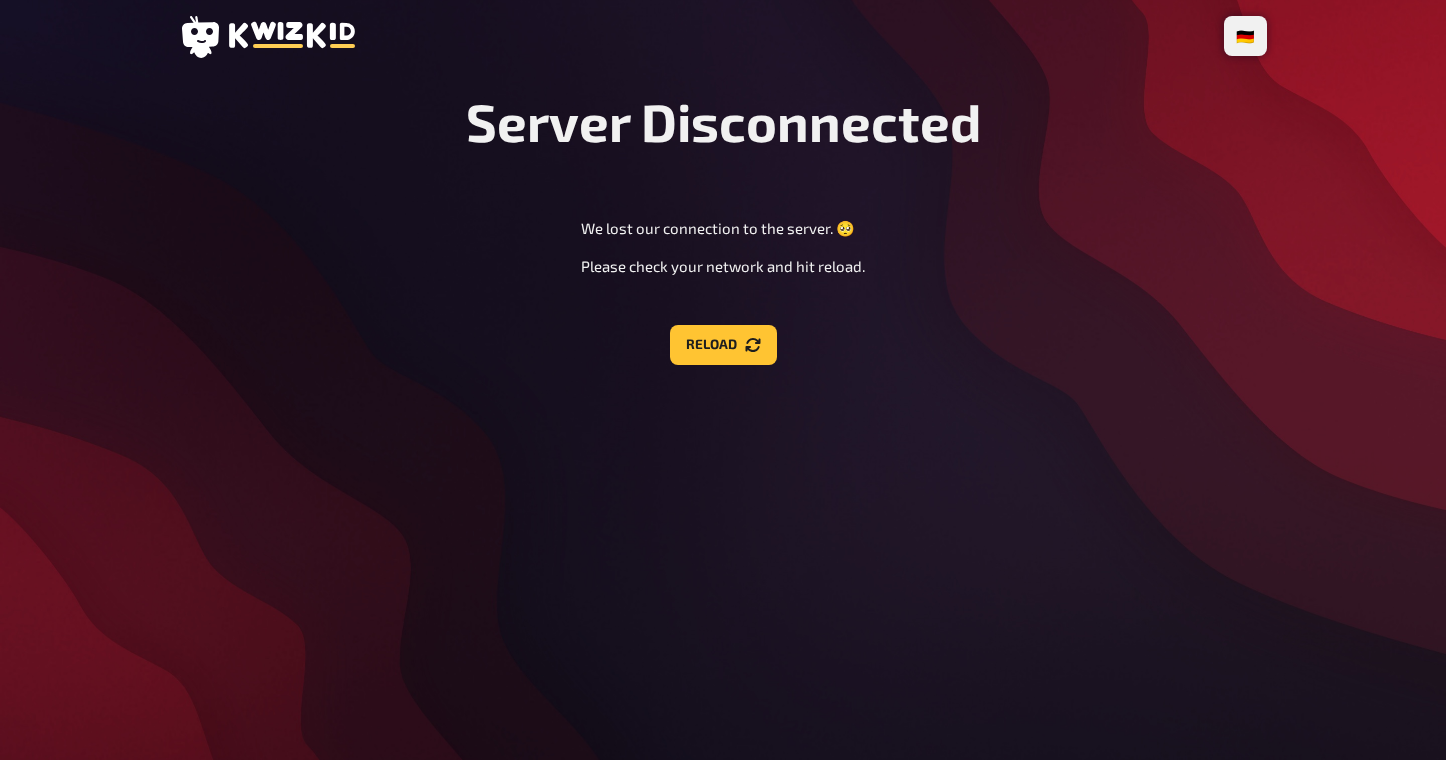 scroll, scrollTop: 0, scrollLeft: 0, axis: both 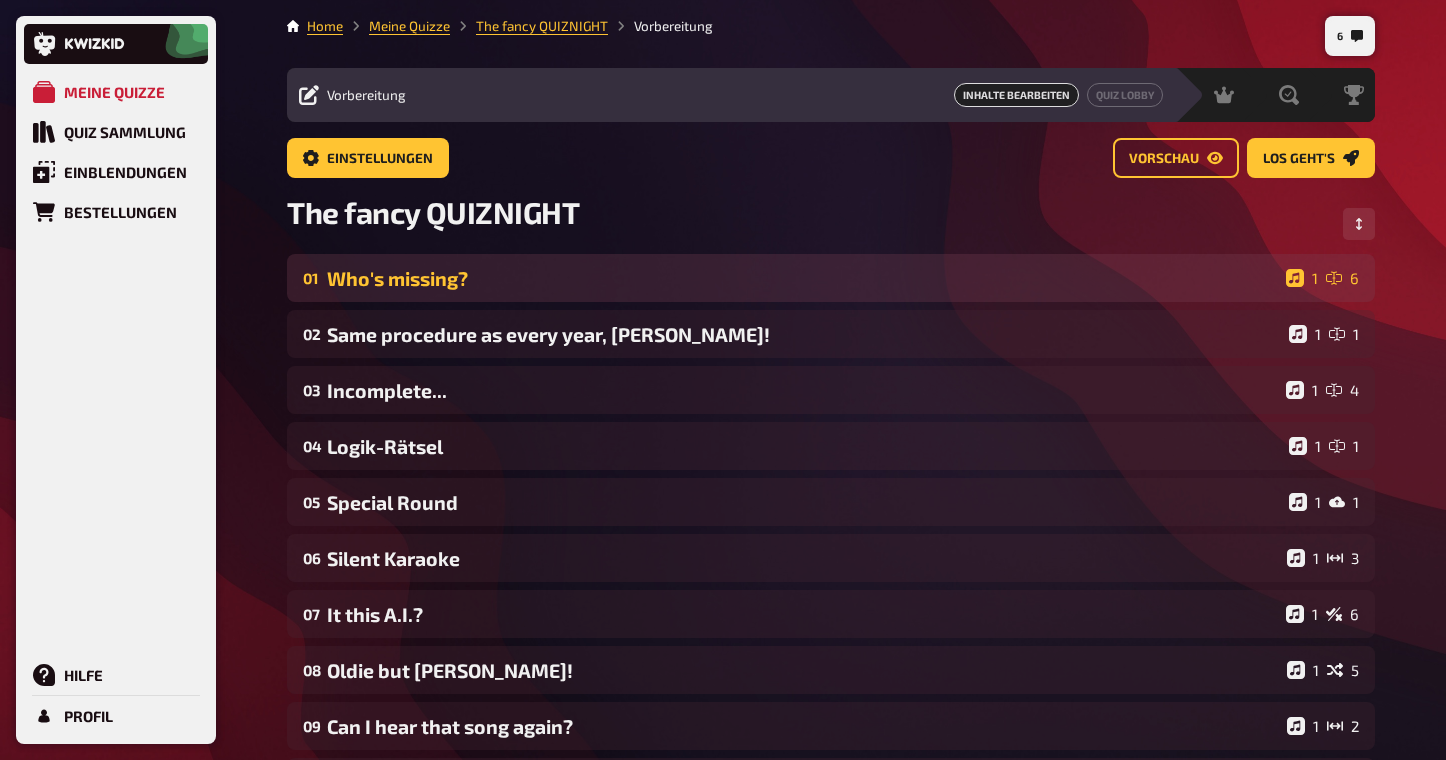 click on "Who's missing?" at bounding box center [802, 278] 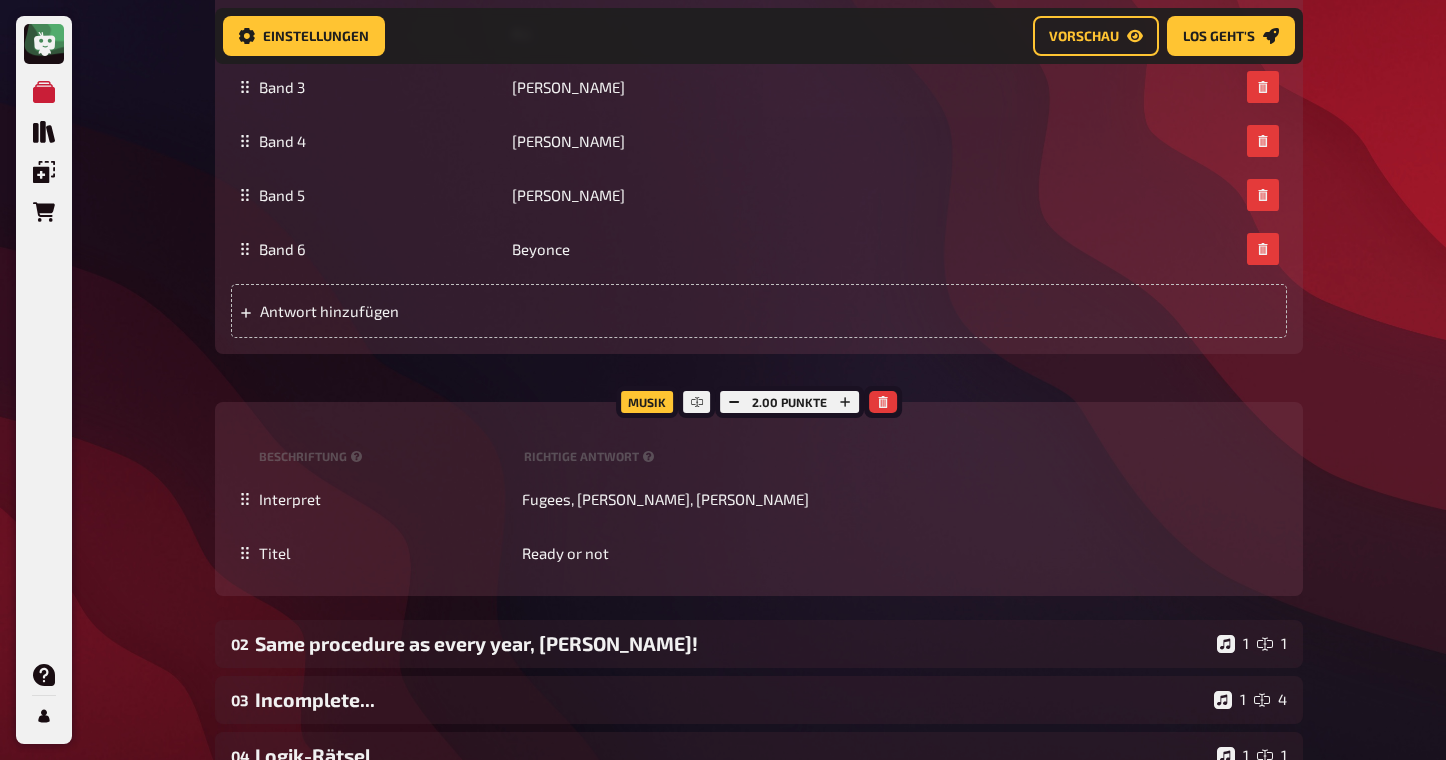 scroll, scrollTop: 1156, scrollLeft: 0, axis: vertical 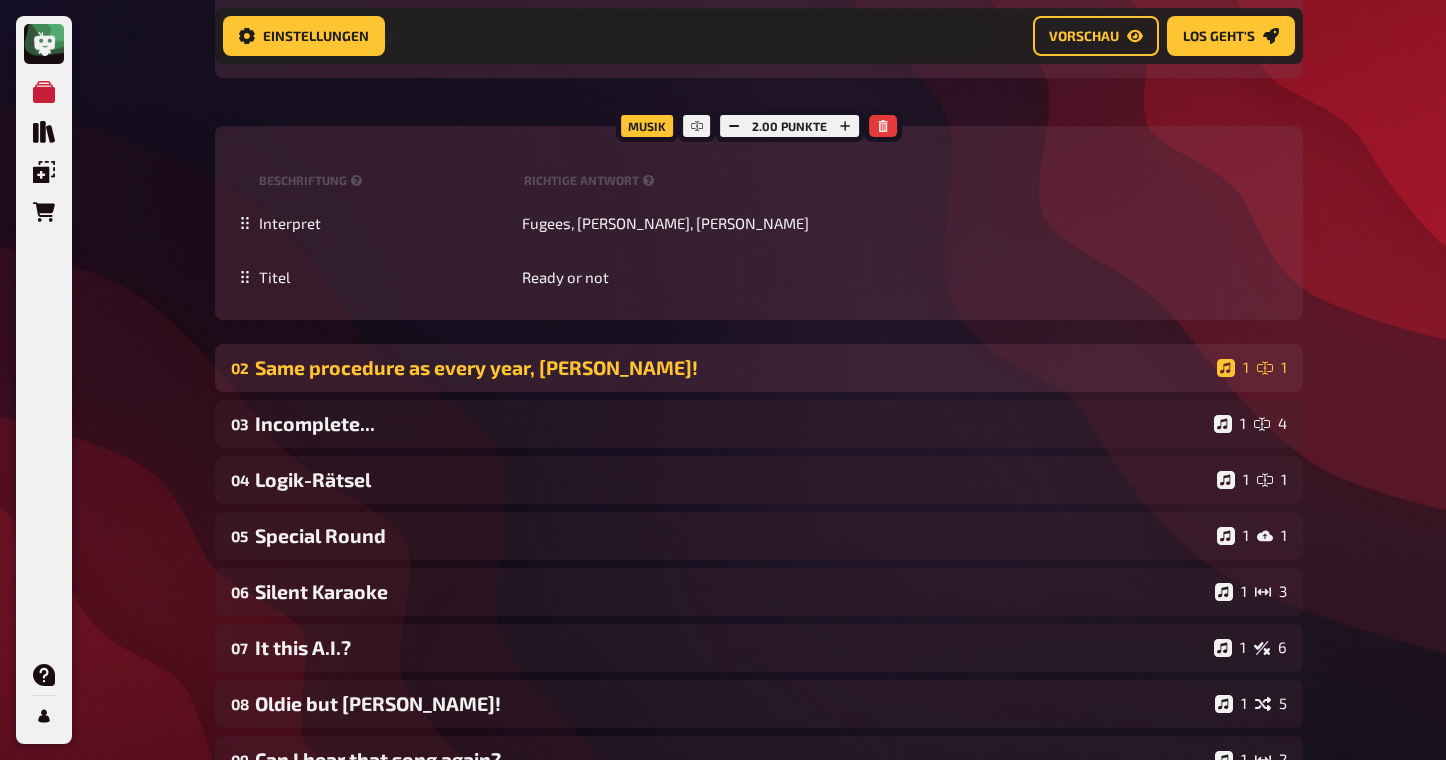 click on "Same procedure as every year, James!" at bounding box center [732, 367] 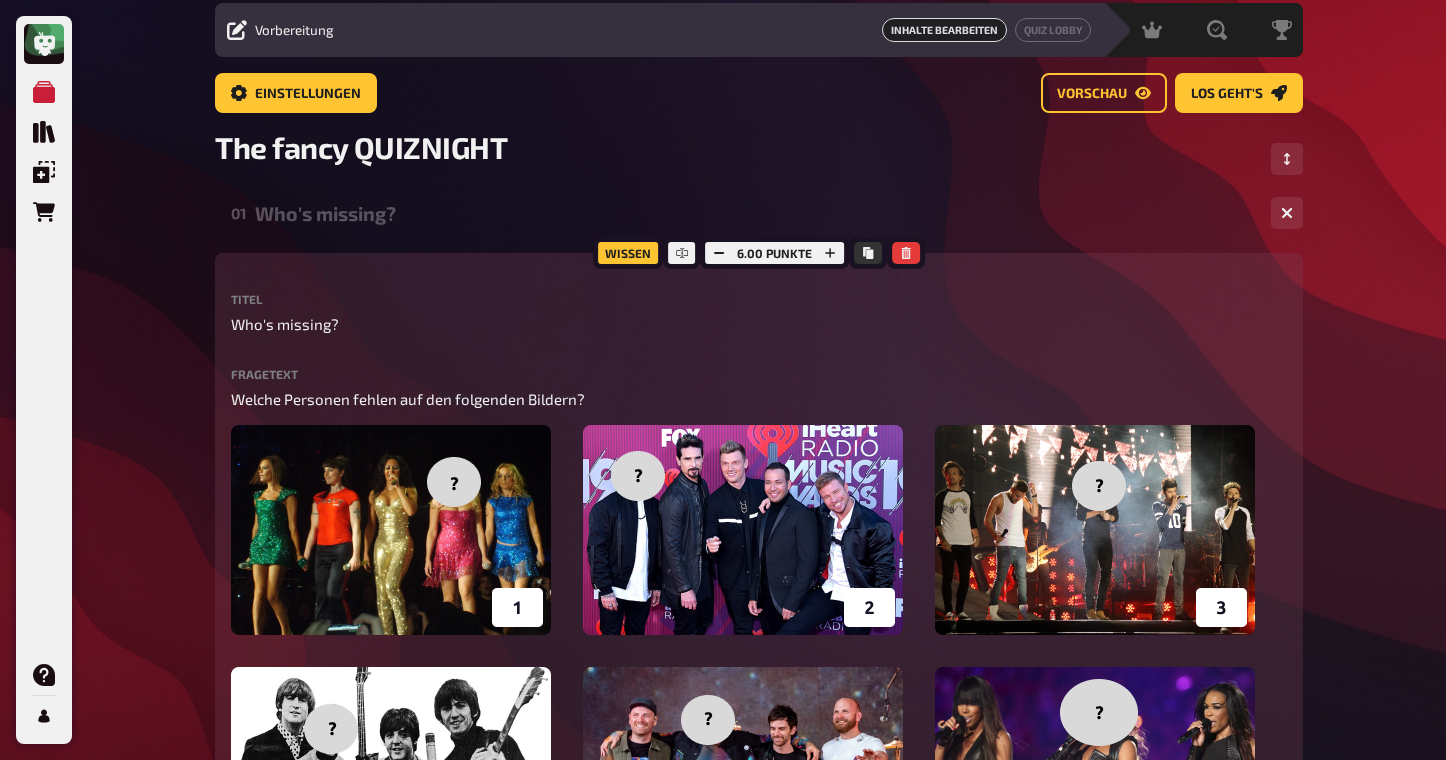 scroll, scrollTop: 0, scrollLeft: 0, axis: both 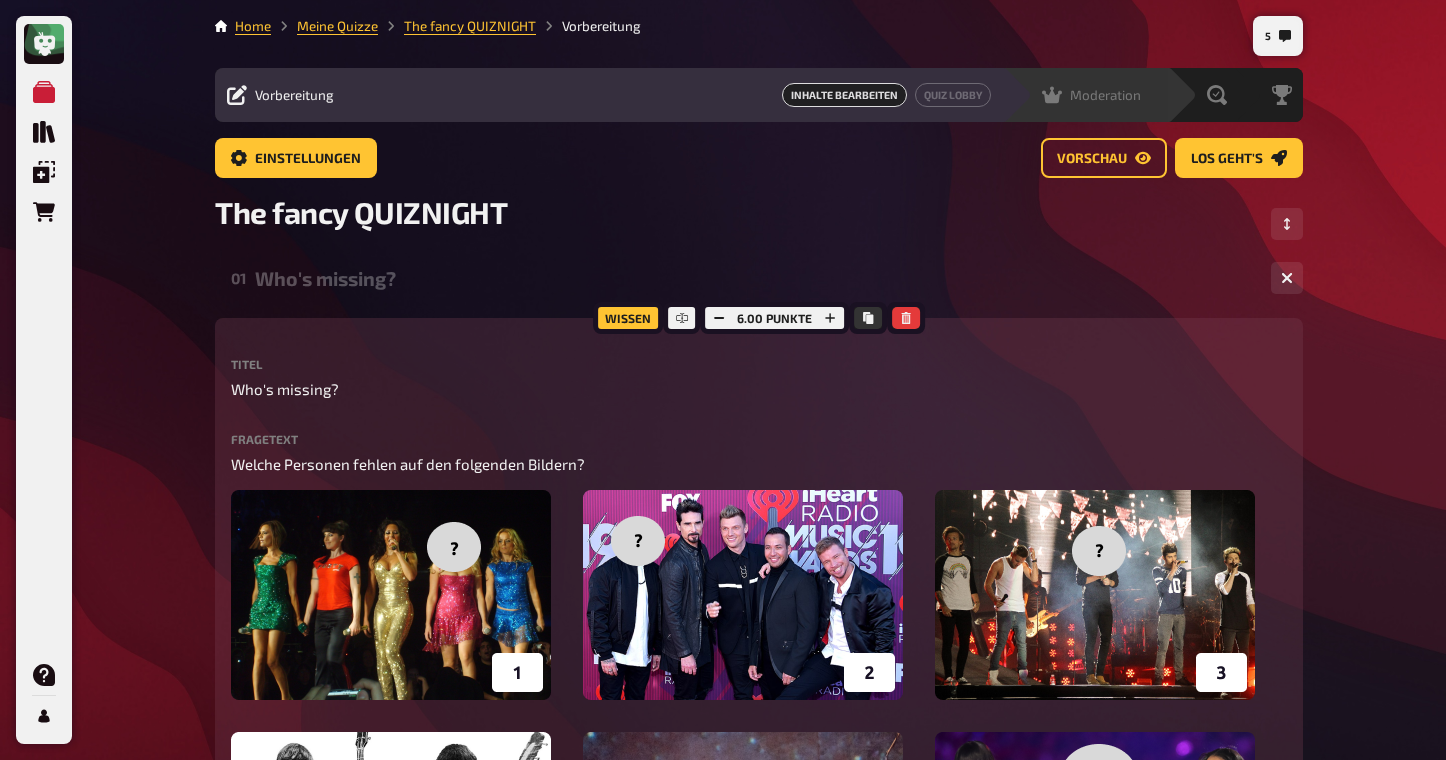 click on "Moderation undefined" at bounding box center (1099, 95) 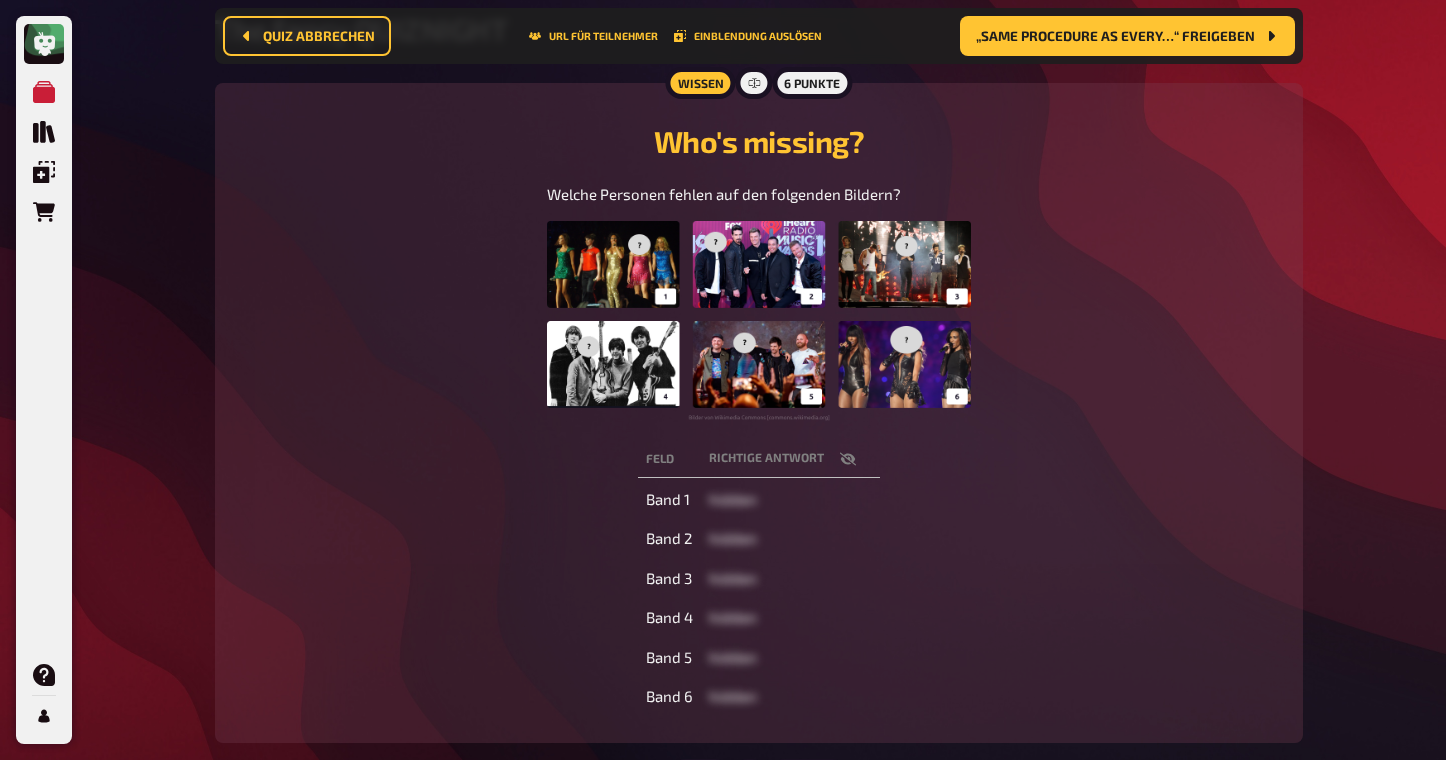 scroll, scrollTop: 205, scrollLeft: 0, axis: vertical 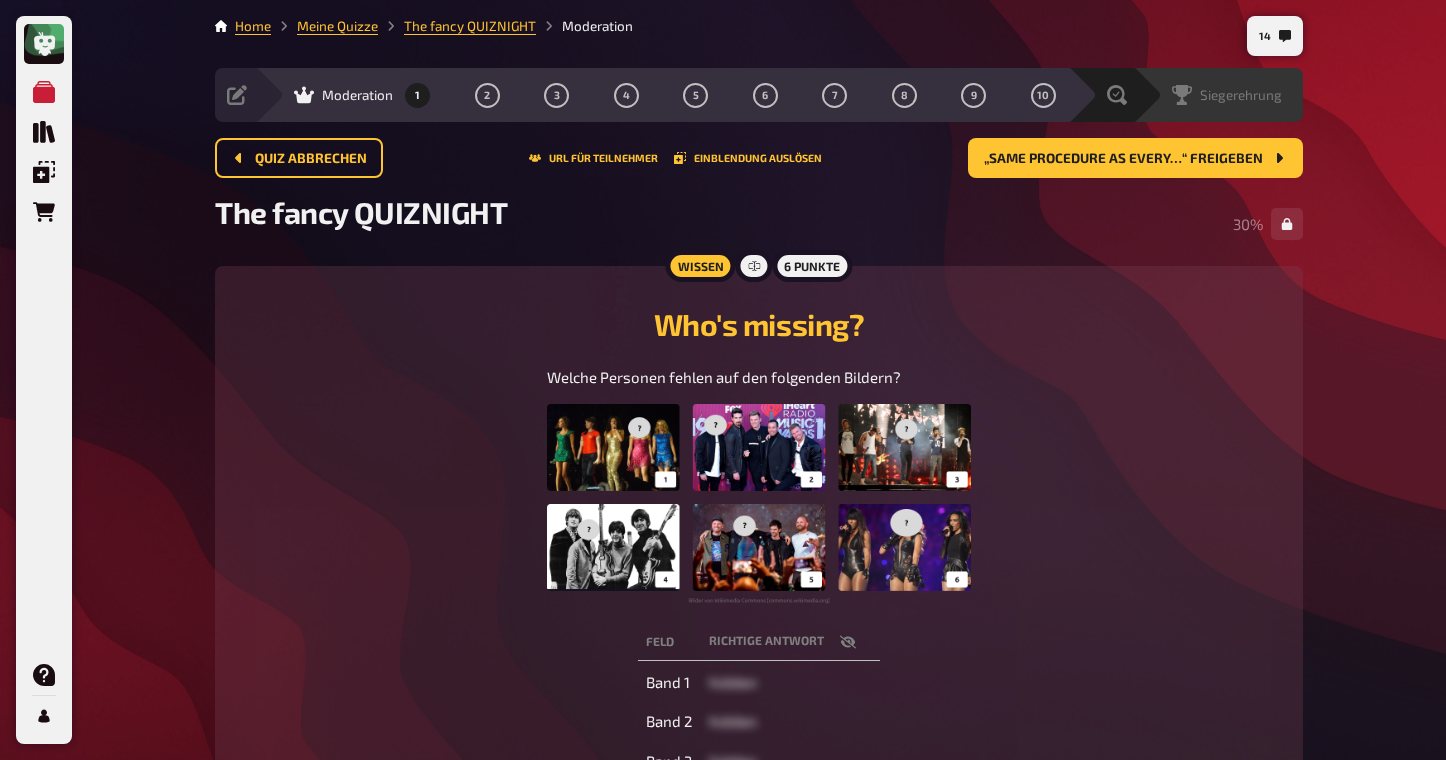 click on "Siegerehrung" at bounding box center [1241, 95] 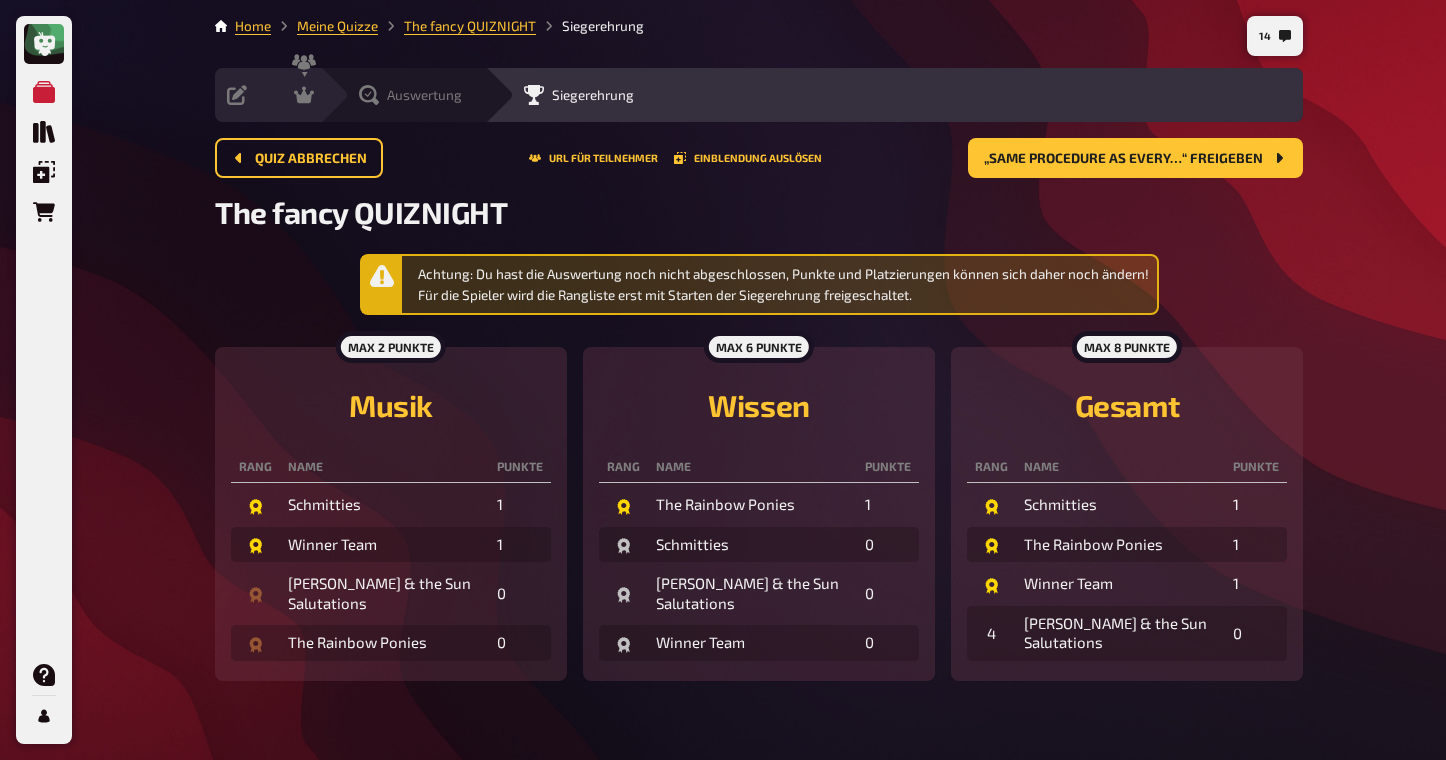 click on "Auswertung" at bounding box center [402, 95] 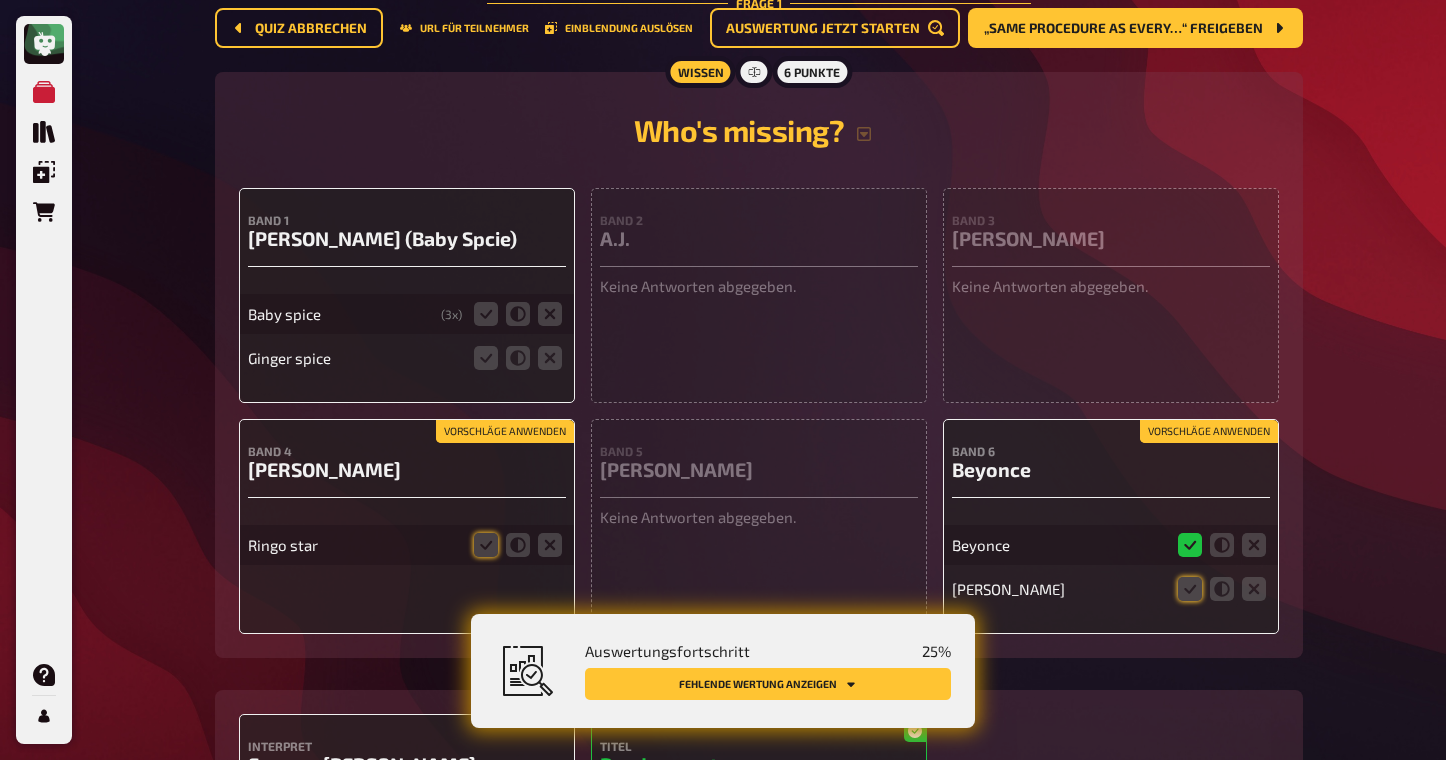 scroll, scrollTop: 314, scrollLeft: 0, axis: vertical 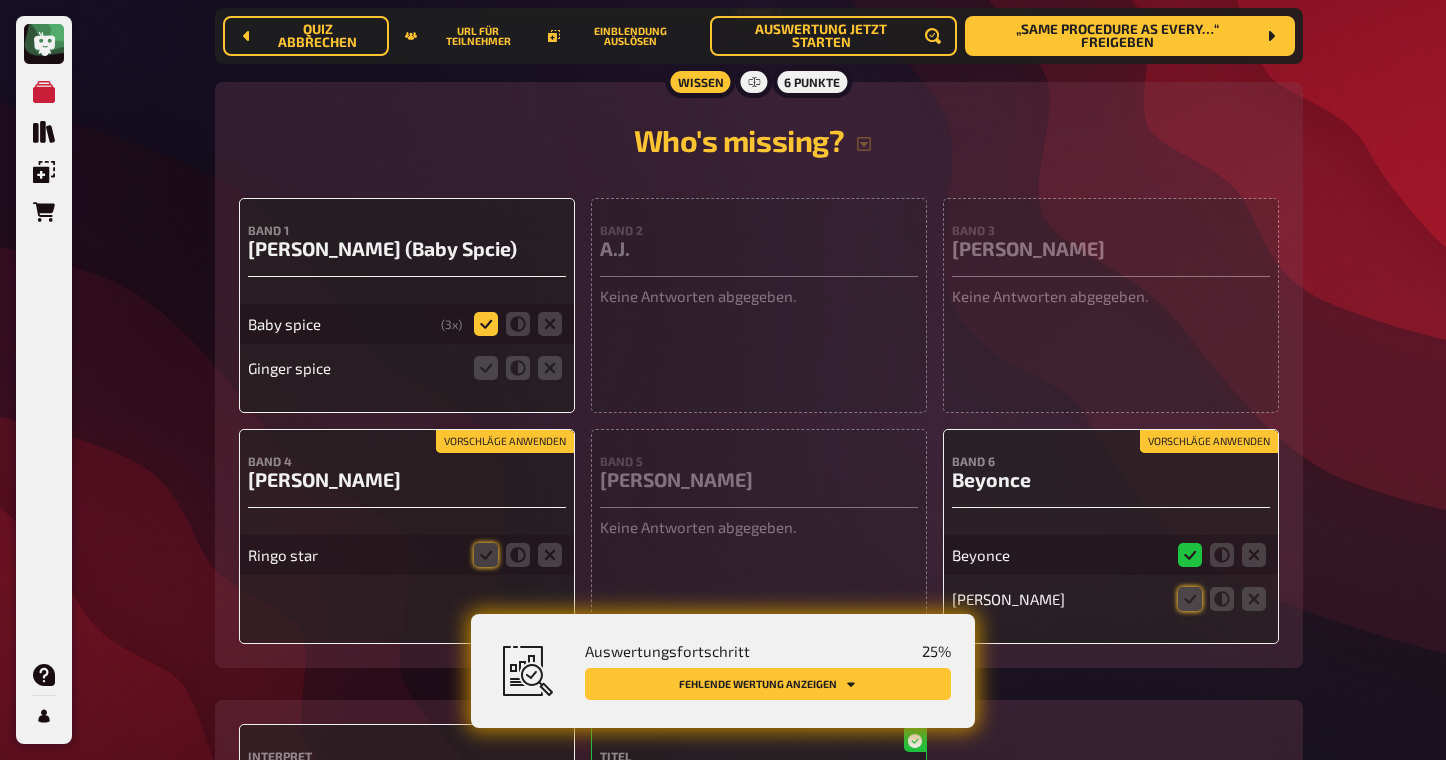 click 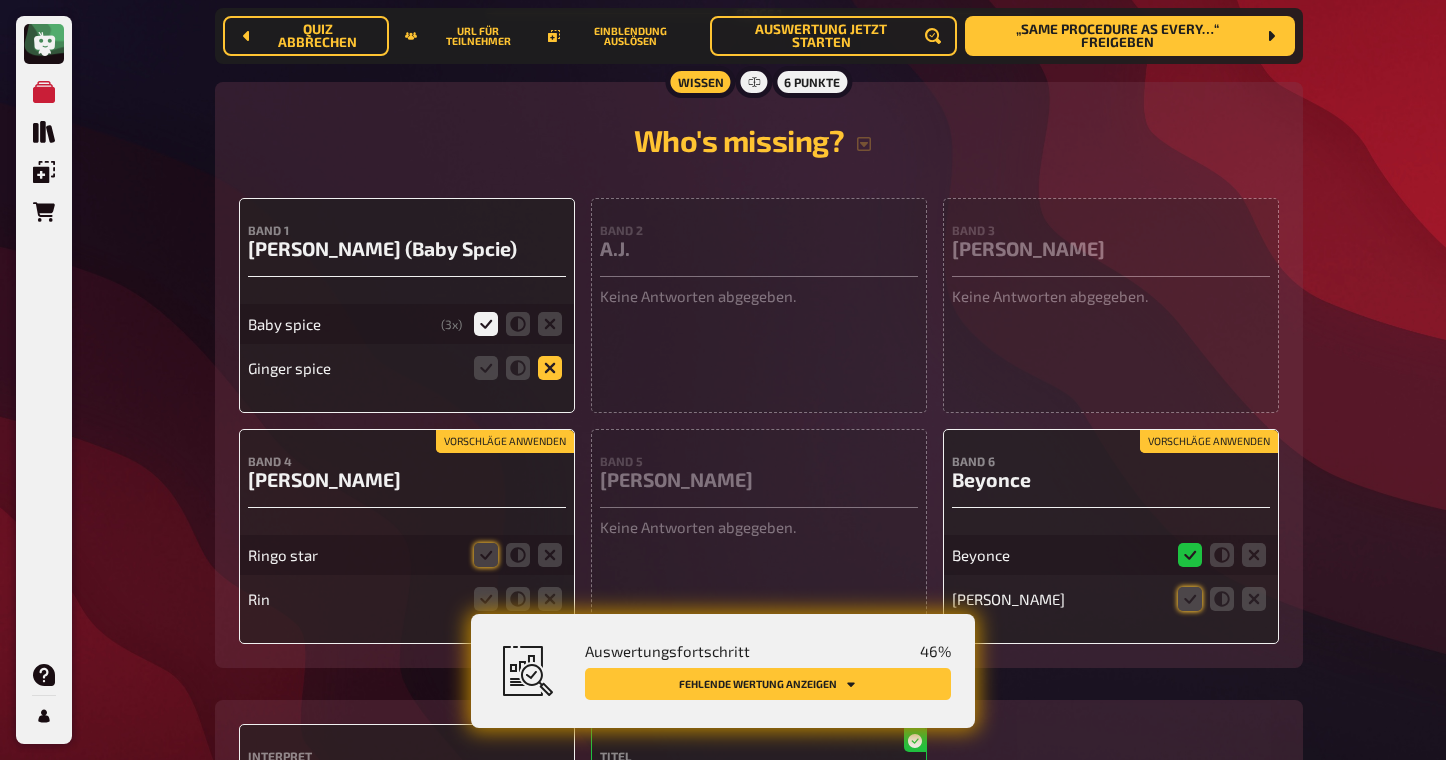 click 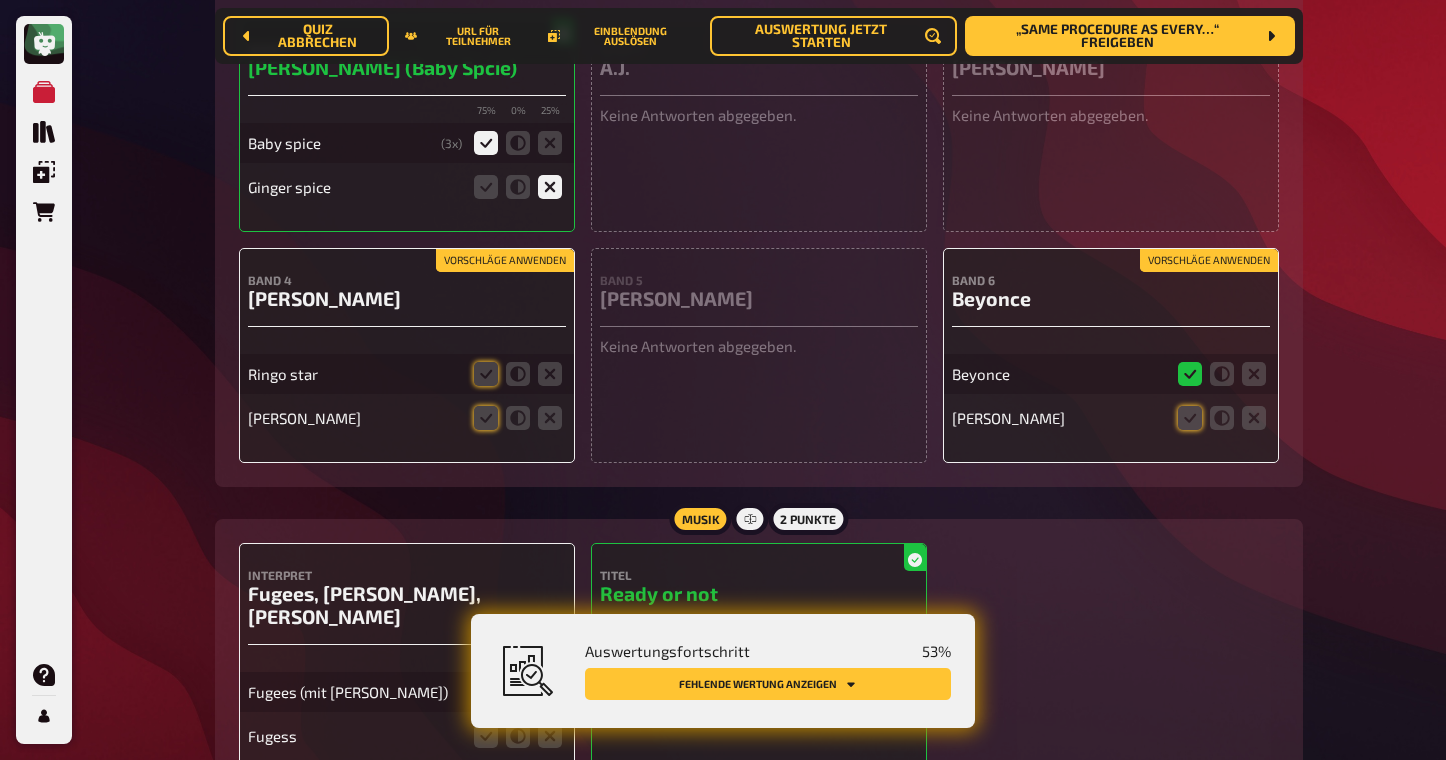 scroll, scrollTop: 0, scrollLeft: 0, axis: both 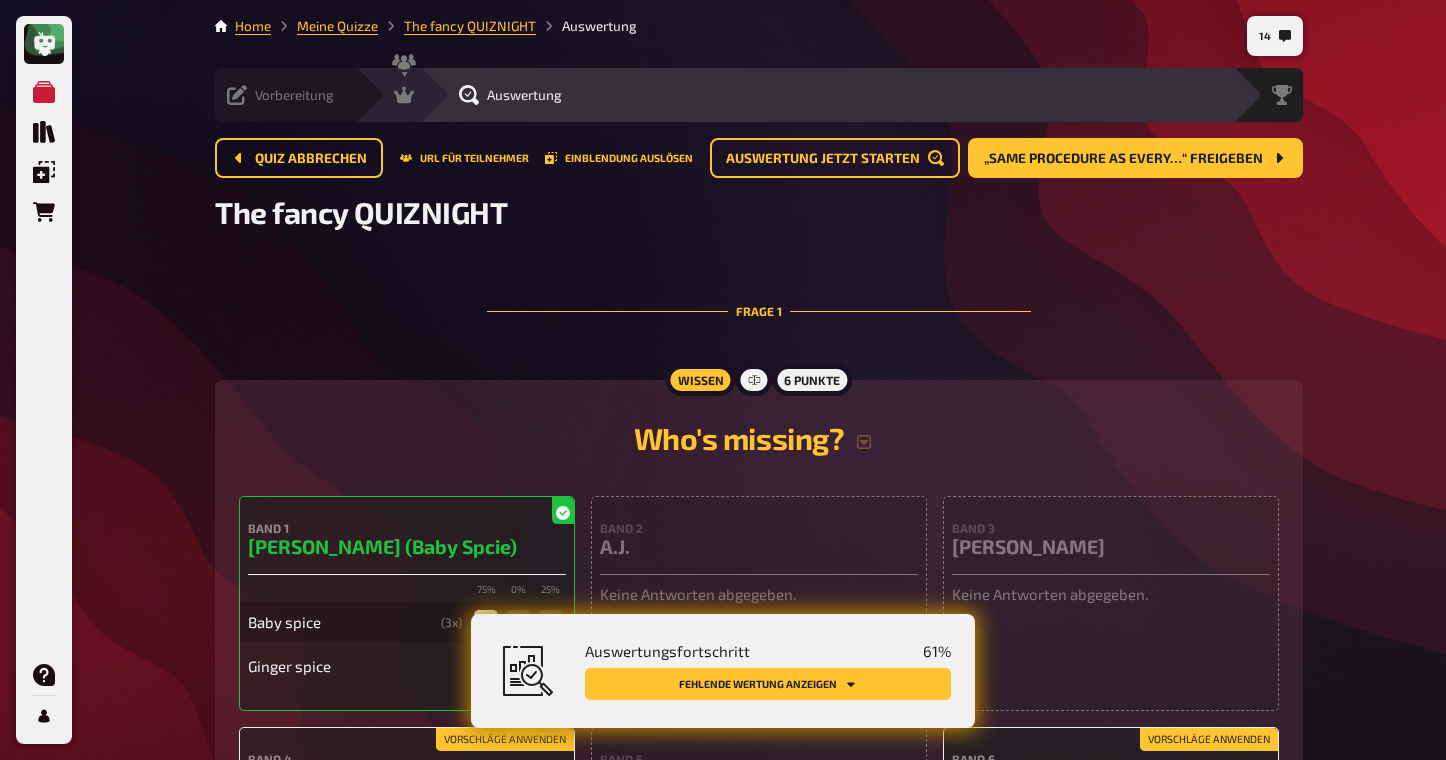 click on "Vorbereitung" at bounding box center [294, 95] 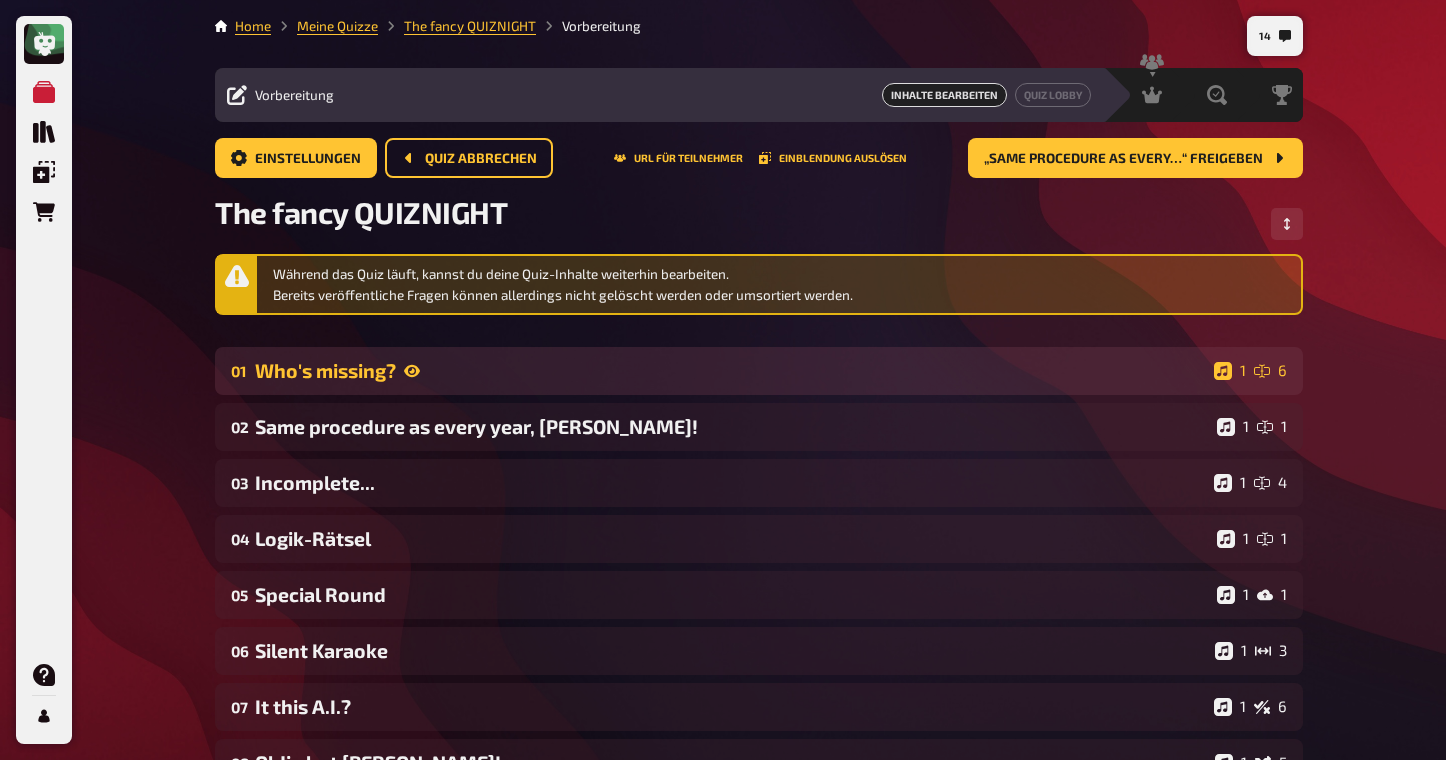 click on "Who's missing?" at bounding box center (730, 370) 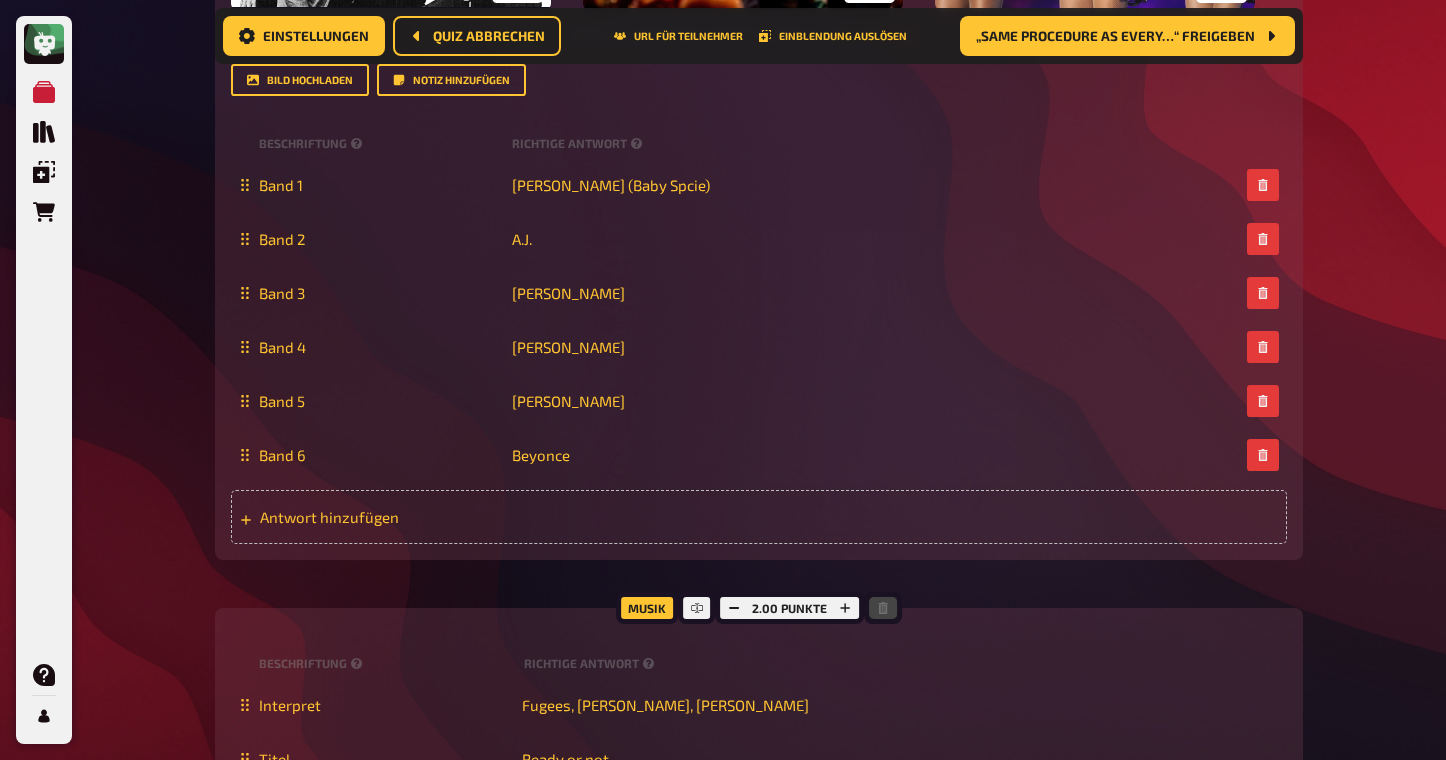 scroll, scrollTop: 1037, scrollLeft: 0, axis: vertical 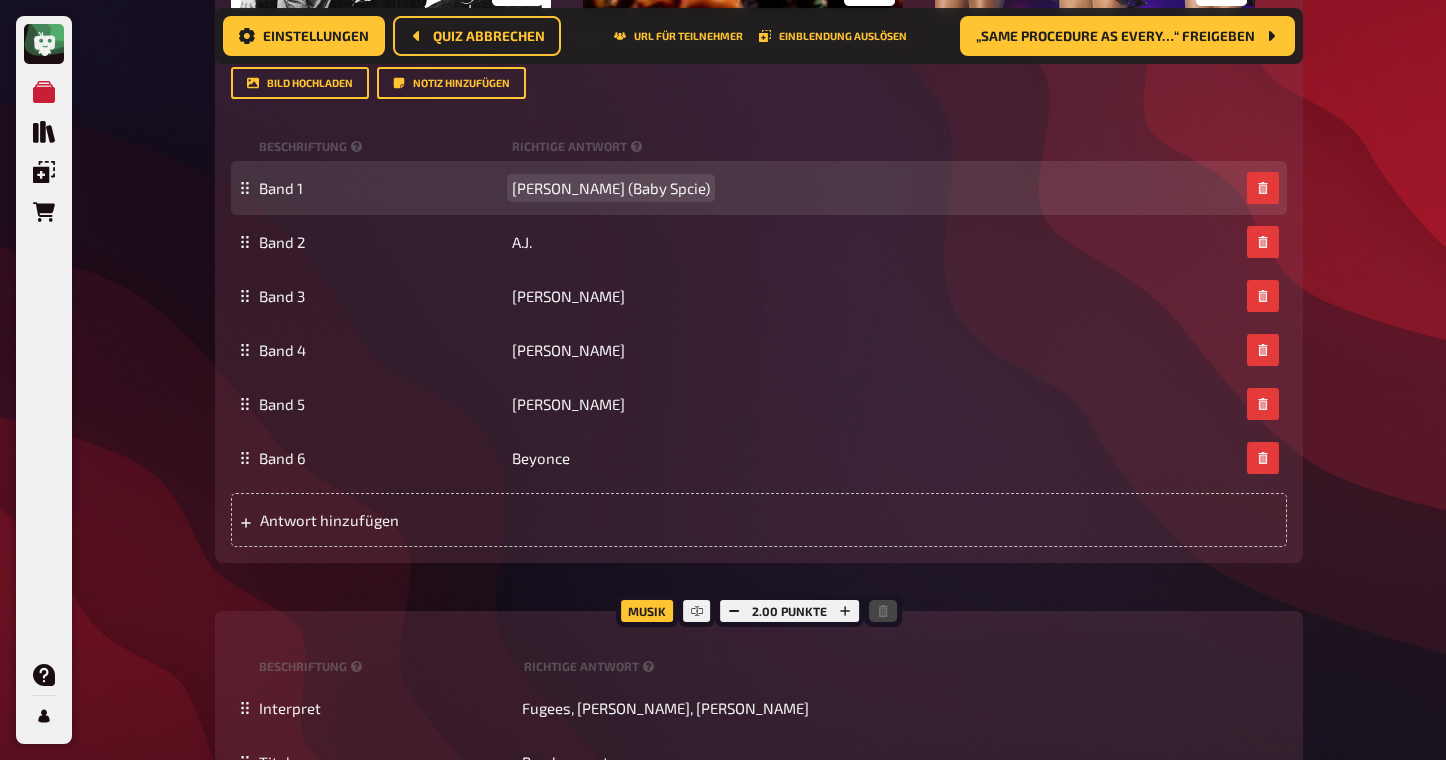 click on "Emma Bunton (Baby Spcie)" at bounding box center [611, 188] 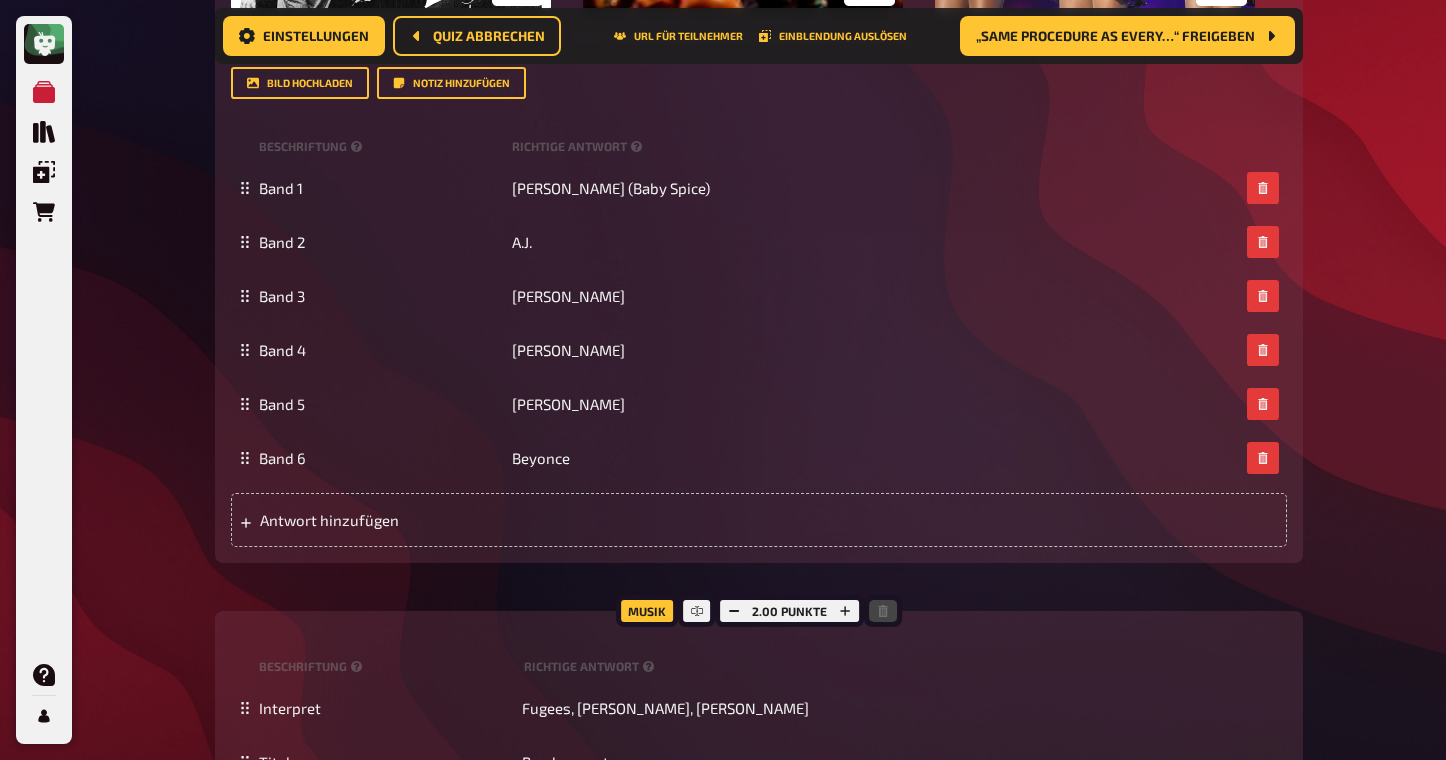 click on "Meine Quizze Quiz Sammlung Einblendungen Bestellungen Hilfe Profil 14 Home Meine Quizze The fancy QUIZNIGHT Vorbereitung Vorbereitung Inhalte Bearbeiten Quiz Lobby Moderation undefined Auswertung Siegerehrung Einstellungen Quiz abbrechen URL für Teilnehmer Einblendung auslösen „Same procedure as every…“ freigeben „Same procedure as every…“ freigeben The fancy QUIZNIGHT Während das Quiz läuft, kannst du deine Quiz-Inhalte weiterhin bearbeiten.
Bereits veröffentliche Fragen können allerdings nicht gelöscht werden oder umsortiert werden. 01 Who's missing?   1 6 Wissen 6.00 Punkte Titel Who's missing? Fragetext Welche Personen fehlen auf den folgenden Bildern? ﻿ Hier hinziehen für Dateiupload Bild hochladen   Notiz hinzufügen Beschriftung Richtige Antwort Band 1 Emma Bunton (Baby Spice) Band 2 A.J. Band 3 Harry Styles Band 4 Ringo Starr Band 5 Chris Martin Band 6 Beyonce Antwort hinzufügen Musik 2.00 Punkte Beschriftung Richtige Antwort Interpret Fugees, Wyclef Jean, Lauryn Hill Titel 02" at bounding box center [723, 283] 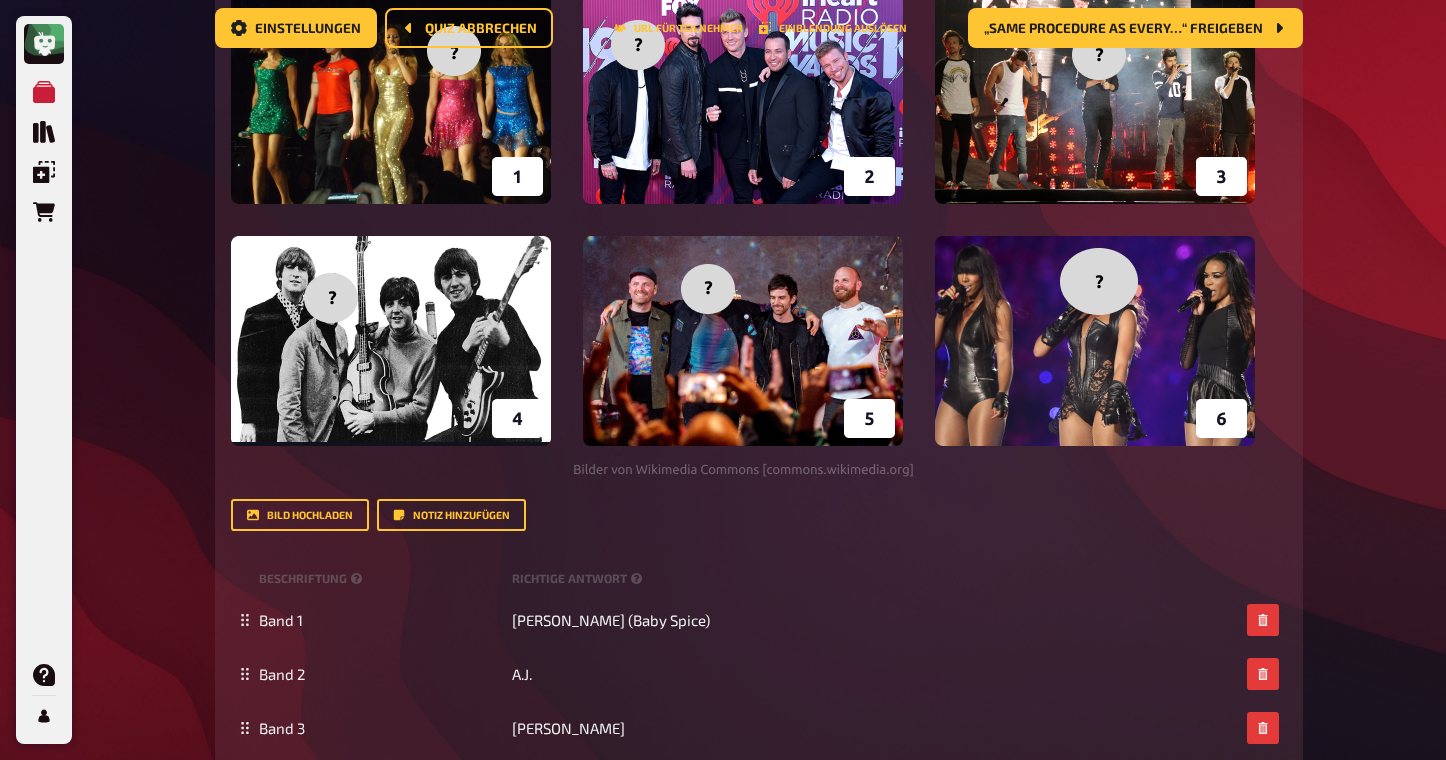 scroll, scrollTop: 0, scrollLeft: 0, axis: both 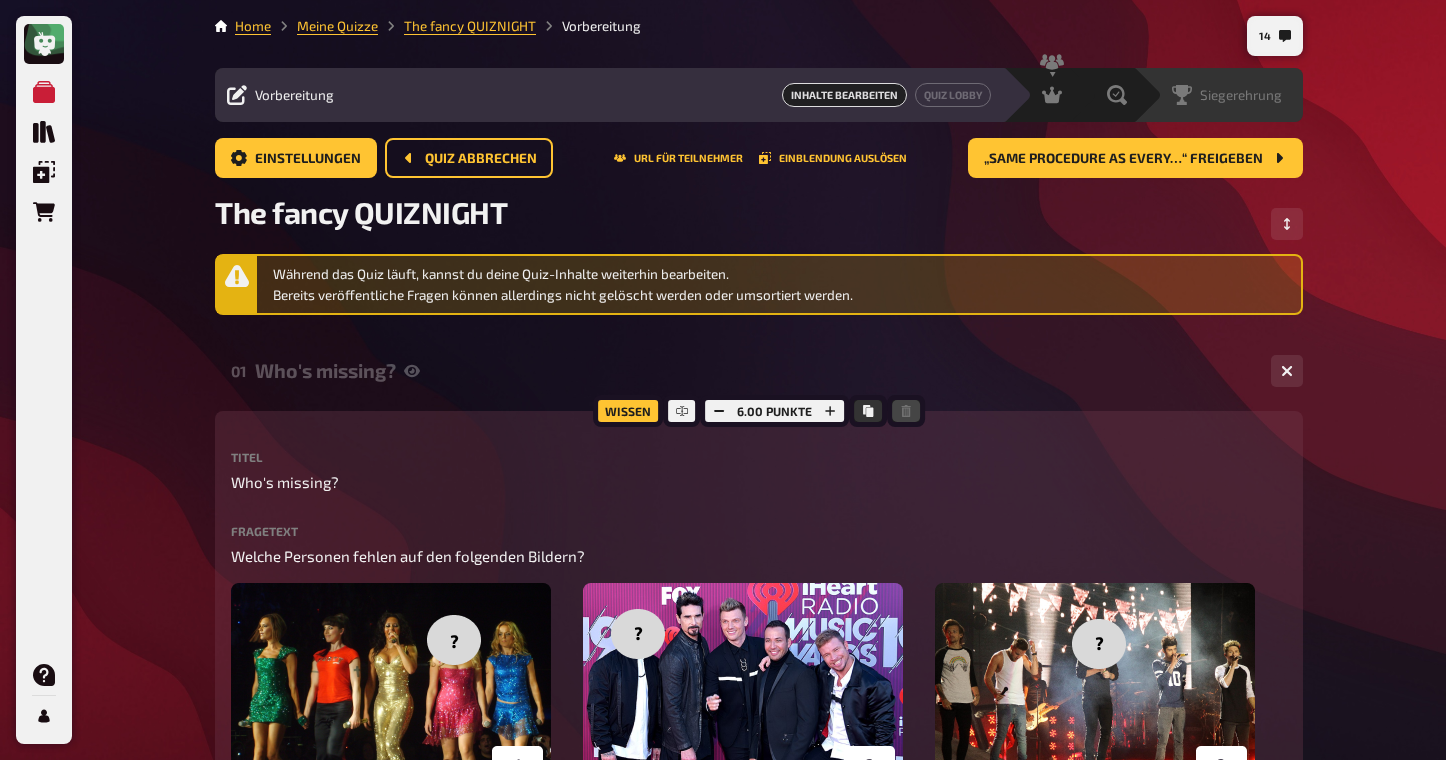 click on "Siegerehrung" at bounding box center [1241, 95] 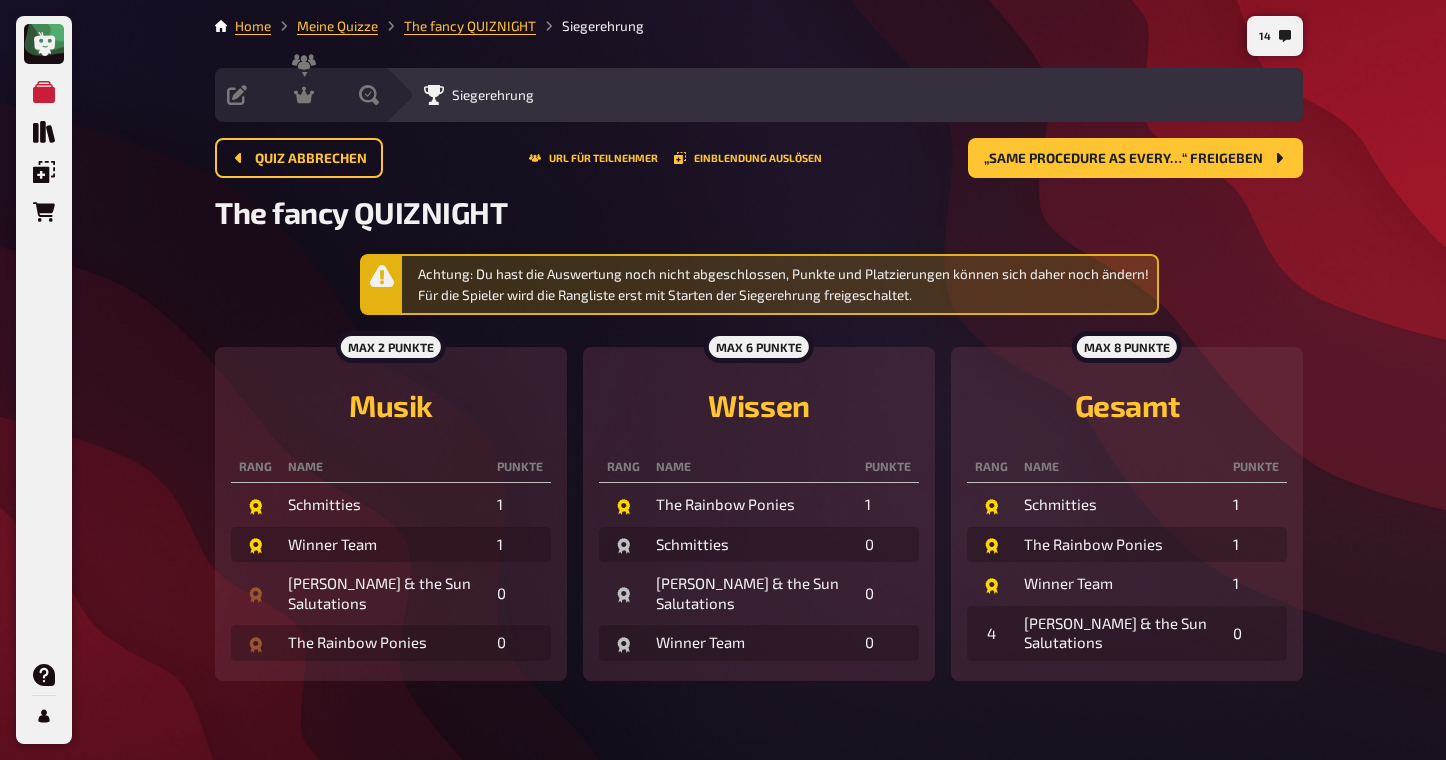 click on "Siegerehrung" at bounding box center (844, 95) 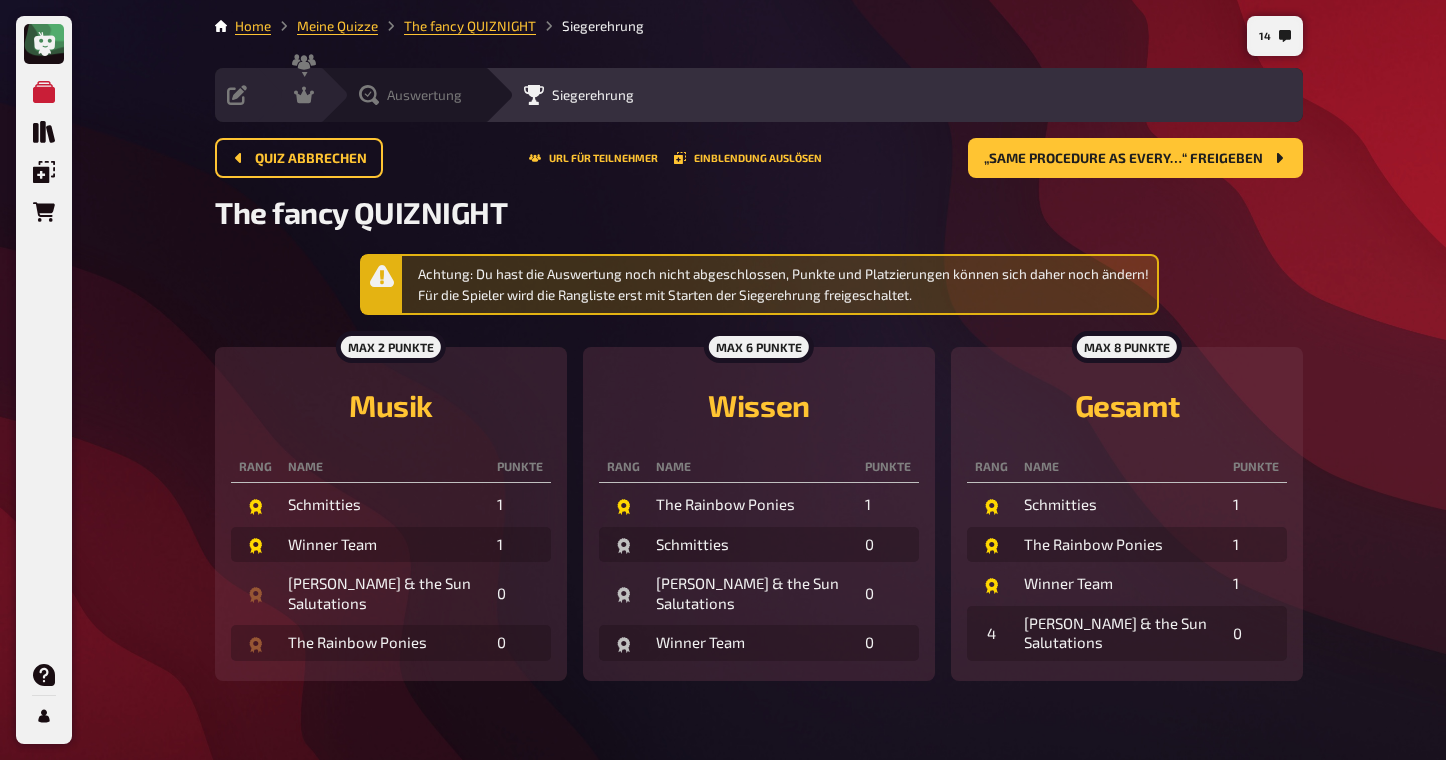 click 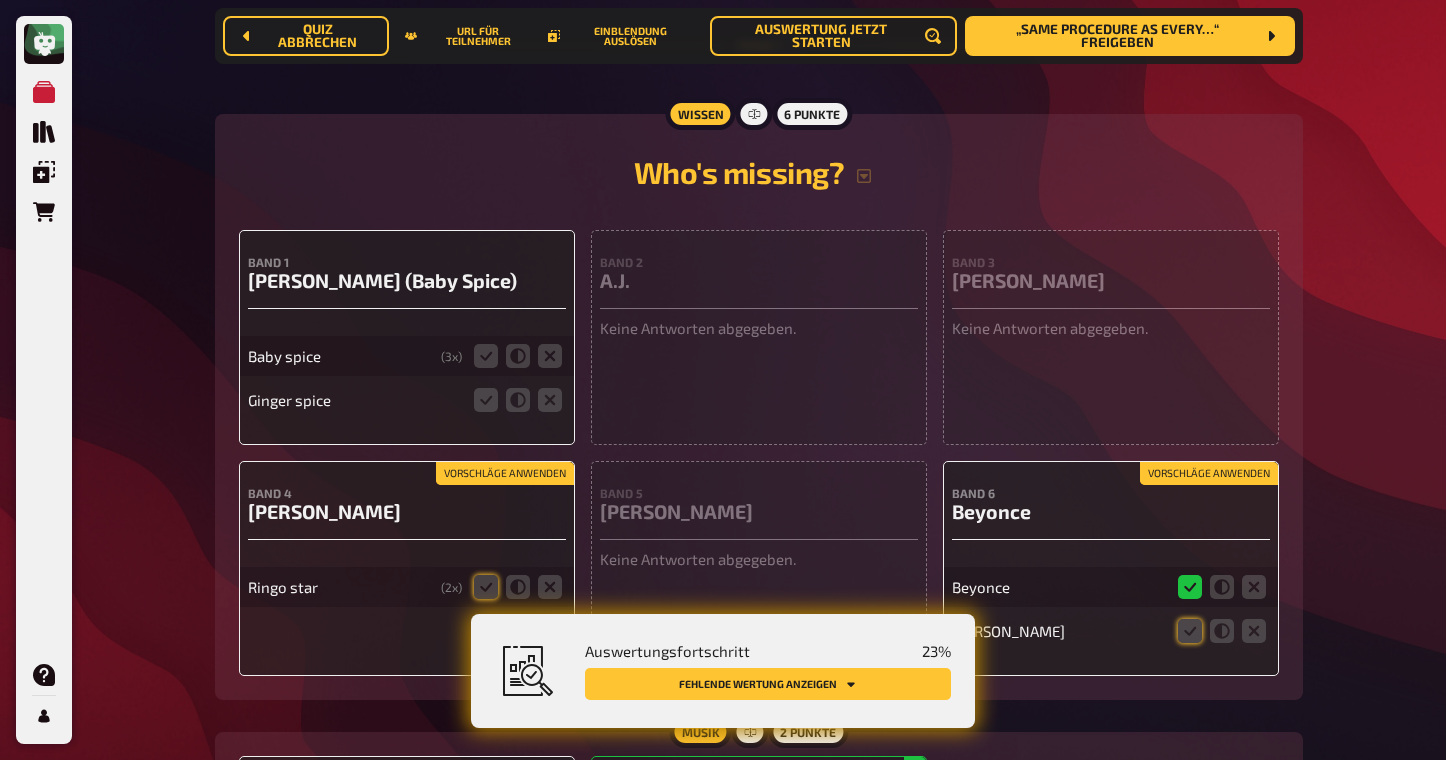 scroll, scrollTop: 298, scrollLeft: 0, axis: vertical 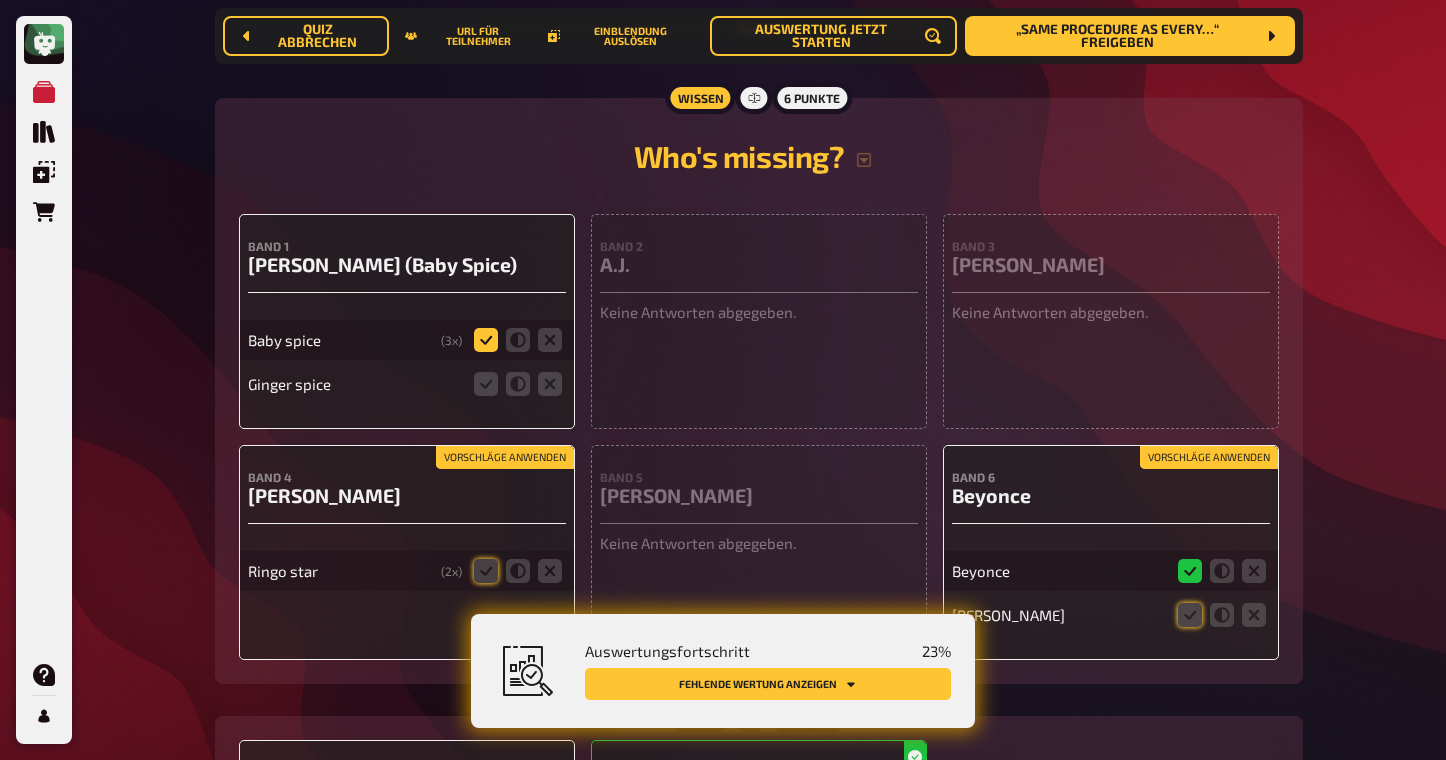 click 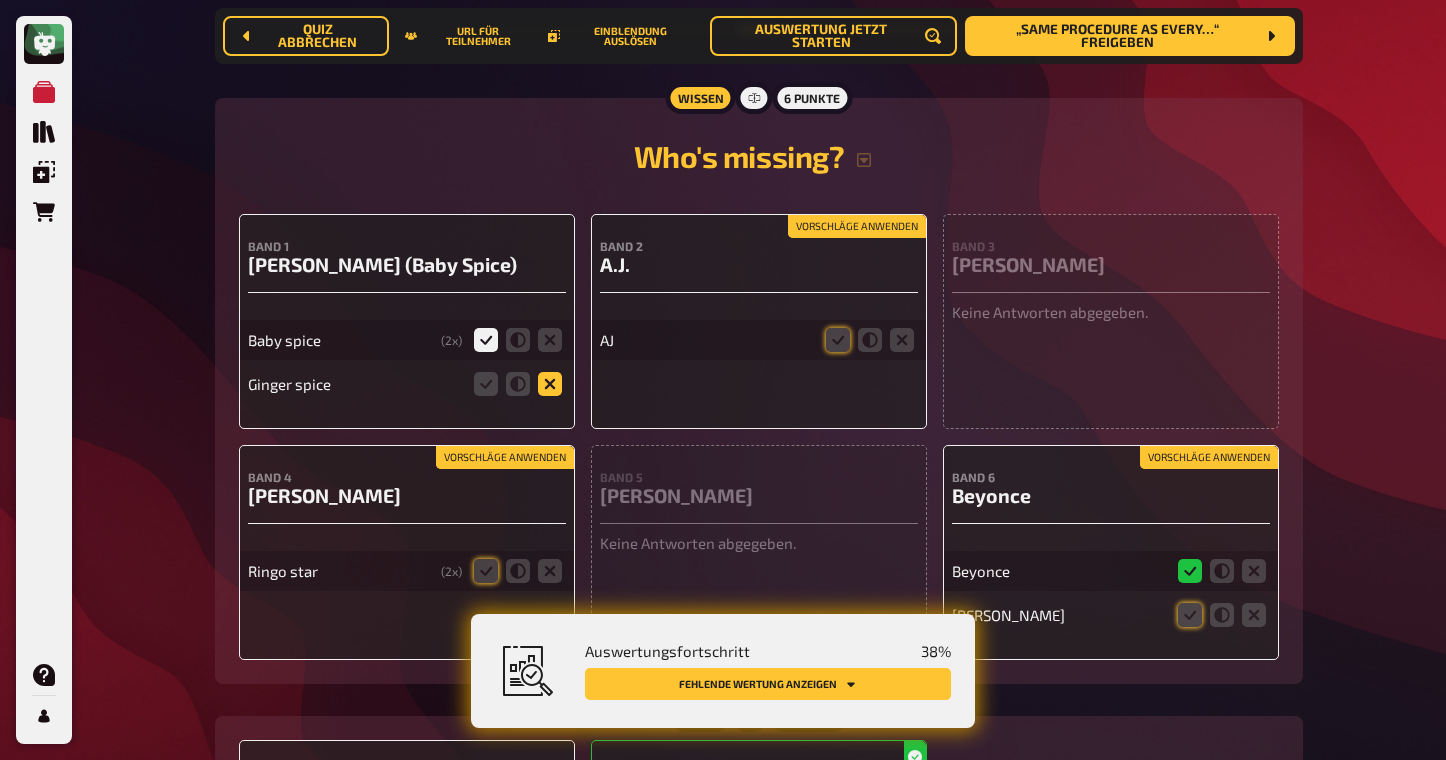 click 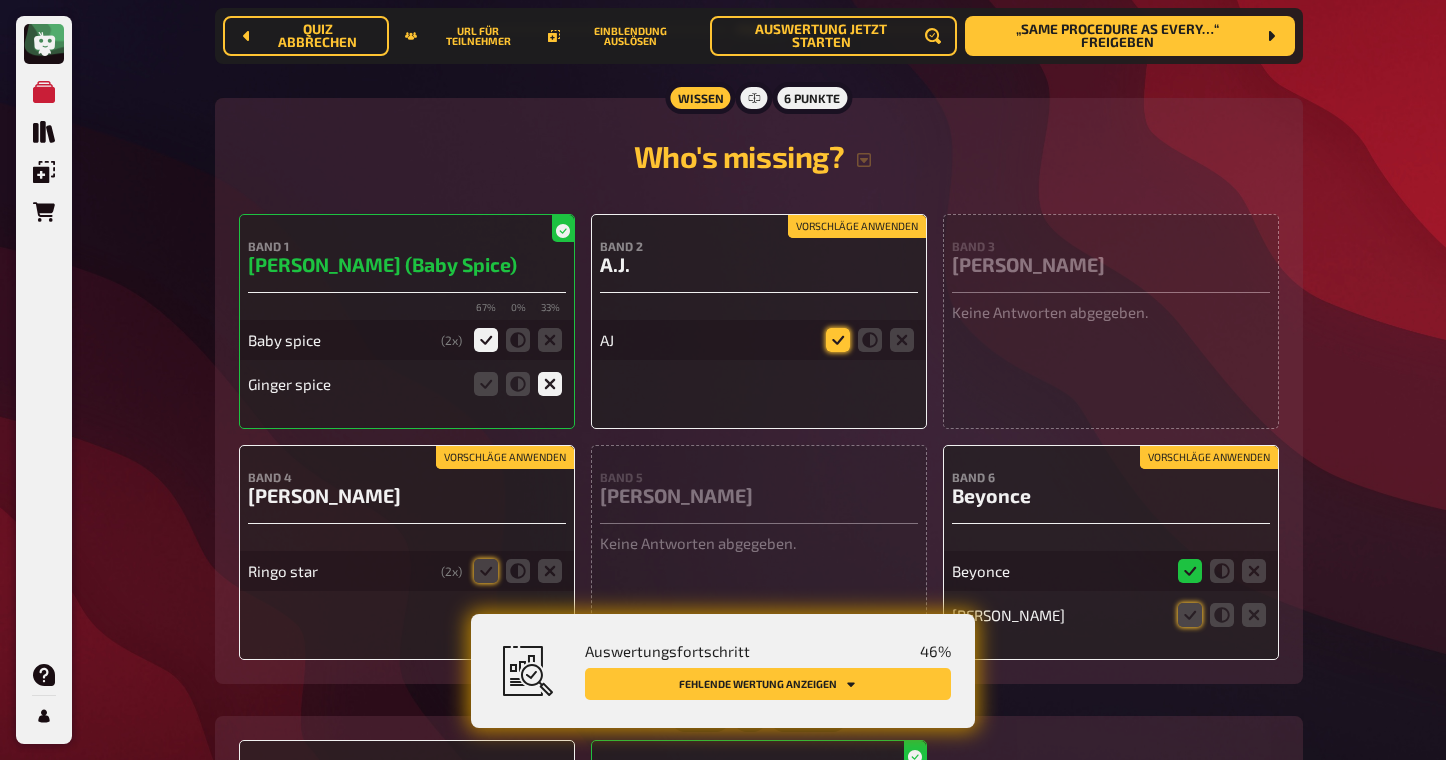 click 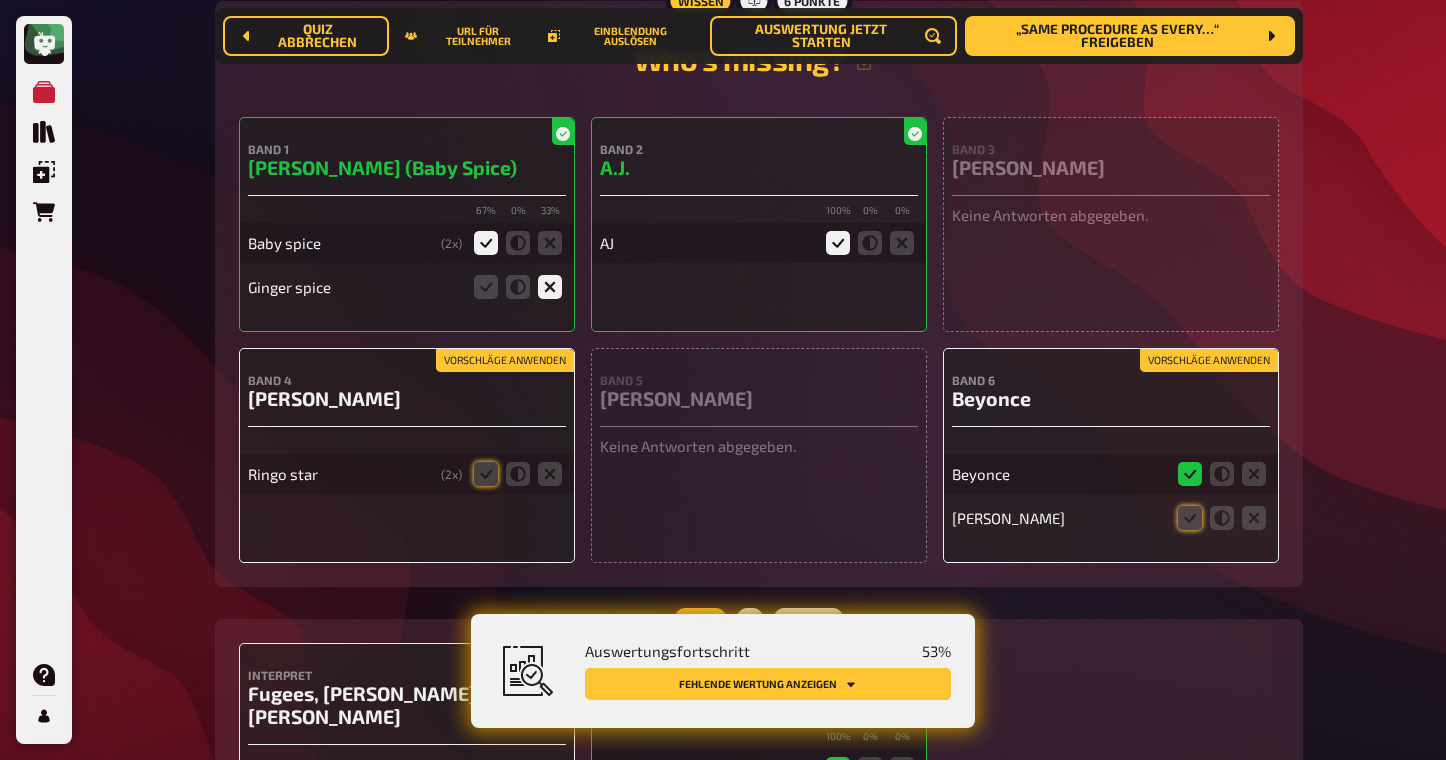 scroll, scrollTop: 397, scrollLeft: 0, axis: vertical 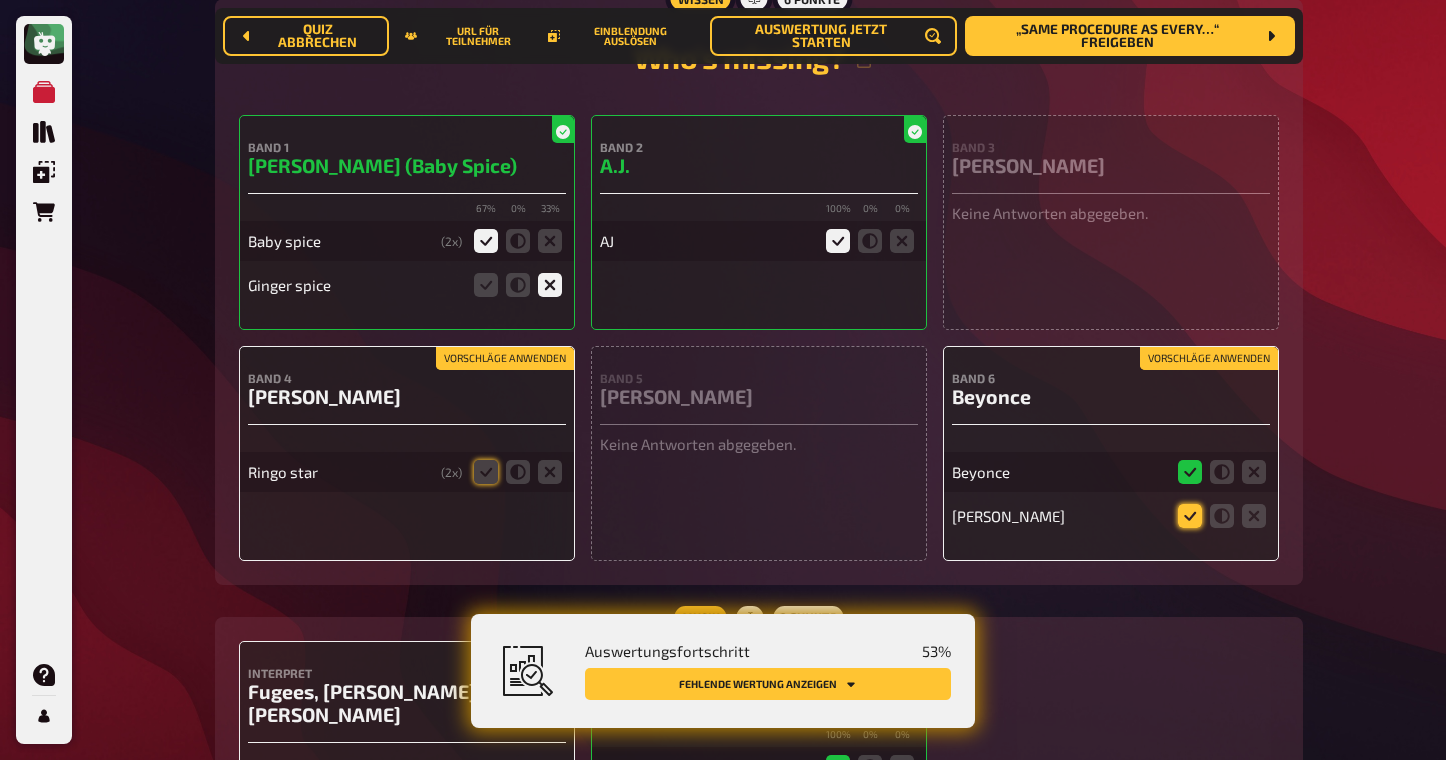 click 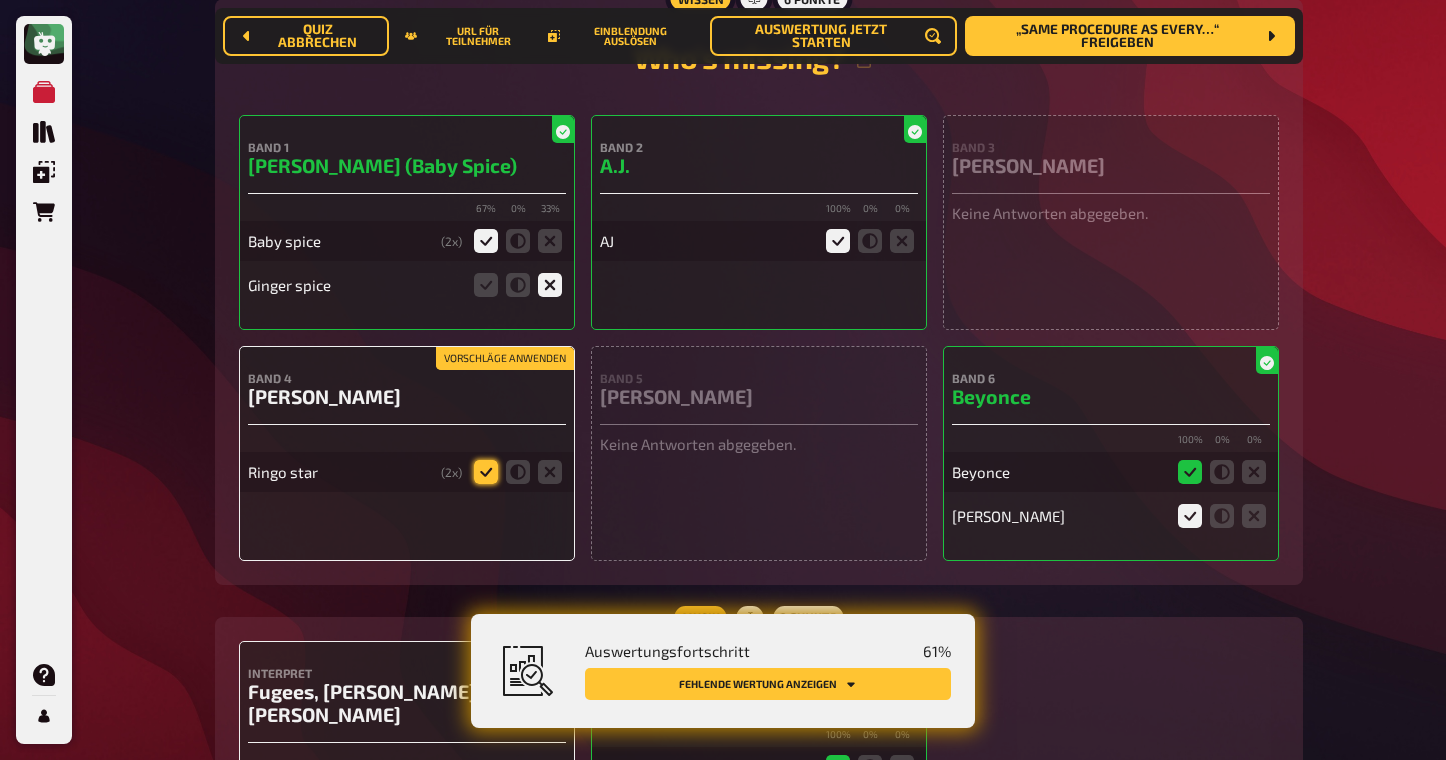 click 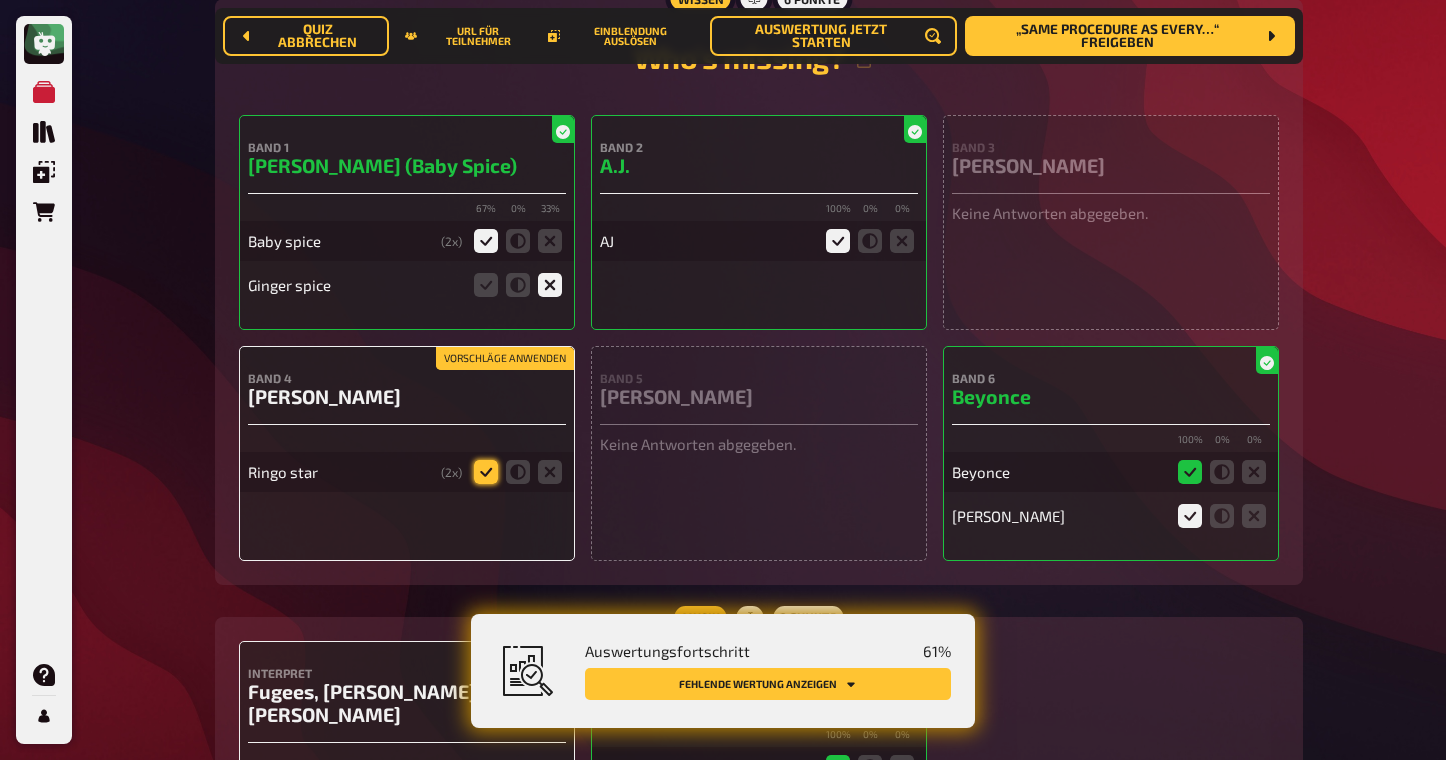 click at bounding box center [0, 0] 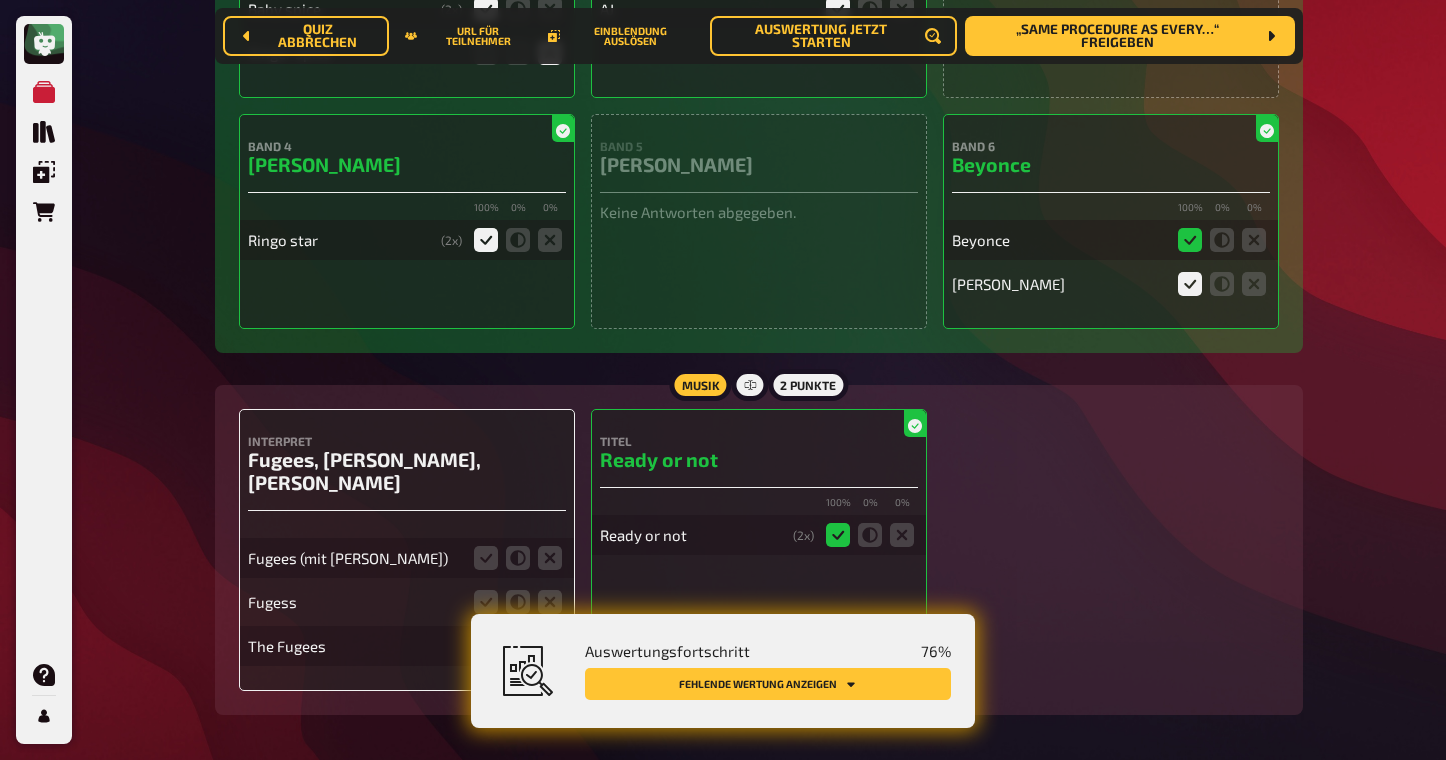 scroll, scrollTop: 694, scrollLeft: 0, axis: vertical 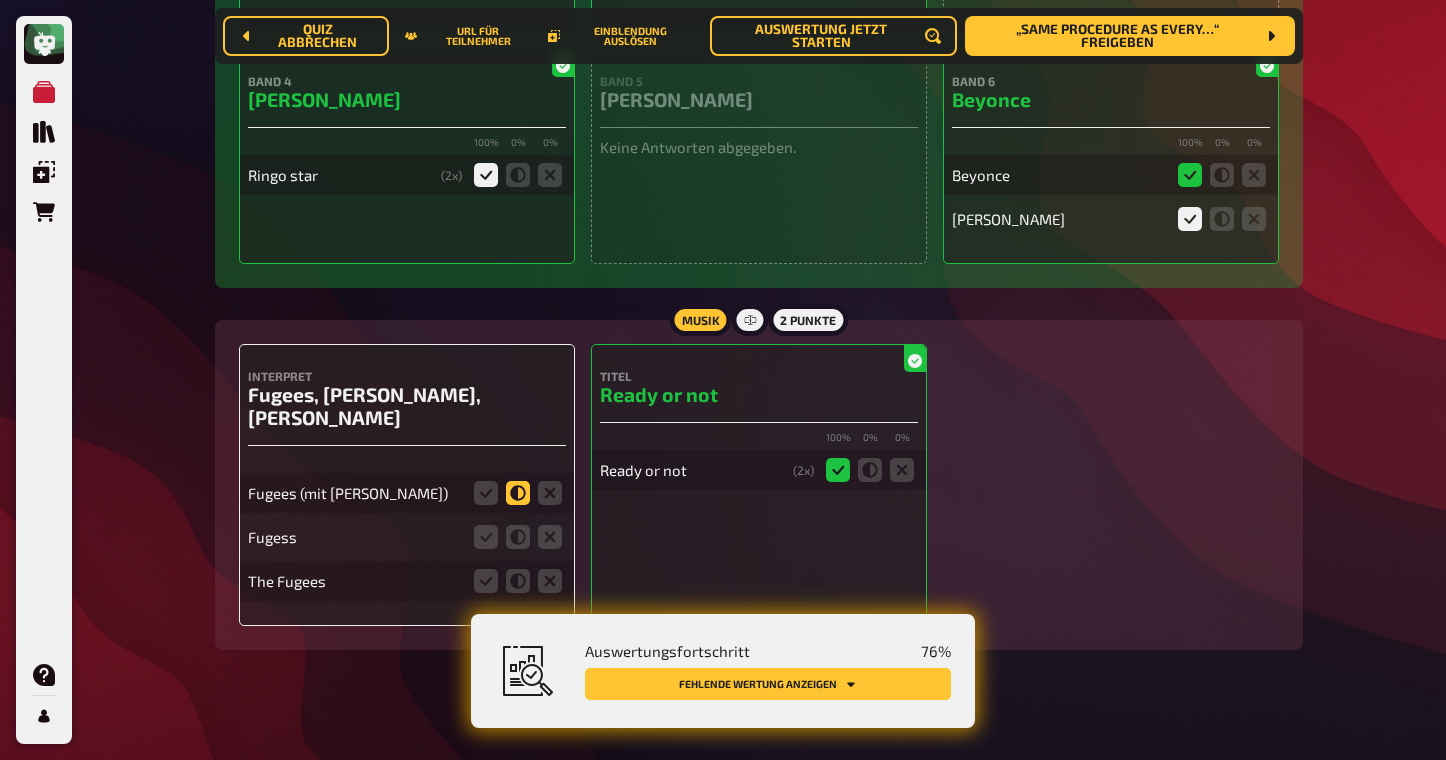 click 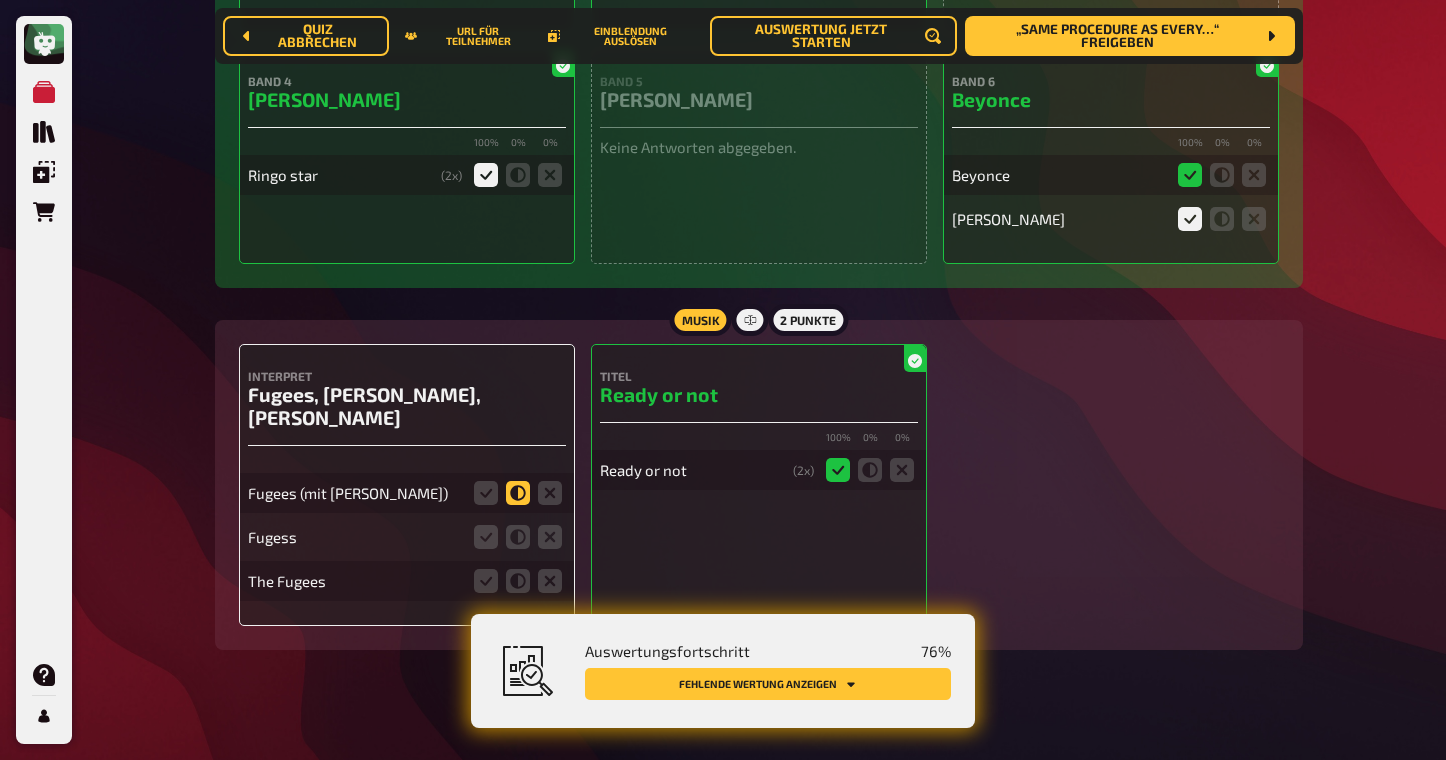 click at bounding box center [0, 0] 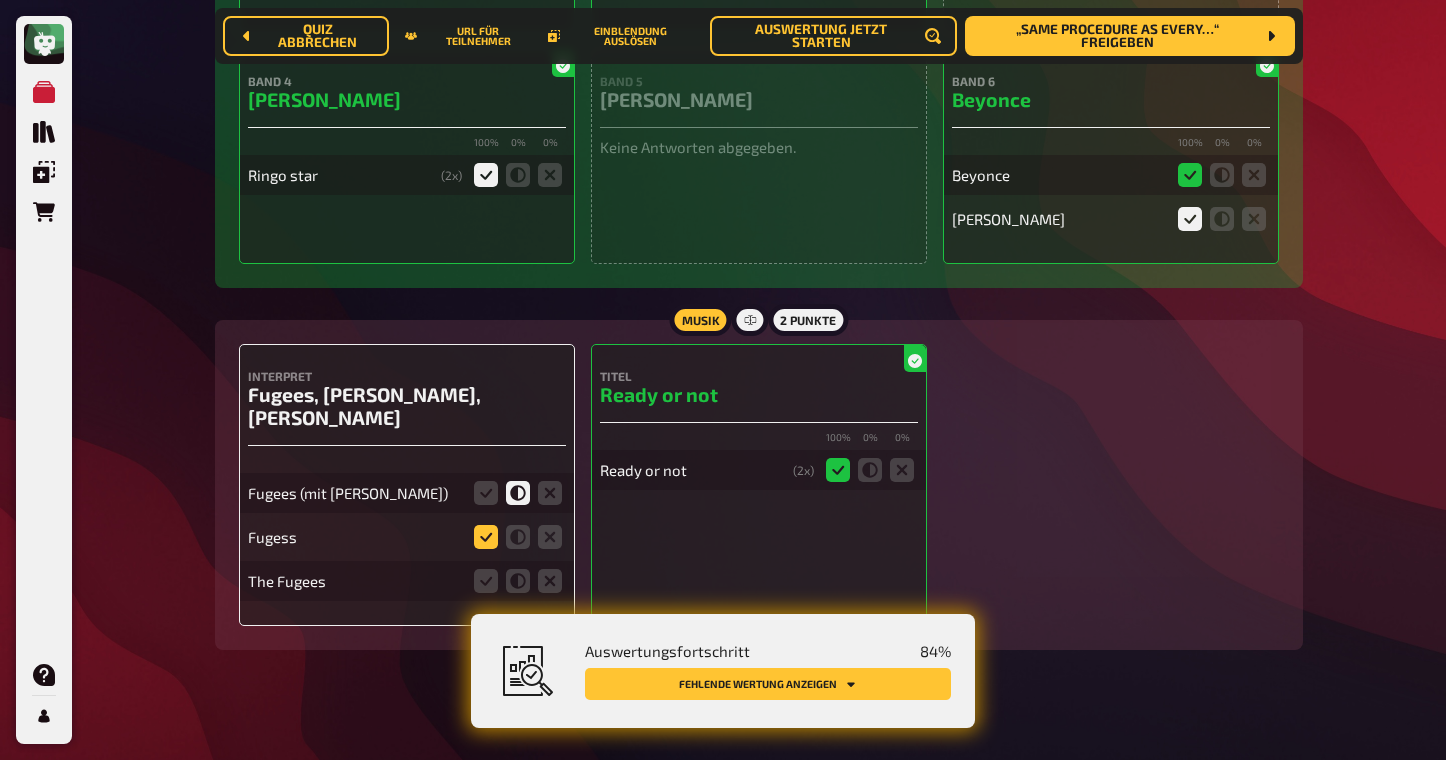 click 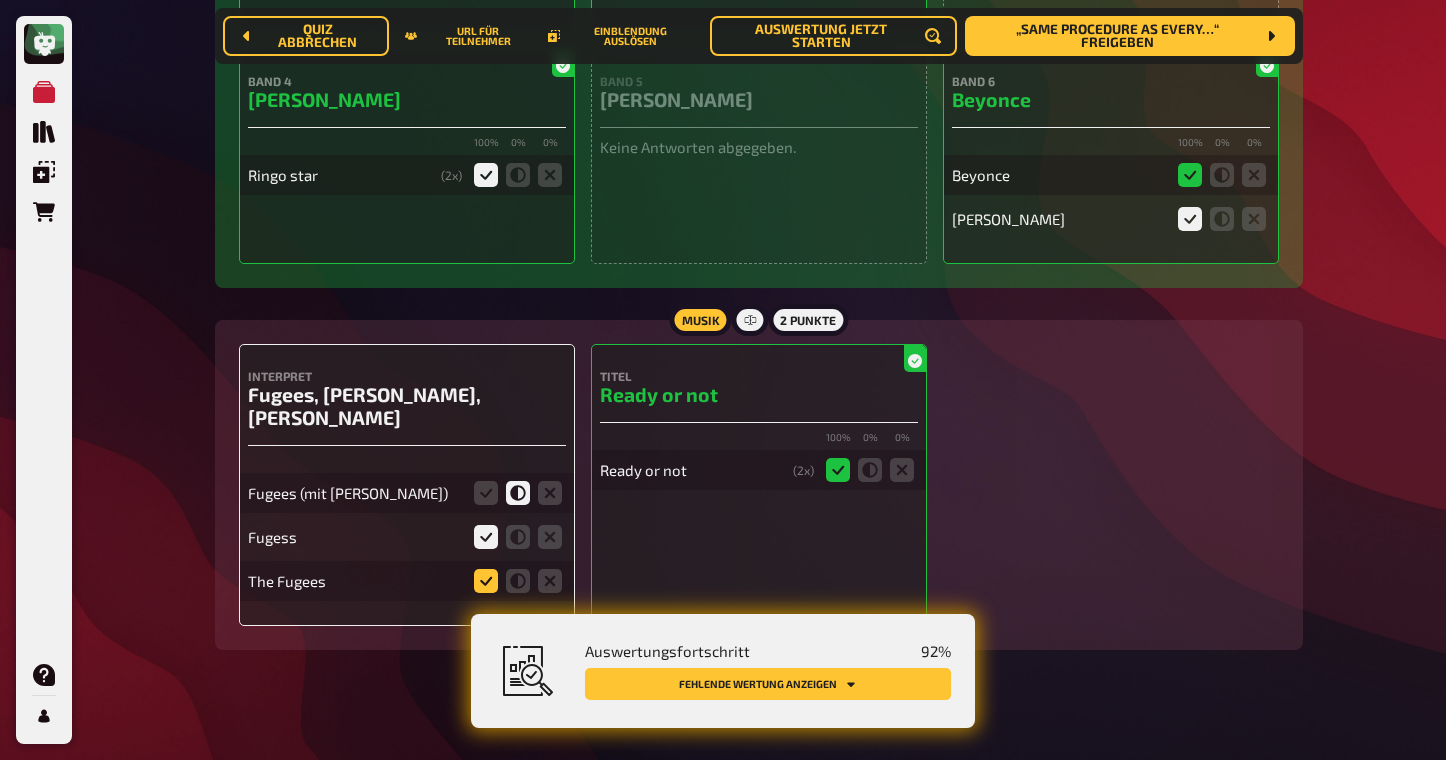 click 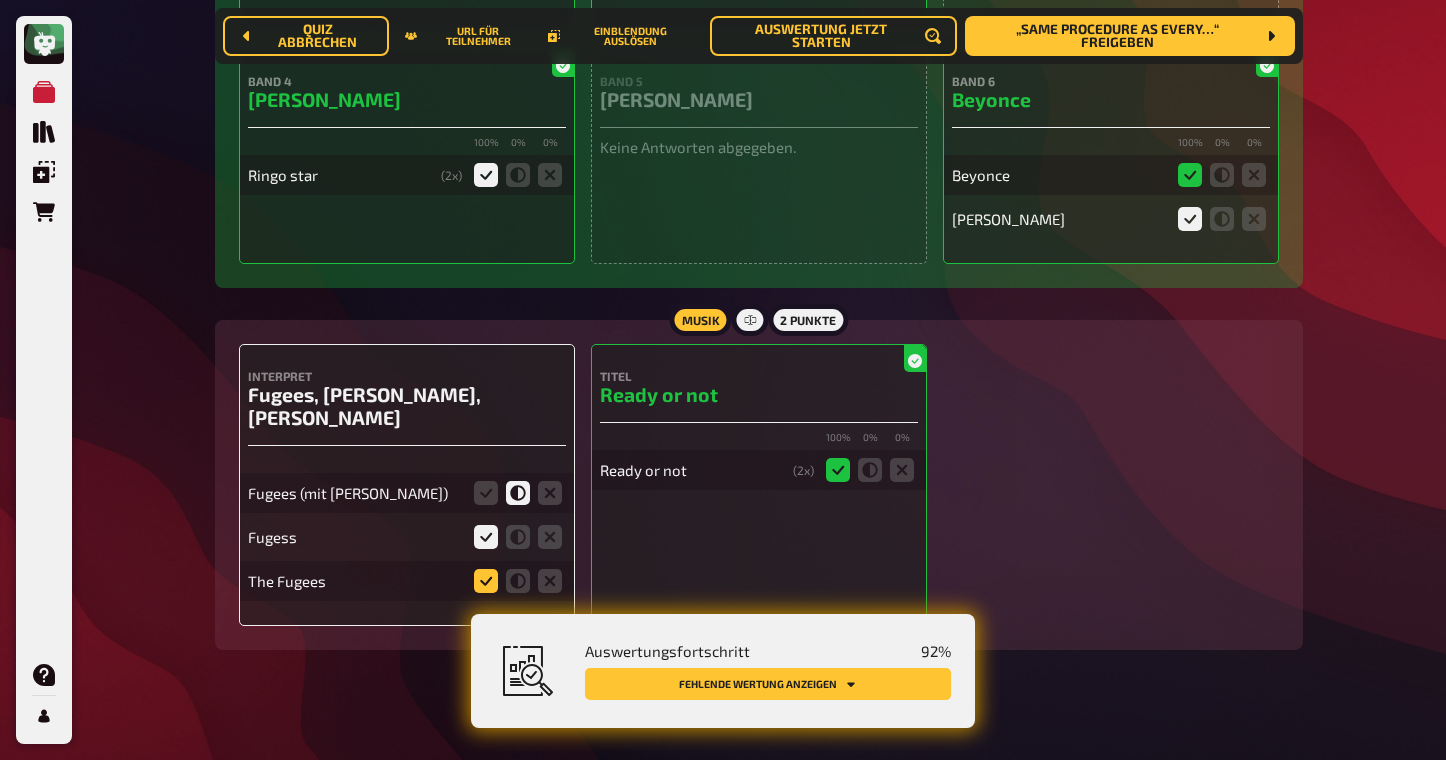 click at bounding box center [0, 0] 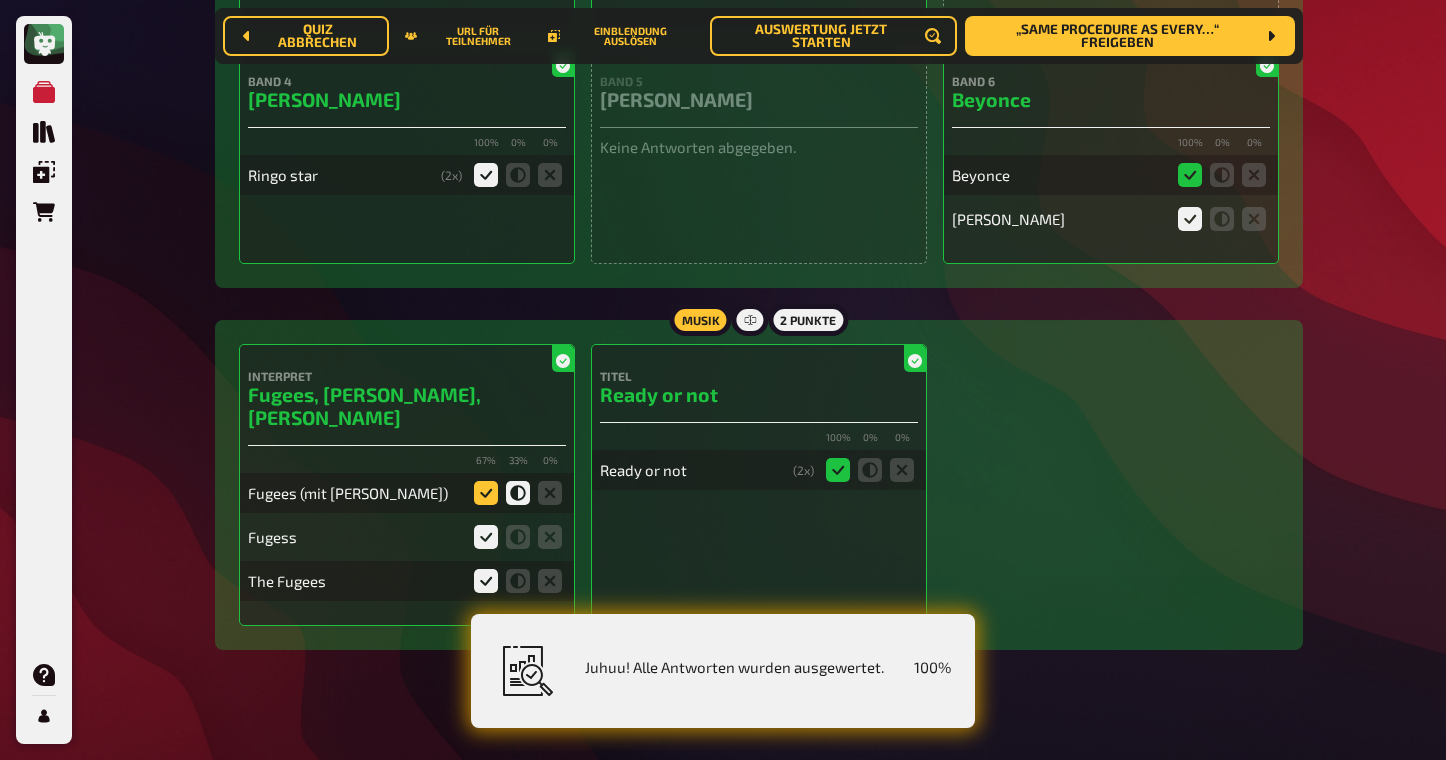 click 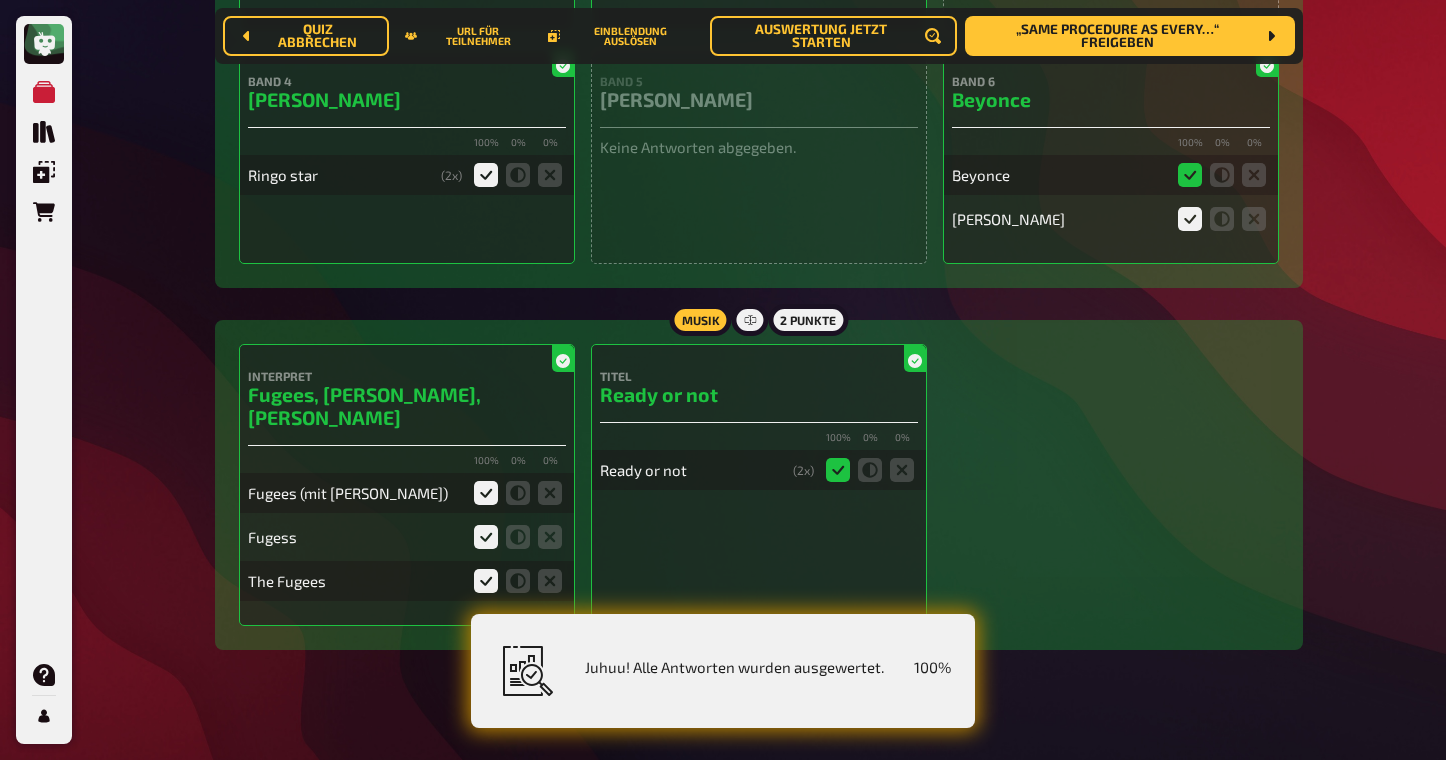 scroll, scrollTop: 0, scrollLeft: 0, axis: both 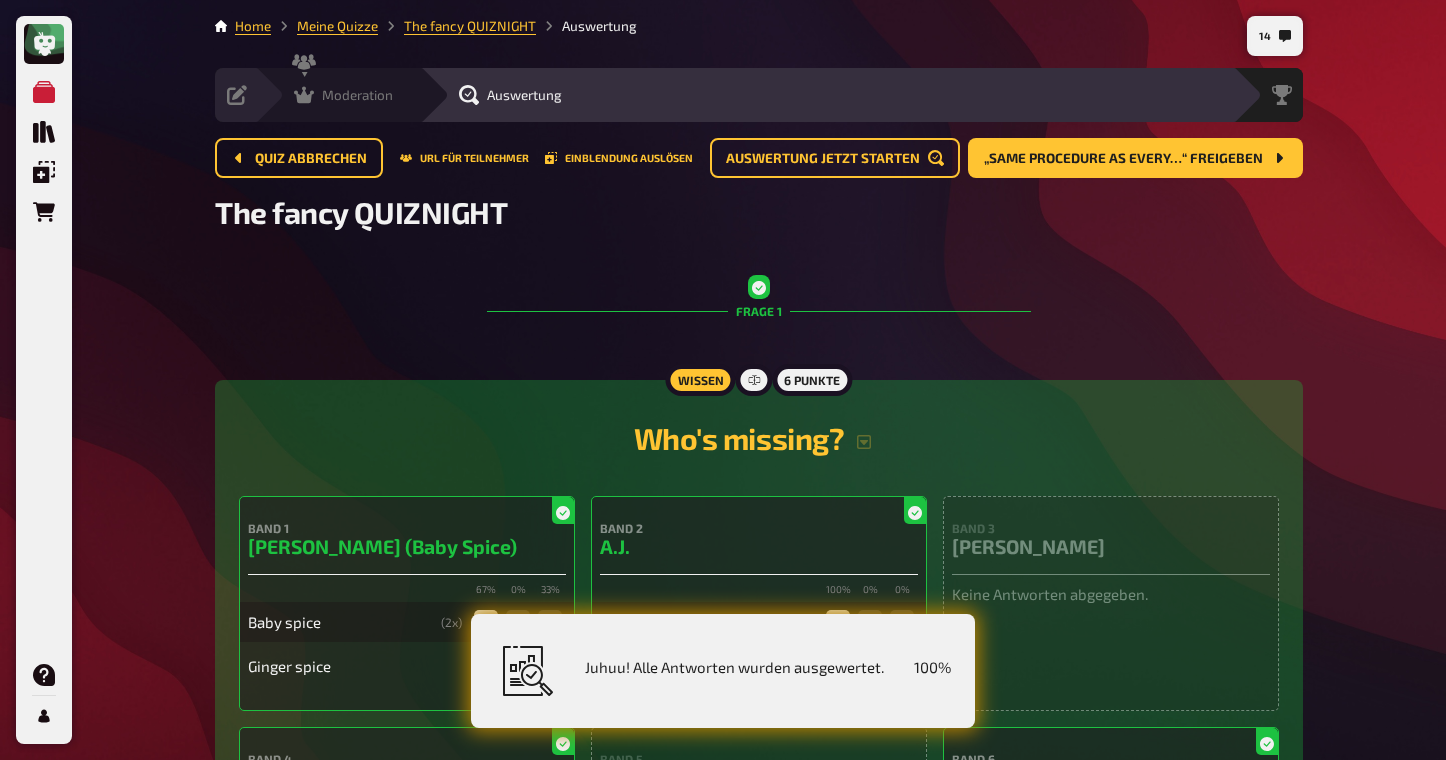 click on "Moderation" at bounding box center [357, 95] 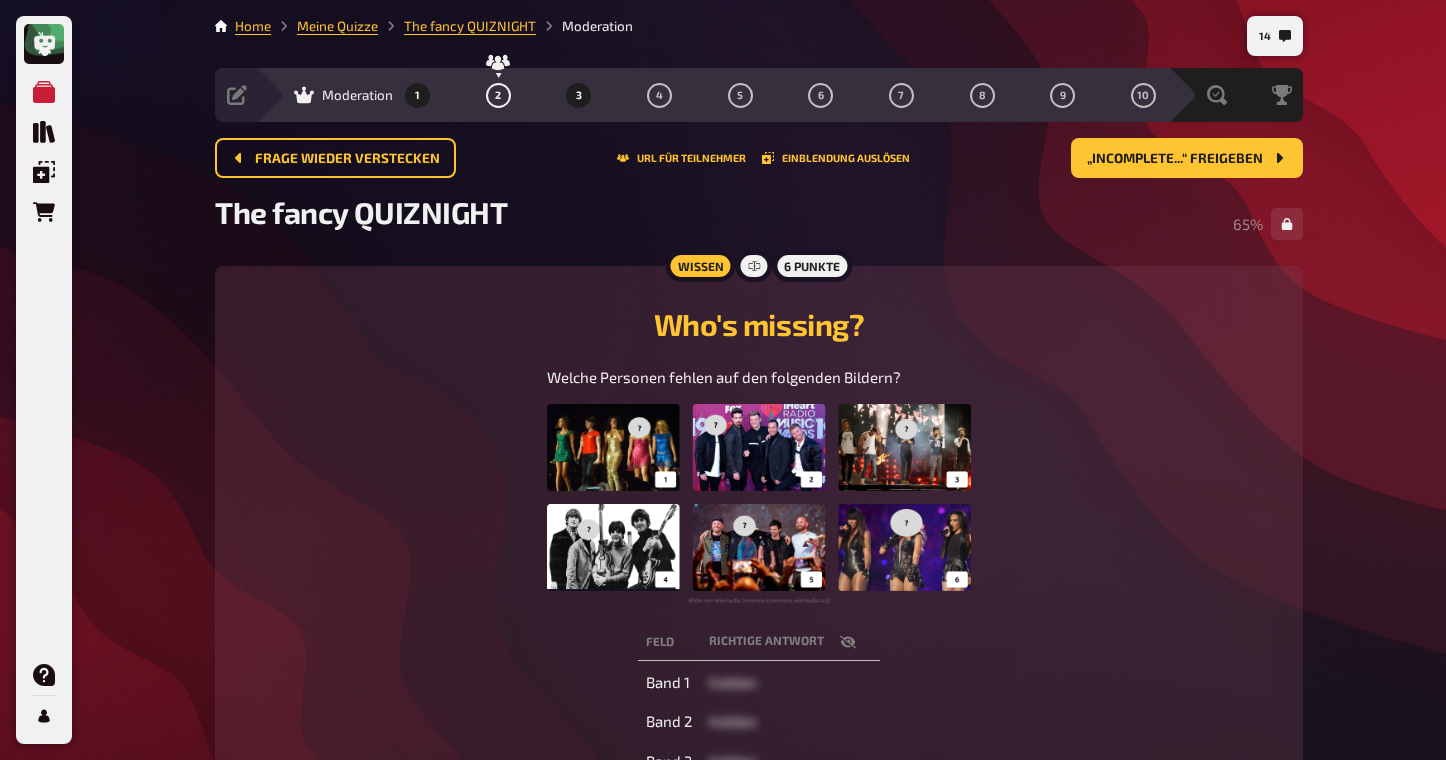 click on "3" at bounding box center (579, 95) 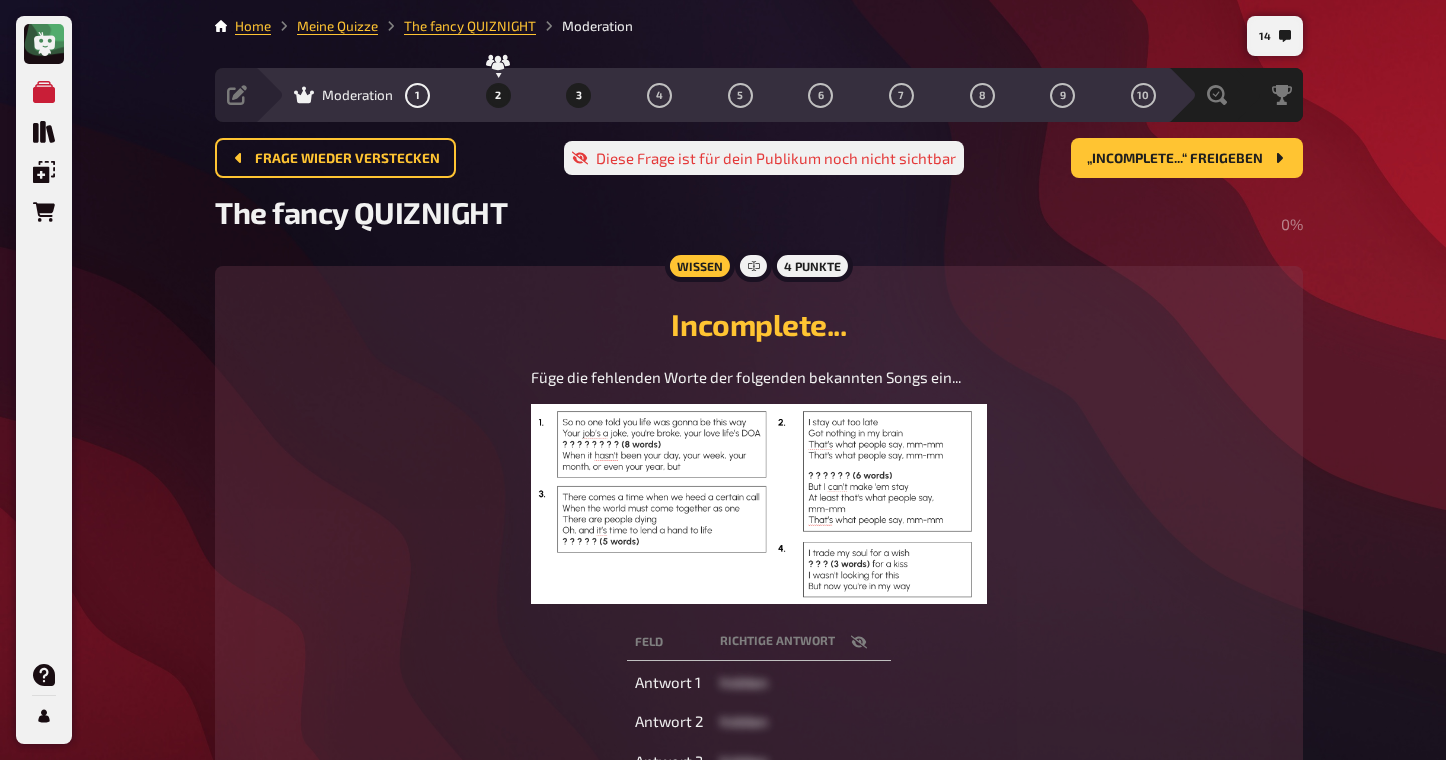 click on "2" at bounding box center (498, 95) 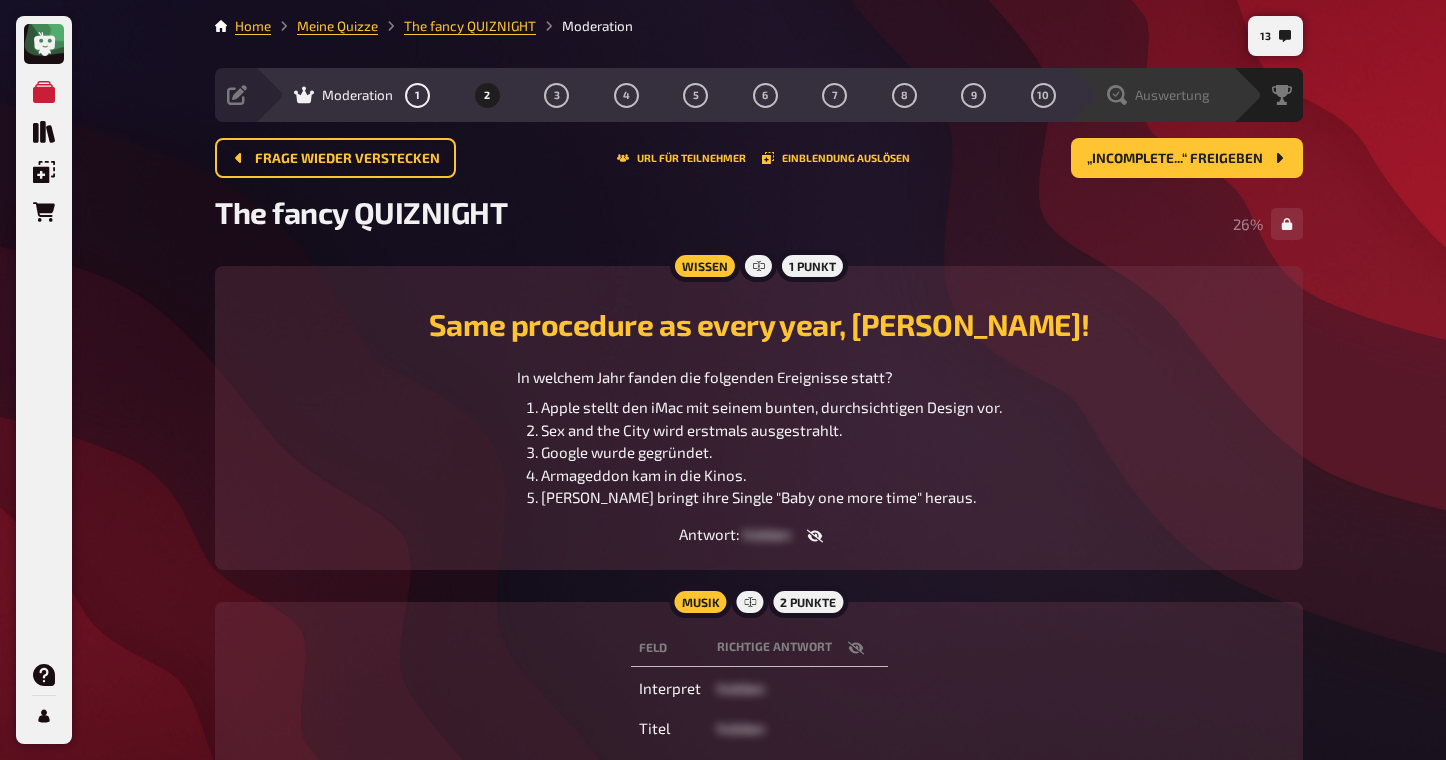click on "Auswertung" at bounding box center [1150, 95] 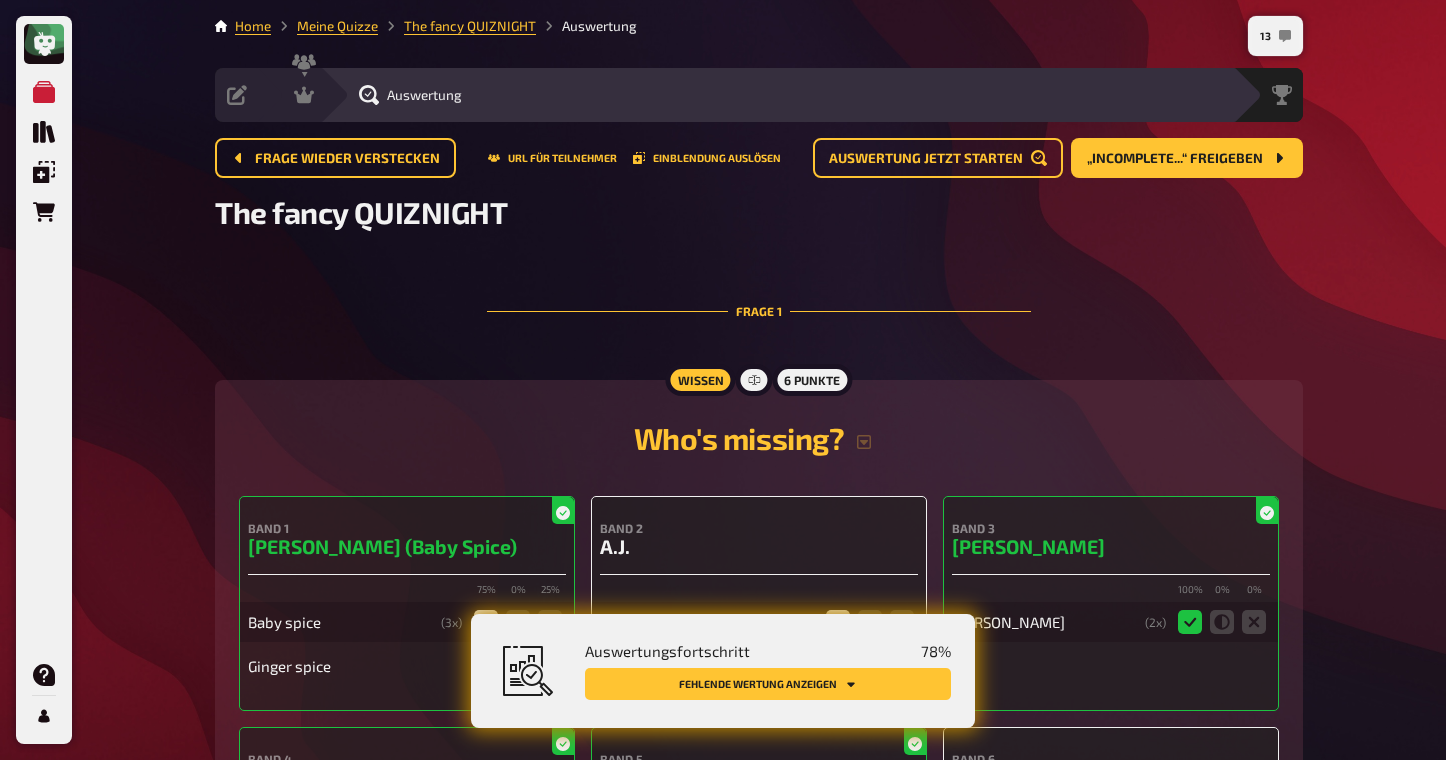click on "13" at bounding box center [1275, 36] 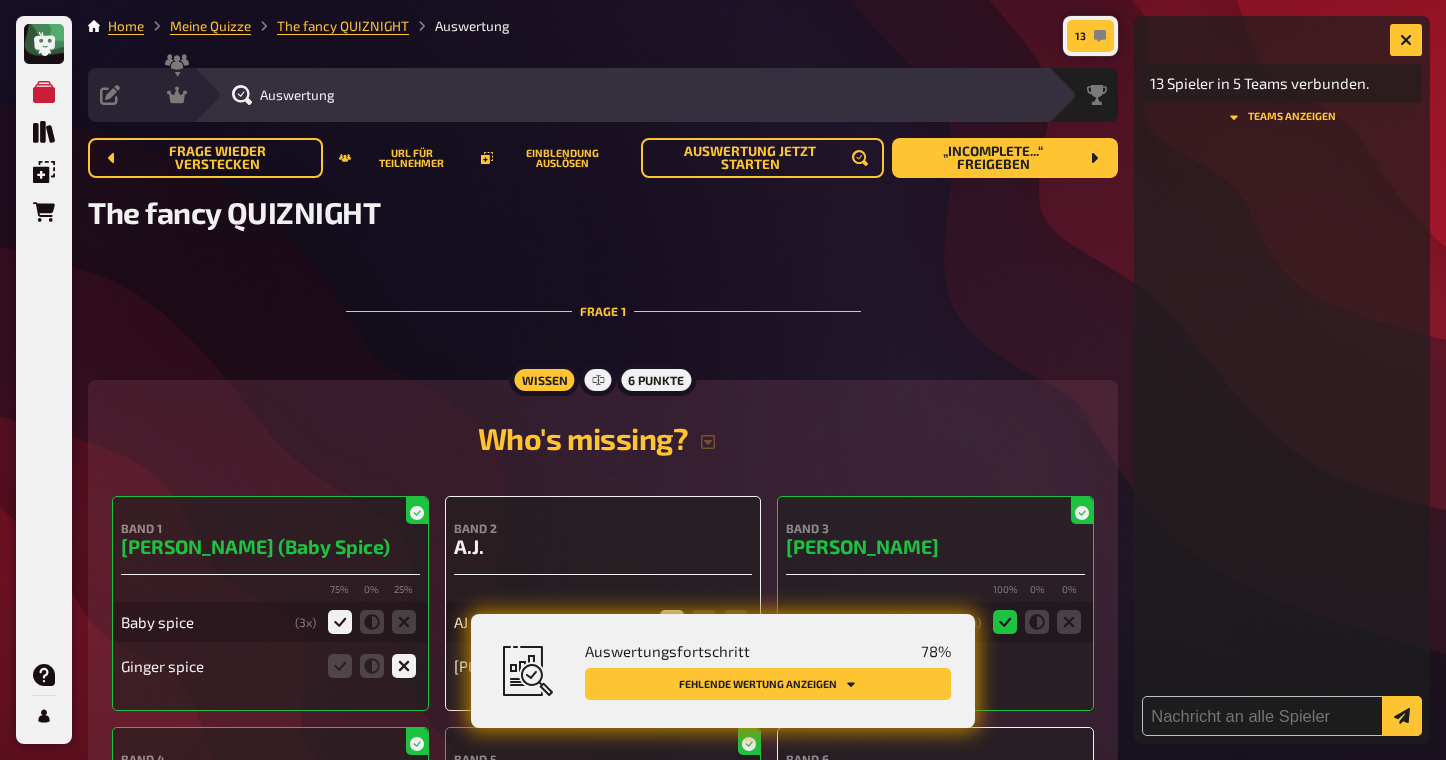 click 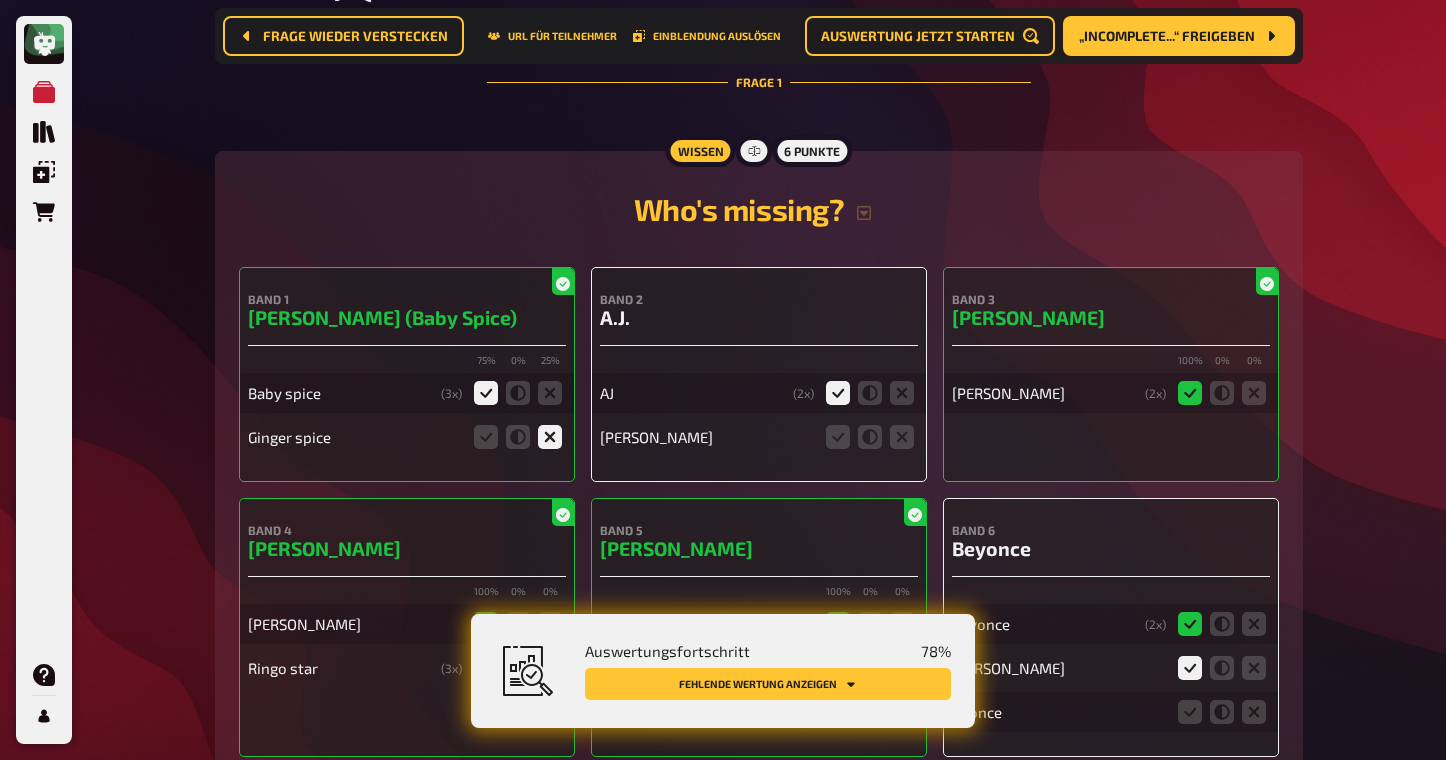 scroll, scrollTop: 251, scrollLeft: 0, axis: vertical 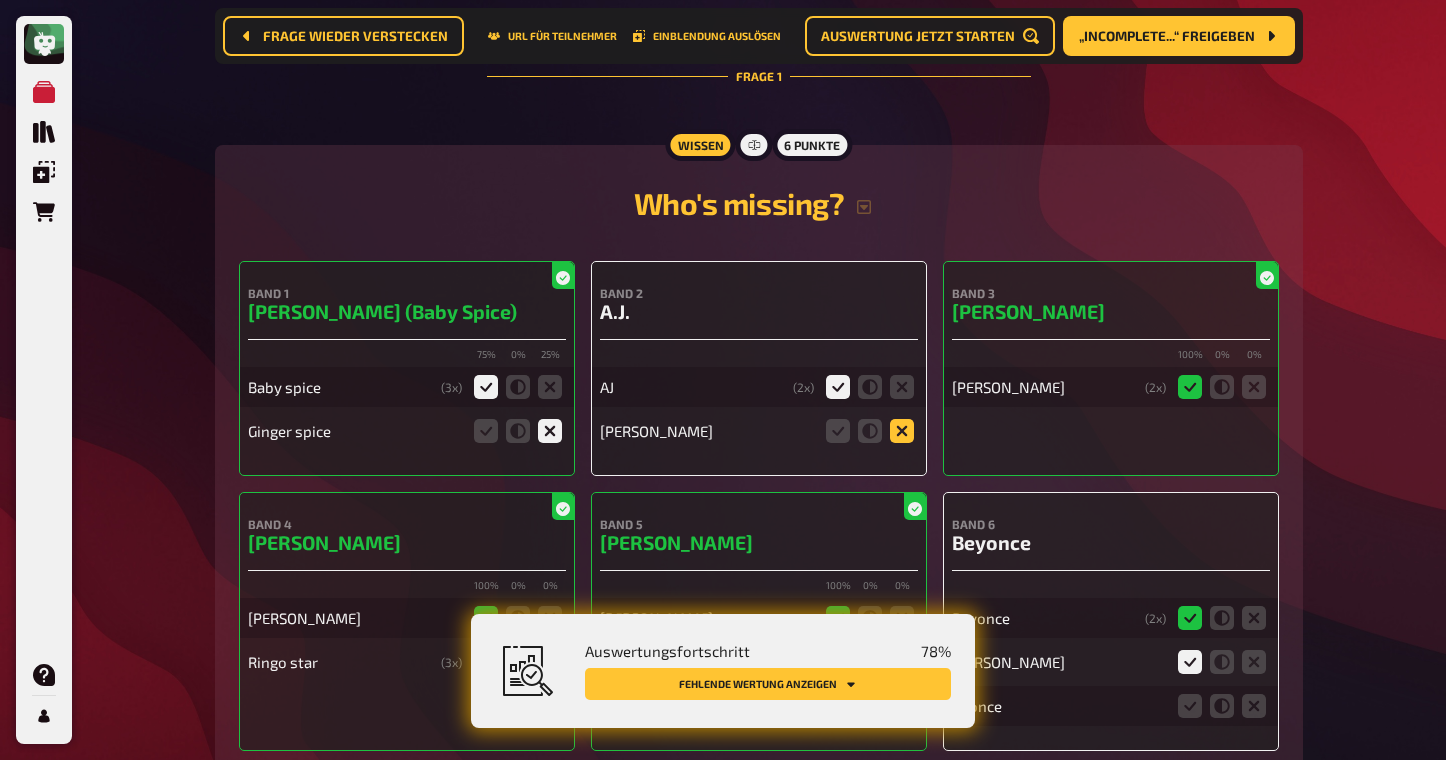 click 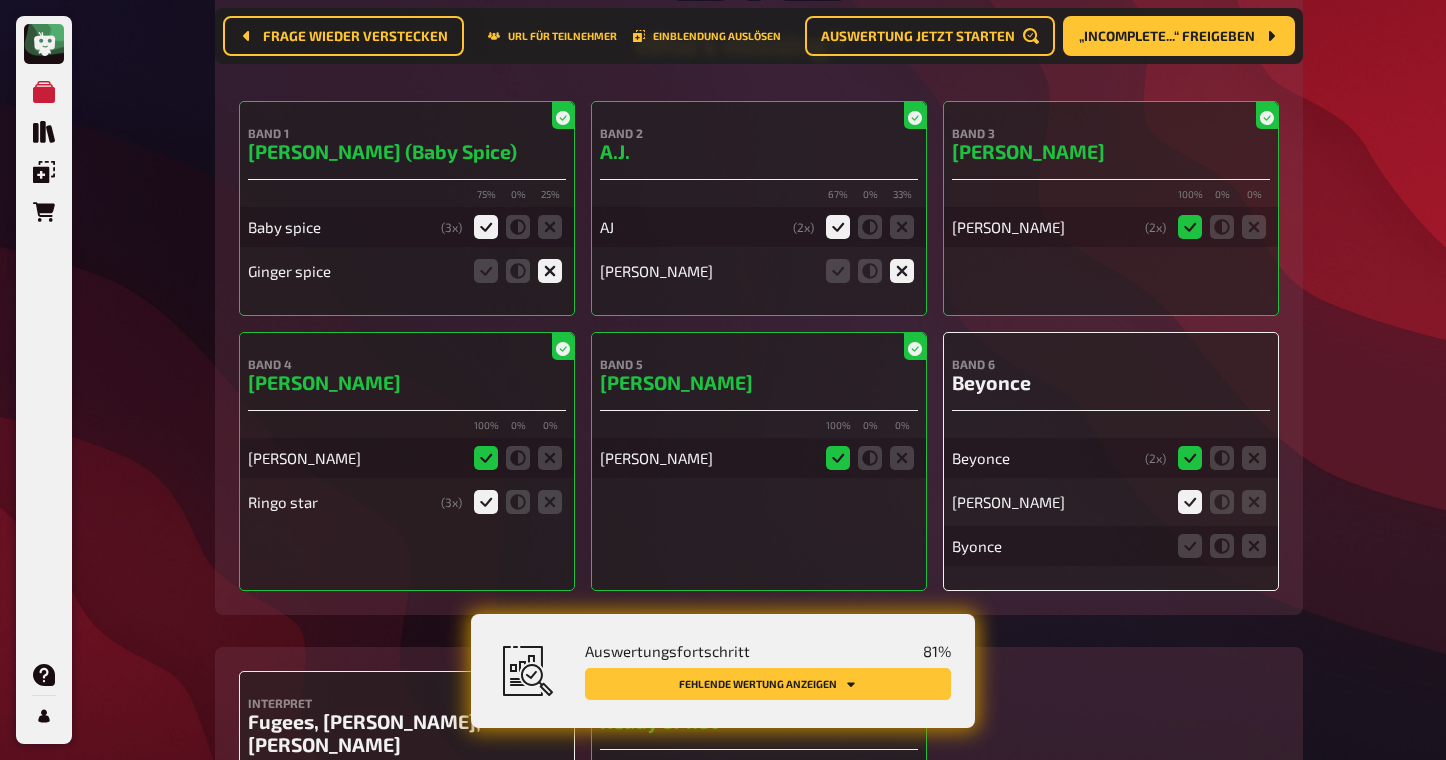 scroll, scrollTop: 486, scrollLeft: 0, axis: vertical 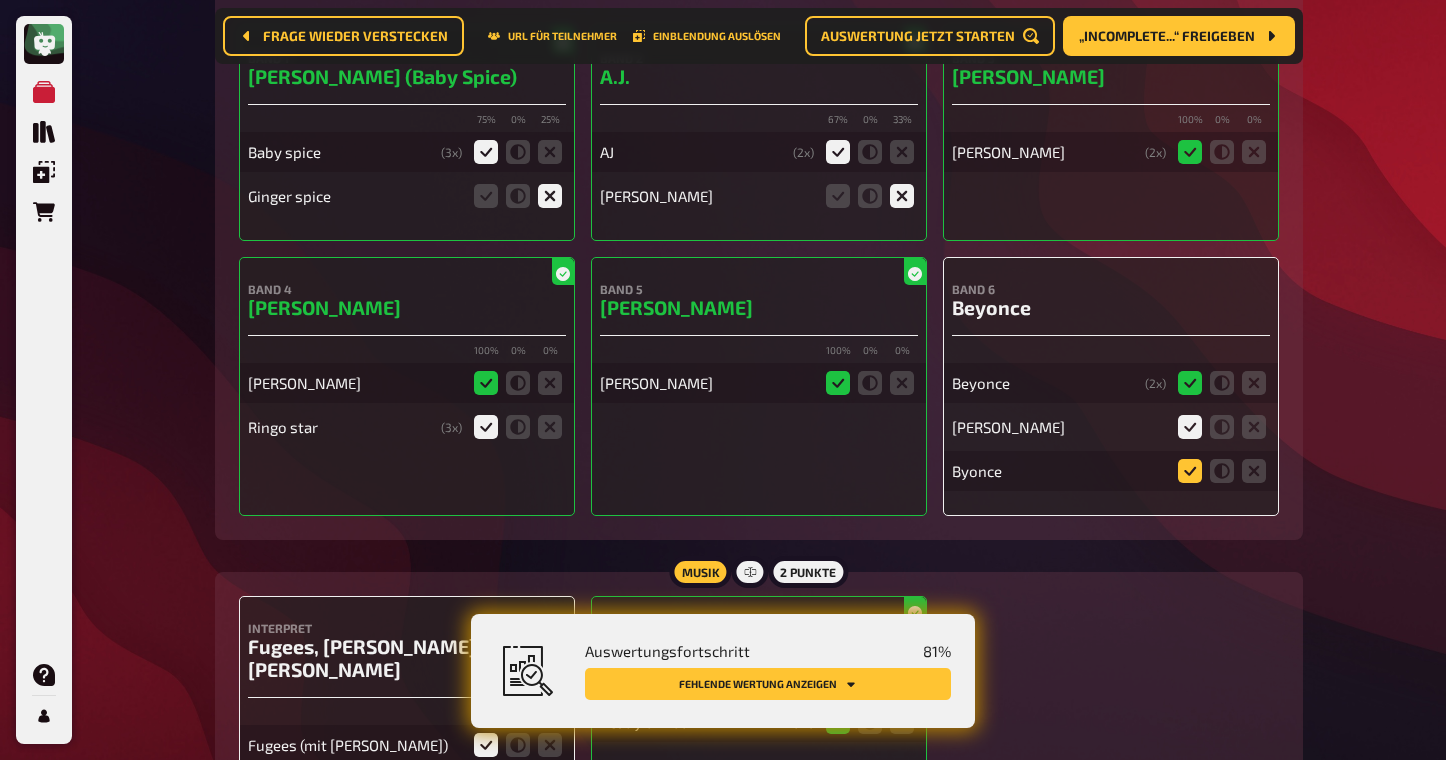 click 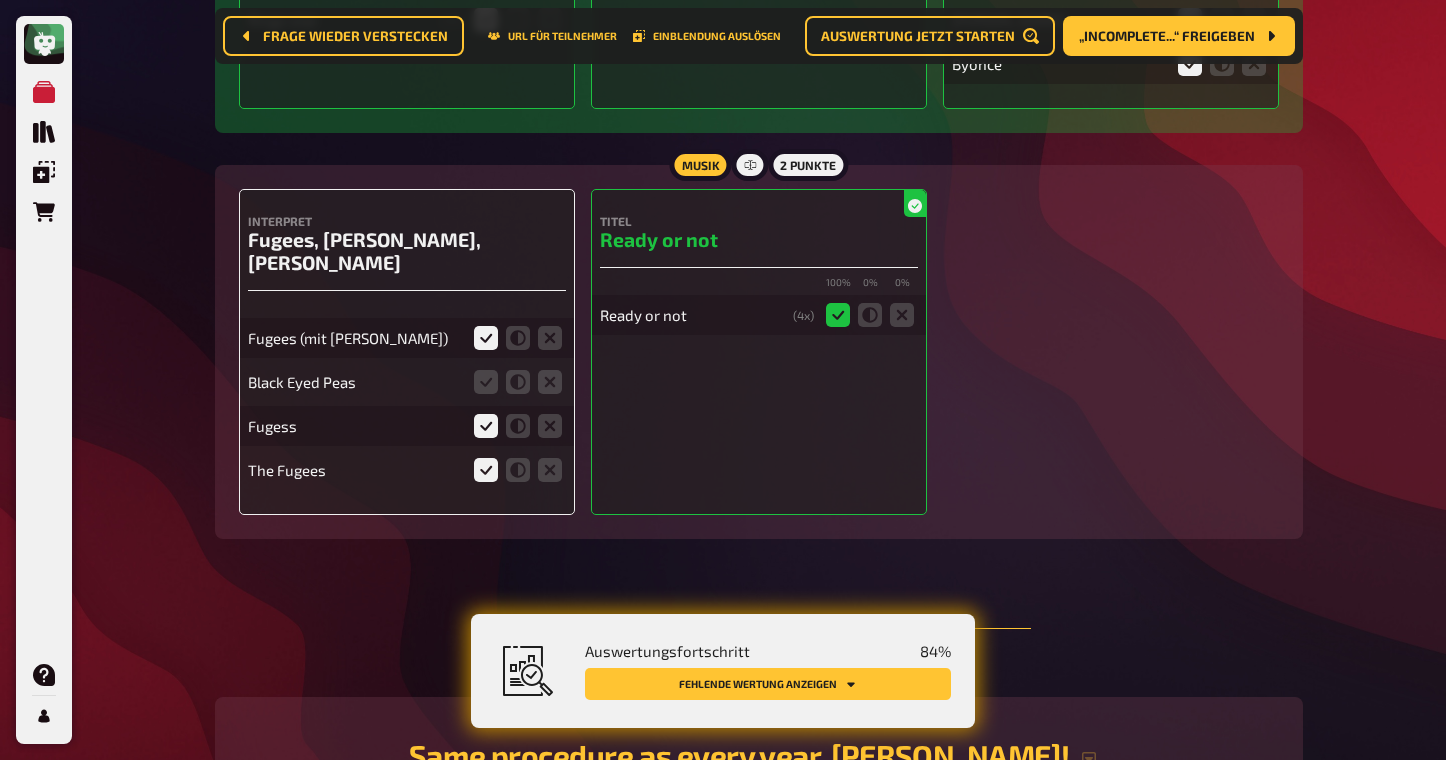 scroll, scrollTop: 891, scrollLeft: 0, axis: vertical 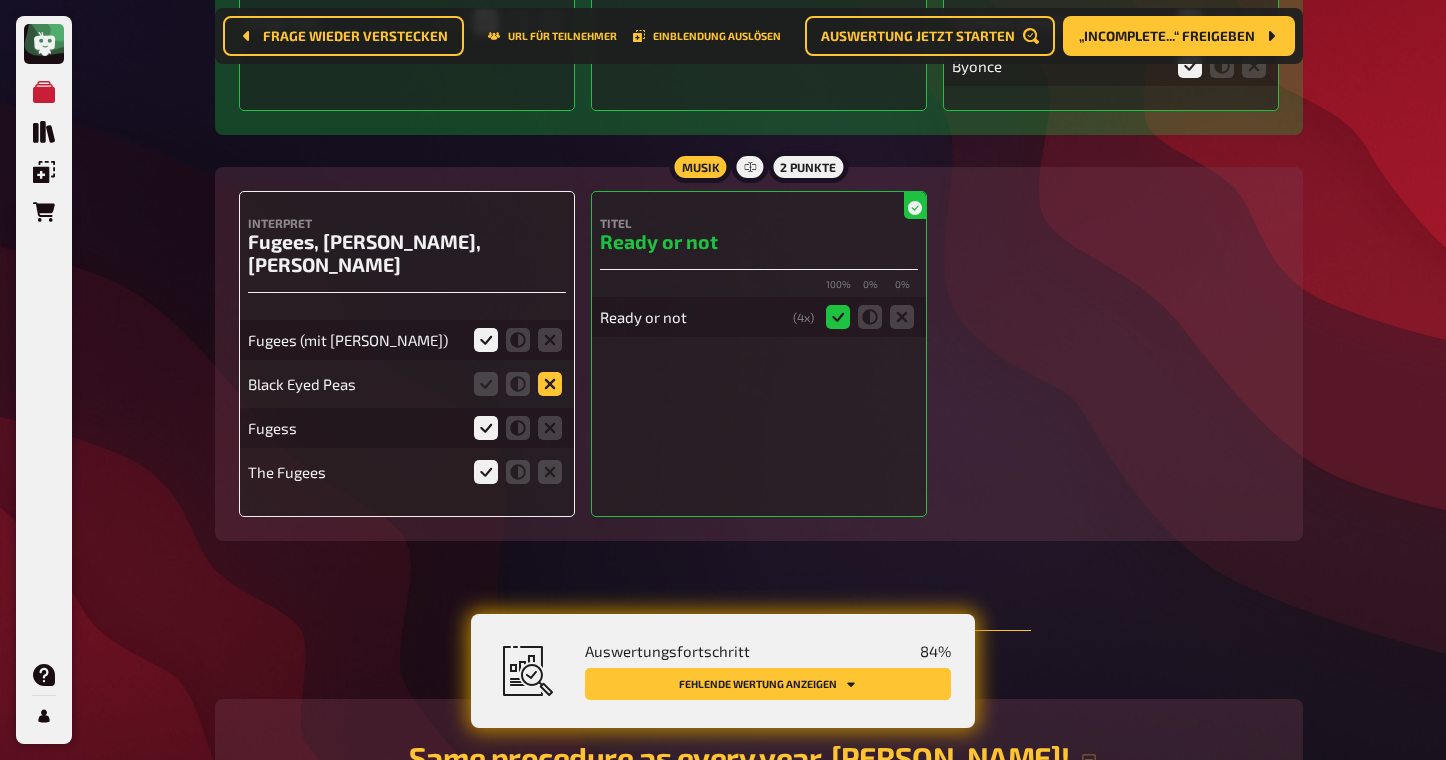 click 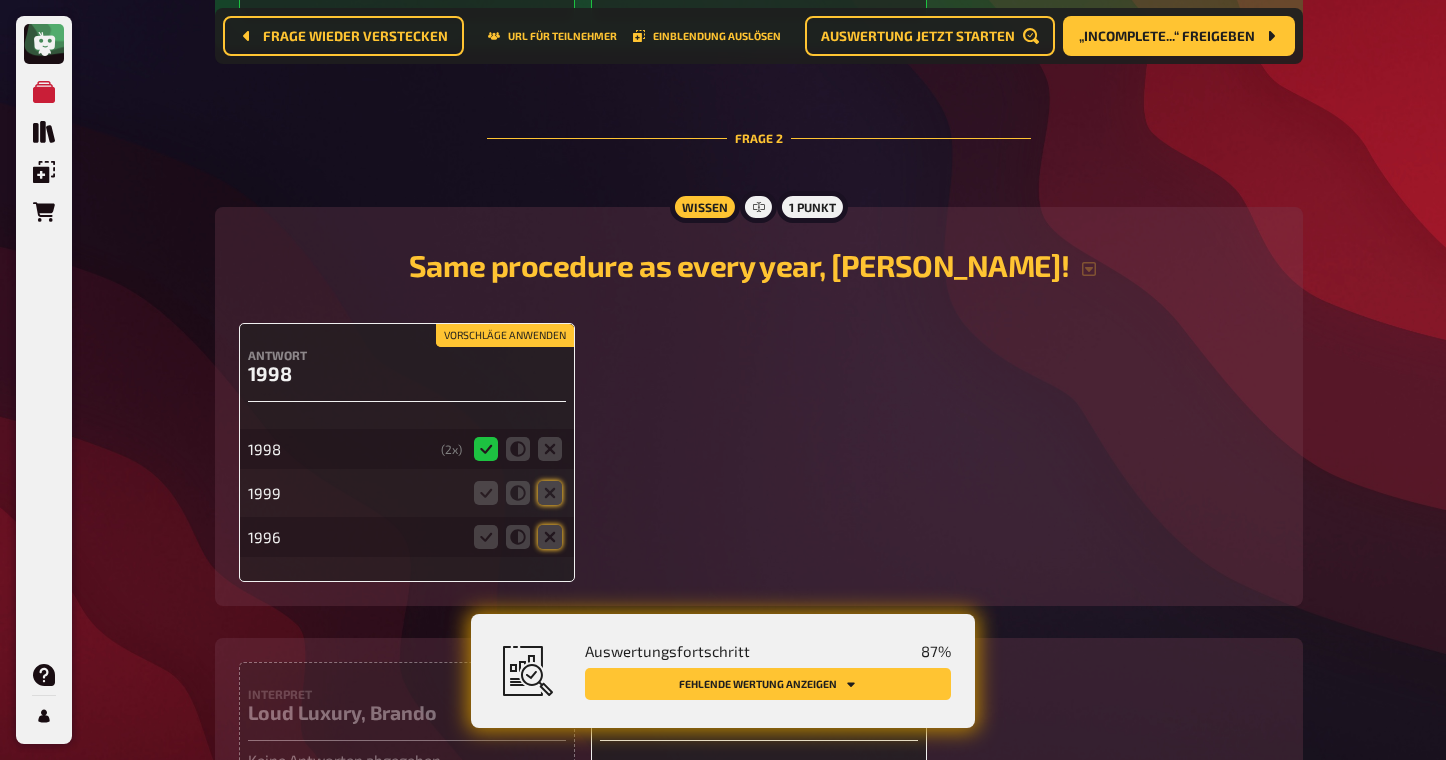 scroll, scrollTop: 1384, scrollLeft: 0, axis: vertical 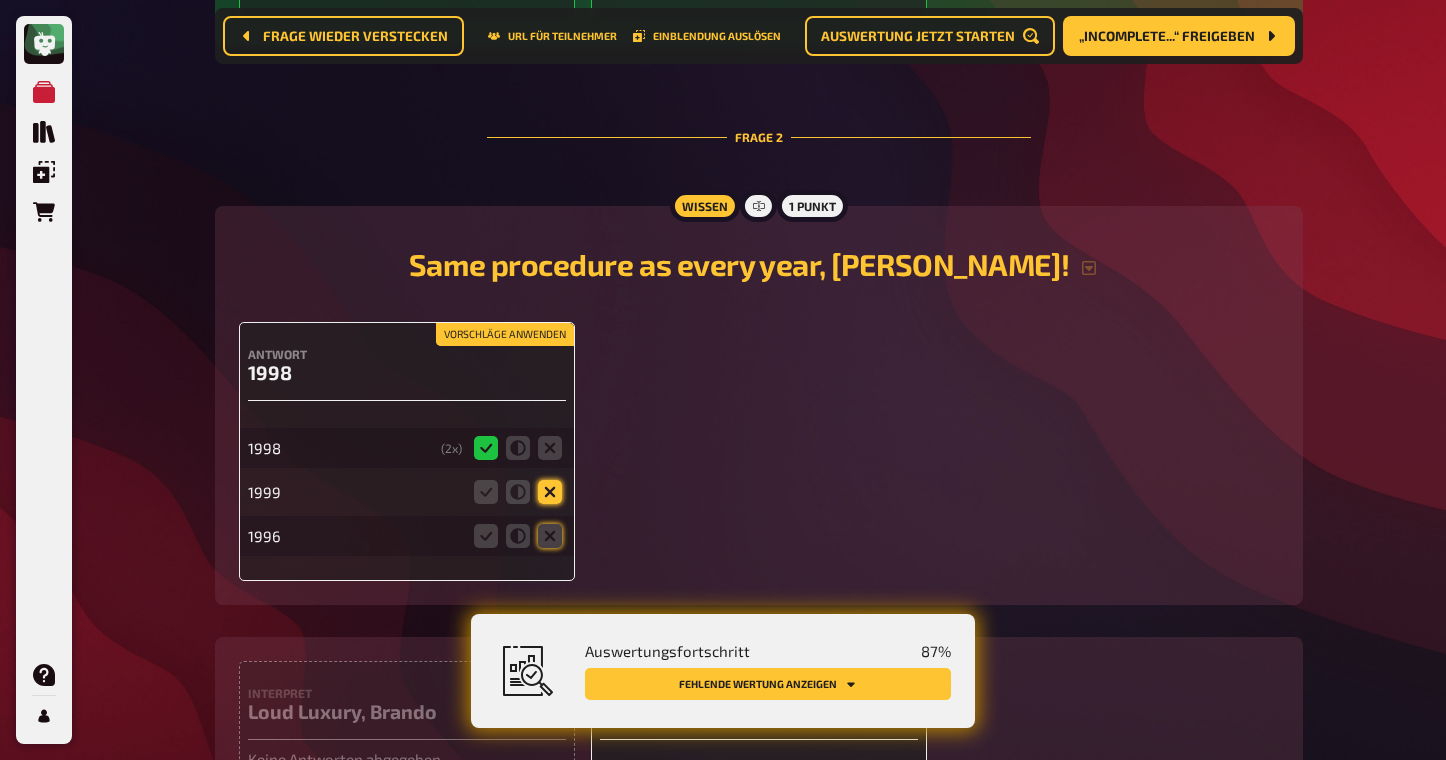 click 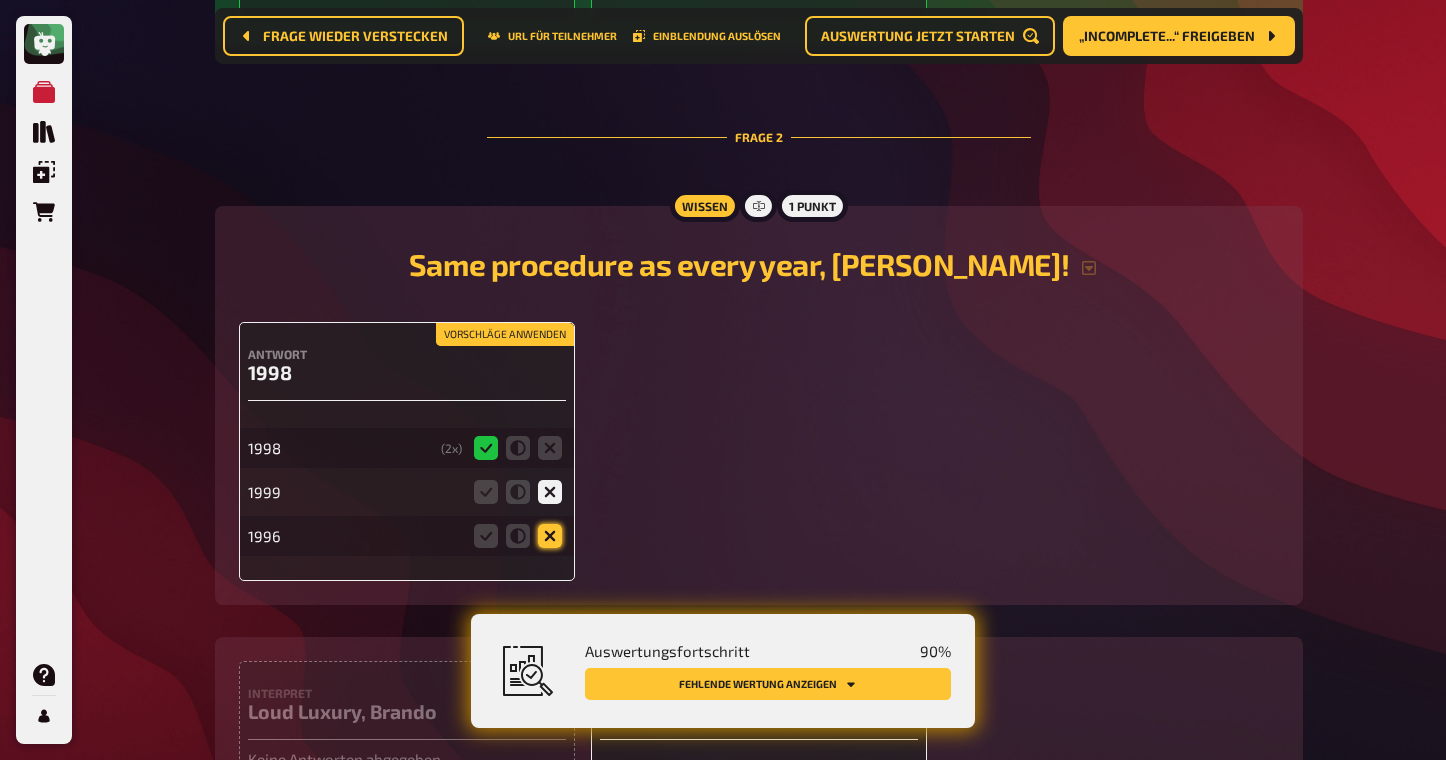 click 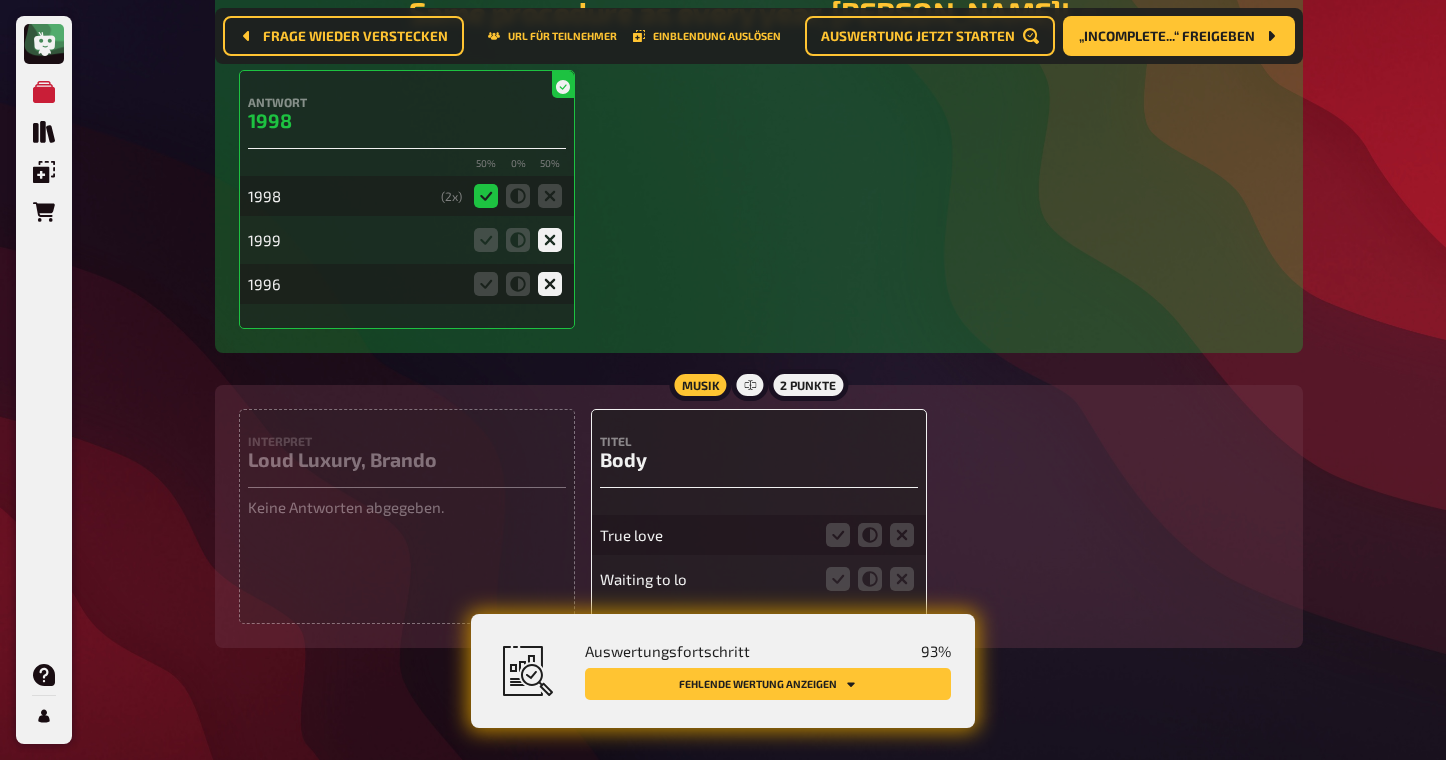 scroll, scrollTop: 1637, scrollLeft: 0, axis: vertical 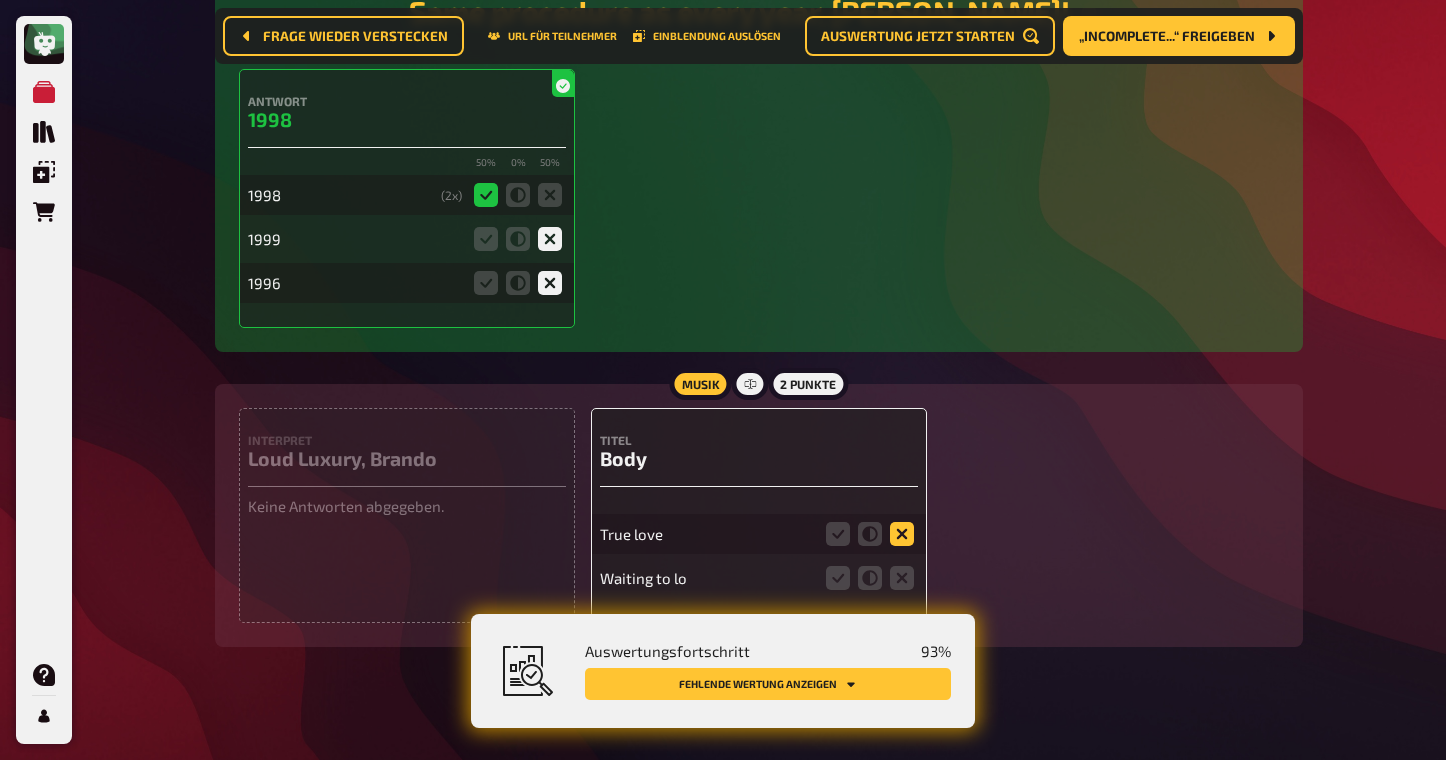 click 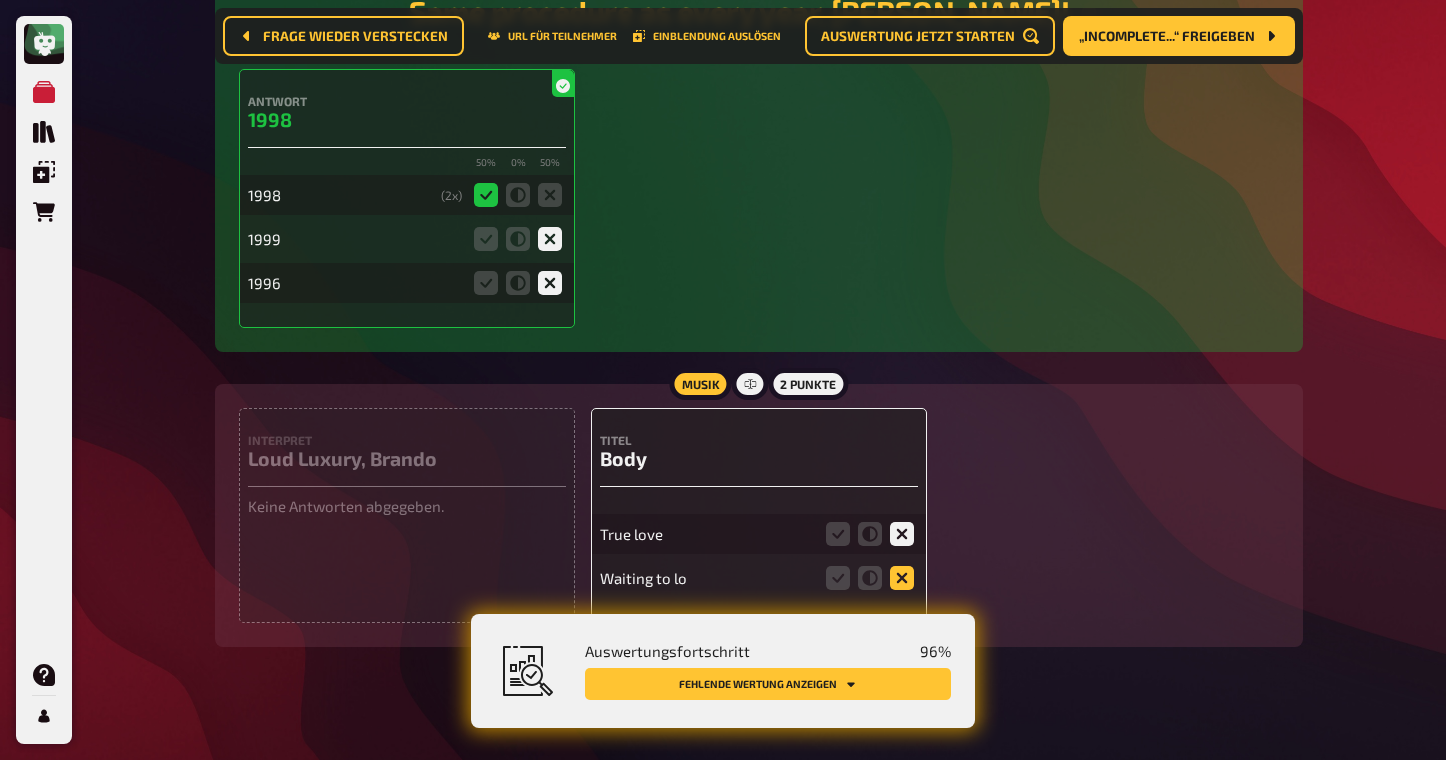 click 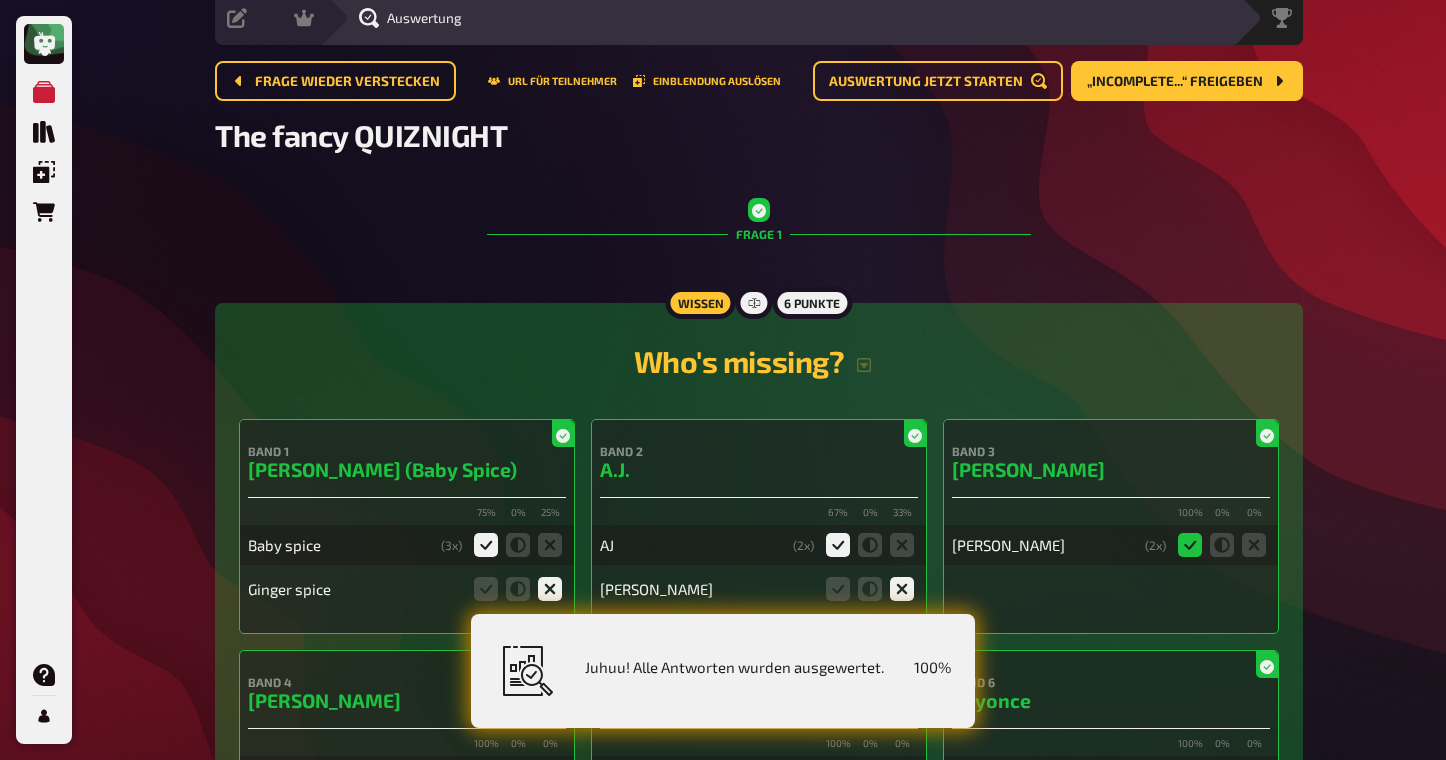scroll, scrollTop: 0, scrollLeft: 0, axis: both 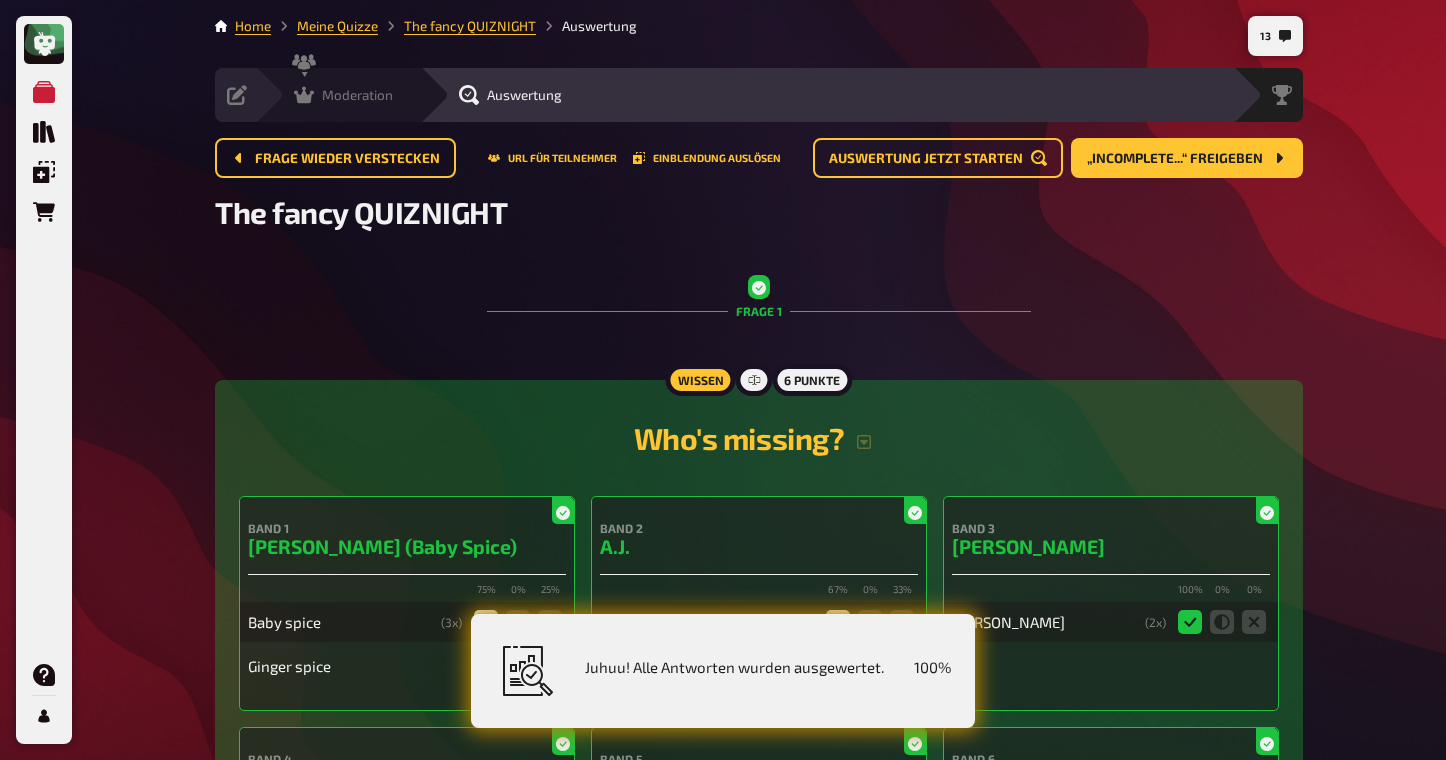 click on "Moderation" at bounding box center (343, 95) 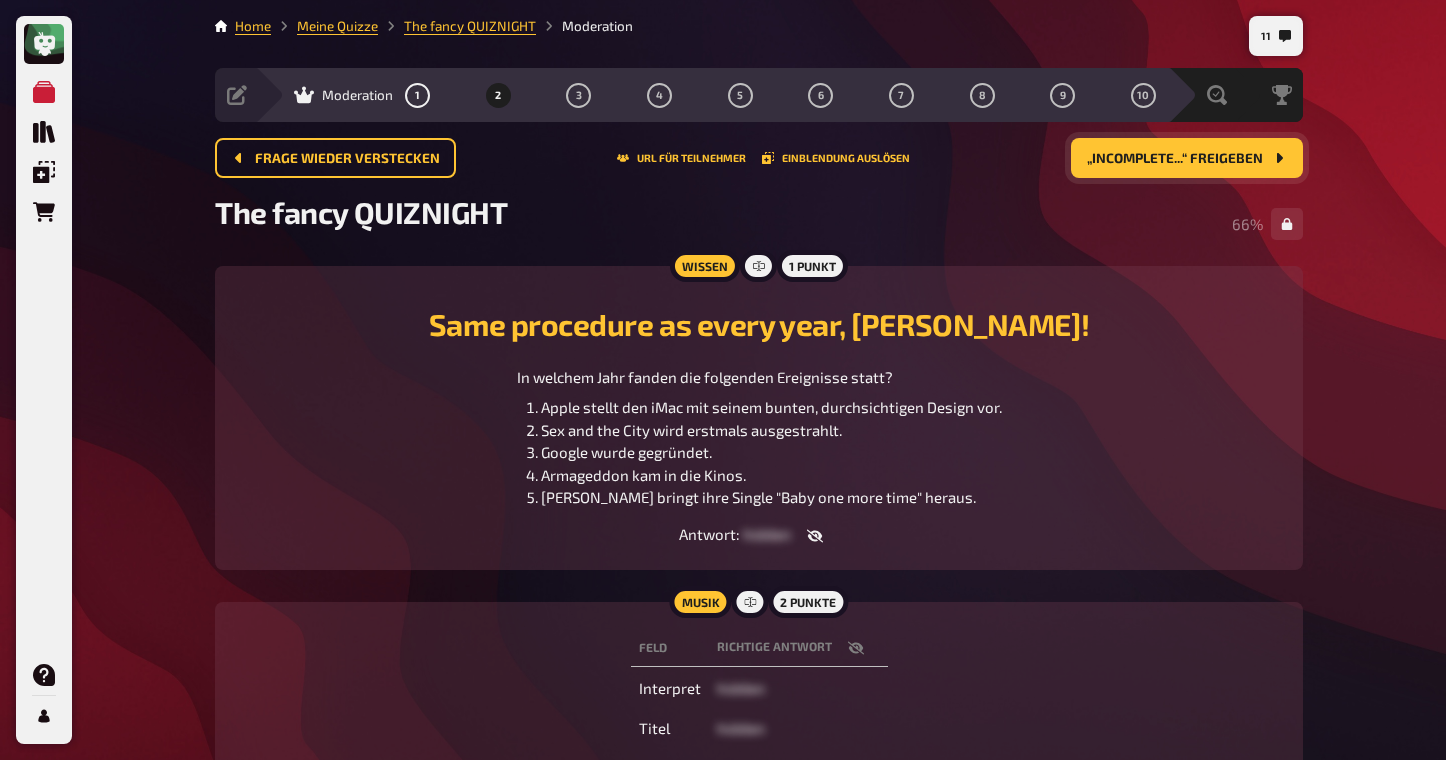 click on "„Incomplete...“ freigeben" at bounding box center (1187, 158) 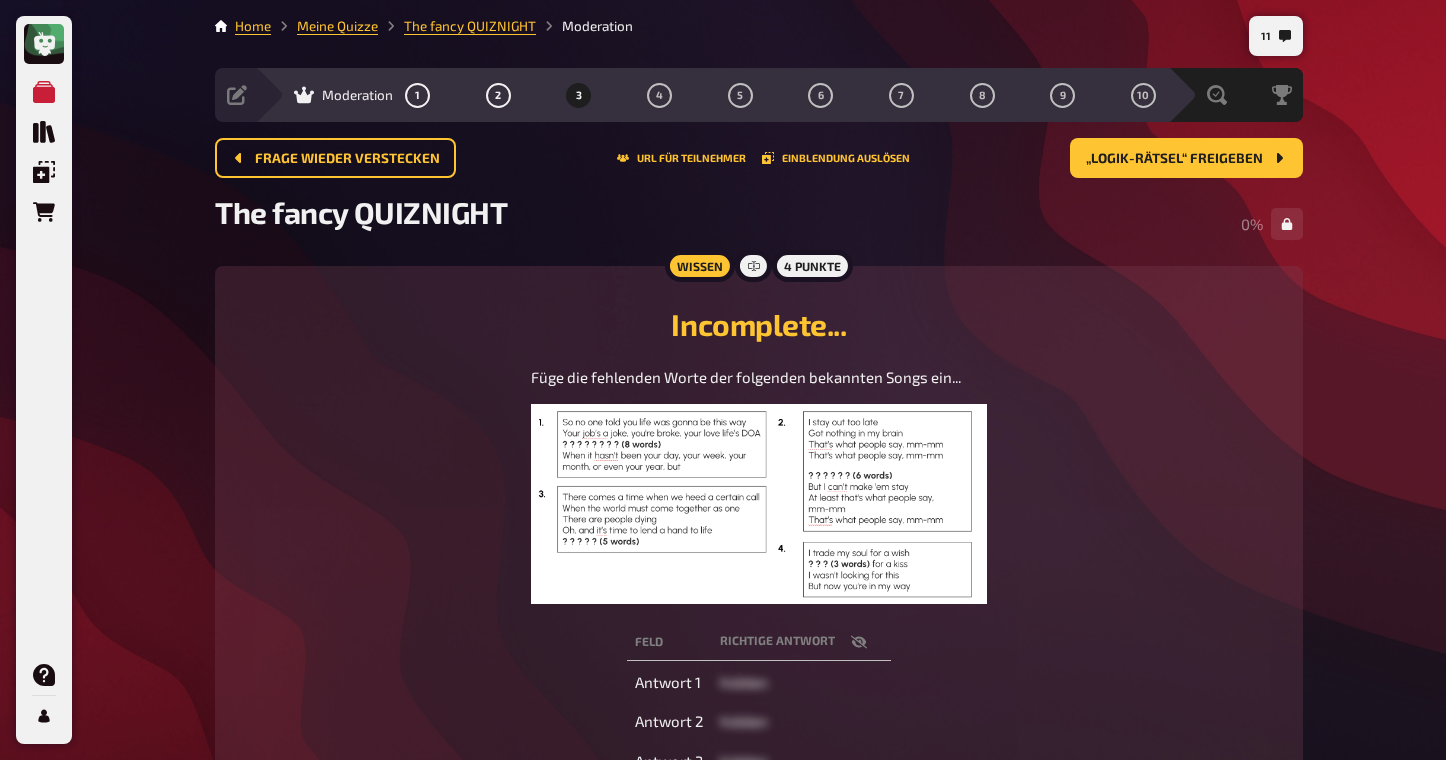 click at bounding box center [758, 504] 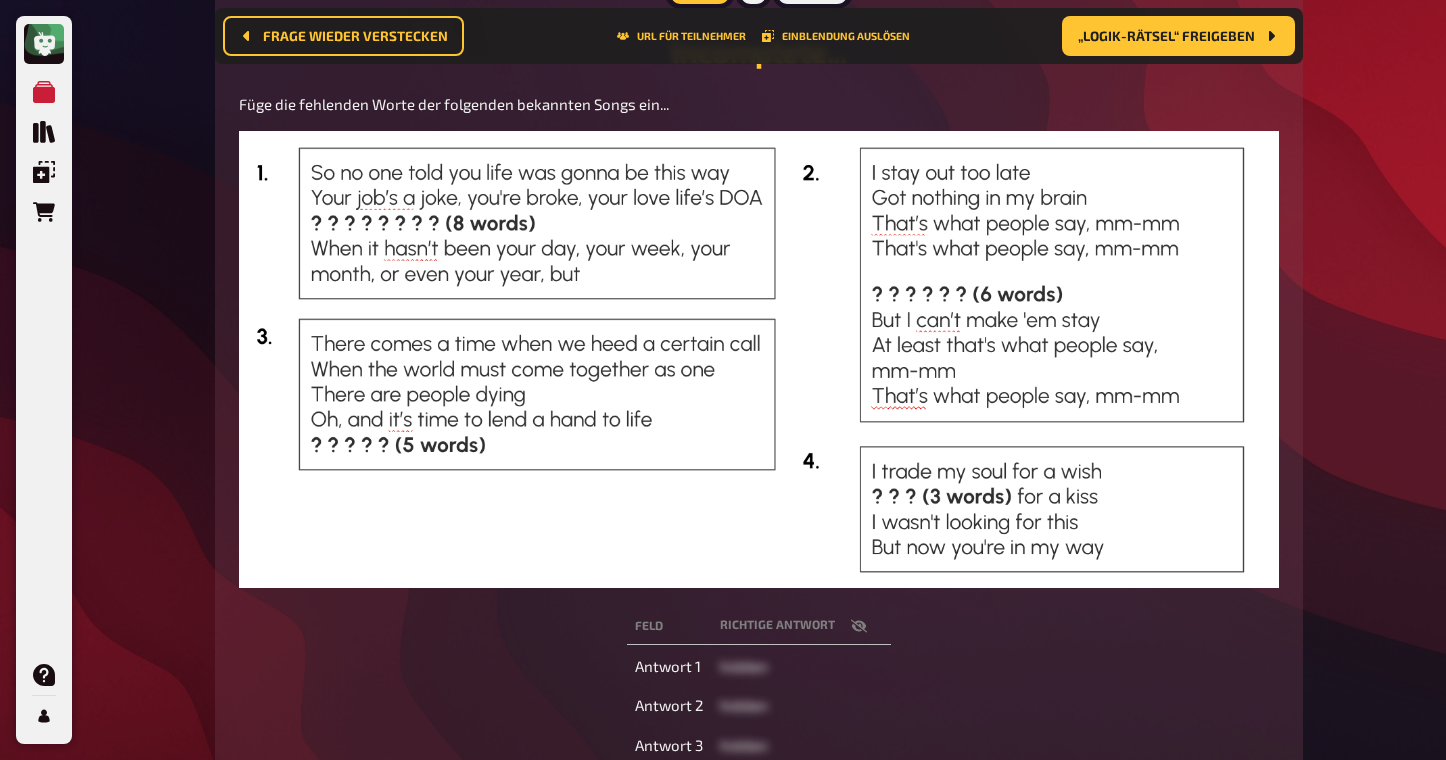 scroll, scrollTop: 693, scrollLeft: 0, axis: vertical 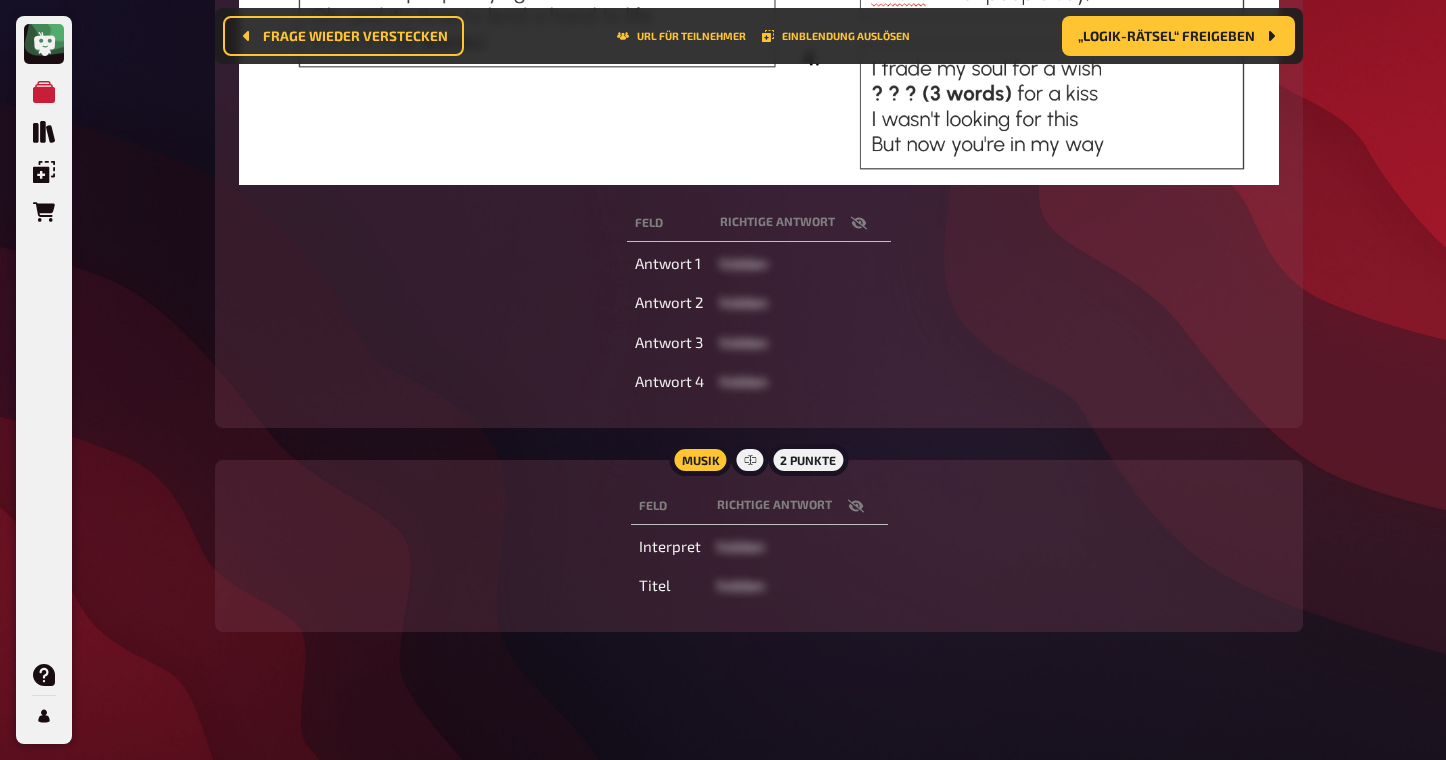 click 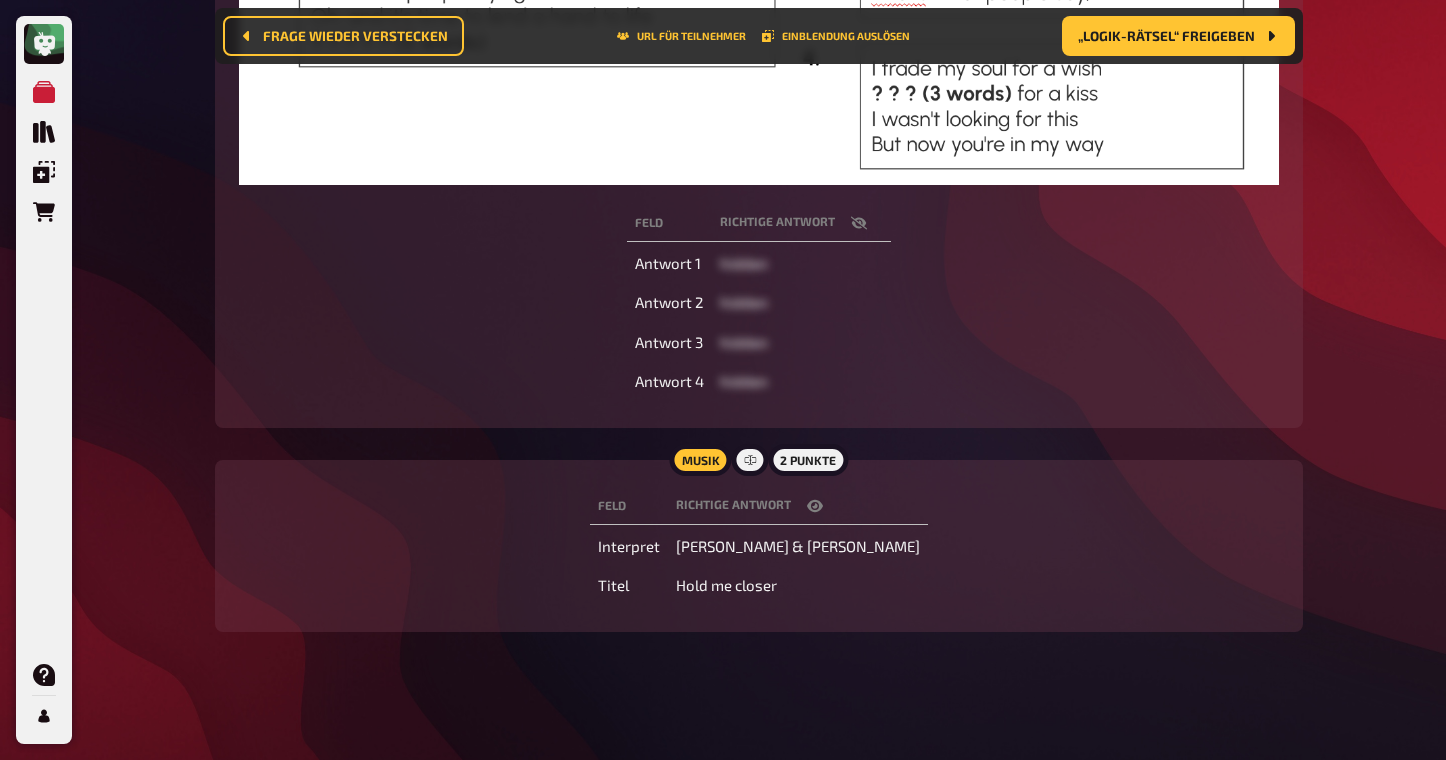 click at bounding box center (815, 506) 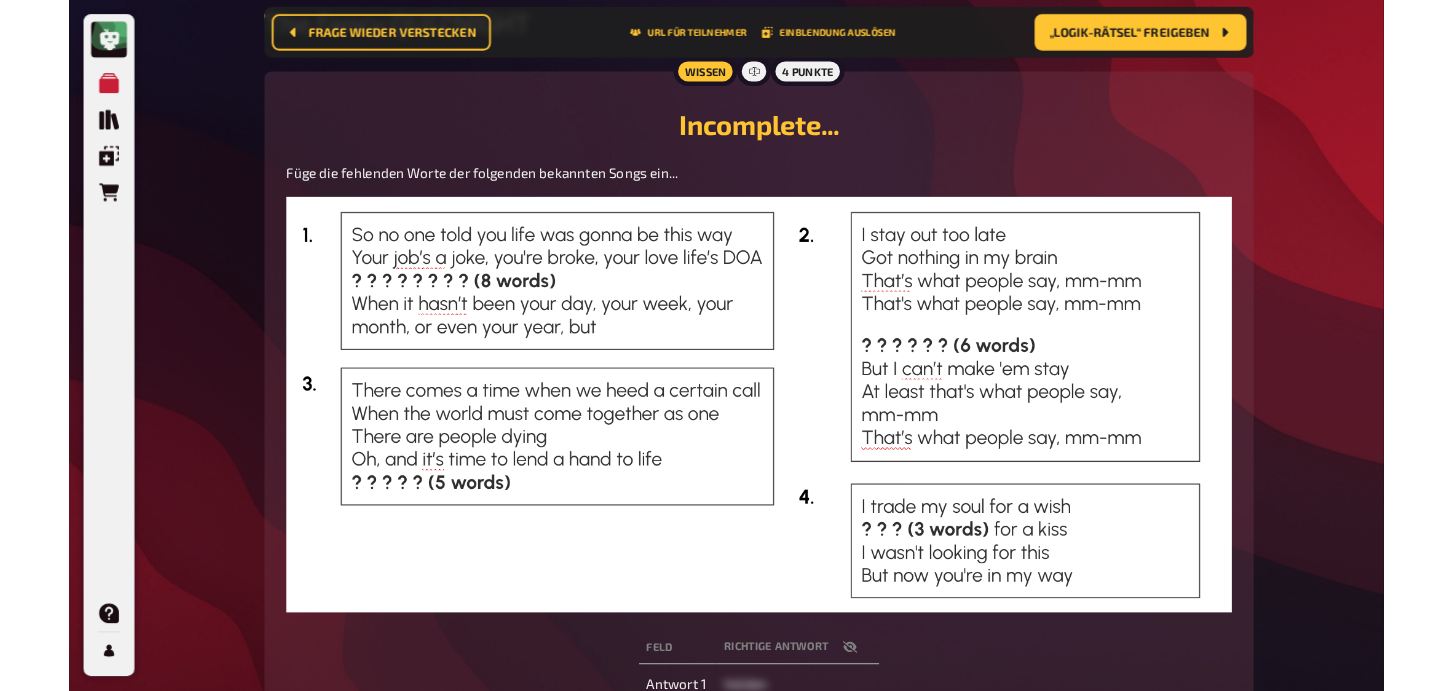 scroll, scrollTop: 0, scrollLeft: 0, axis: both 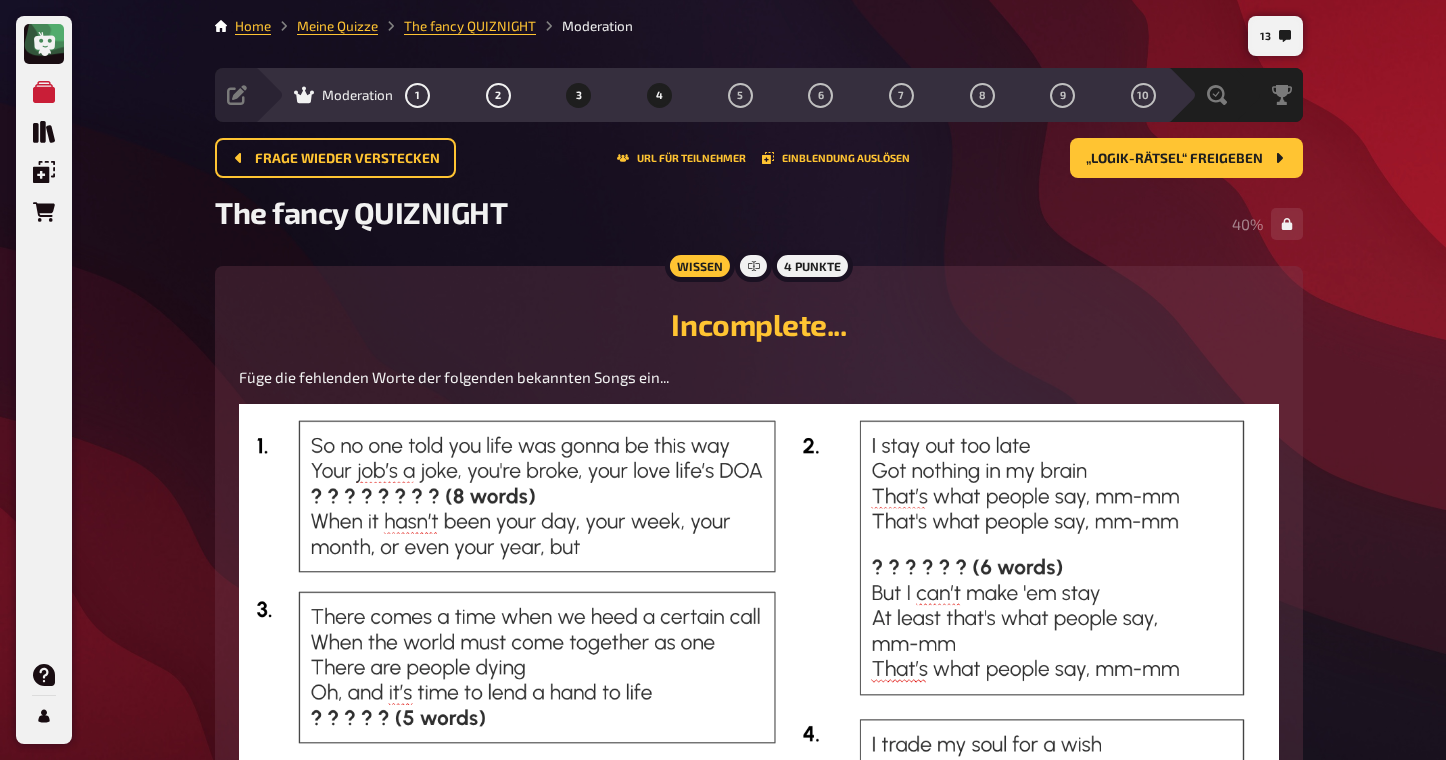click on "4" at bounding box center (659, 95) 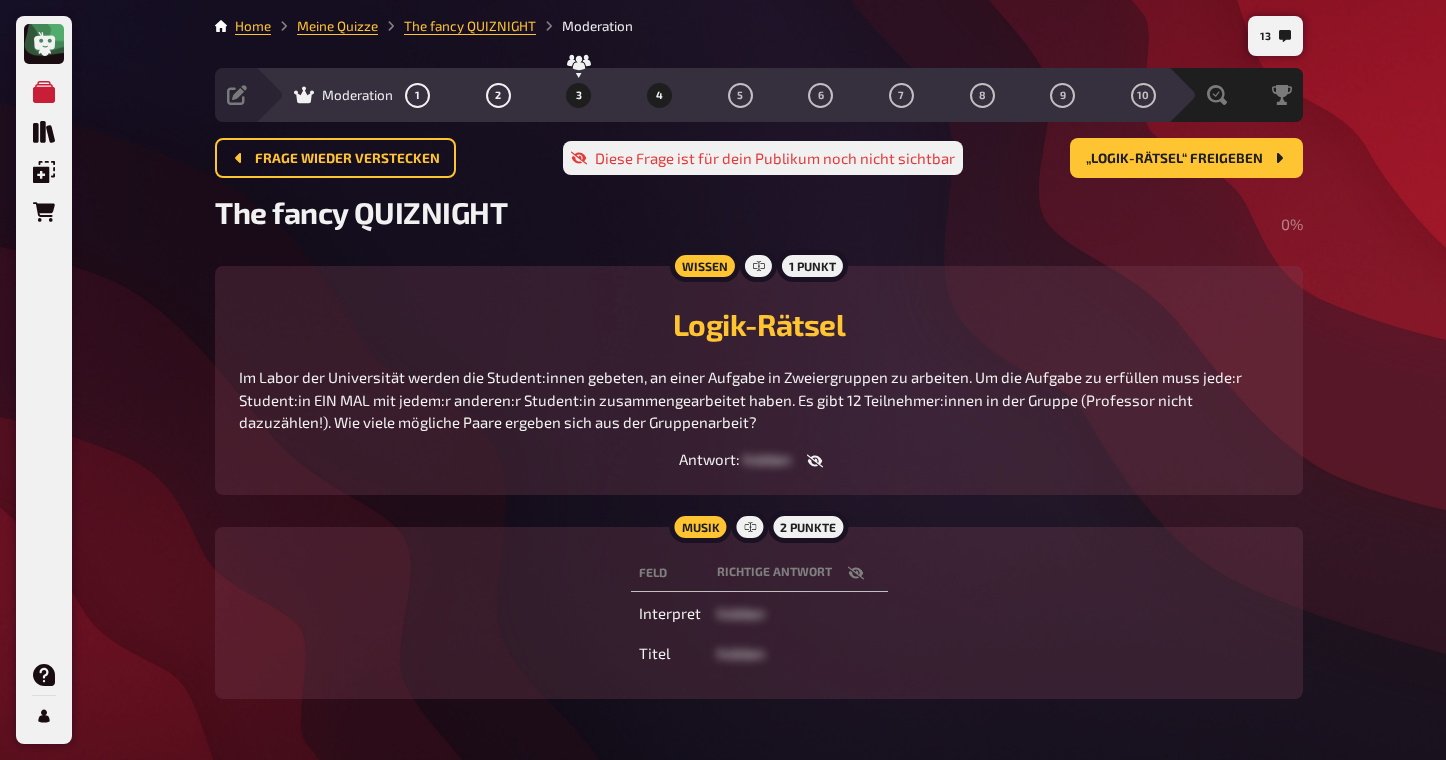 click on "3" at bounding box center (579, 95) 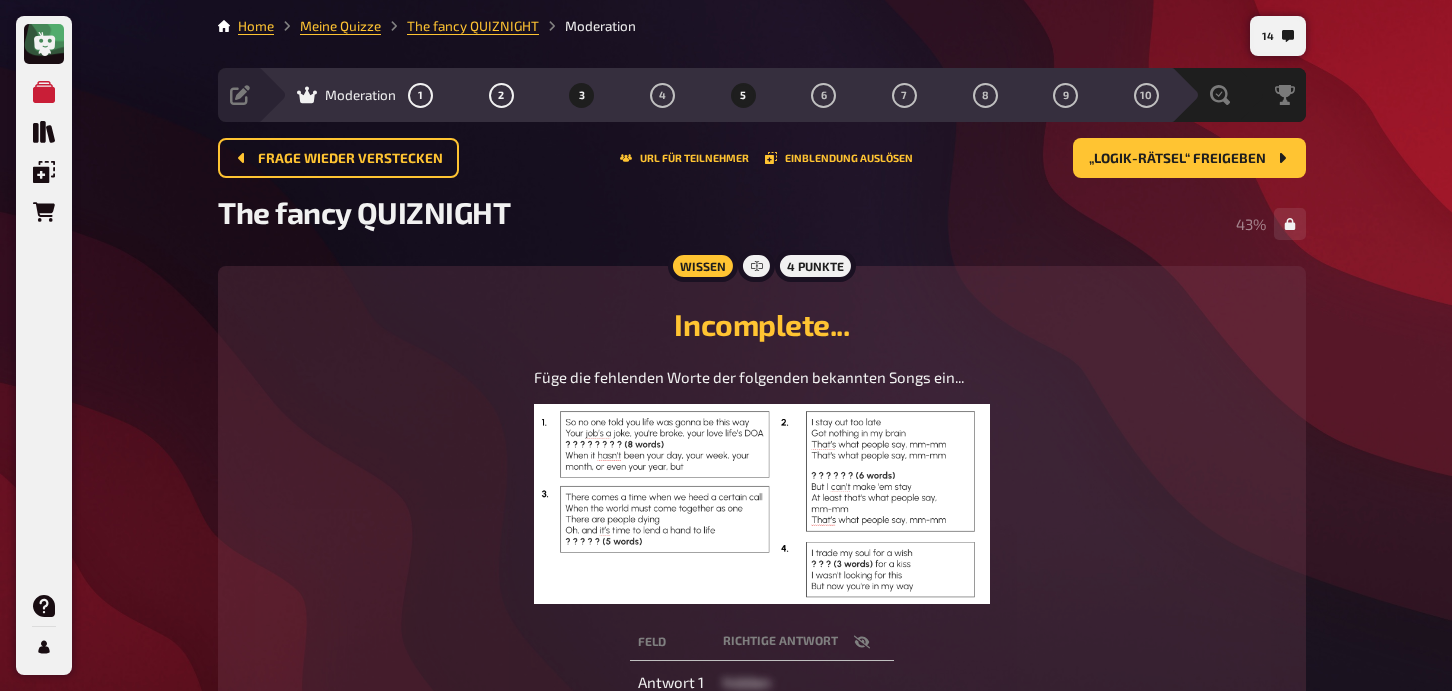 click on "5" at bounding box center [743, 95] 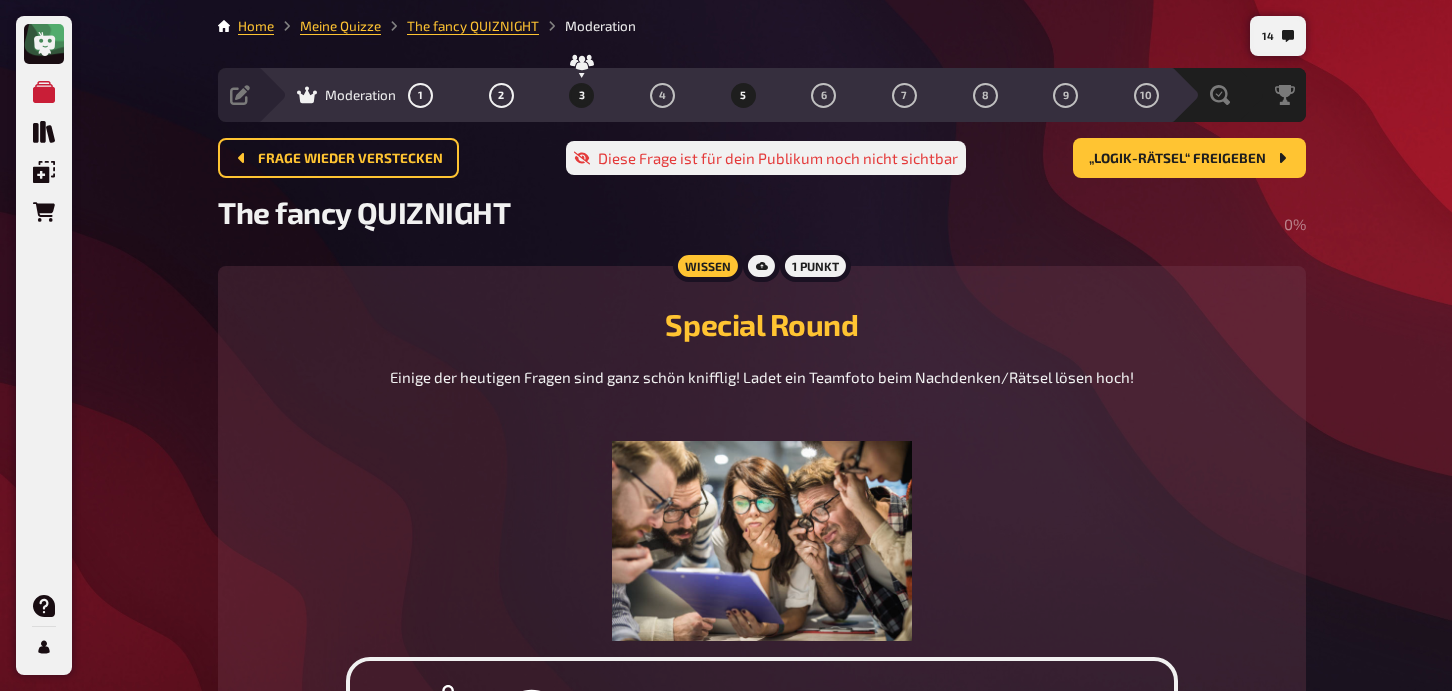 click on "3" at bounding box center [582, 95] 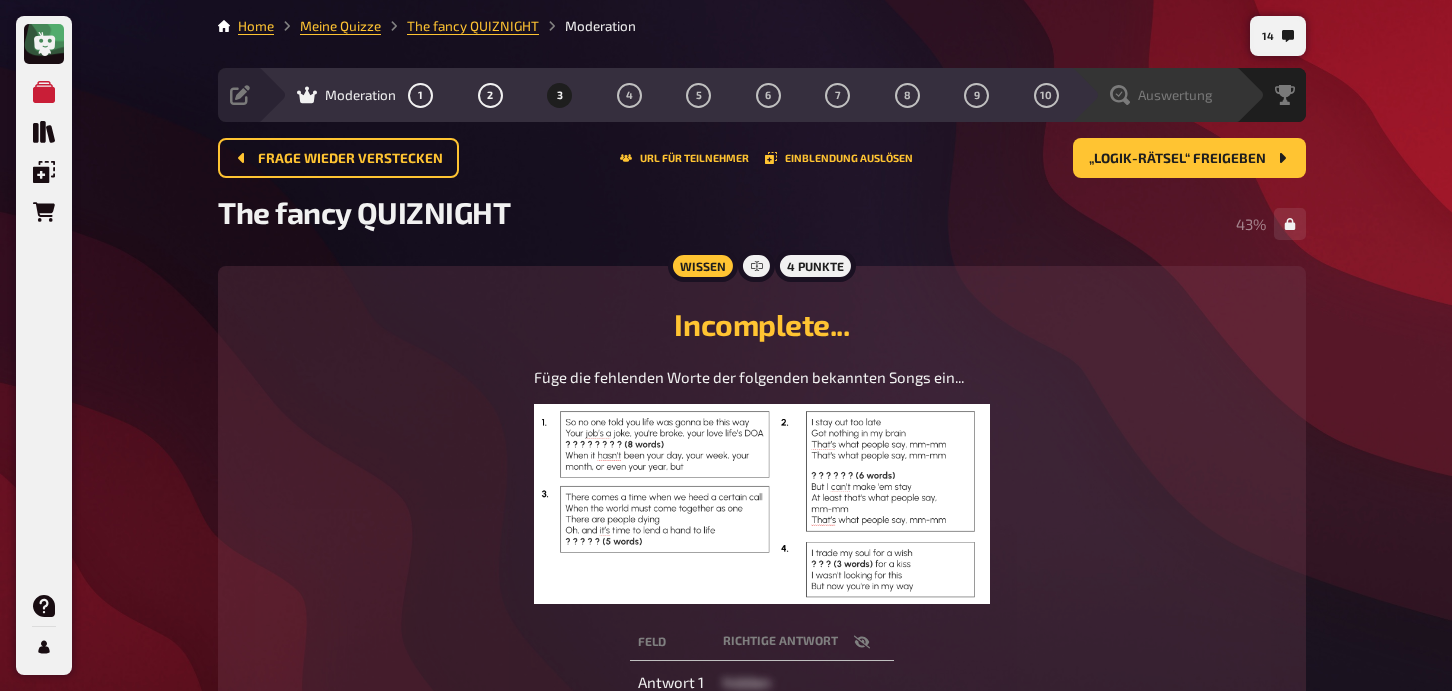 click on "Auswertung" at bounding box center (1175, 95) 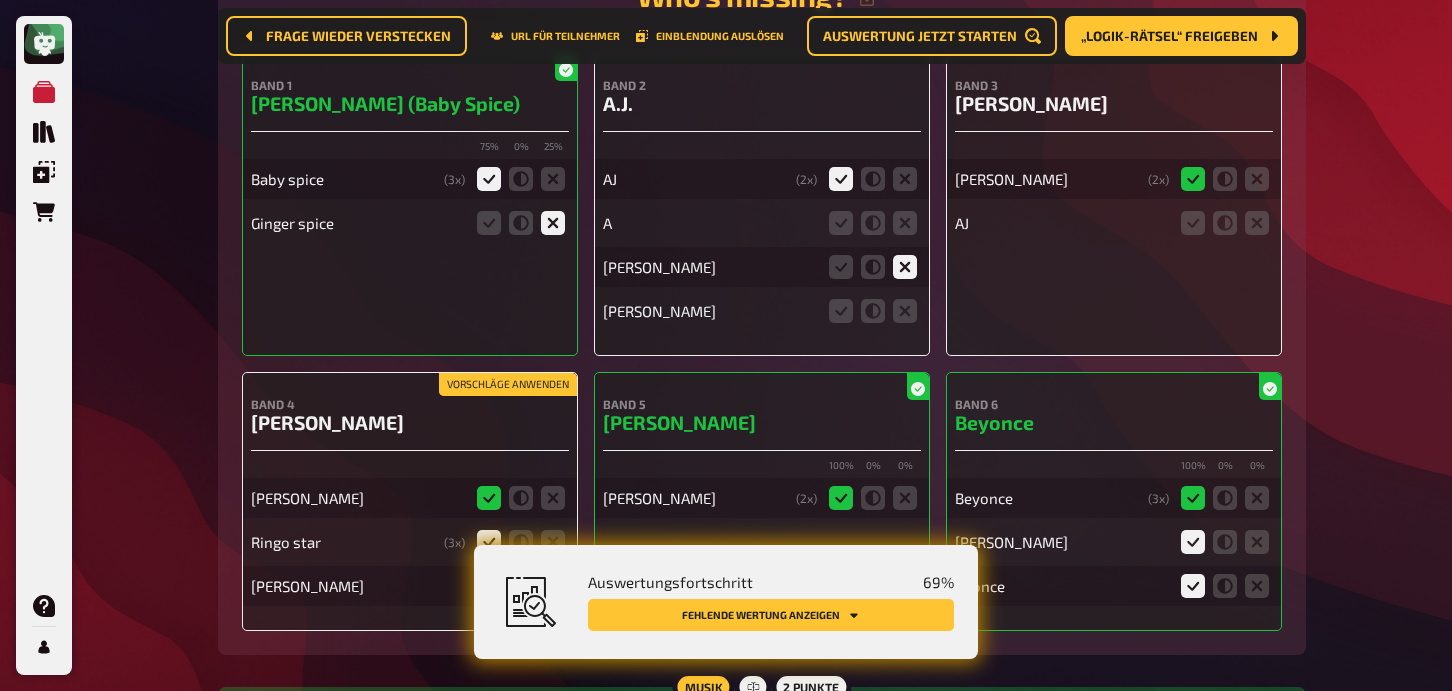 scroll, scrollTop: 460, scrollLeft: 0, axis: vertical 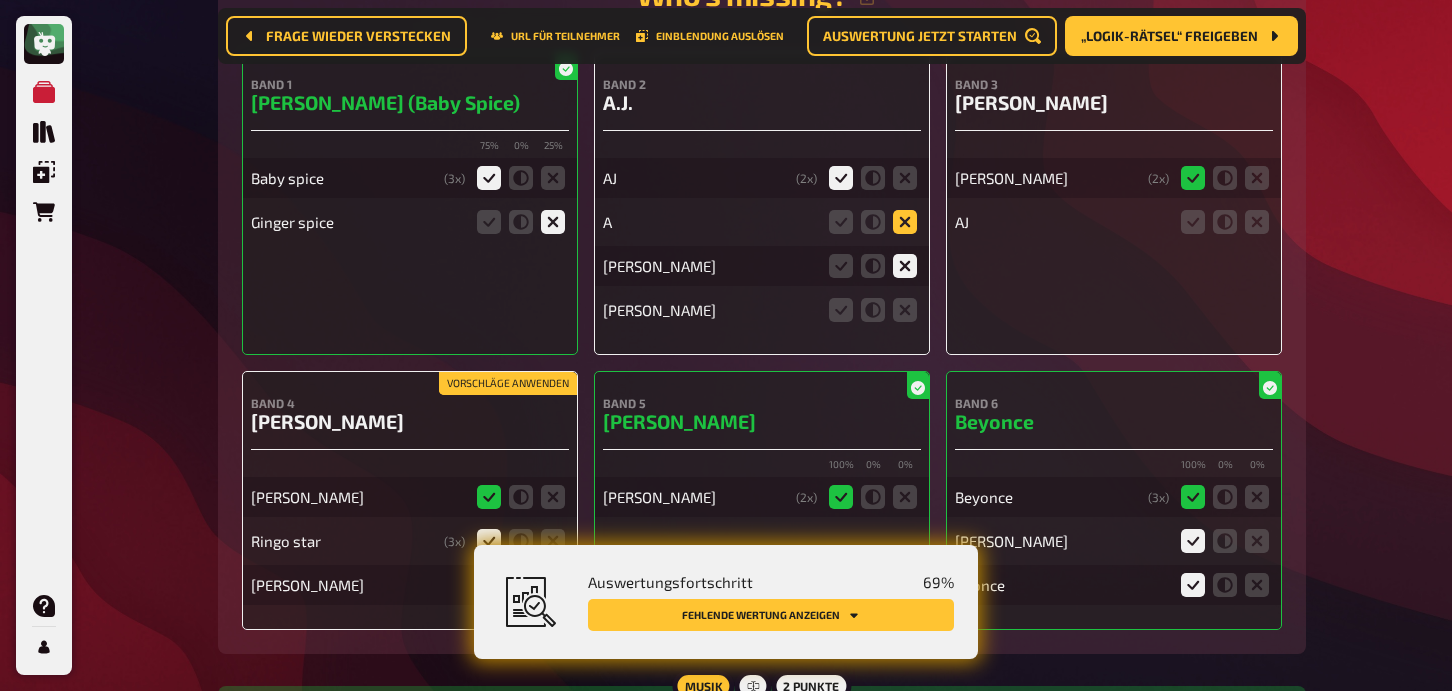 click 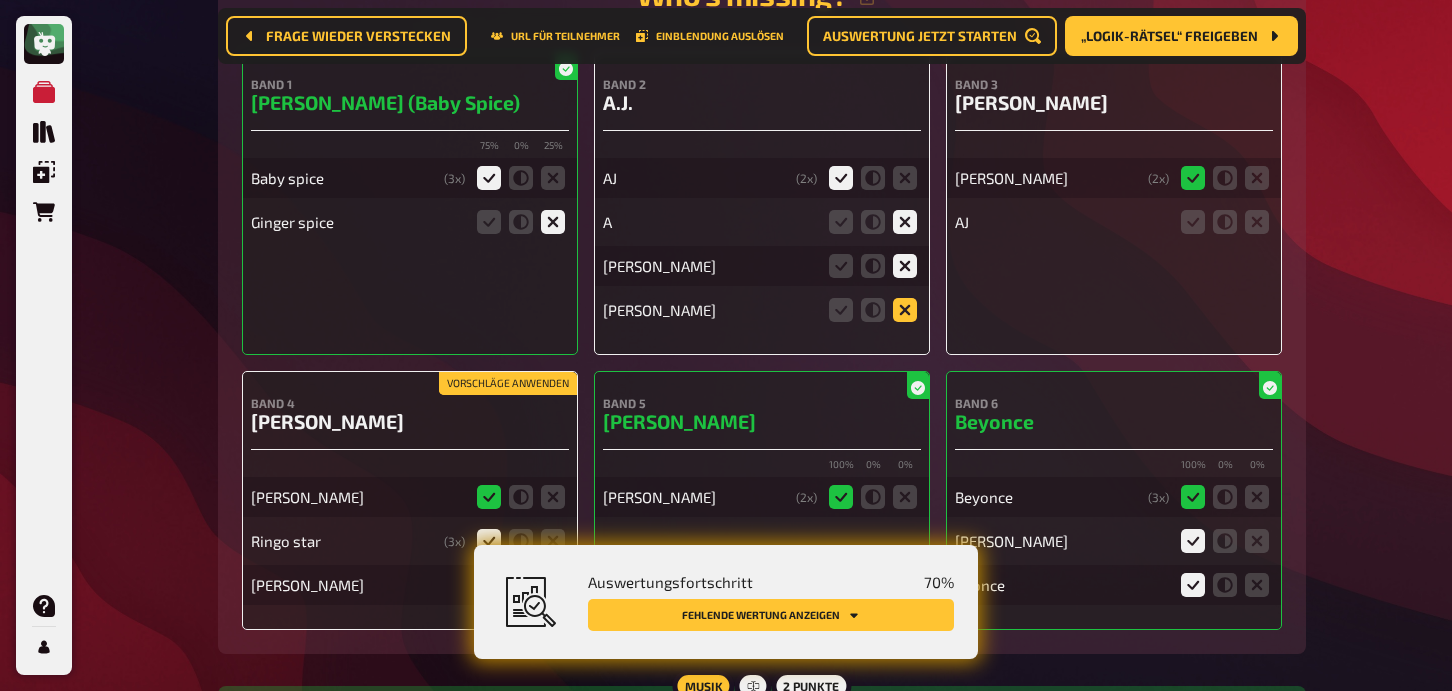 click 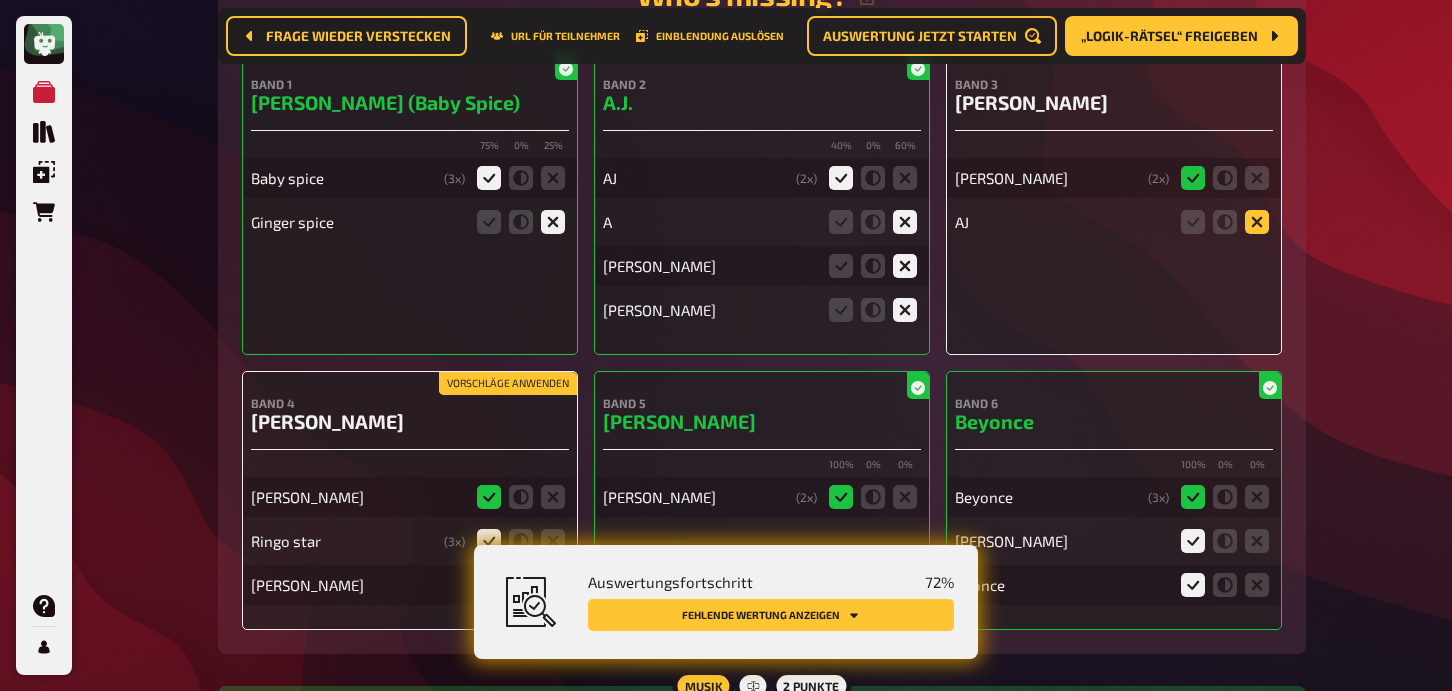 click 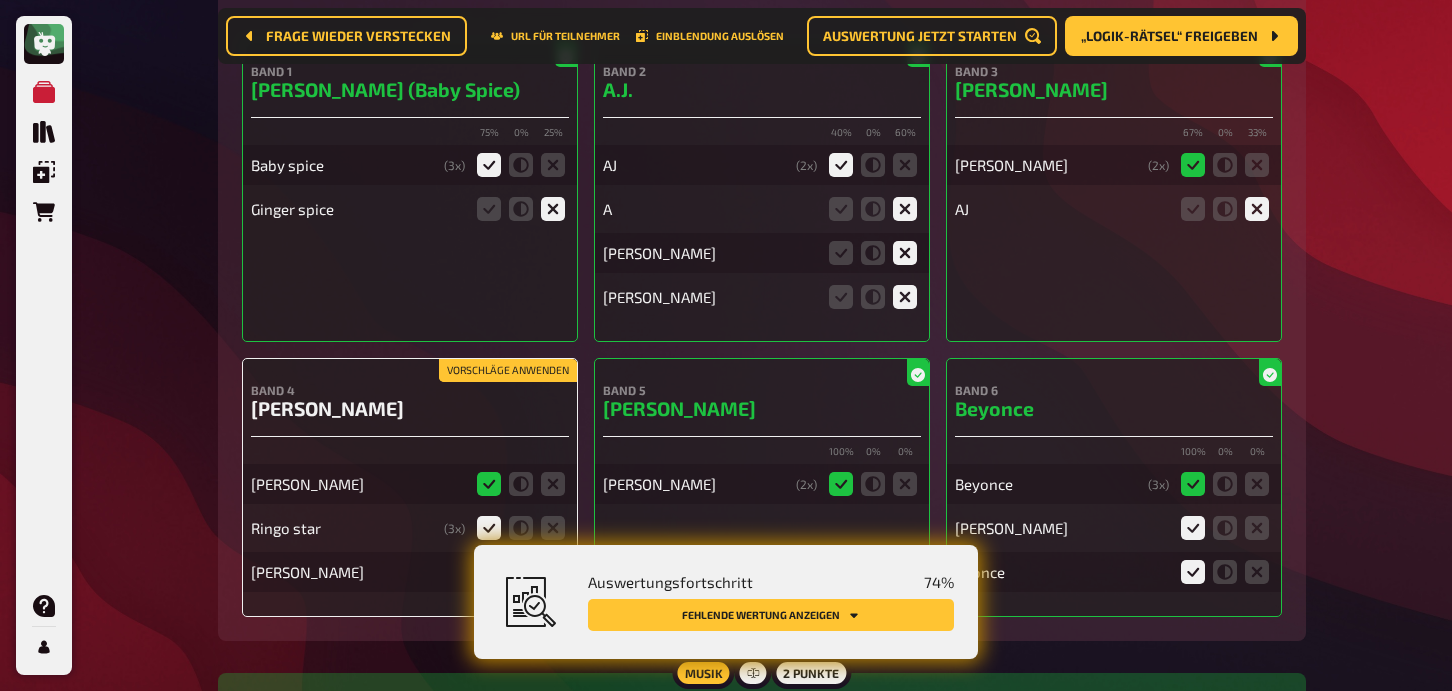 scroll, scrollTop: 707, scrollLeft: 0, axis: vertical 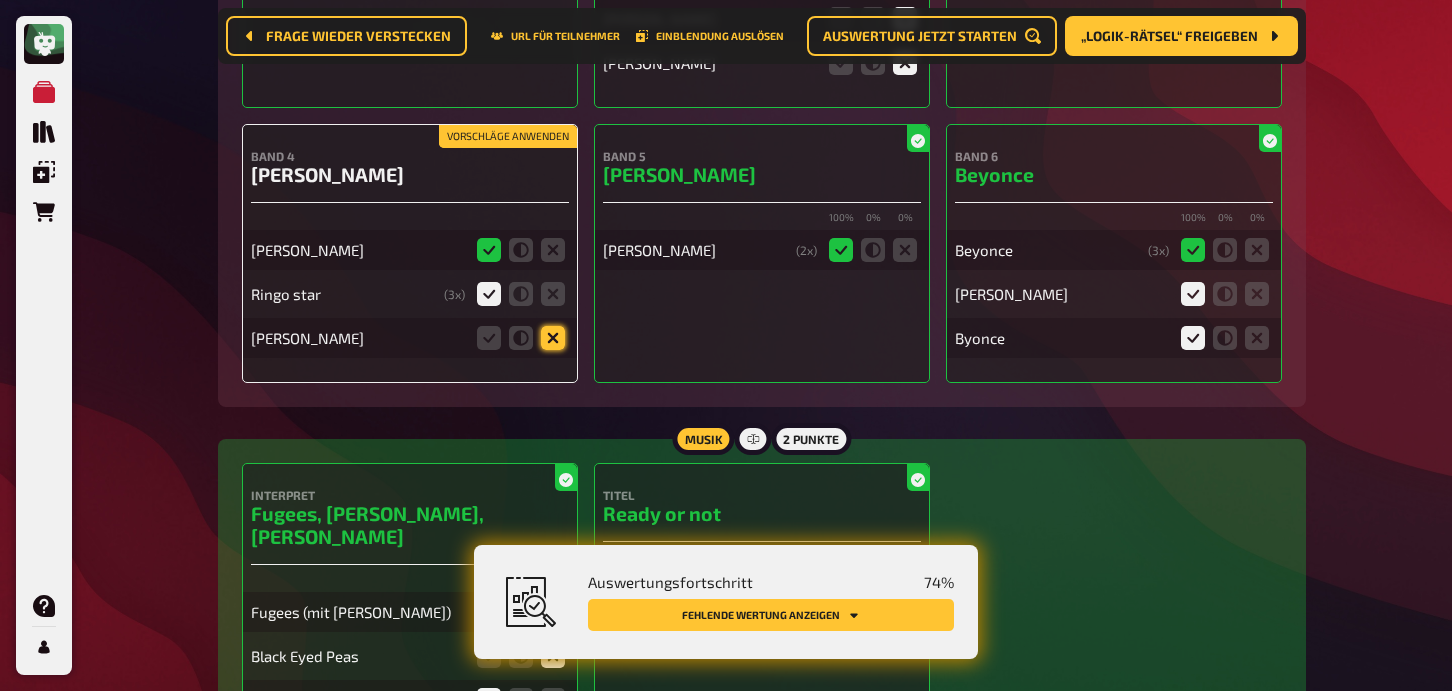 click 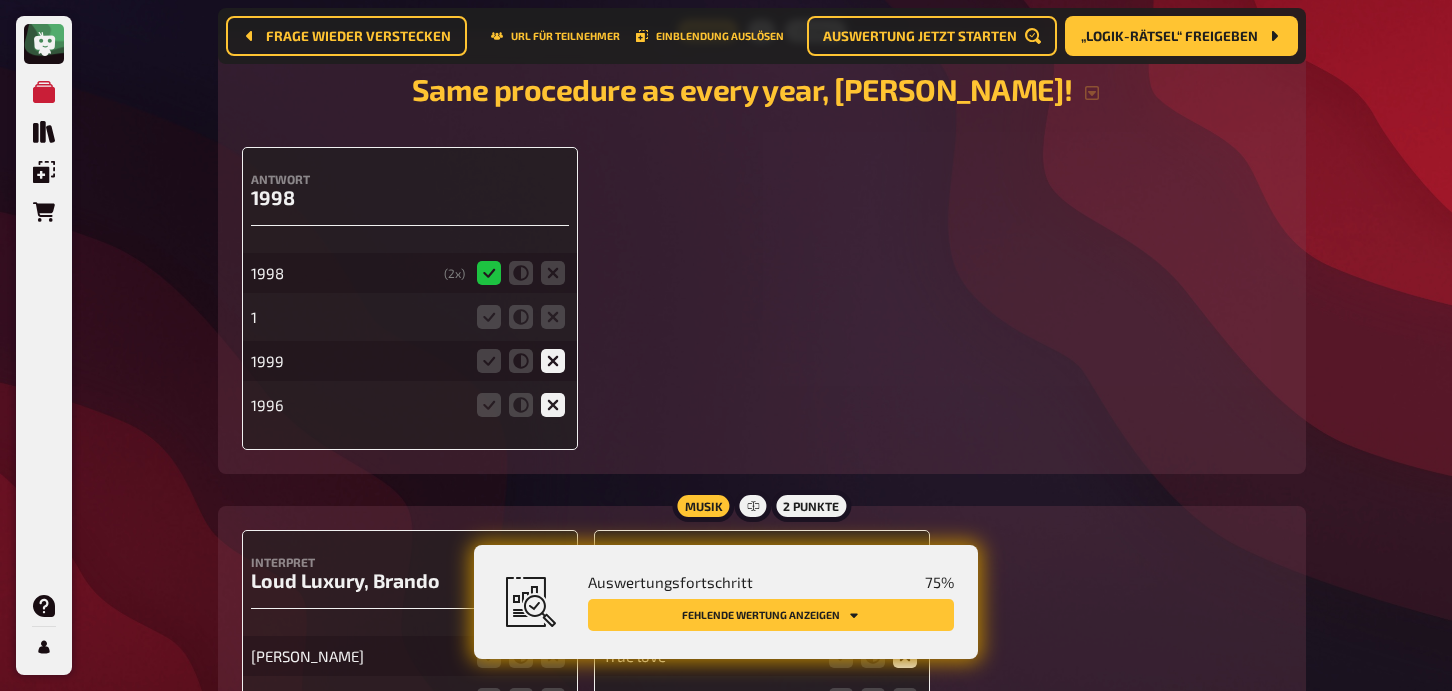scroll, scrollTop: 1649, scrollLeft: 0, axis: vertical 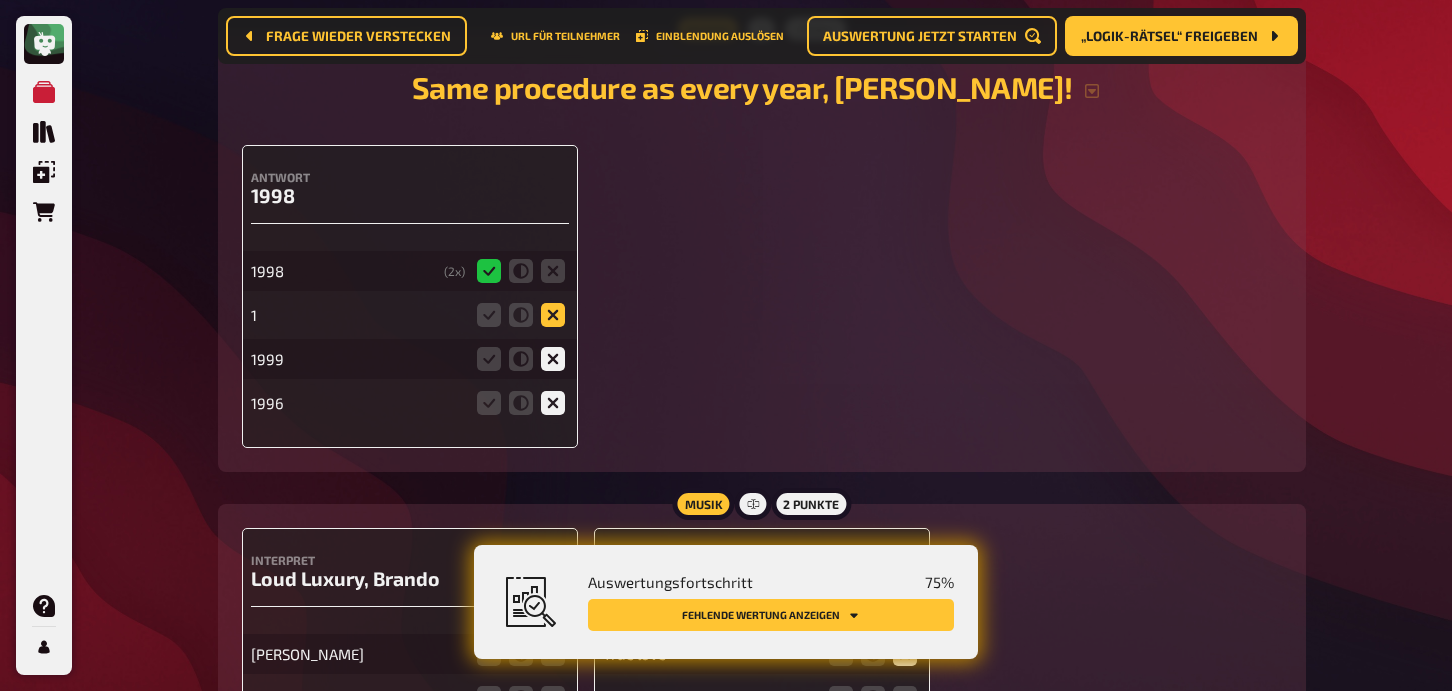 click 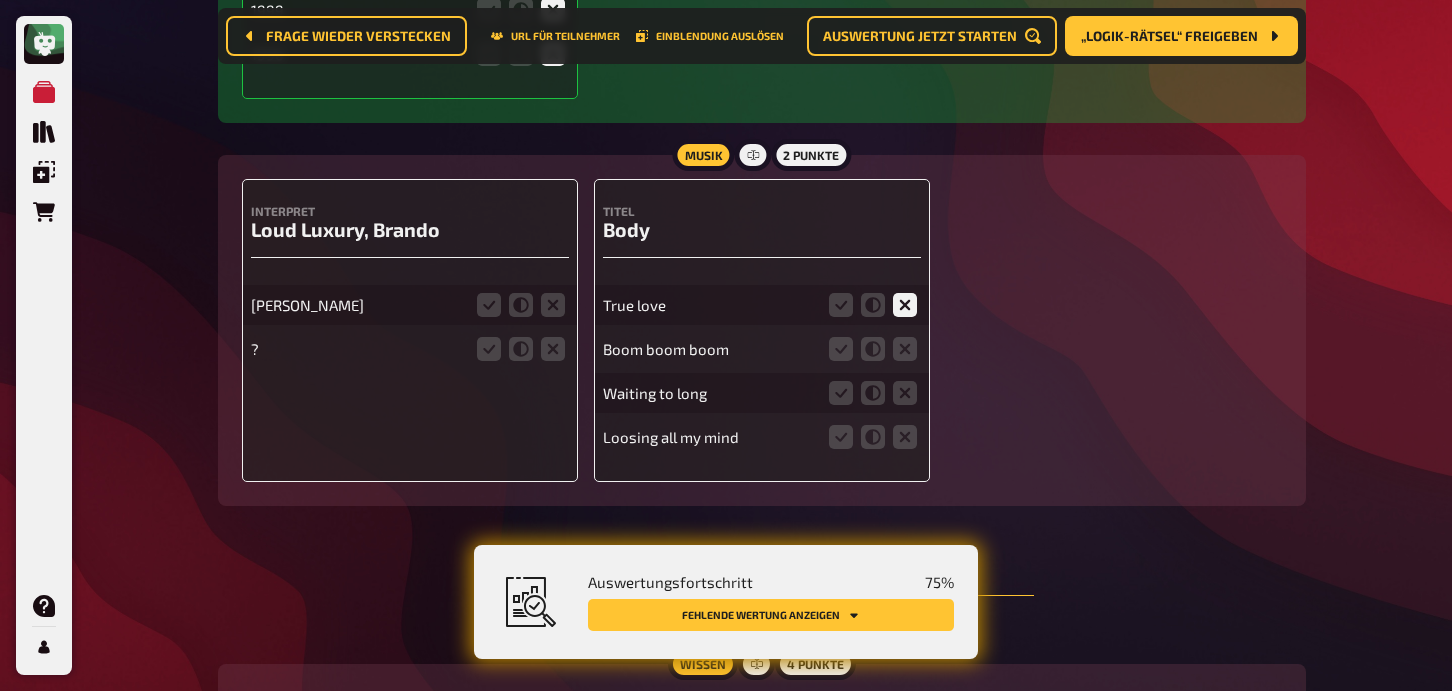 scroll, scrollTop: 1999, scrollLeft: 0, axis: vertical 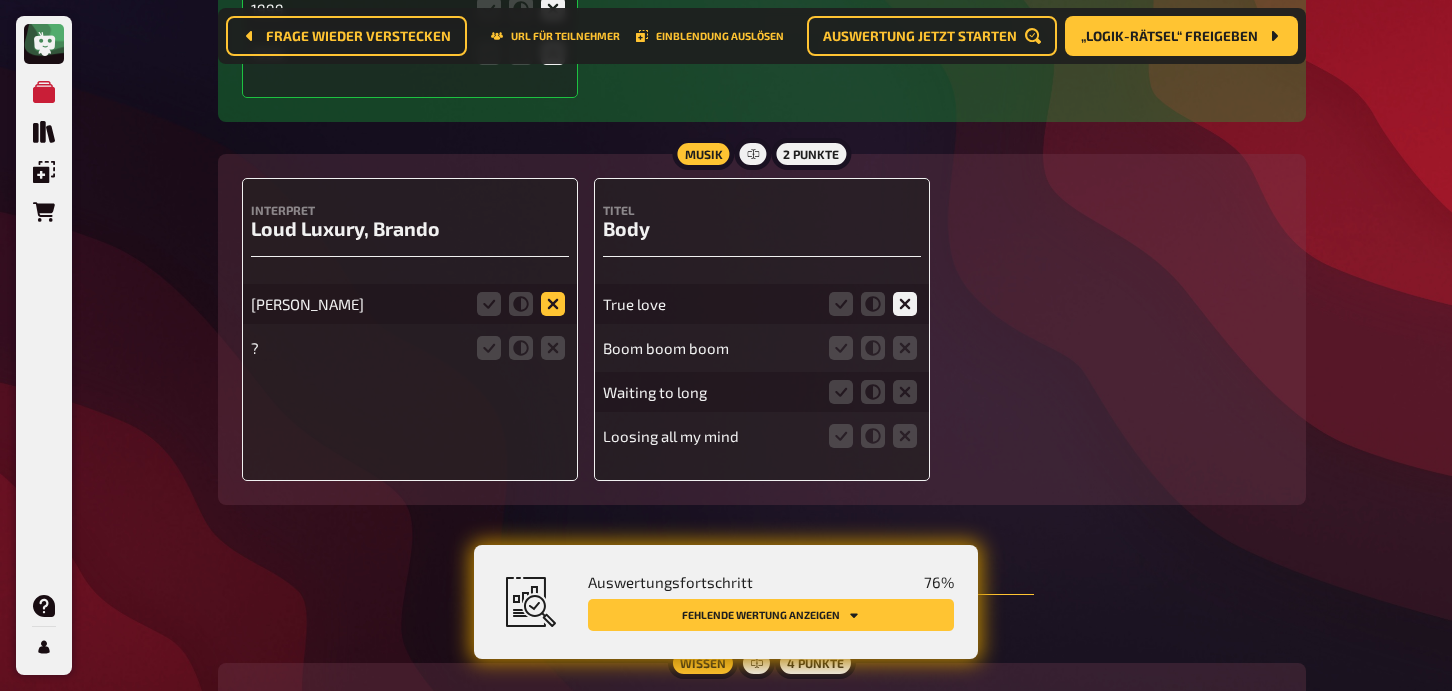 click 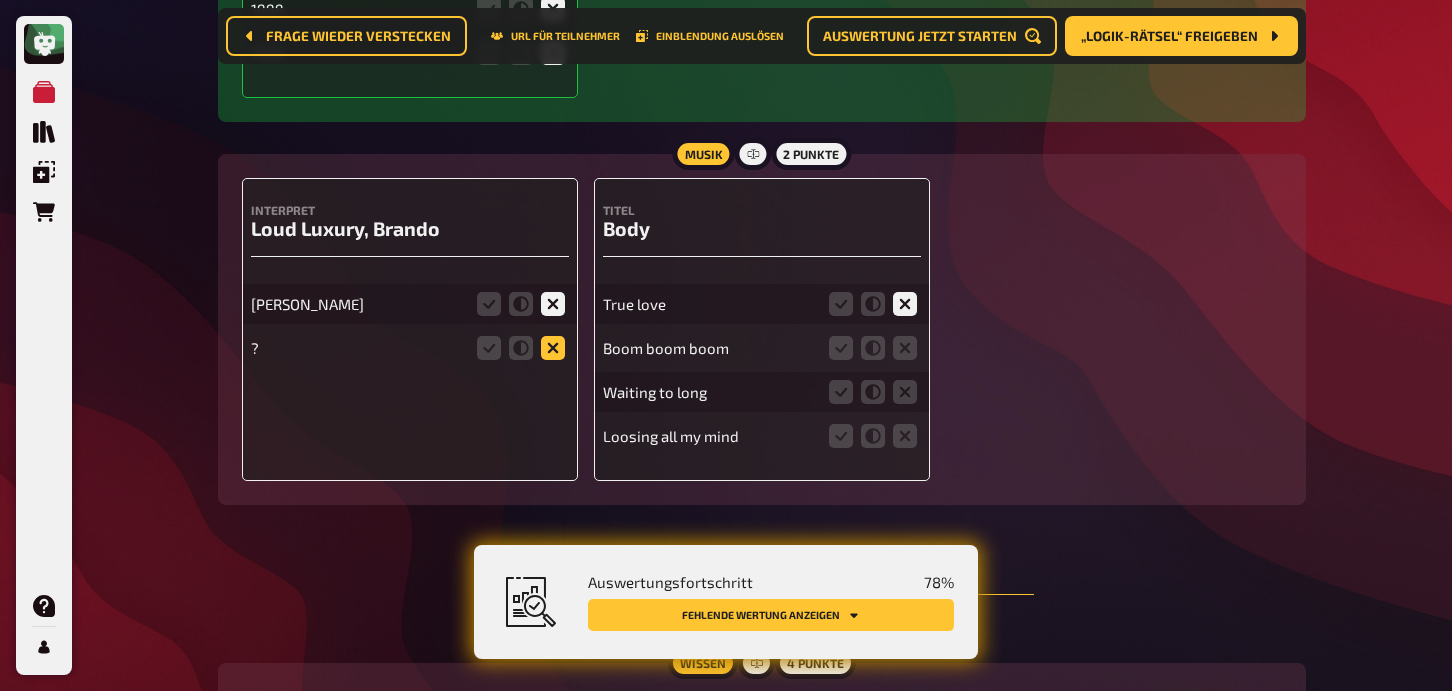 click 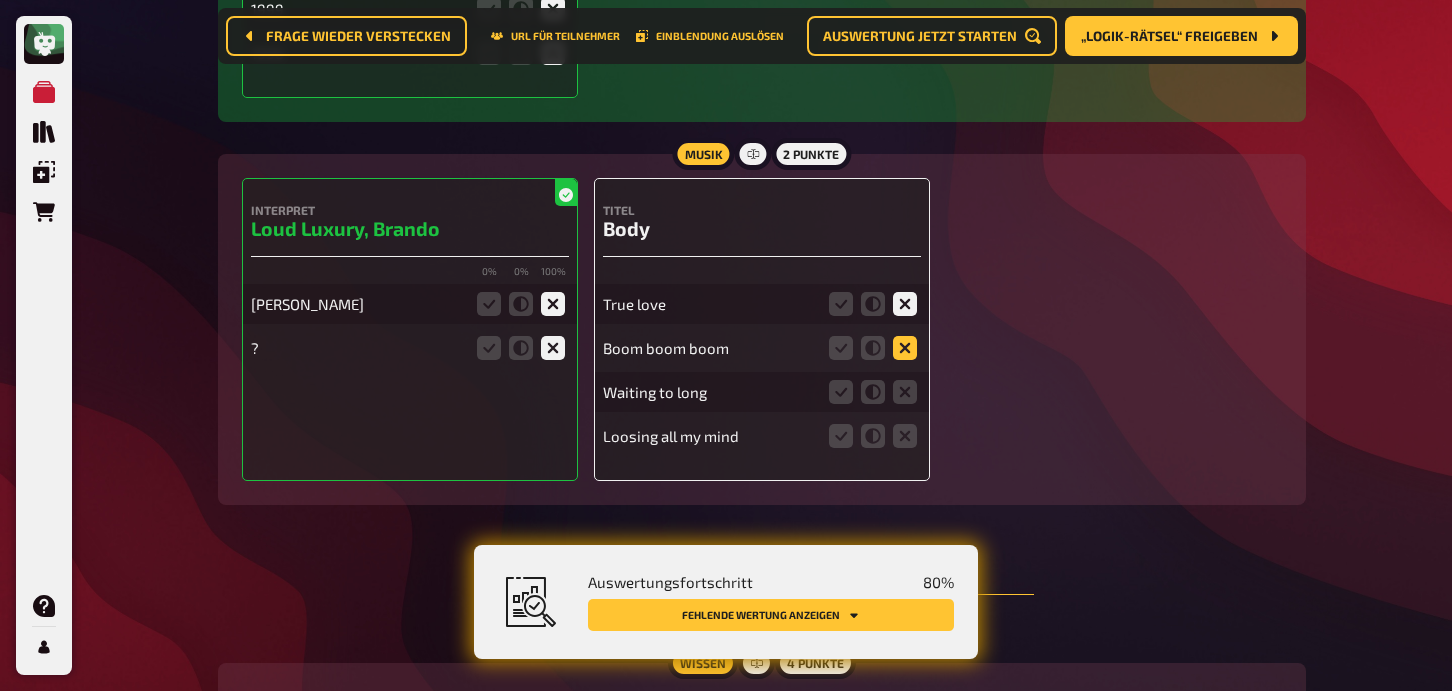 click 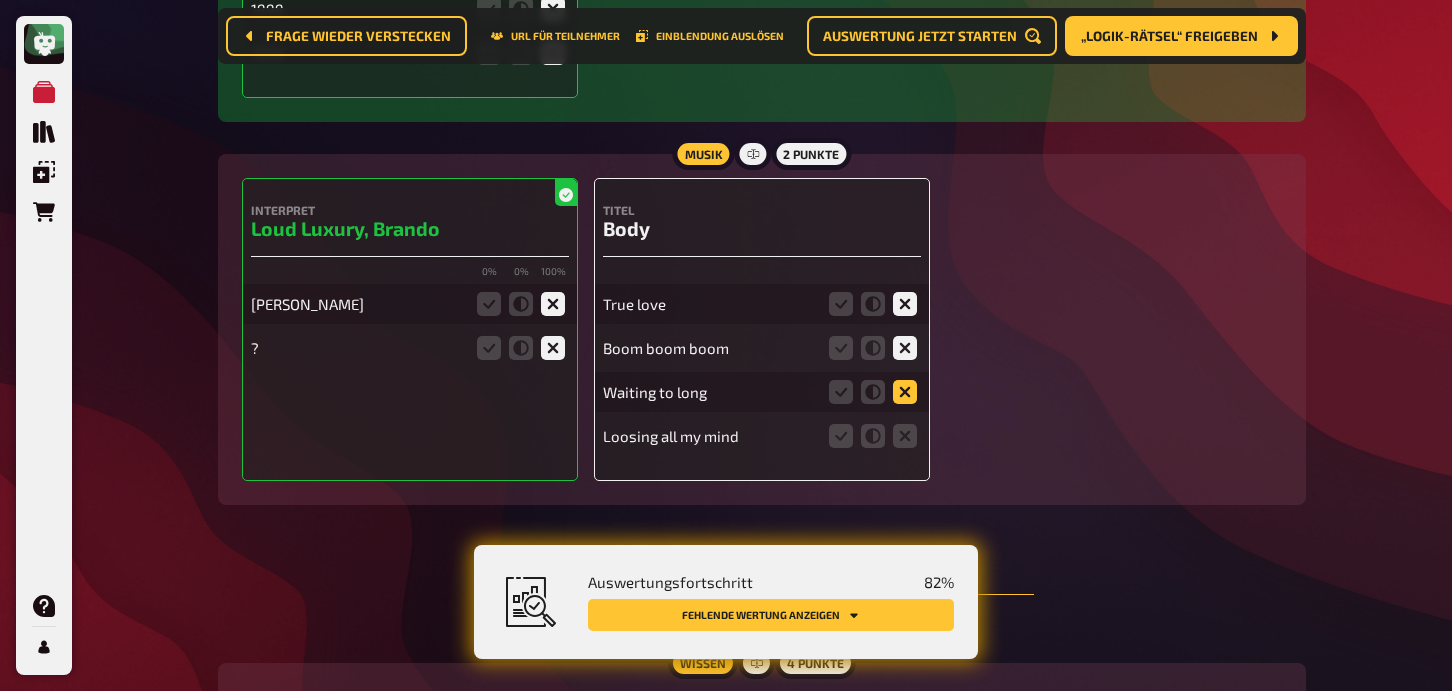 click 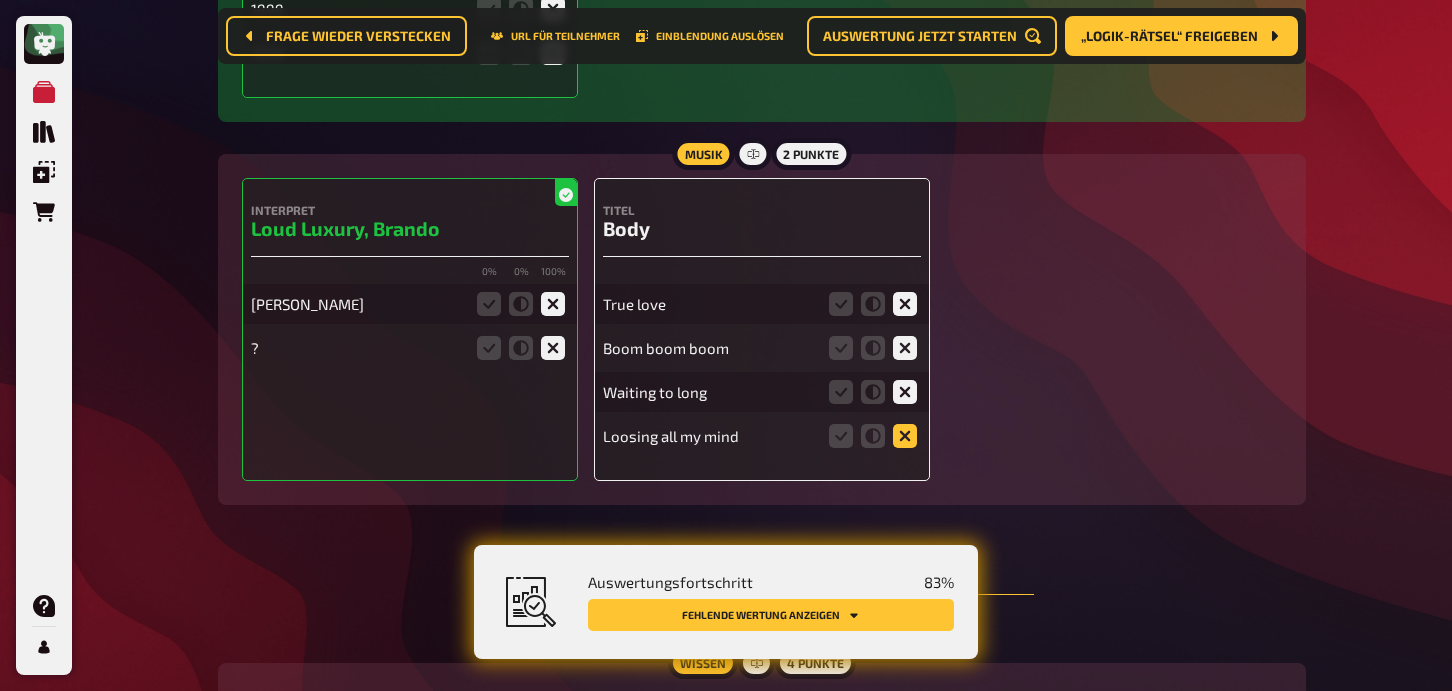 click 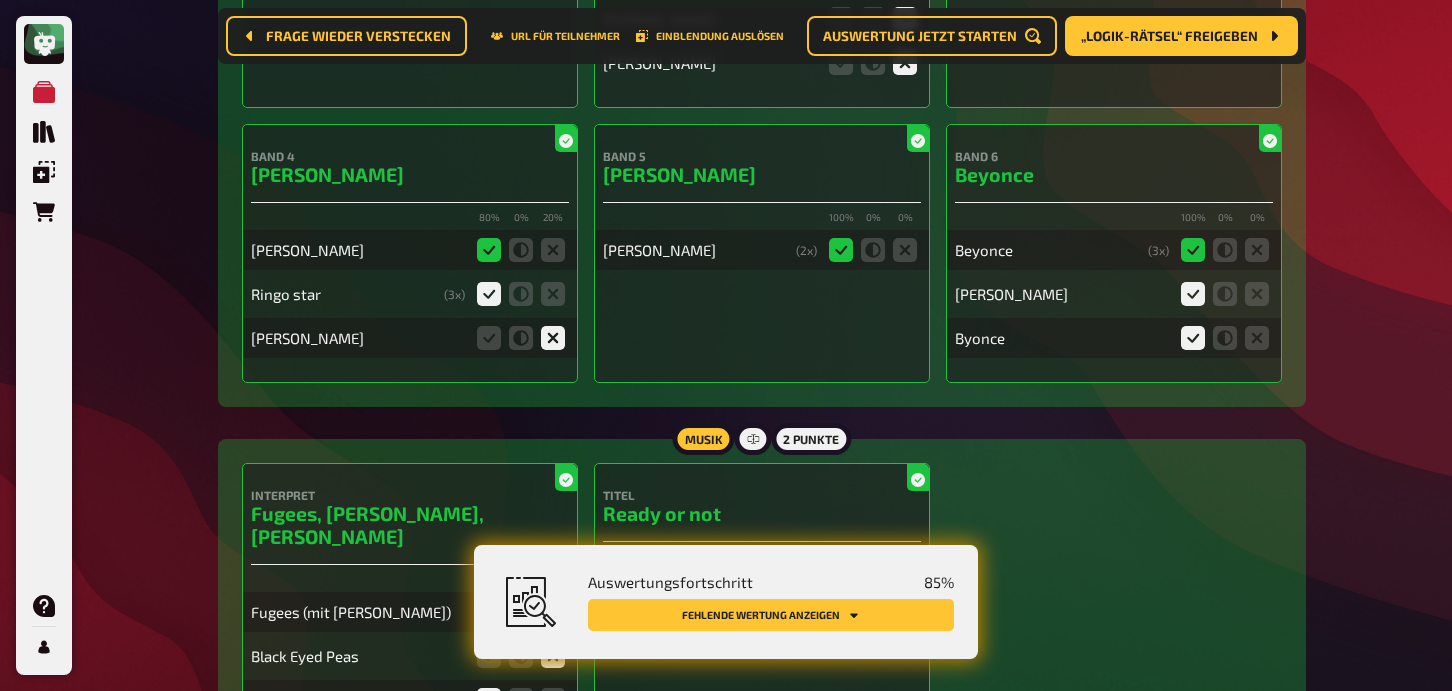 scroll, scrollTop: 0, scrollLeft: 0, axis: both 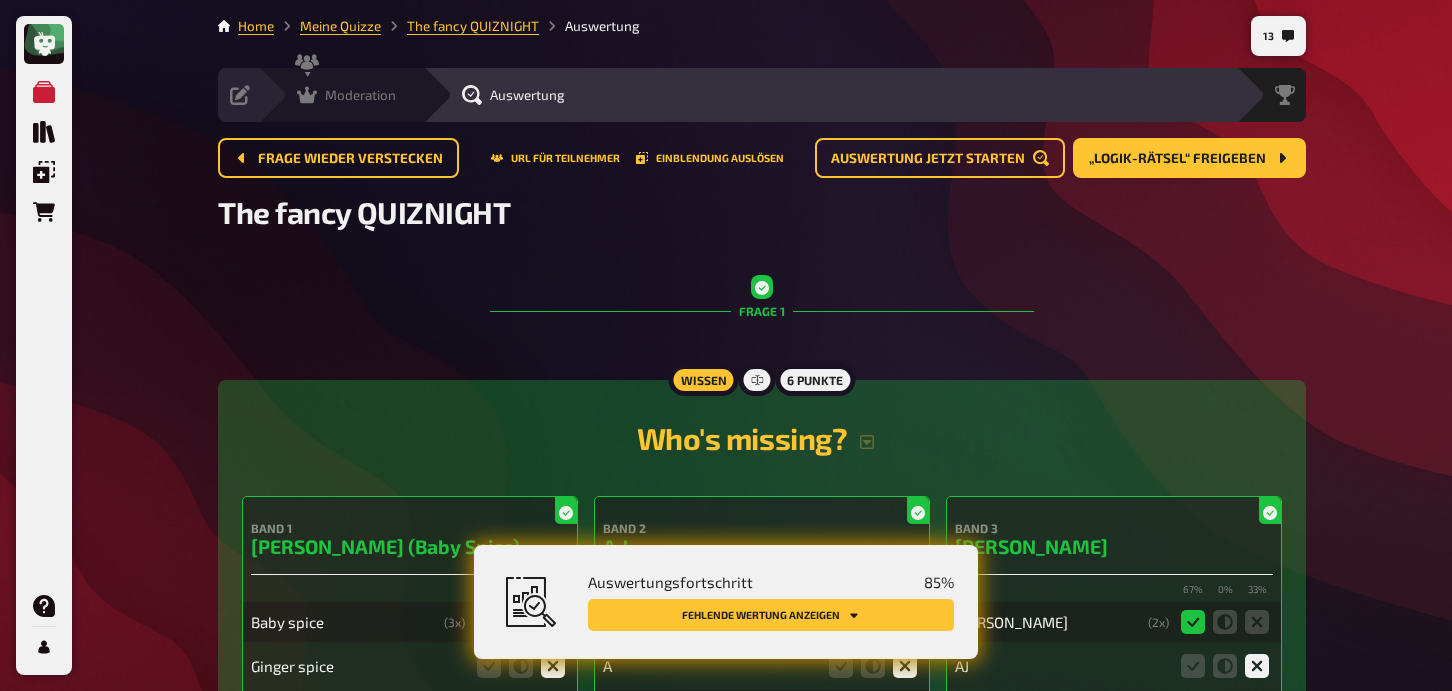 click on "Moderation" at bounding box center [360, 95] 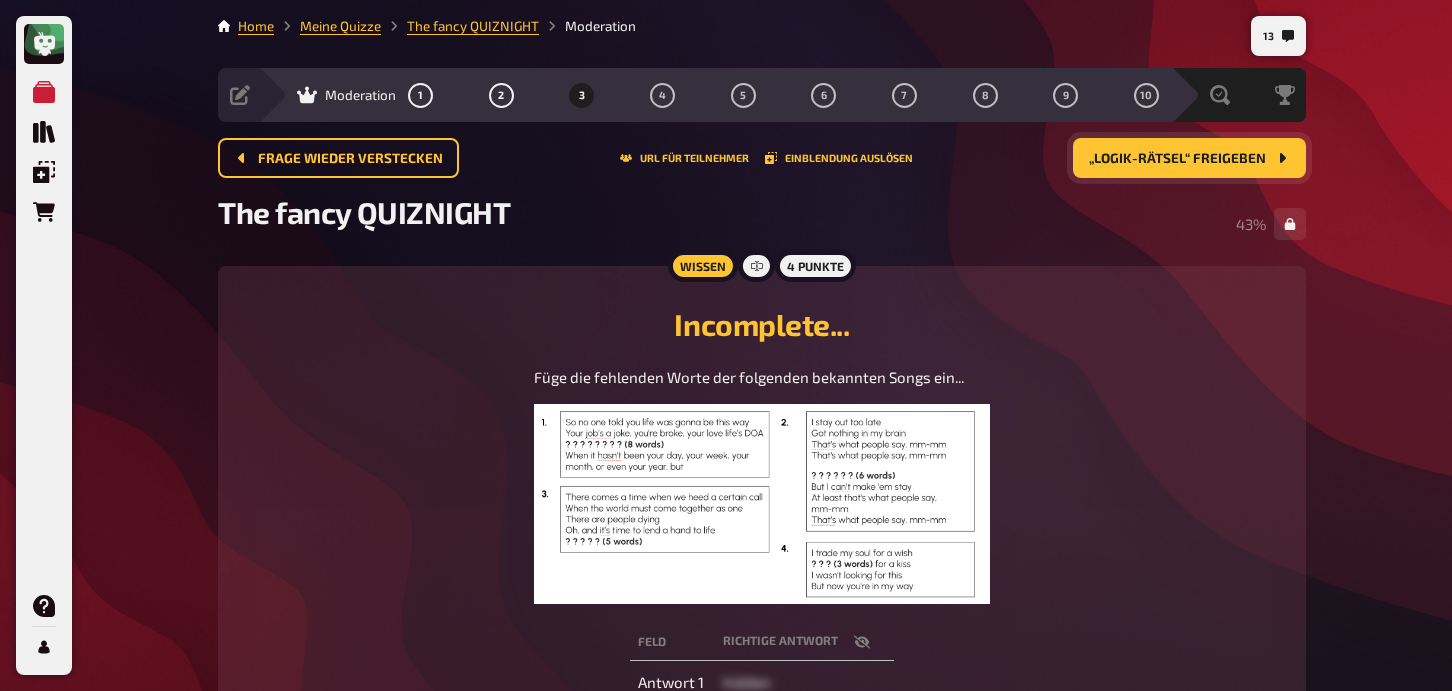 click on "„Logik-Rätsel“ freigeben" at bounding box center [1177, 159] 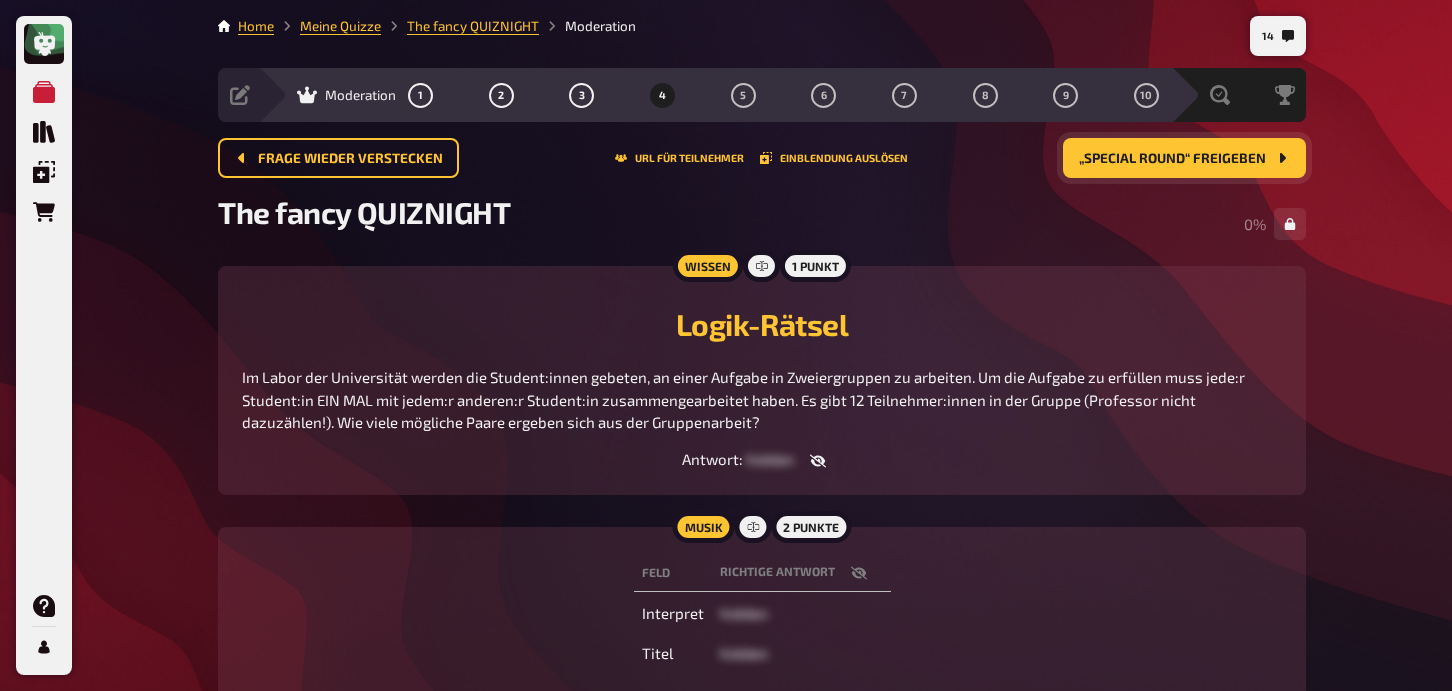 click 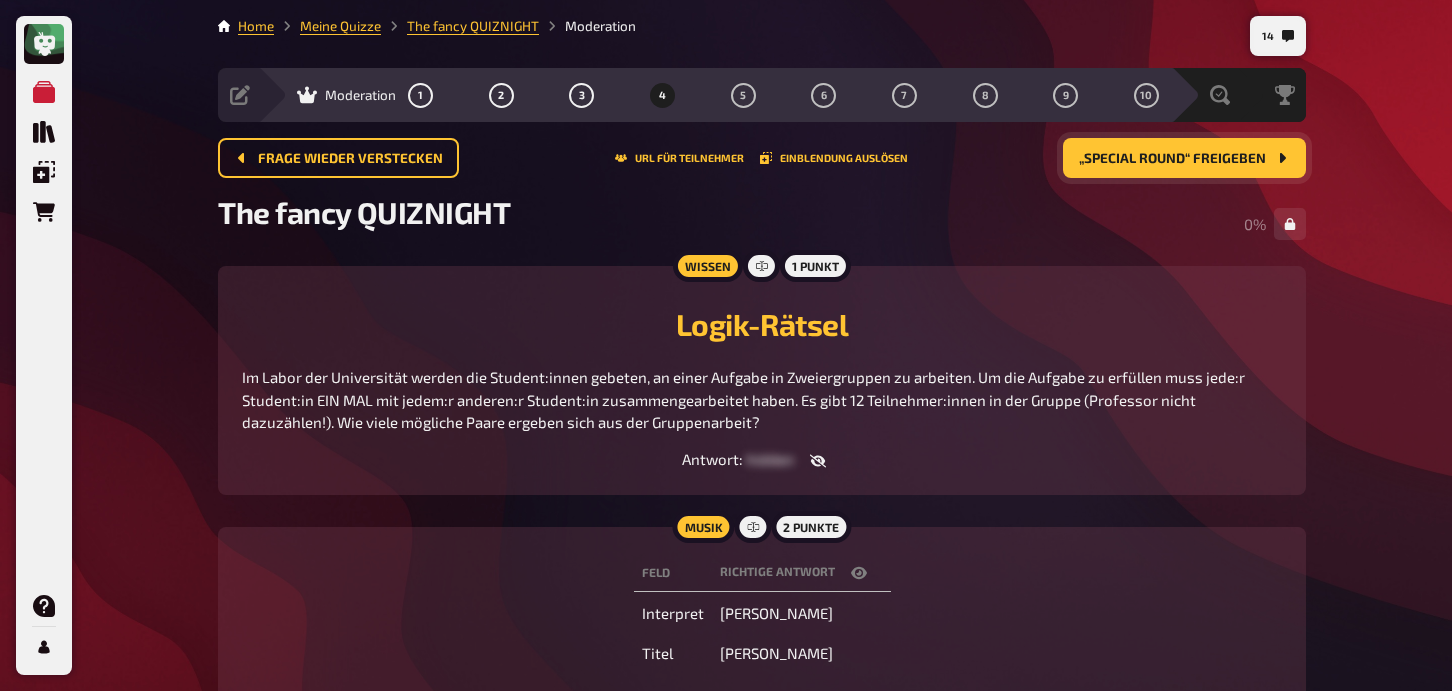 click 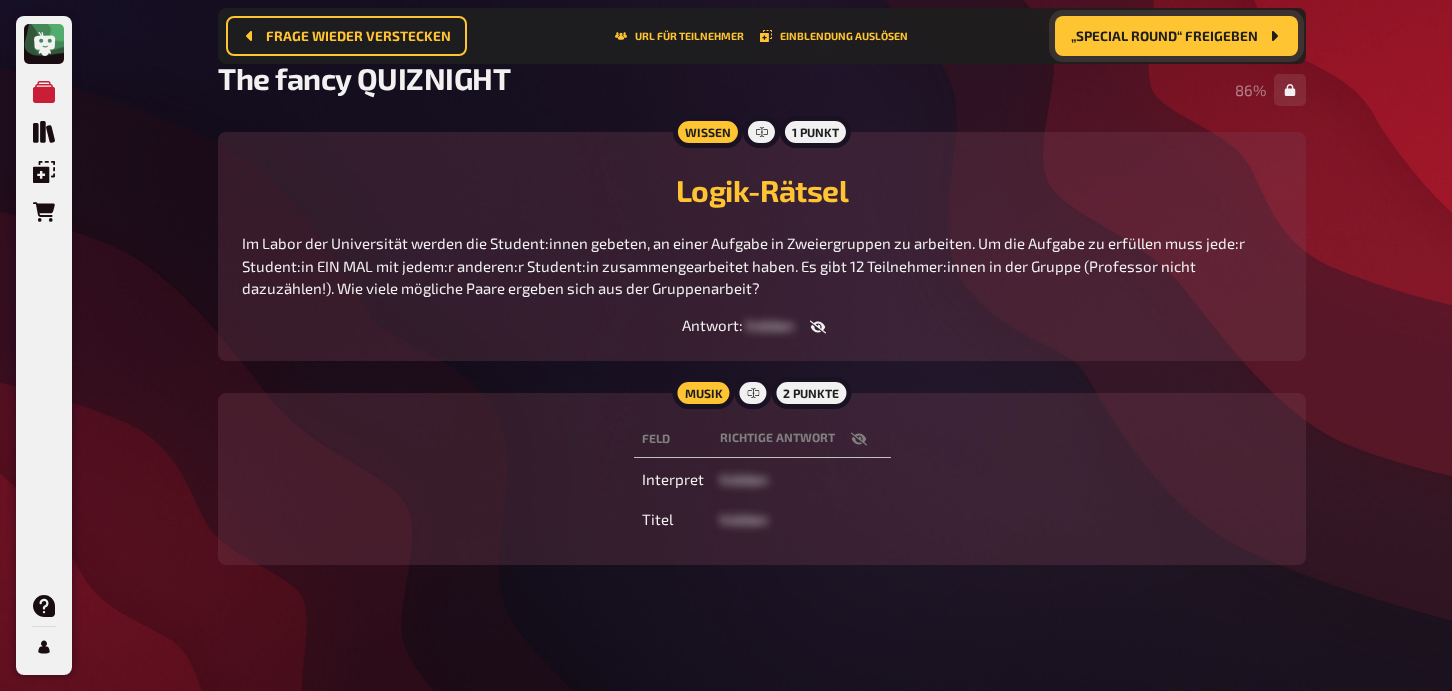 scroll, scrollTop: 153, scrollLeft: 0, axis: vertical 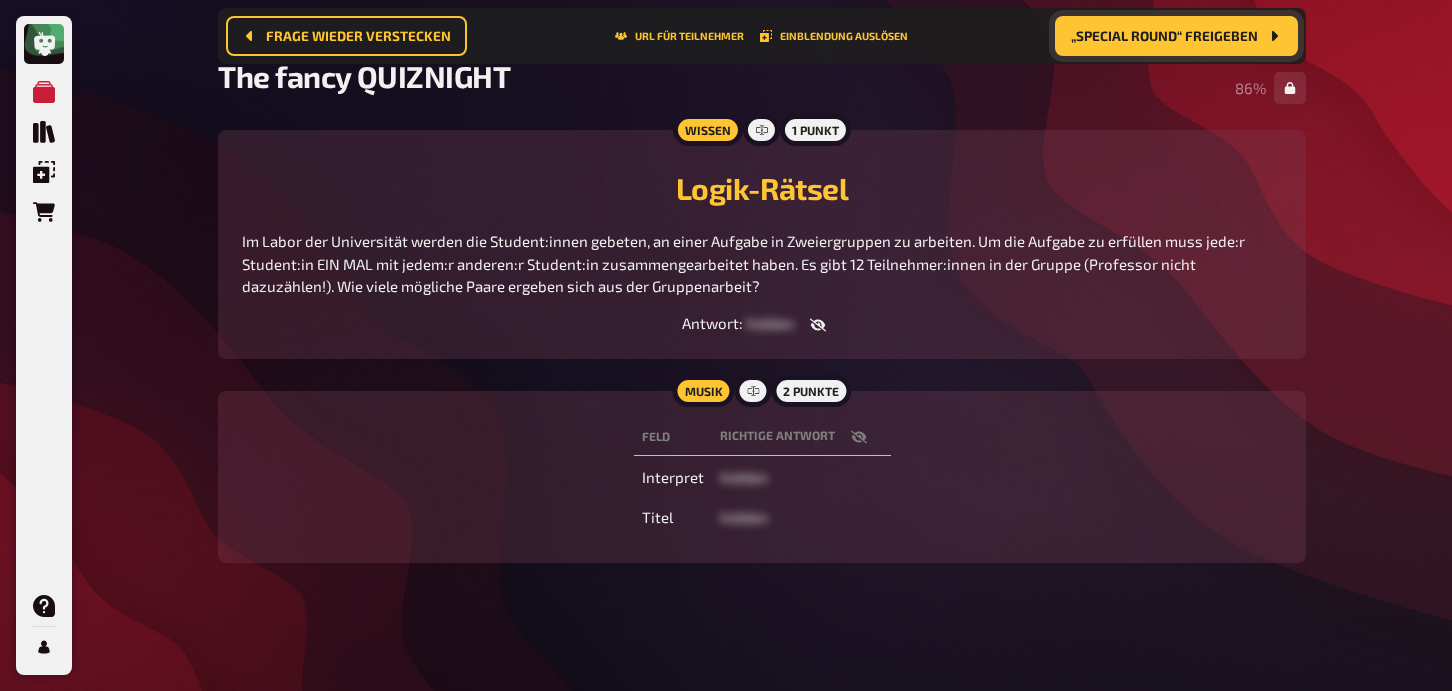 click 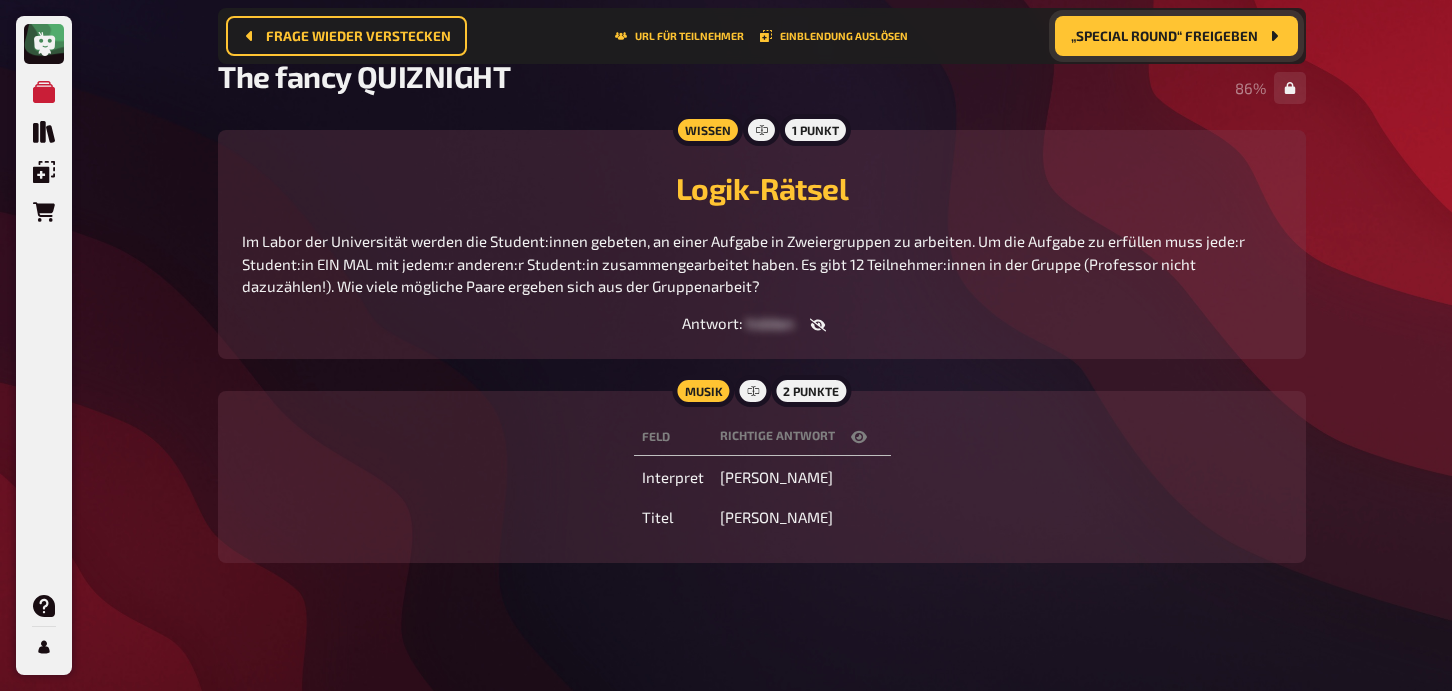 click 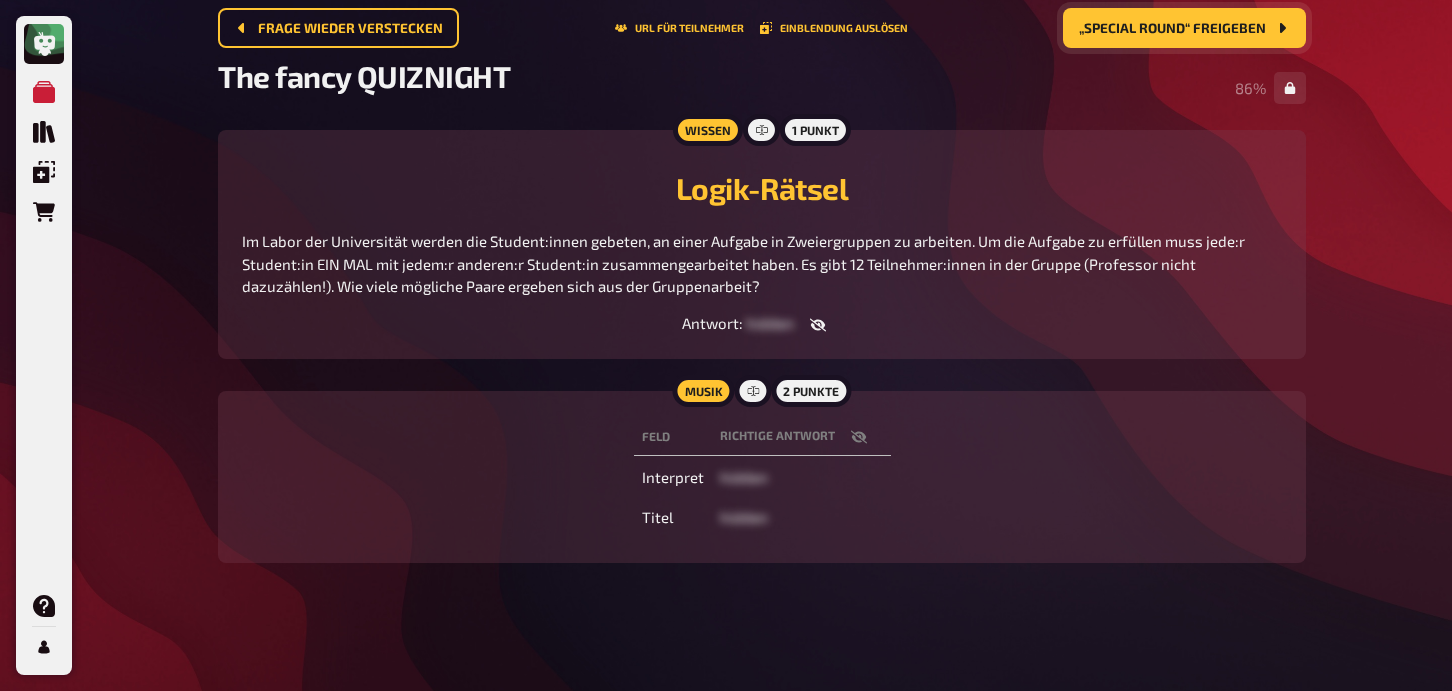 scroll, scrollTop: 0, scrollLeft: 0, axis: both 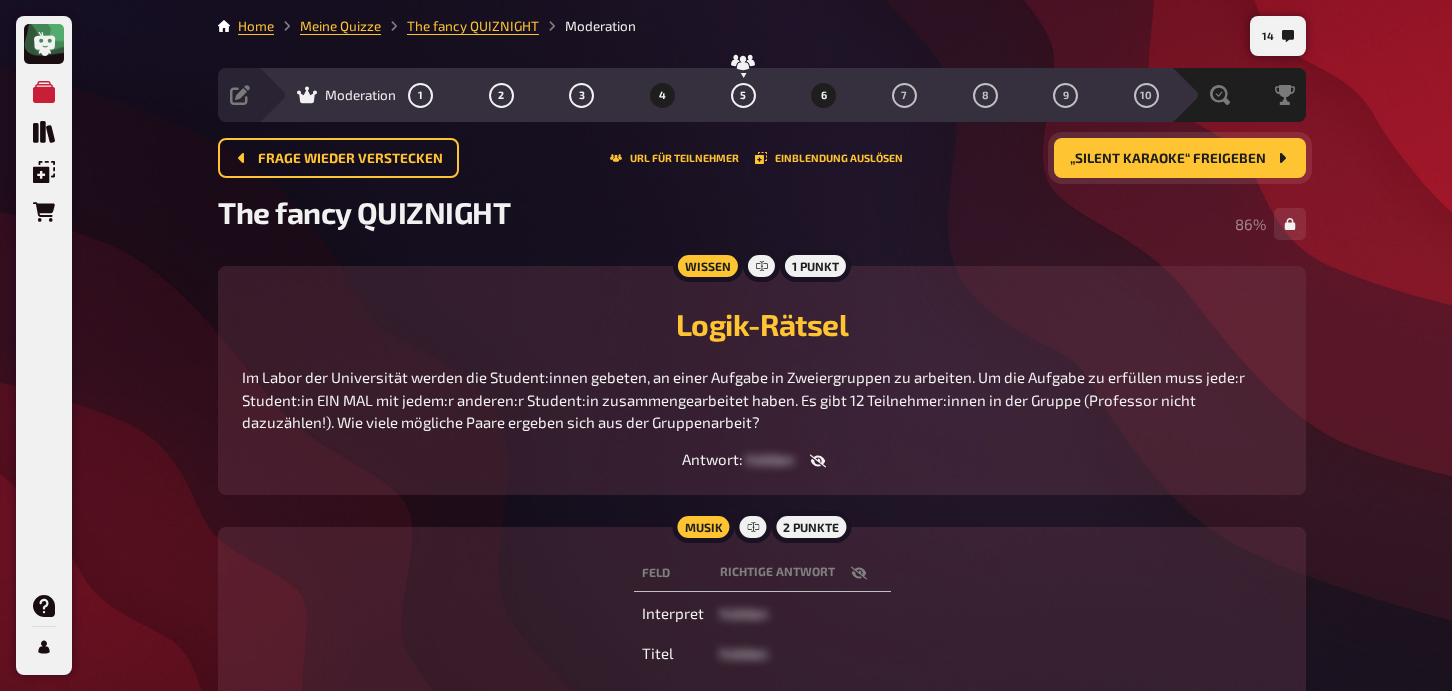click on "6" at bounding box center [824, 95] 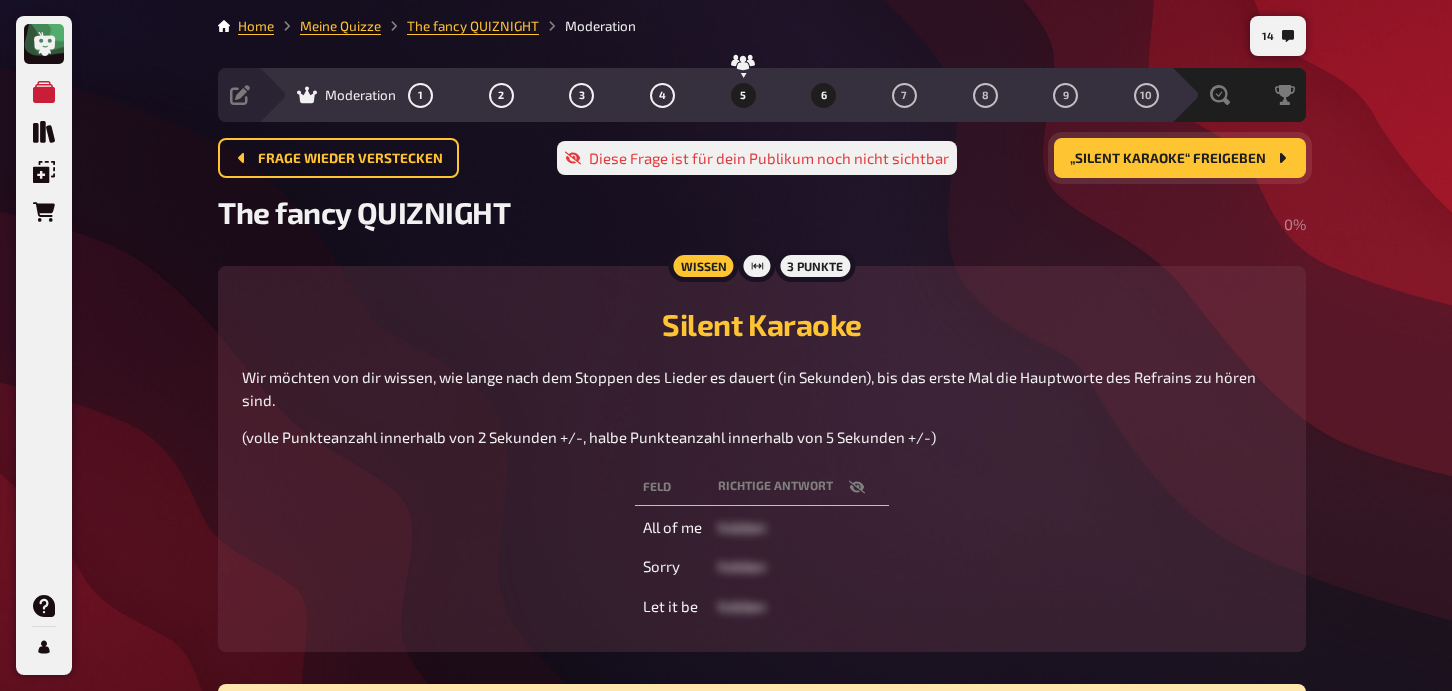 click on "5" at bounding box center (743, 95) 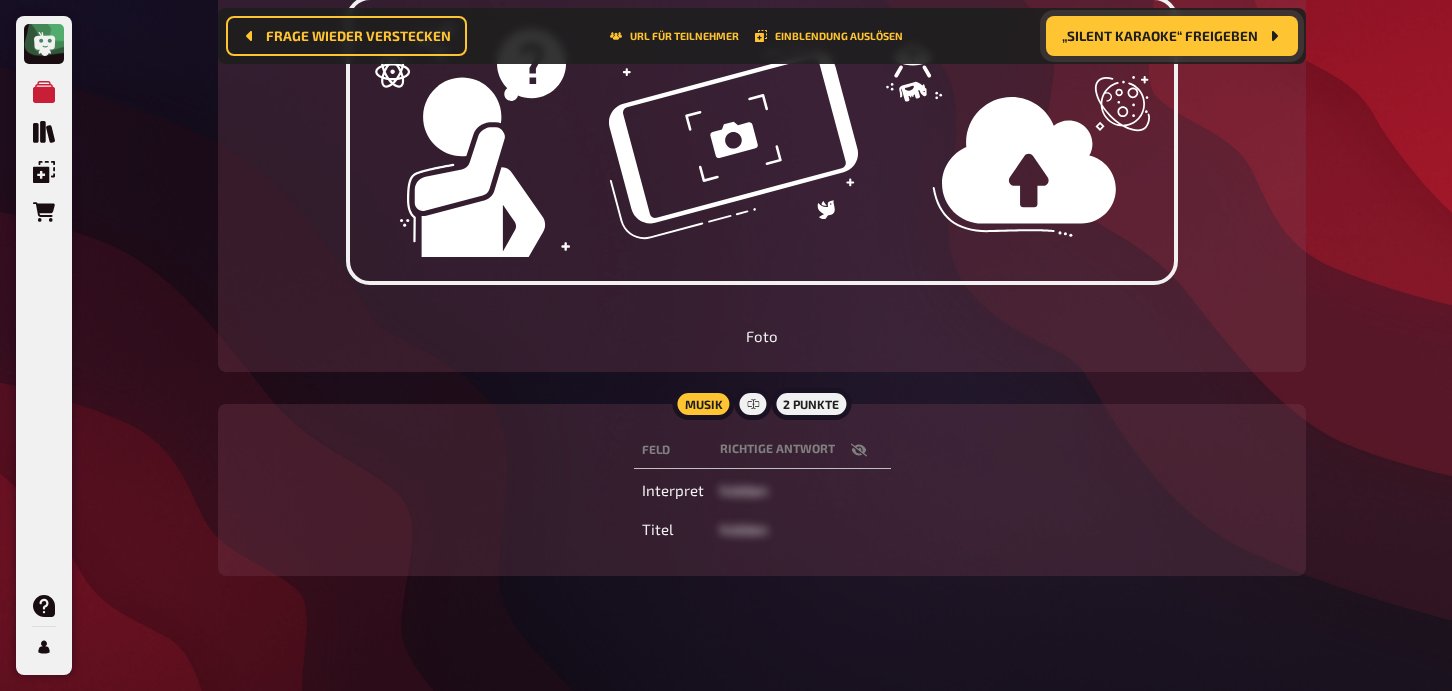 scroll, scrollTop: 689, scrollLeft: 0, axis: vertical 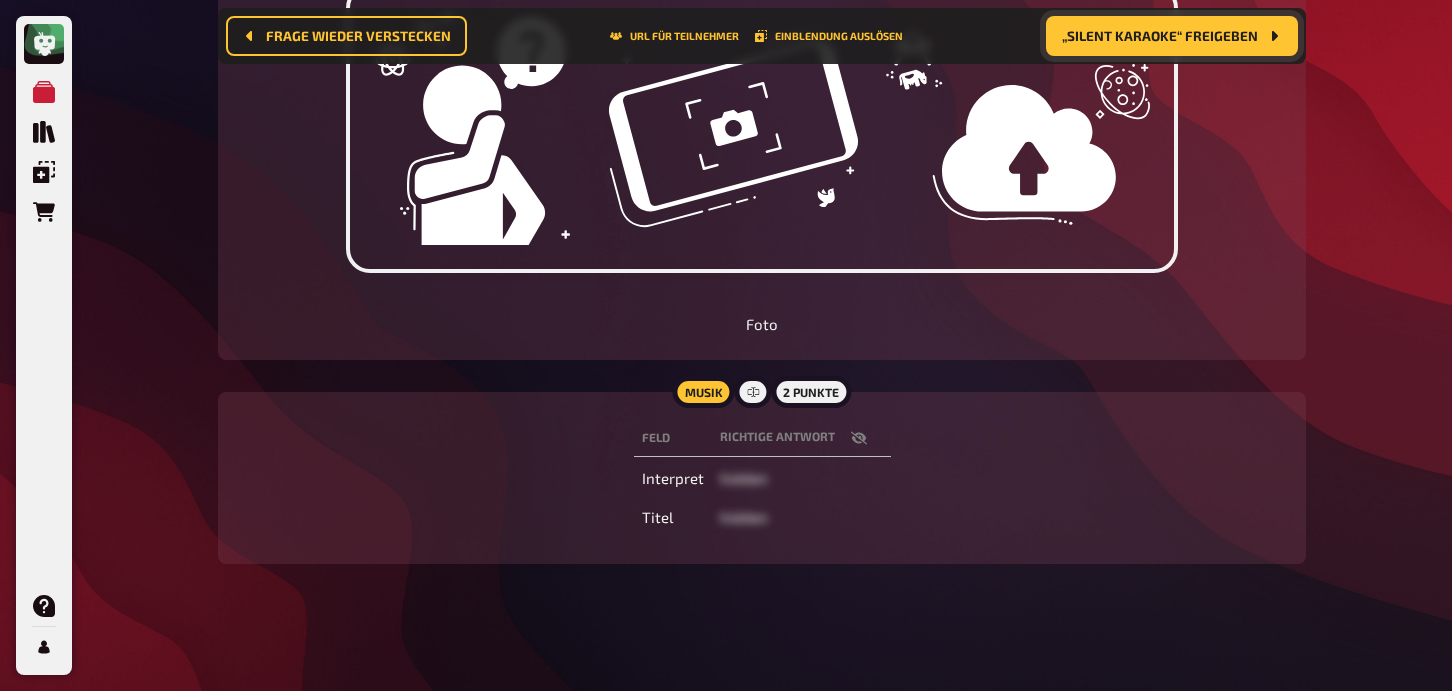 click 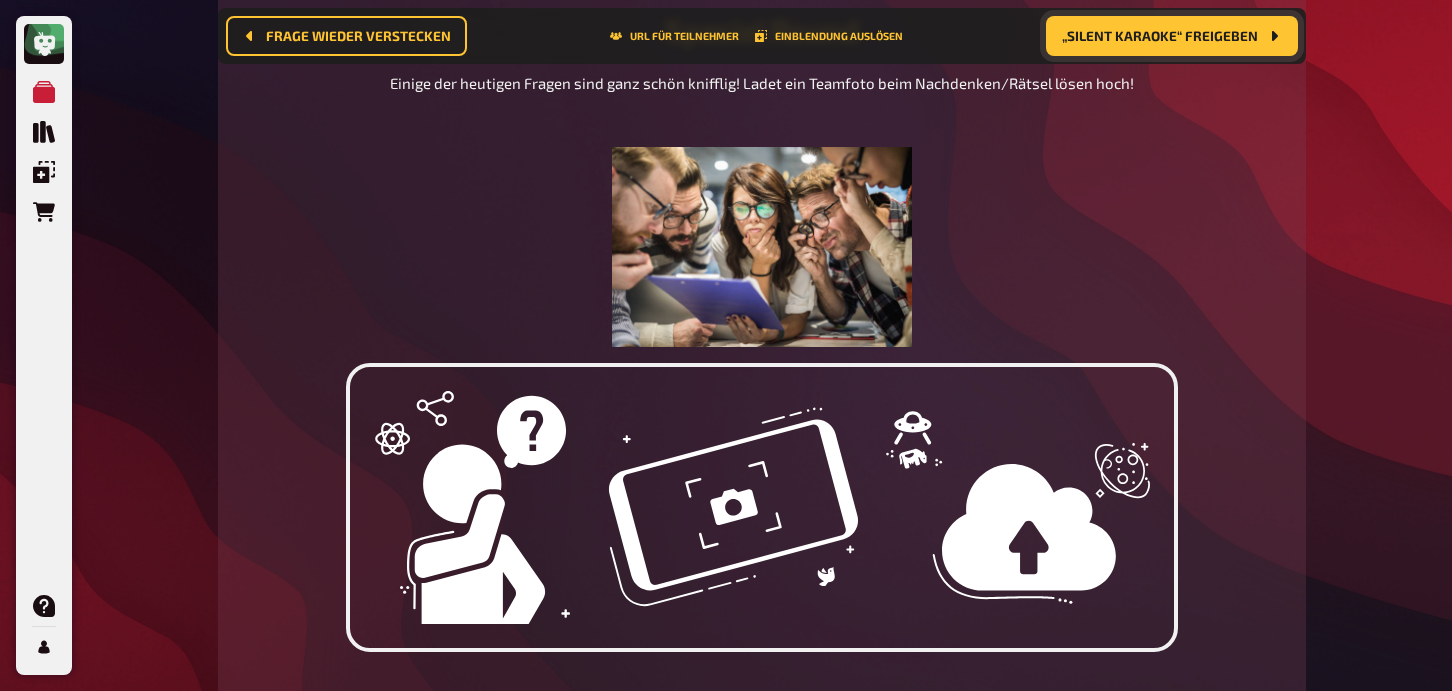 scroll, scrollTop: 0, scrollLeft: 0, axis: both 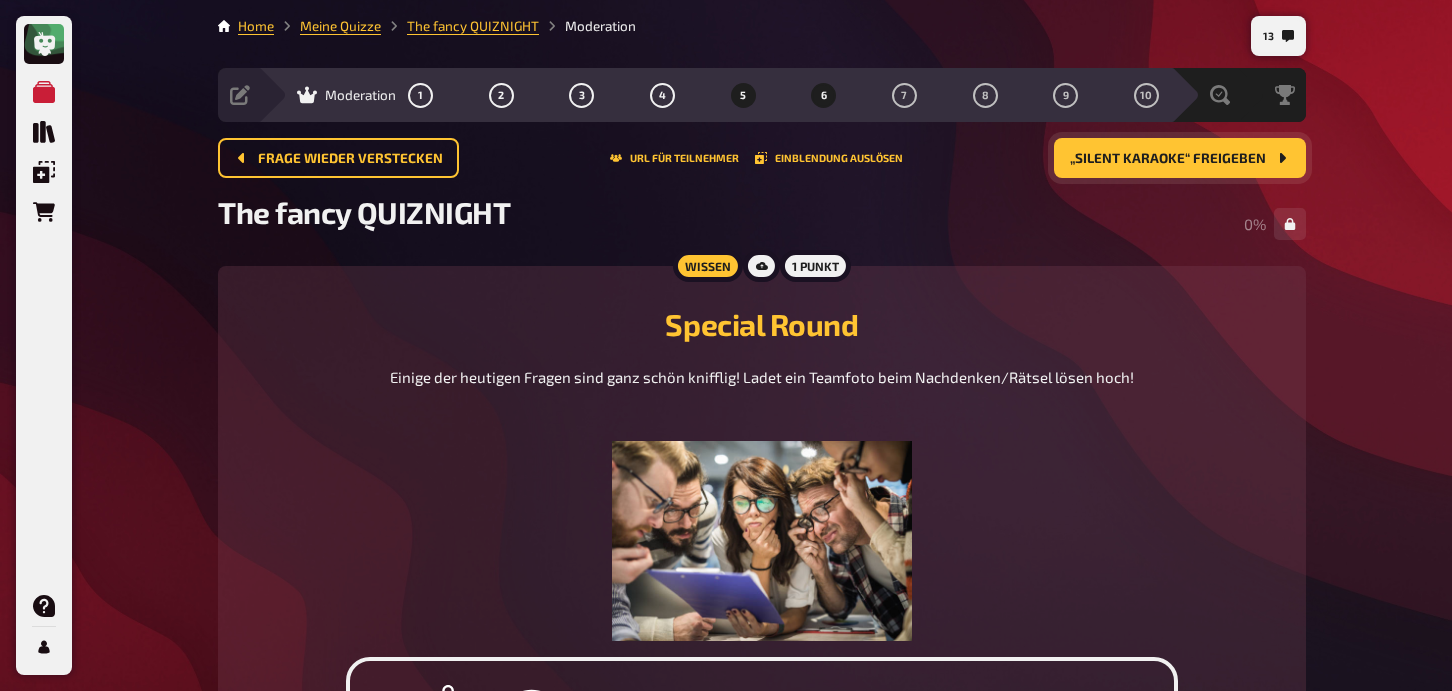 click on "6" at bounding box center [824, 95] 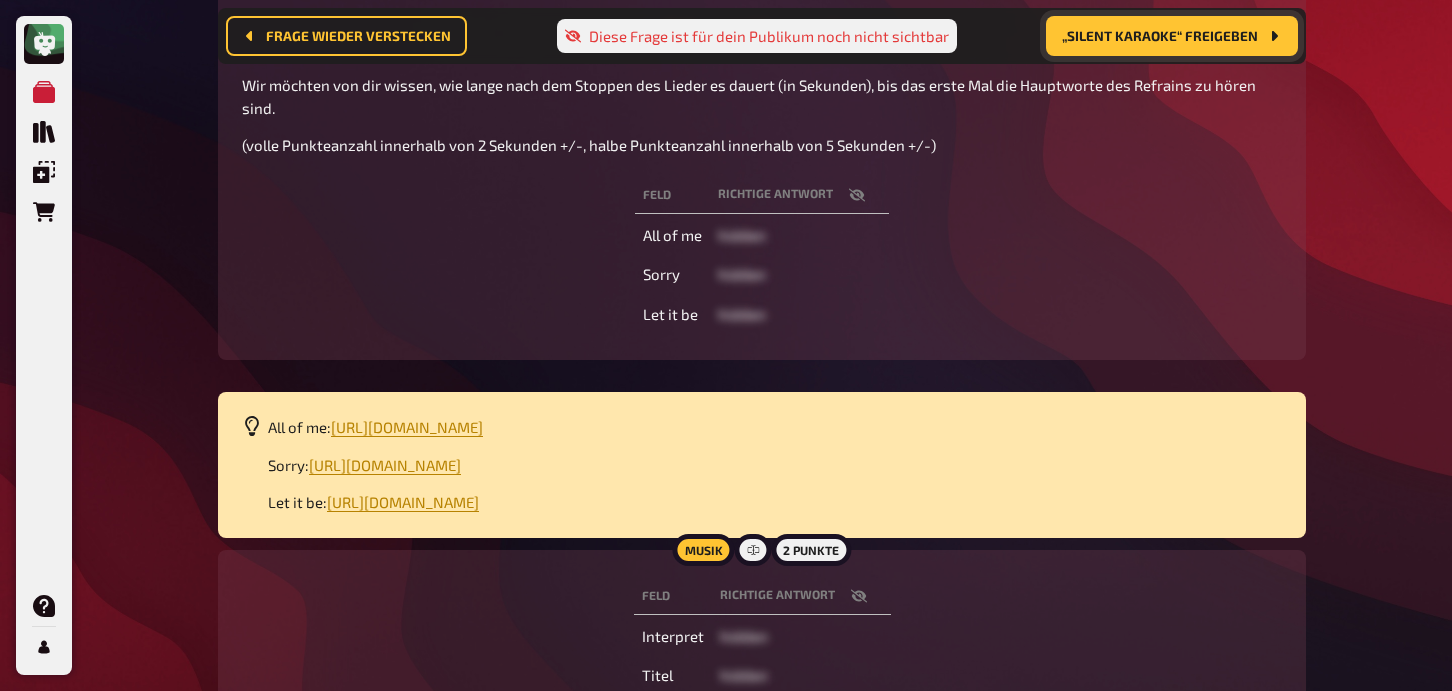 scroll, scrollTop: 309, scrollLeft: 0, axis: vertical 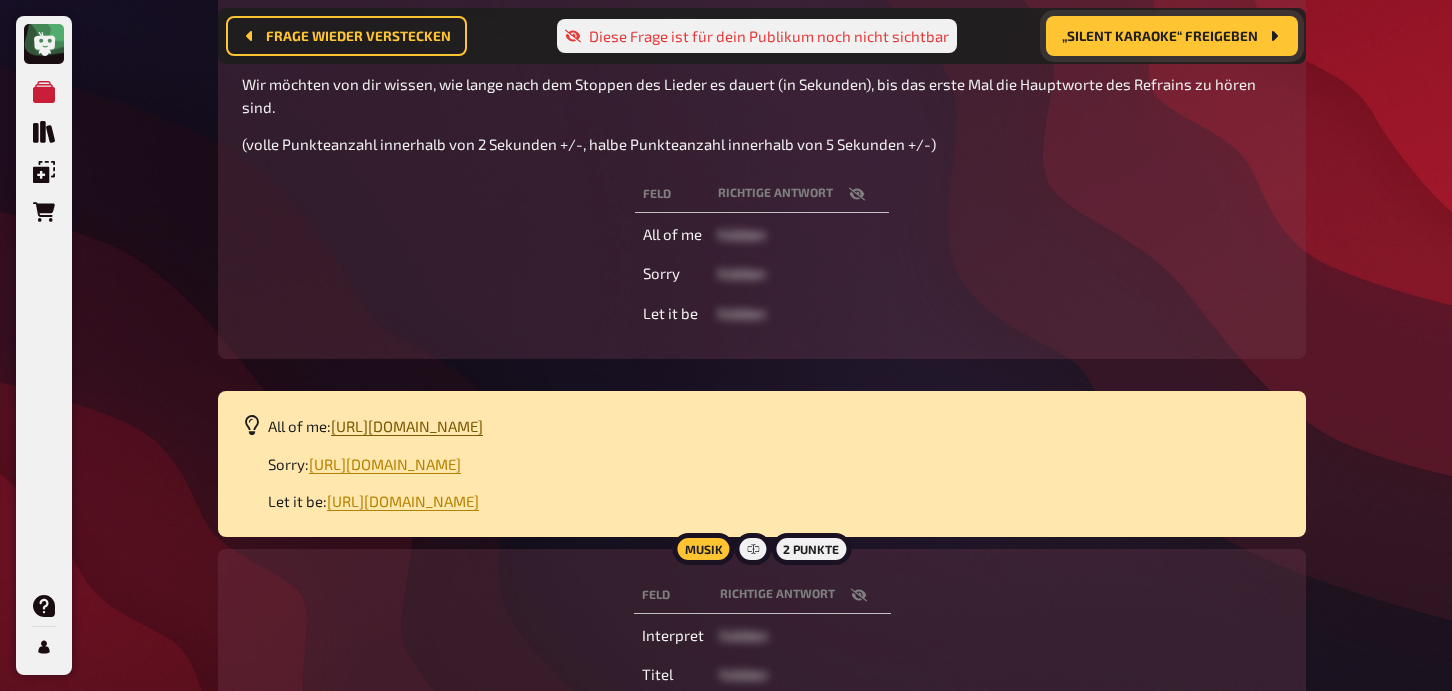 click on "https://drive.google.com/file/d/1iN1w2CgRYzoYubAOyajObZzktNembeBc/view" at bounding box center [407, 426] 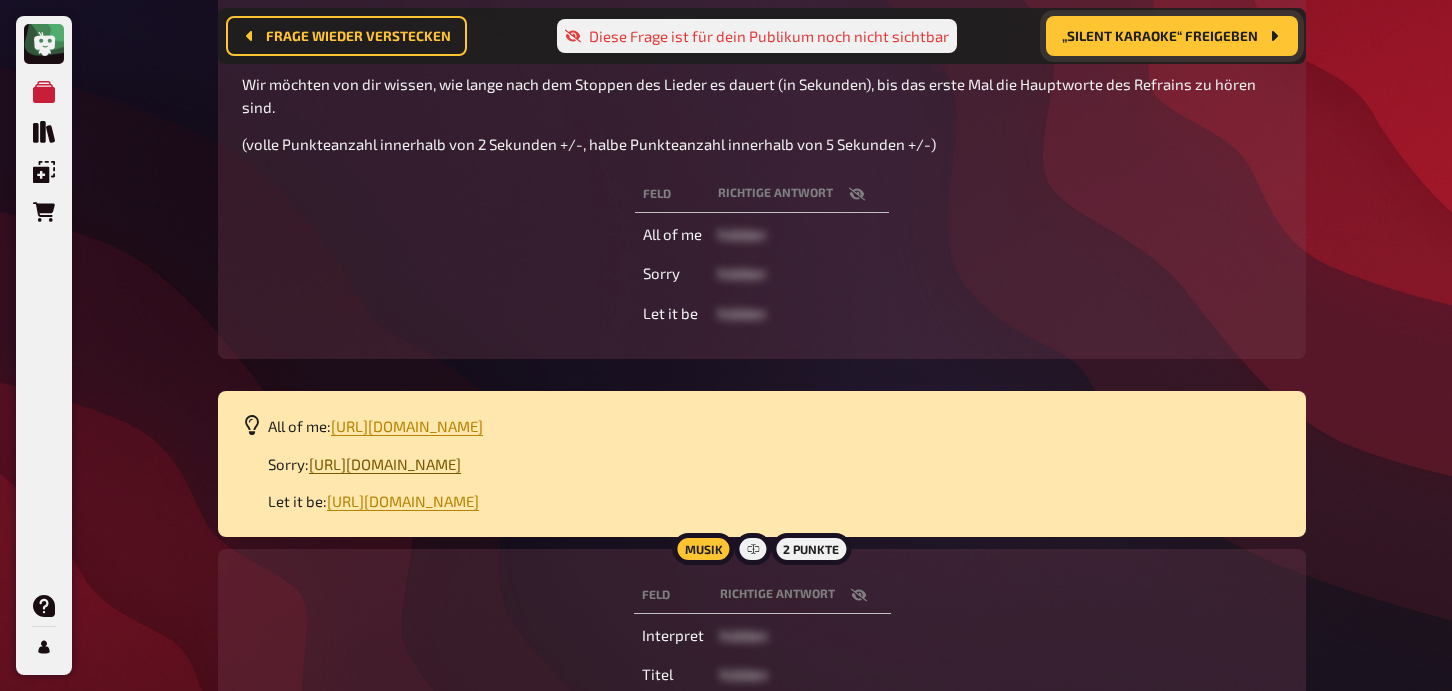 click on "https://drive.google.com/file/d/1Xbta1ufCEvHyyg1IbQDy6hQut1UunJvC/view" at bounding box center [385, 464] 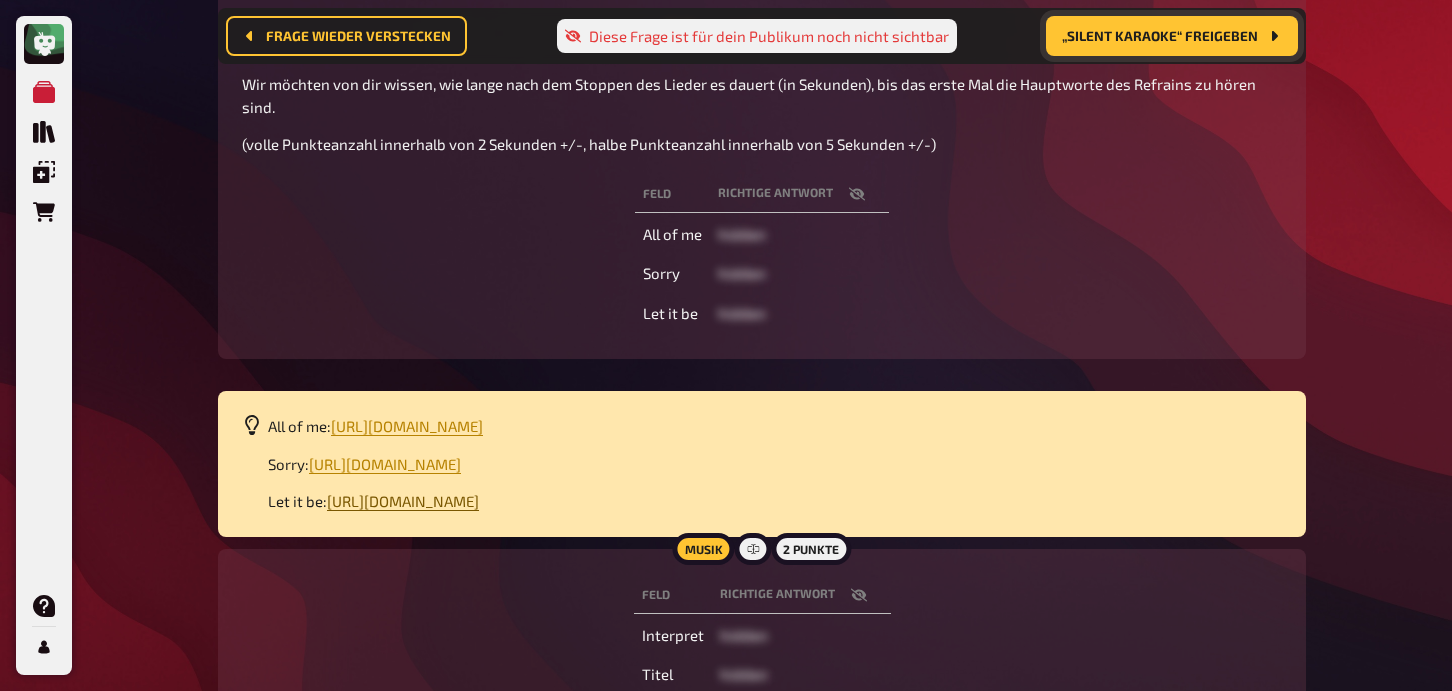 click on "https://drive.google.com/file/d/1w_kviOhgx1TFKYWQnUDuRmZm6FfdTXqN/view" at bounding box center [403, 501] 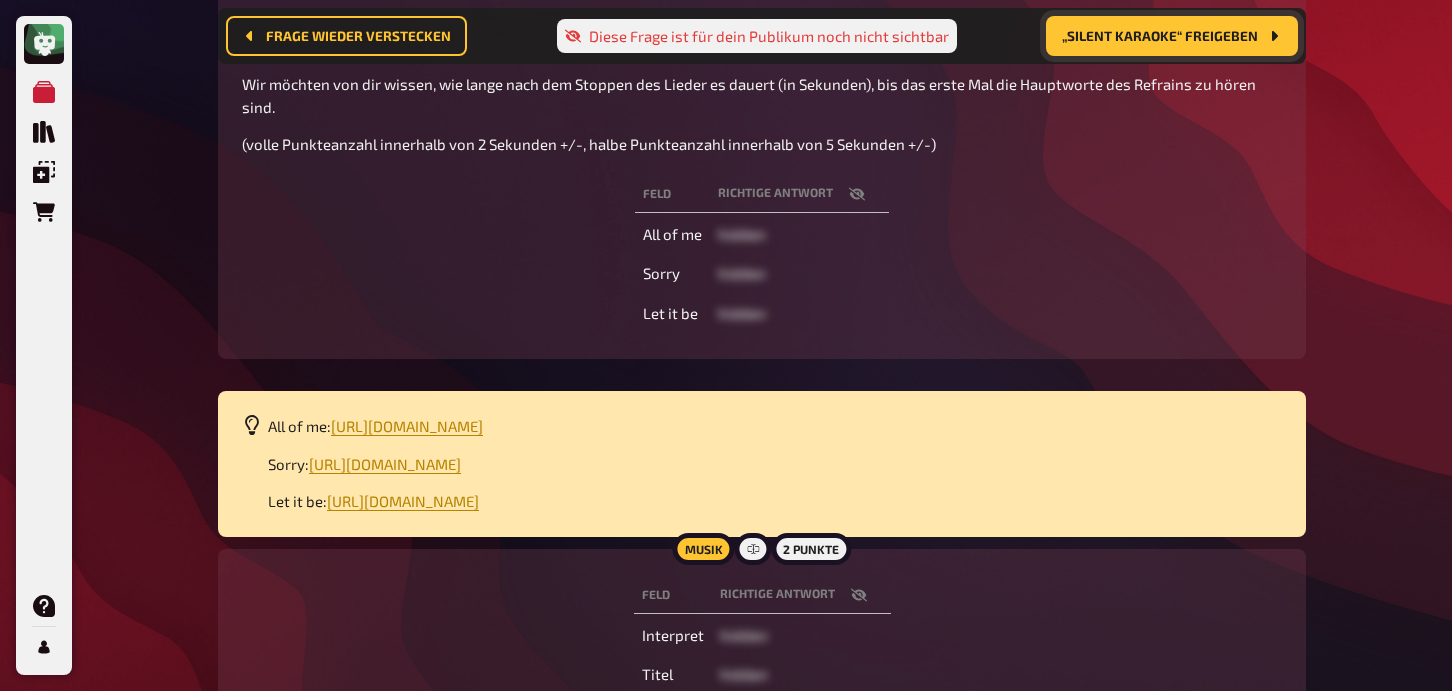 scroll, scrollTop: 0, scrollLeft: 0, axis: both 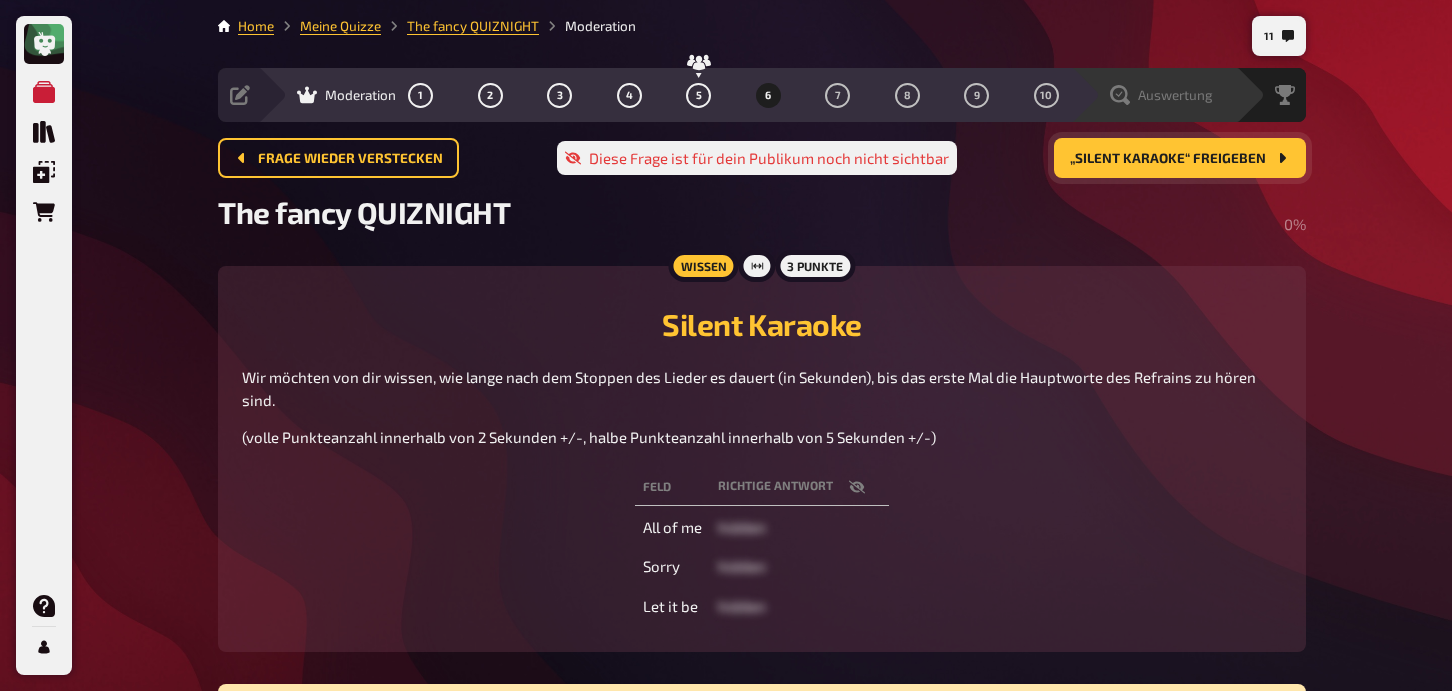 click on "Auswertung" at bounding box center [1161, 95] 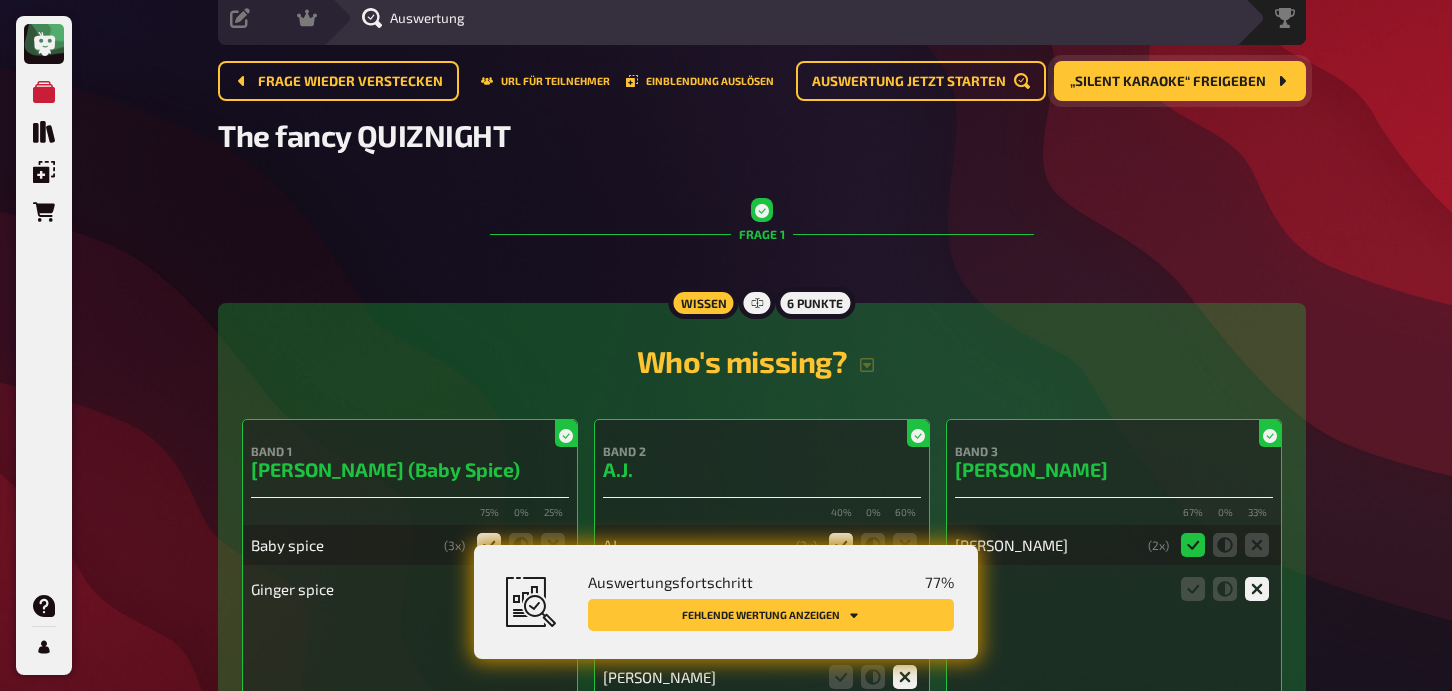scroll, scrollTop: 81, scrollLeft: 0, axis: vertical 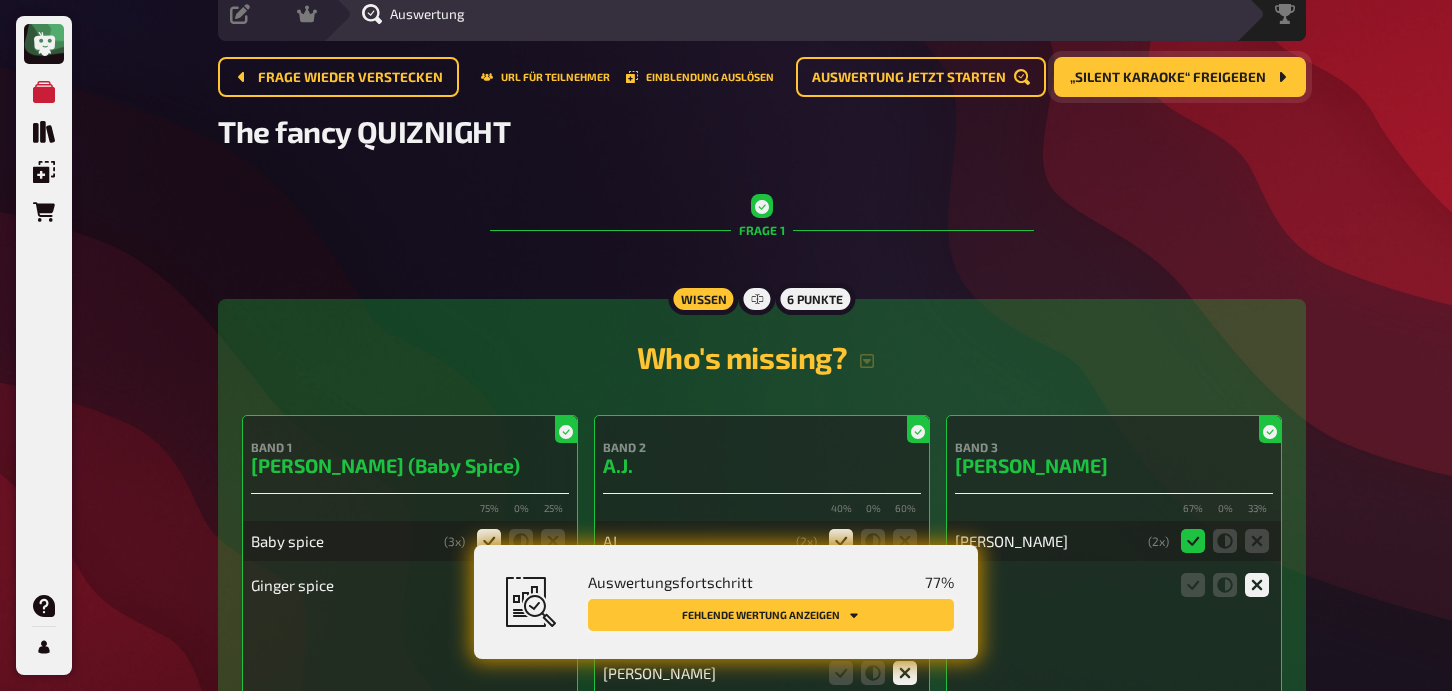 click on "Fehlende Wertung anzeigen" at bounding box center [771, 615] 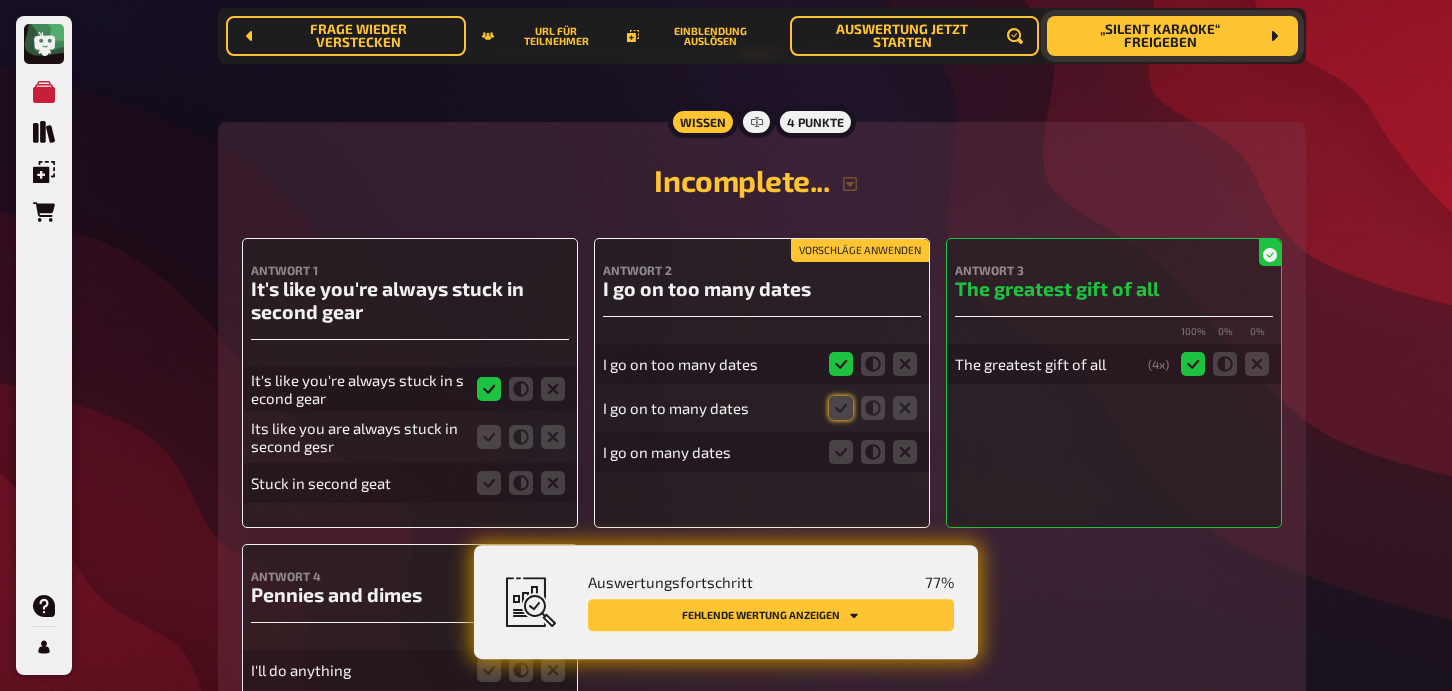 scroll, scrollTop: 2497, scrollLeft: 0, axis: vertical 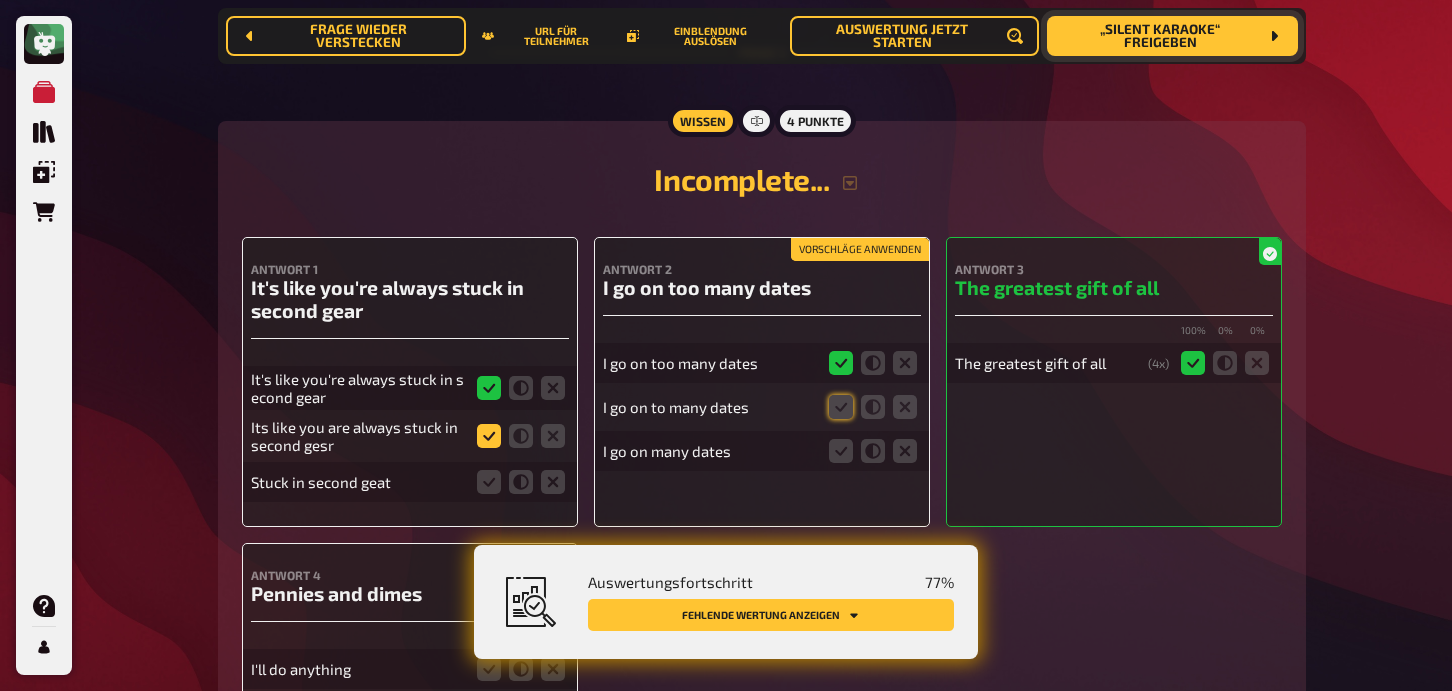 click 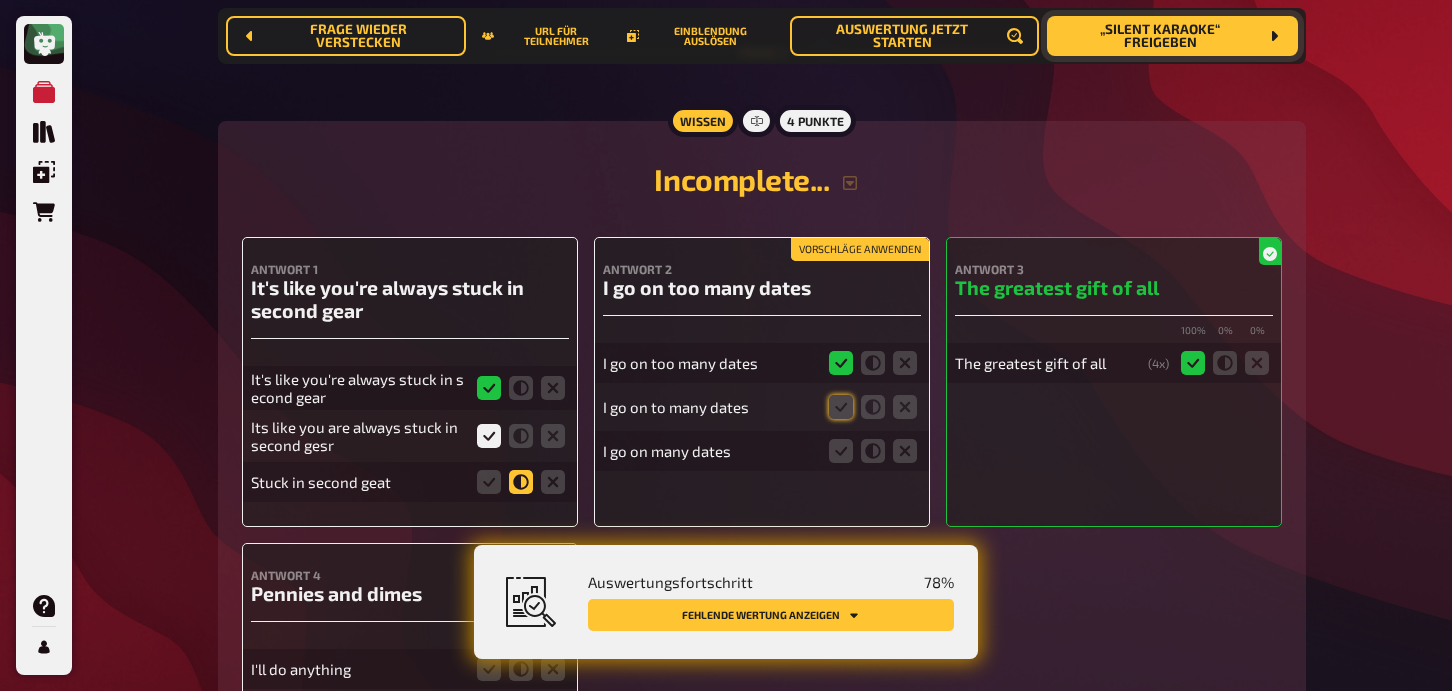 click 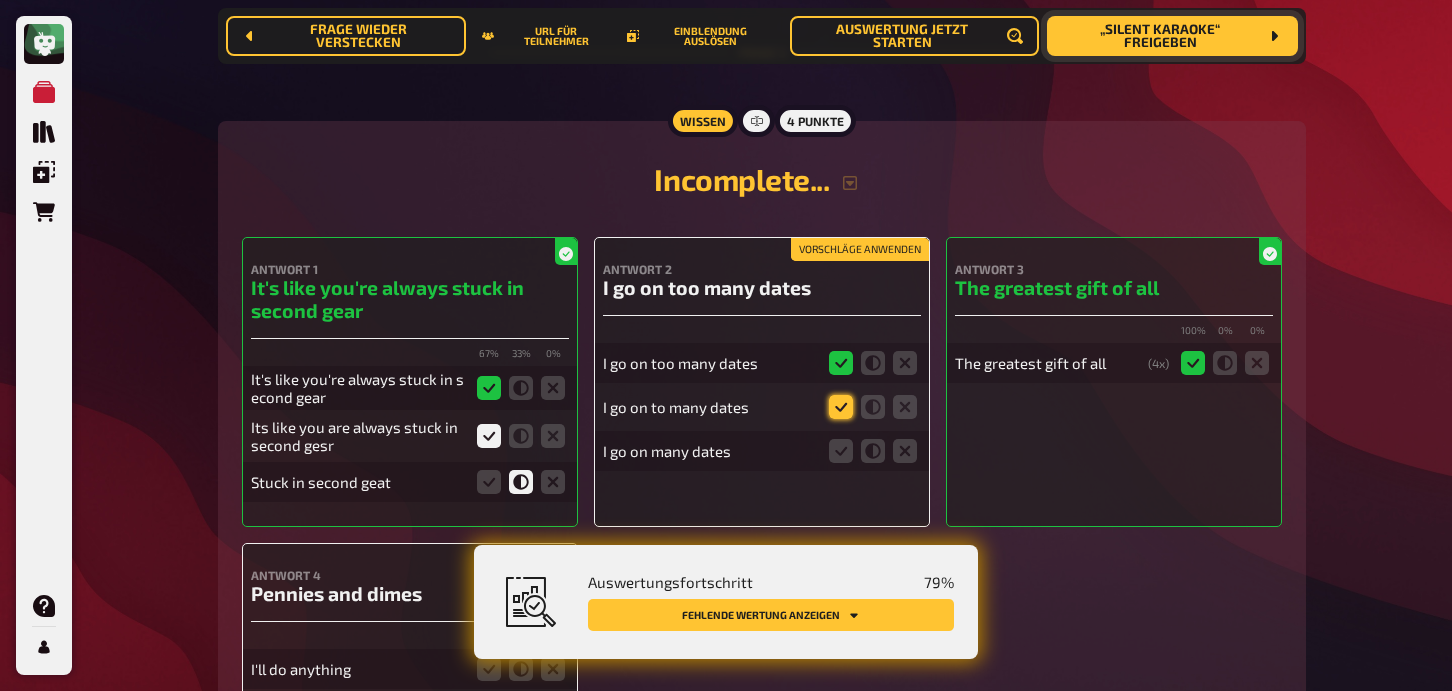 click 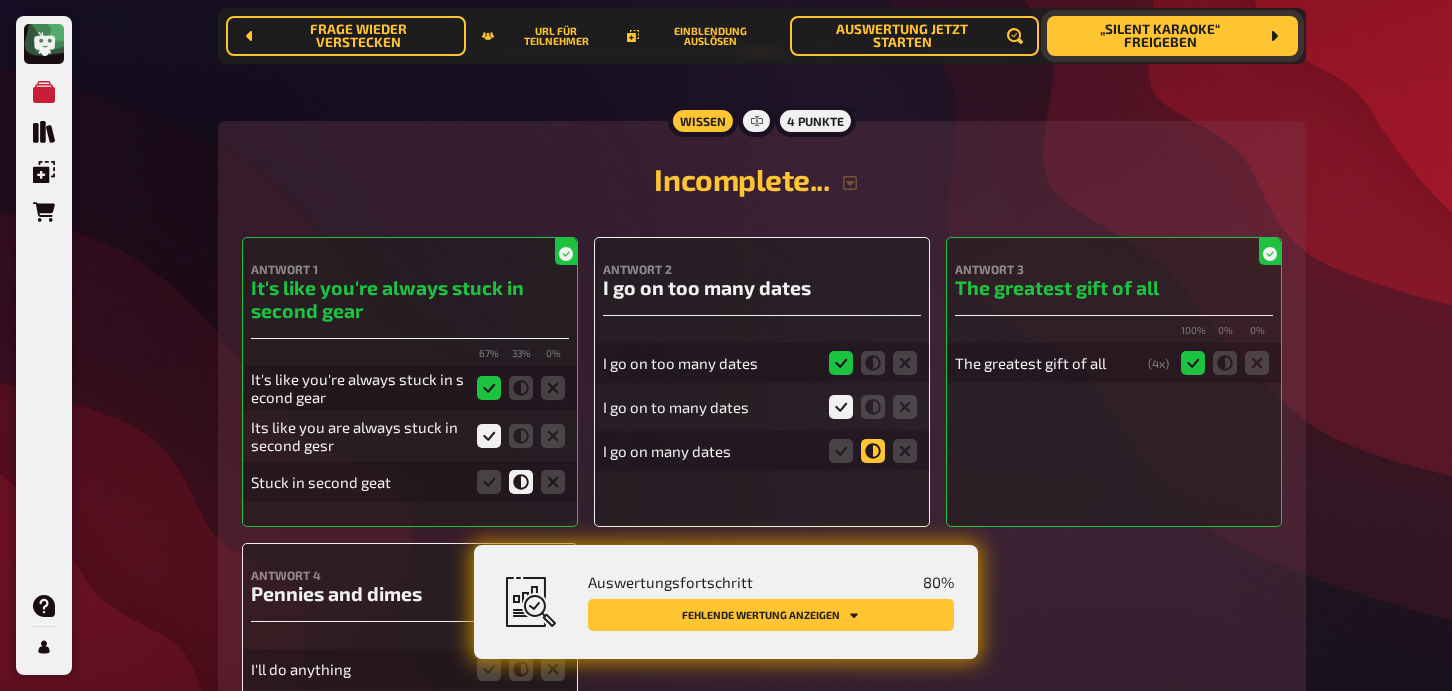 click 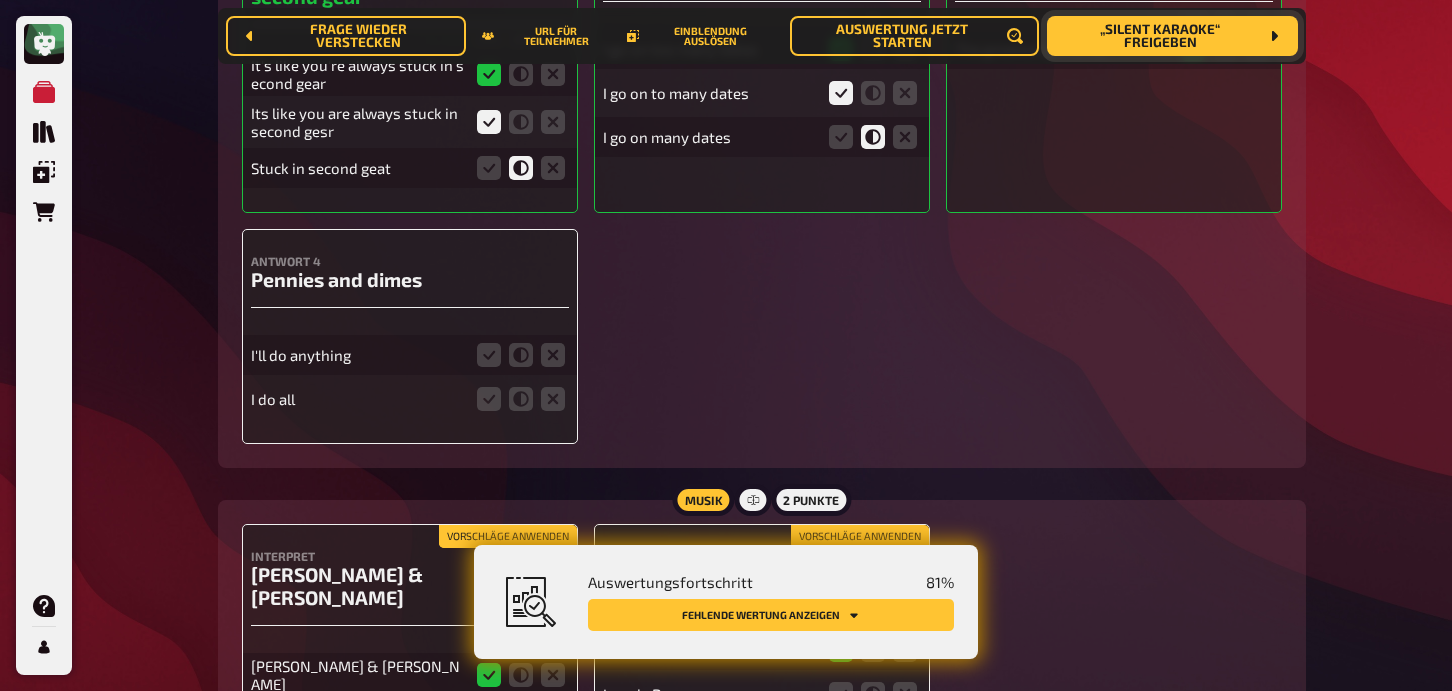 scroll, scrollTop: 2831, scrollLeft: 0, axis: vertical 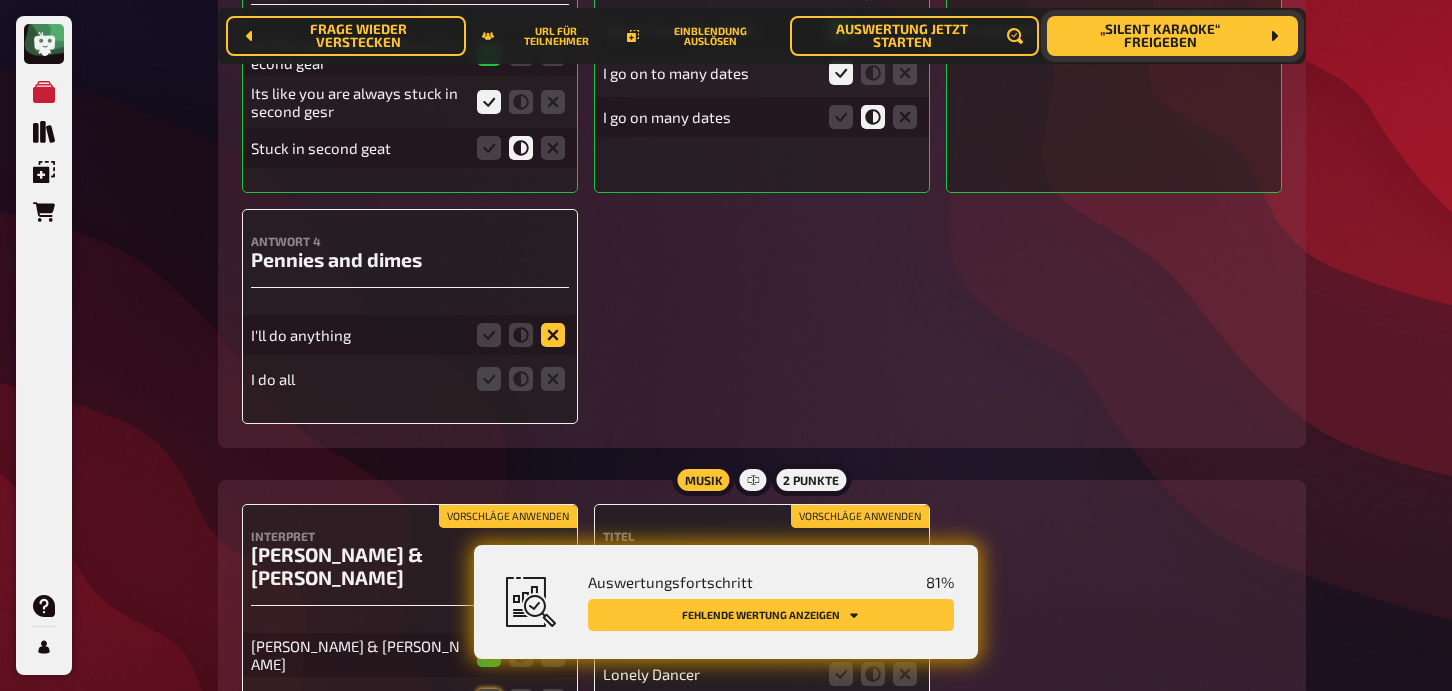 click 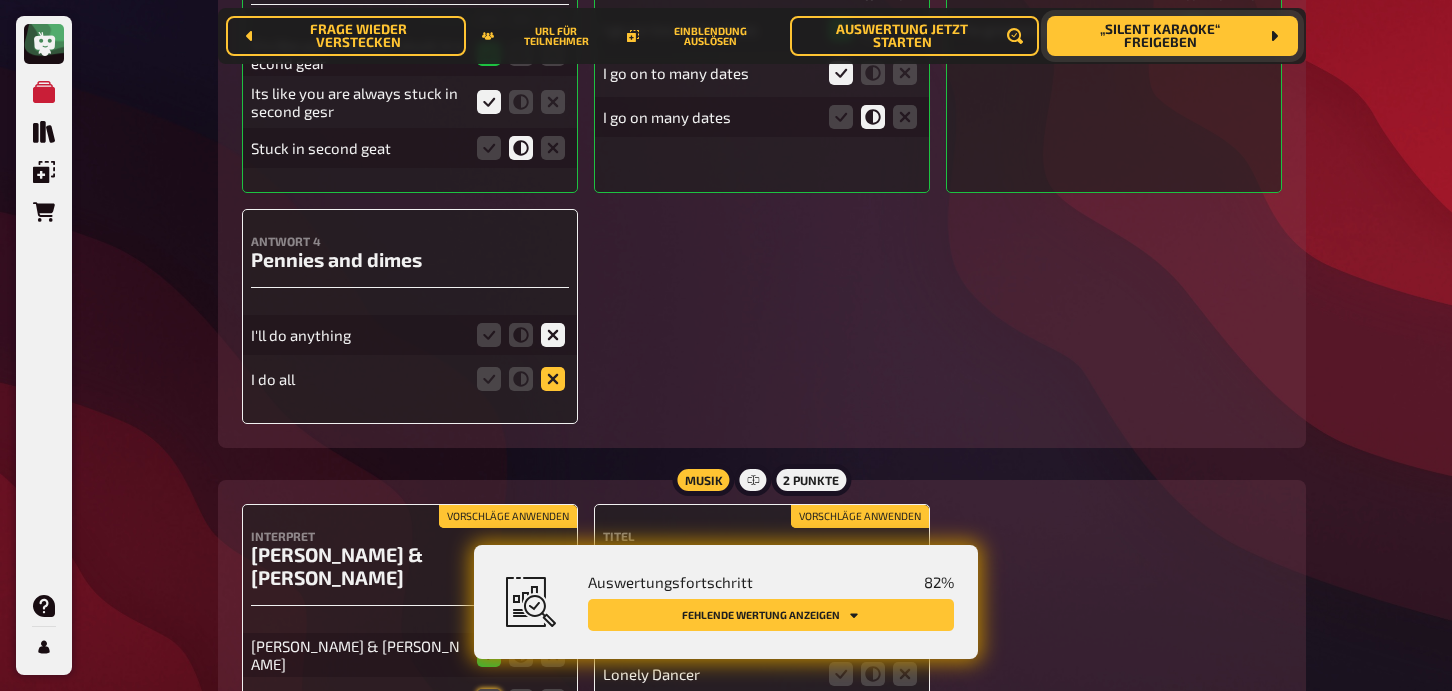 click 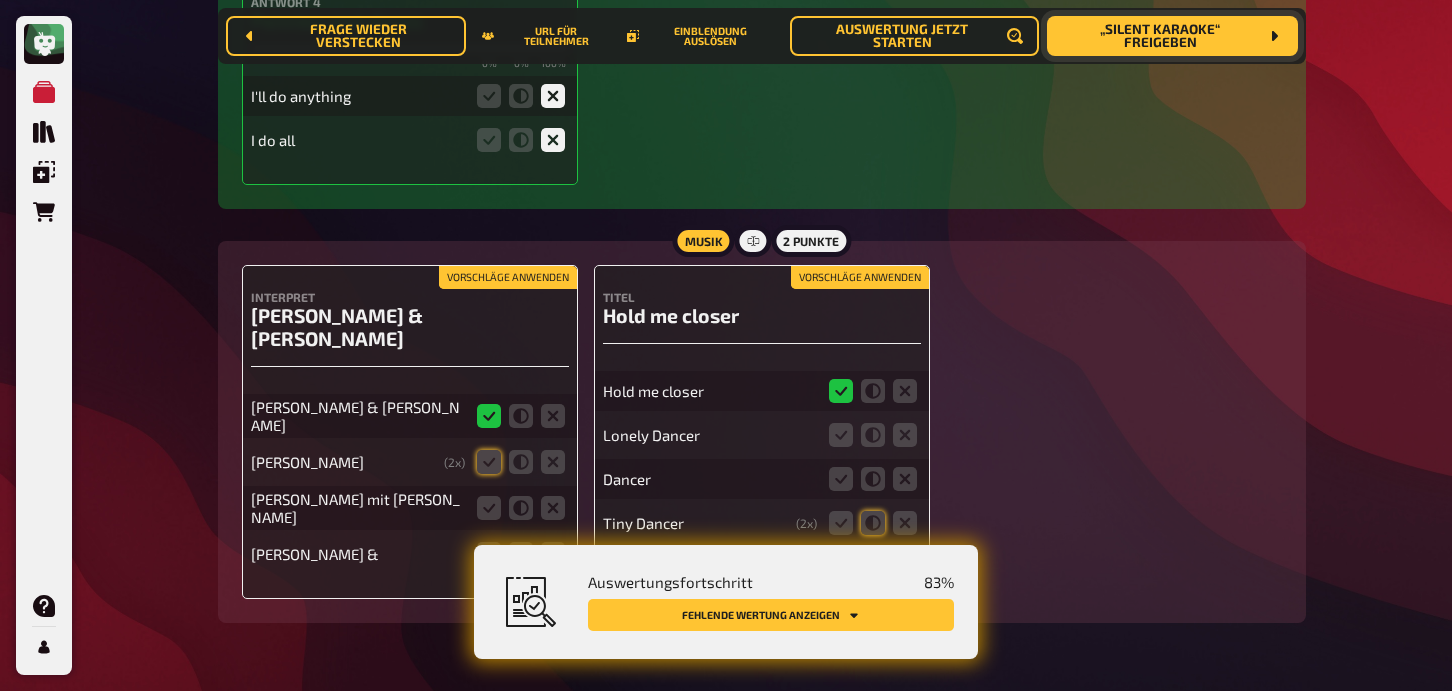scroll, scrollTop: 3072, scrollLeft: 0, axis: vertical 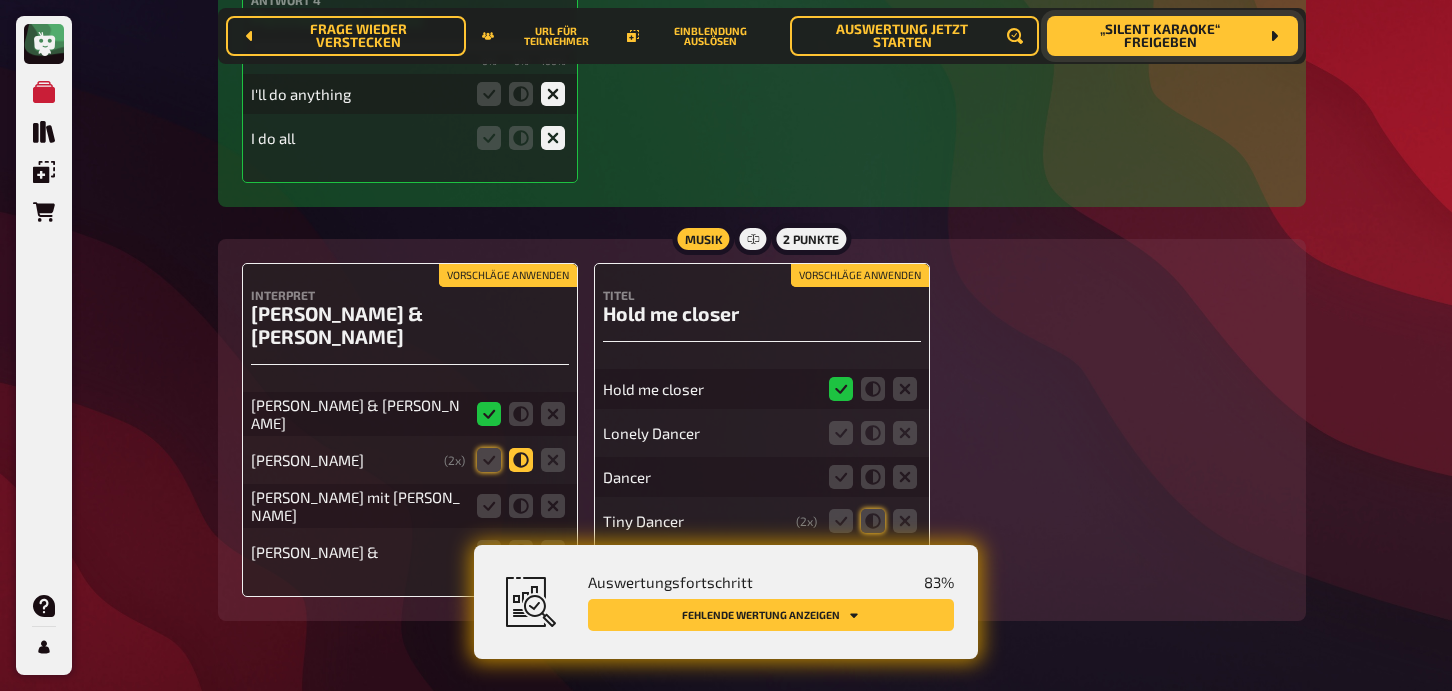 click 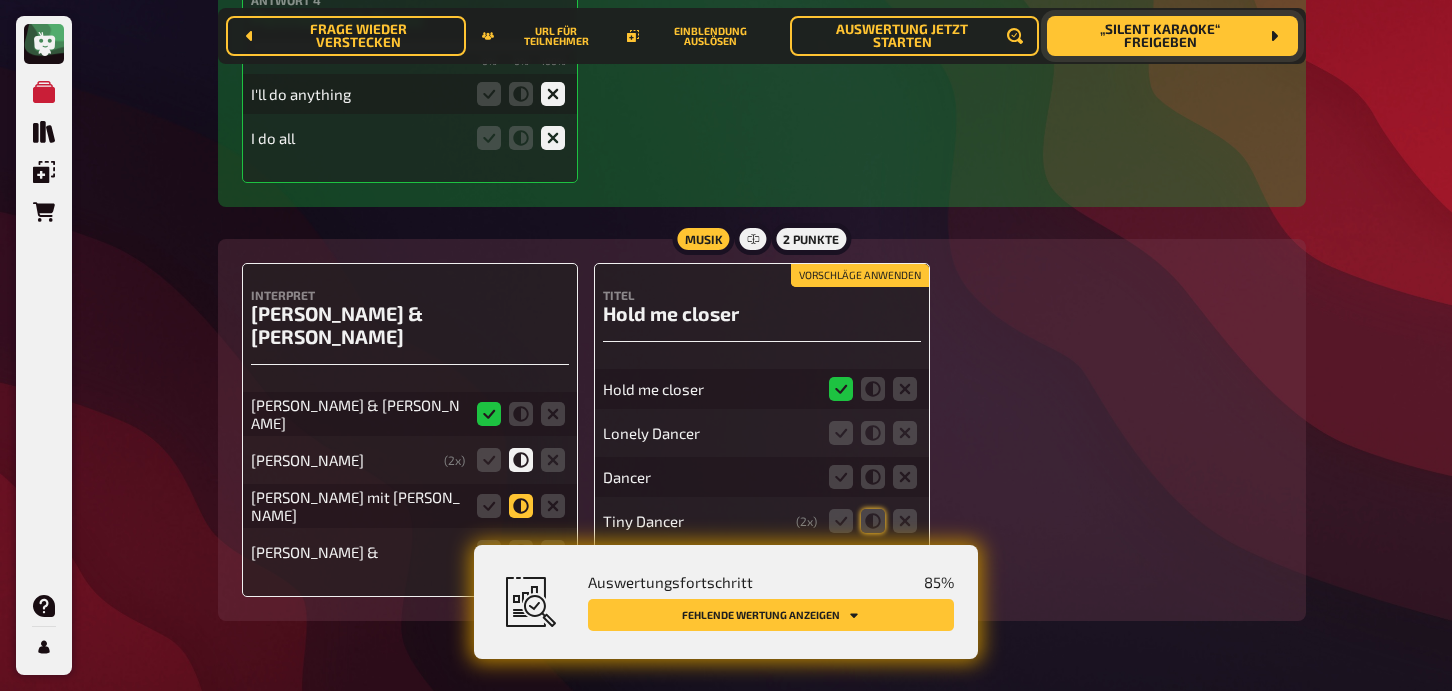 click 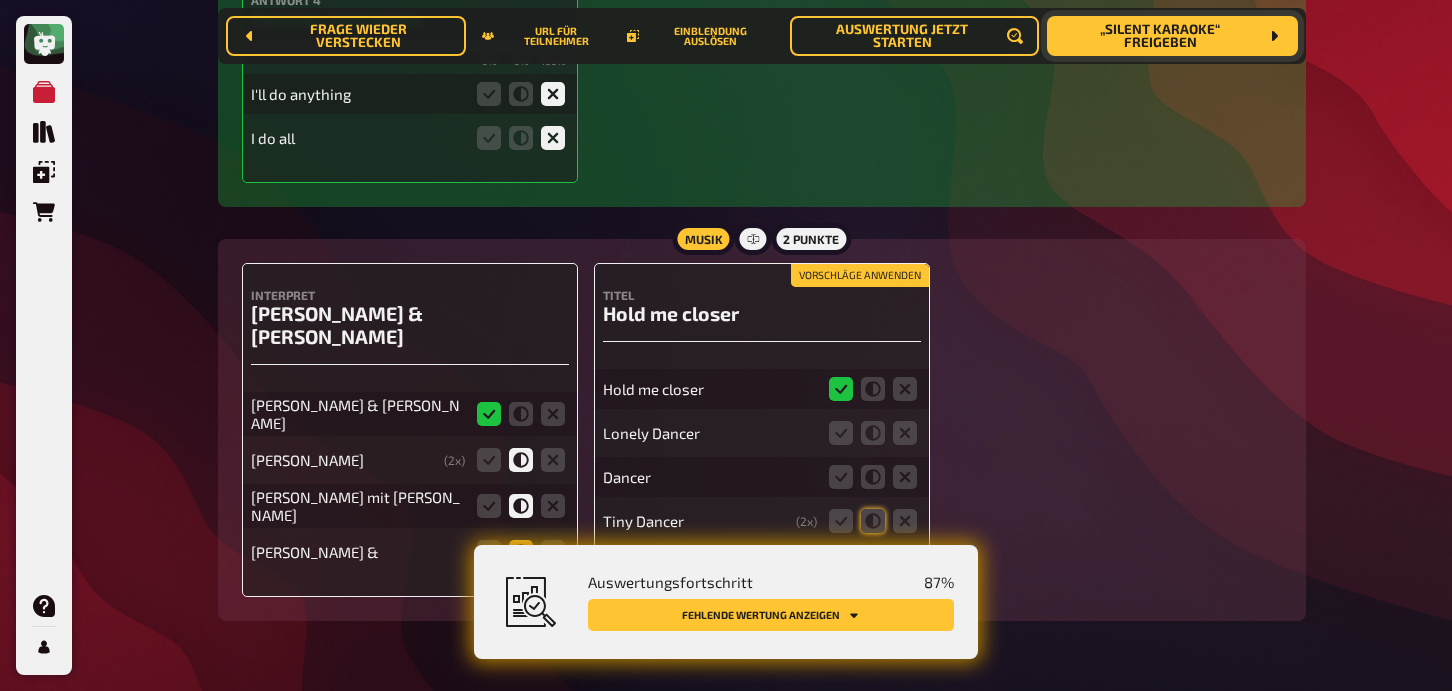 click 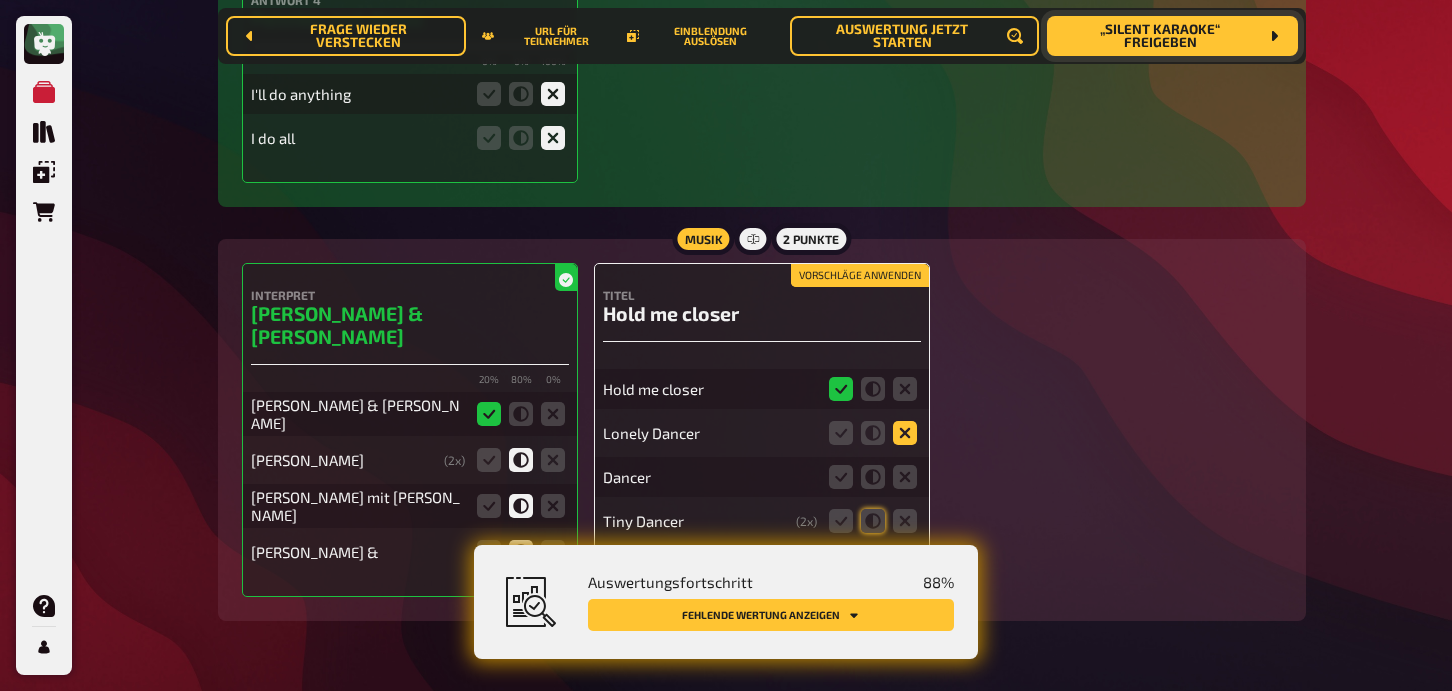 click 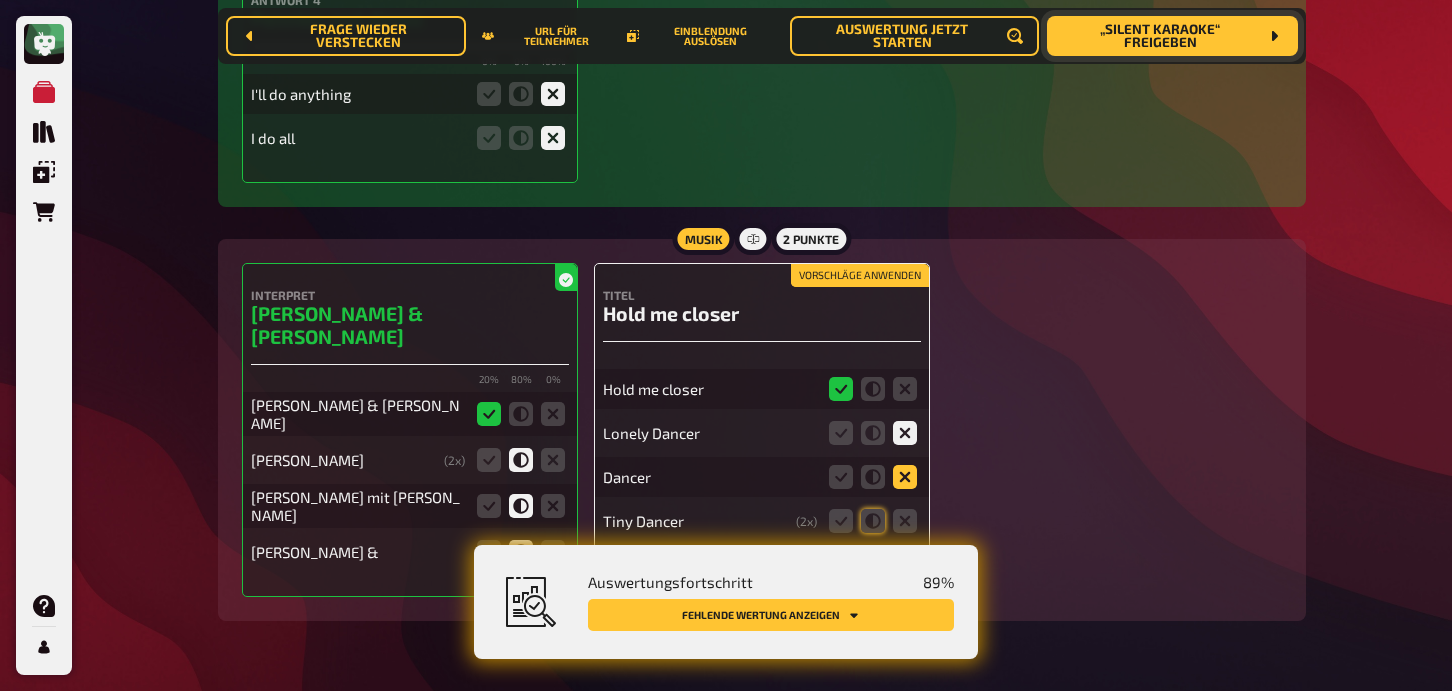 click 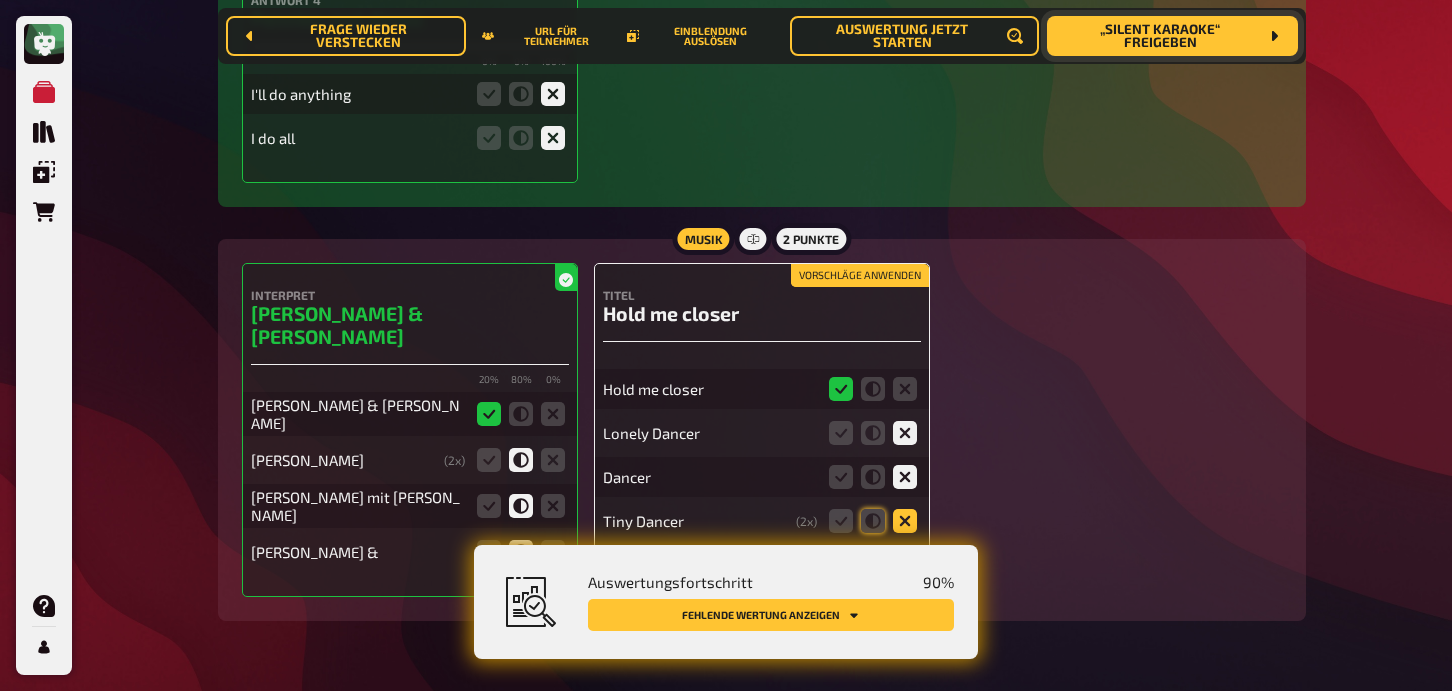 click 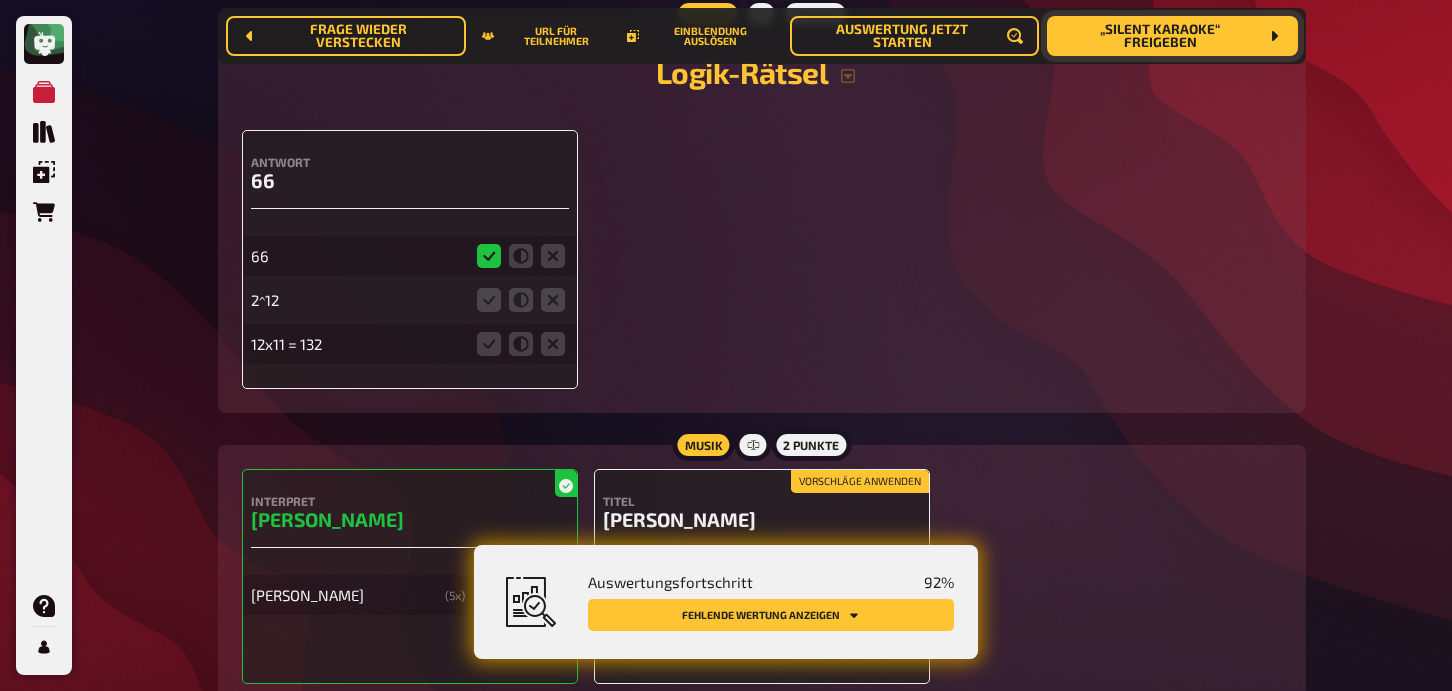 scroll, scrollTop: 3877, scrollLeft: 0, axis: vertical 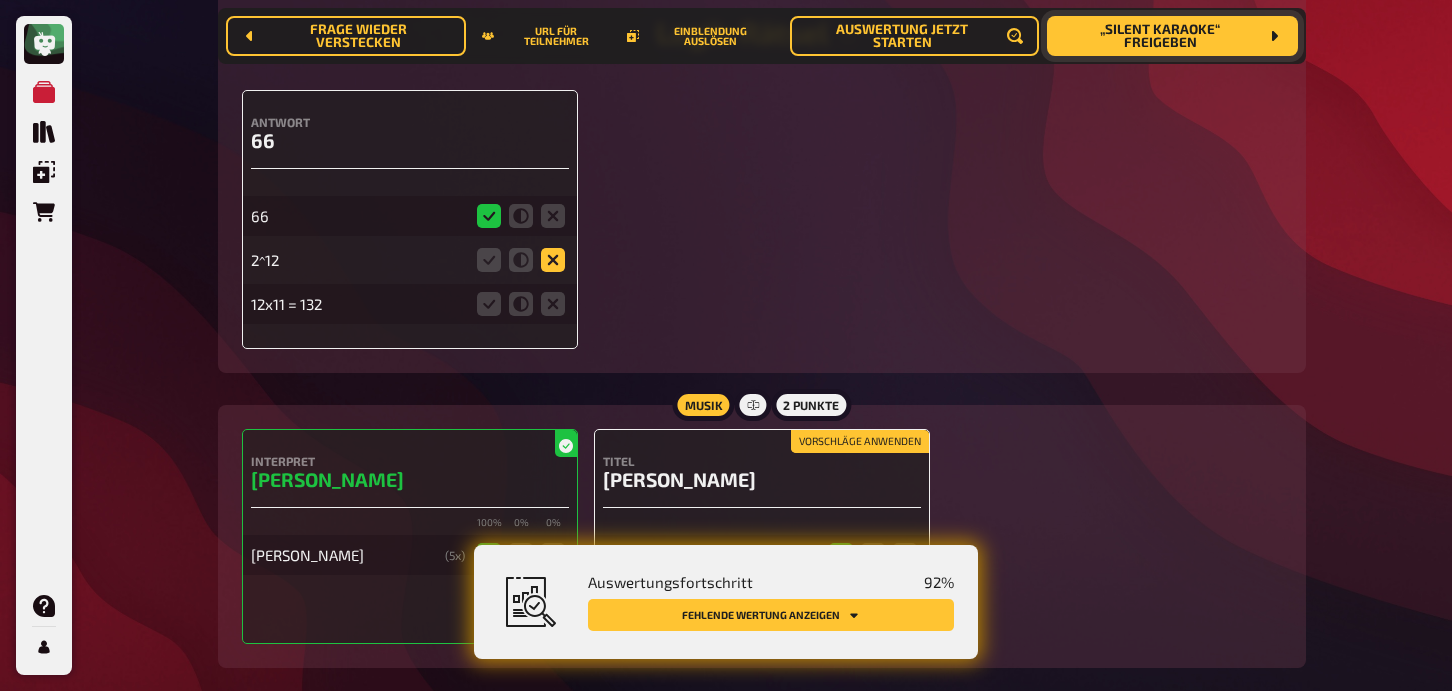 click 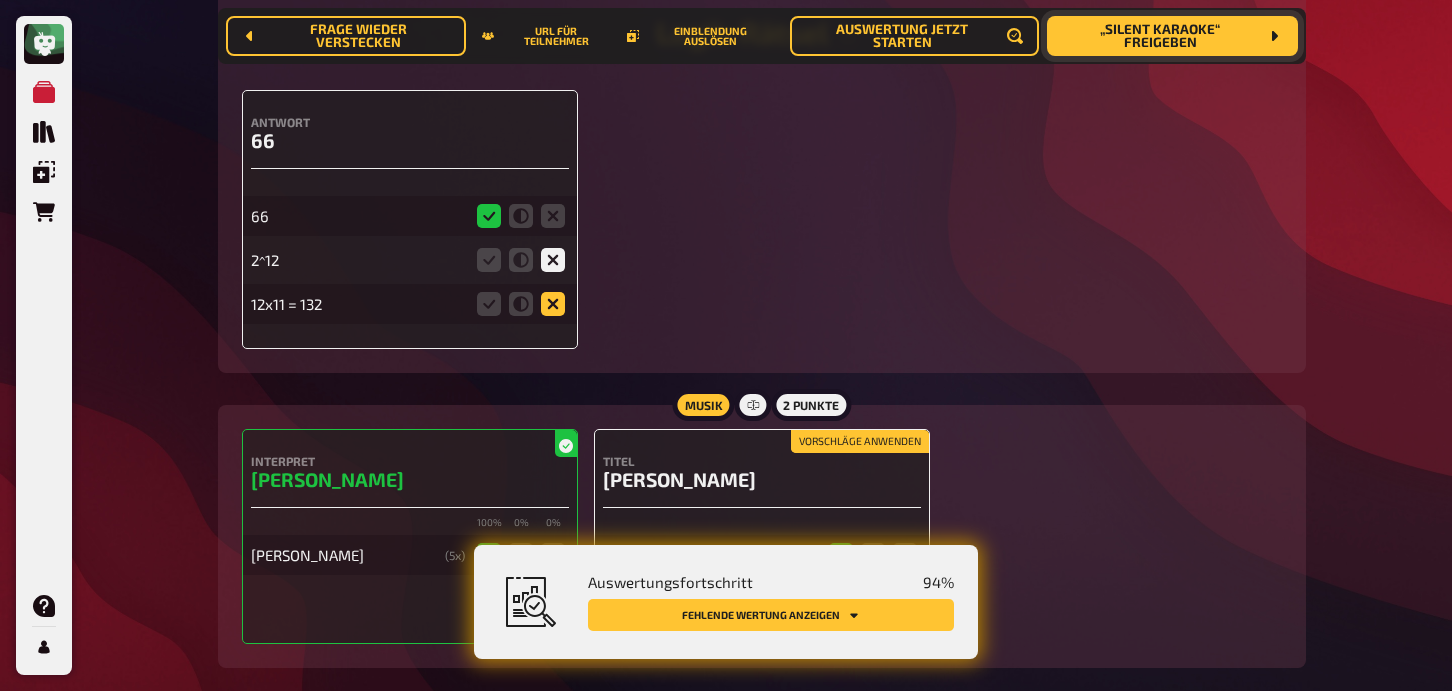 click 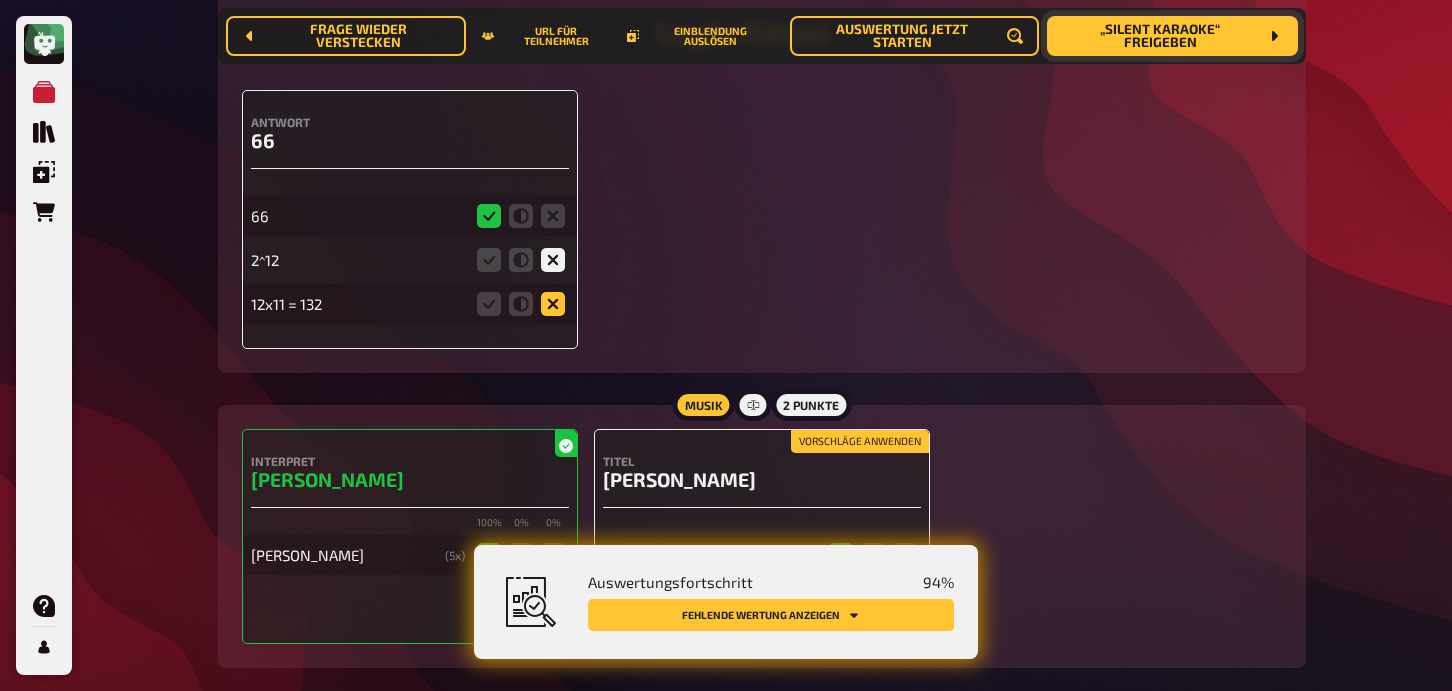 click at bounding box center [0, 0] 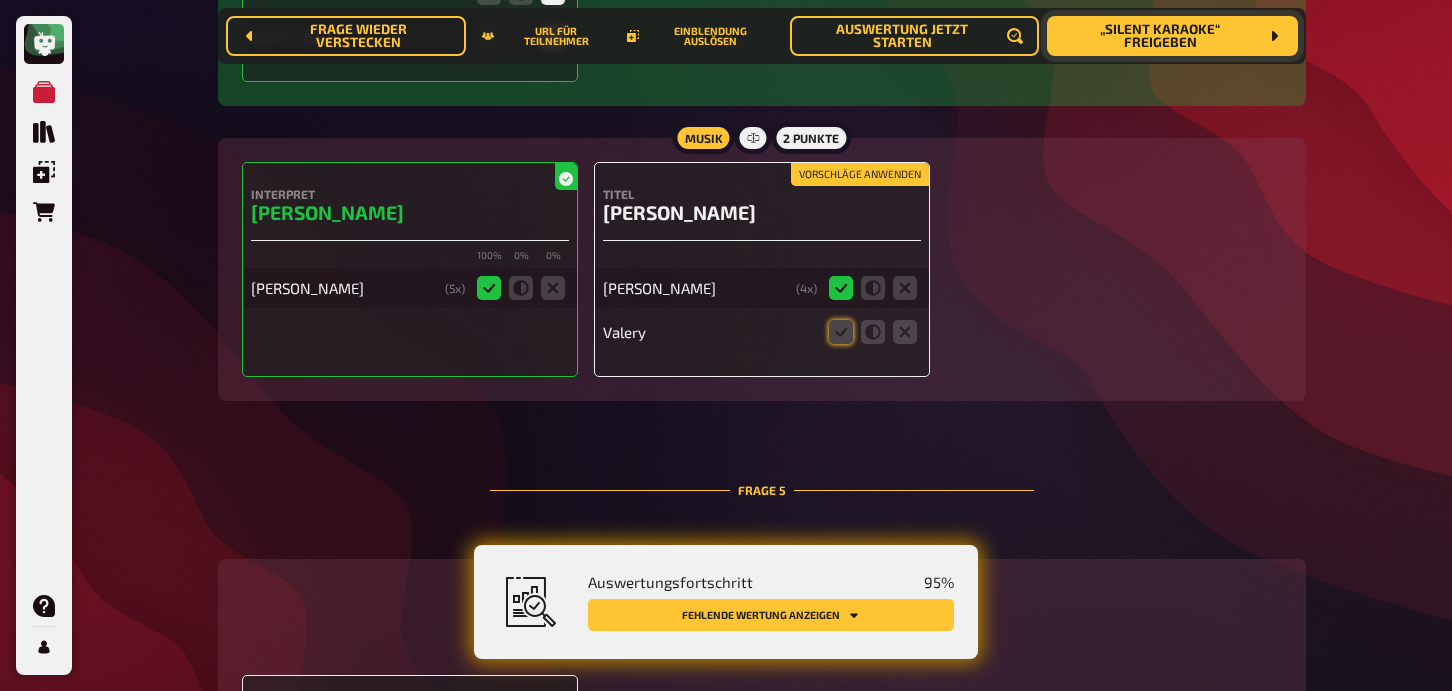 scroll, scrollTop: 4146, scrollLeft: 0, axis: vertical 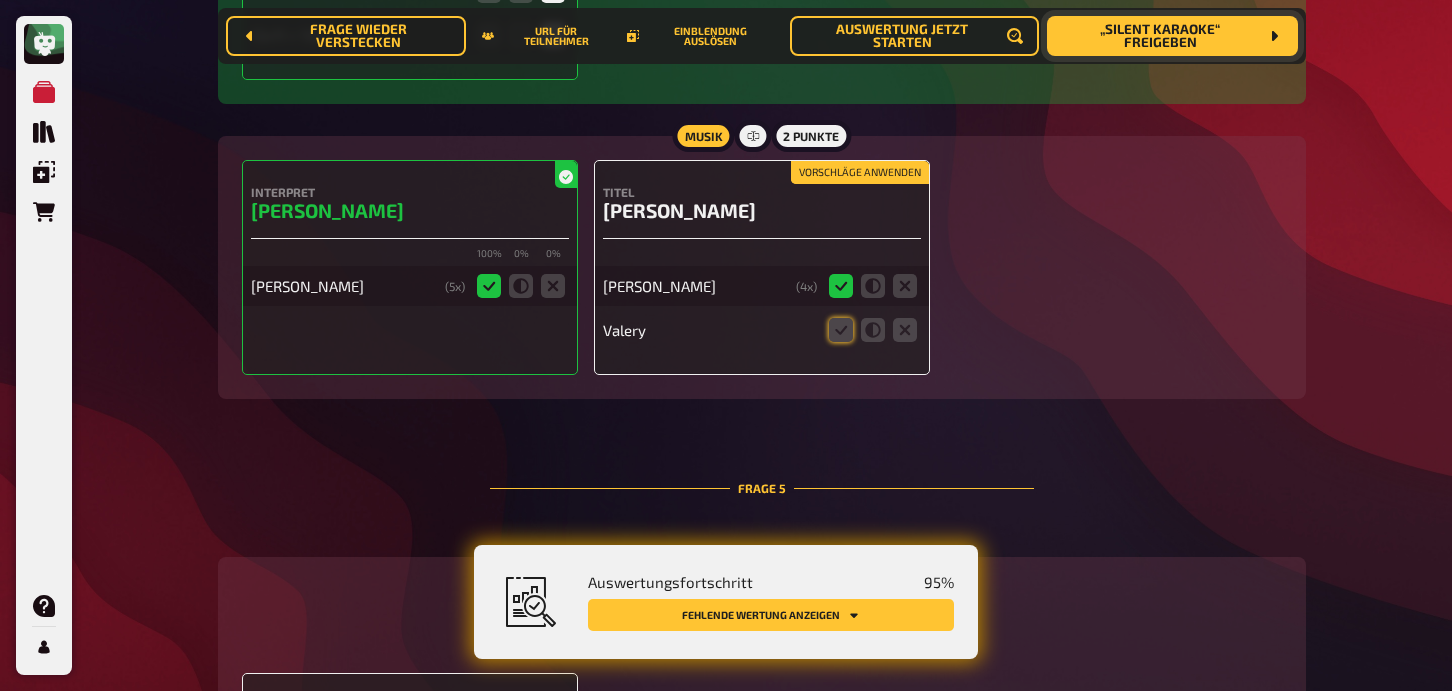 click at bounding box center [873, 330] 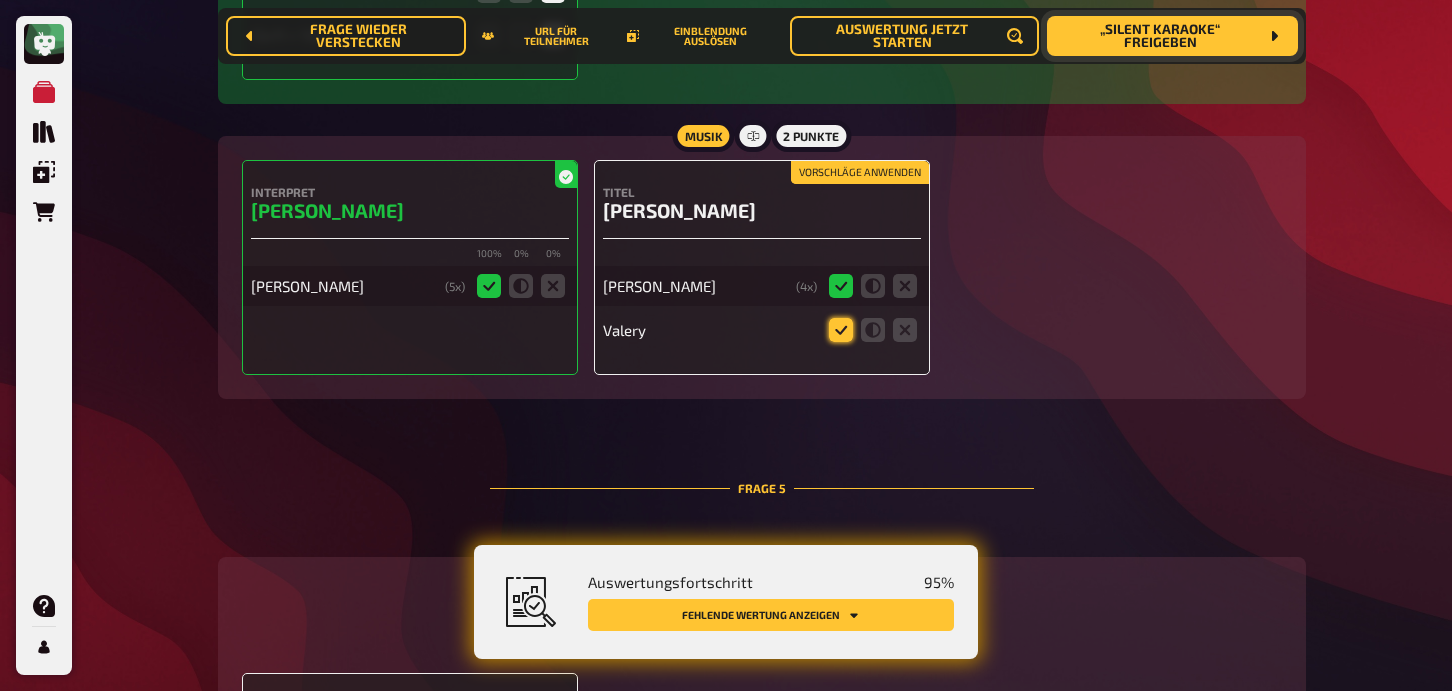 click 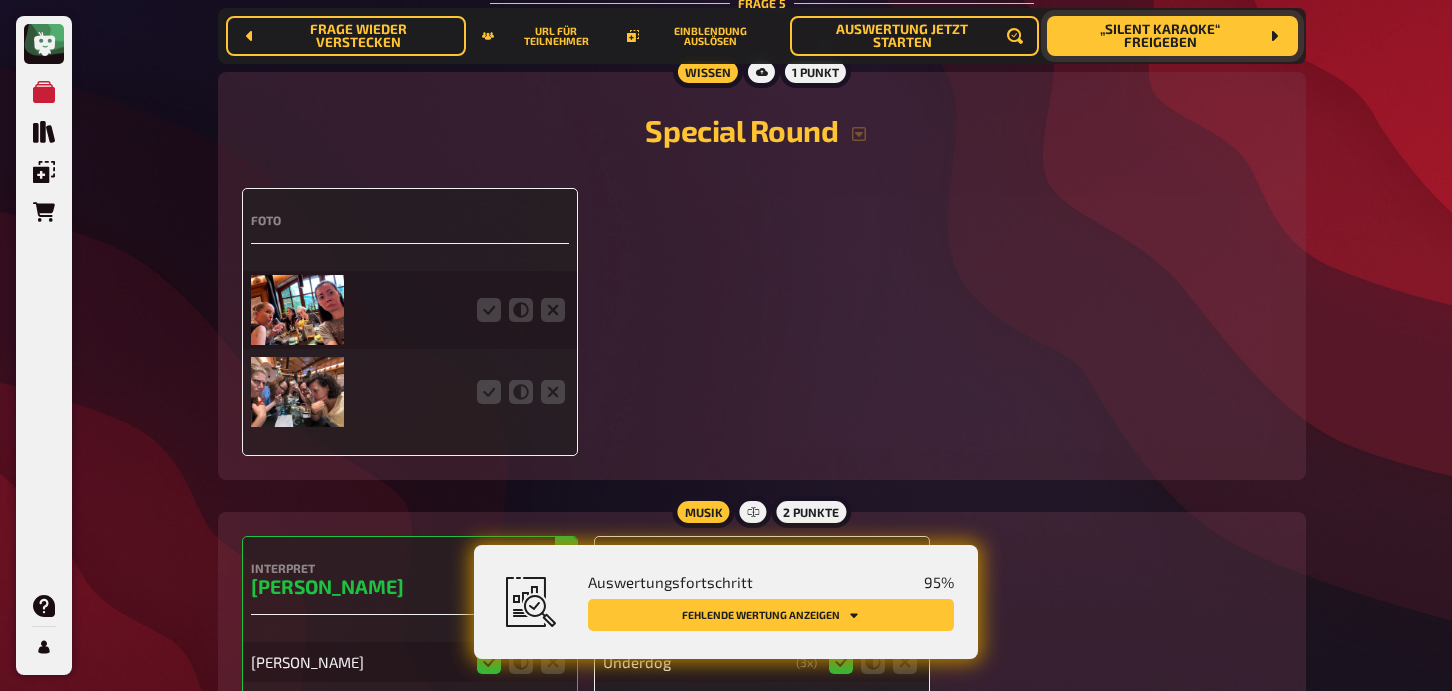 scroll, scrollTop: 4632, scrollLeft: 0, axis: vertical 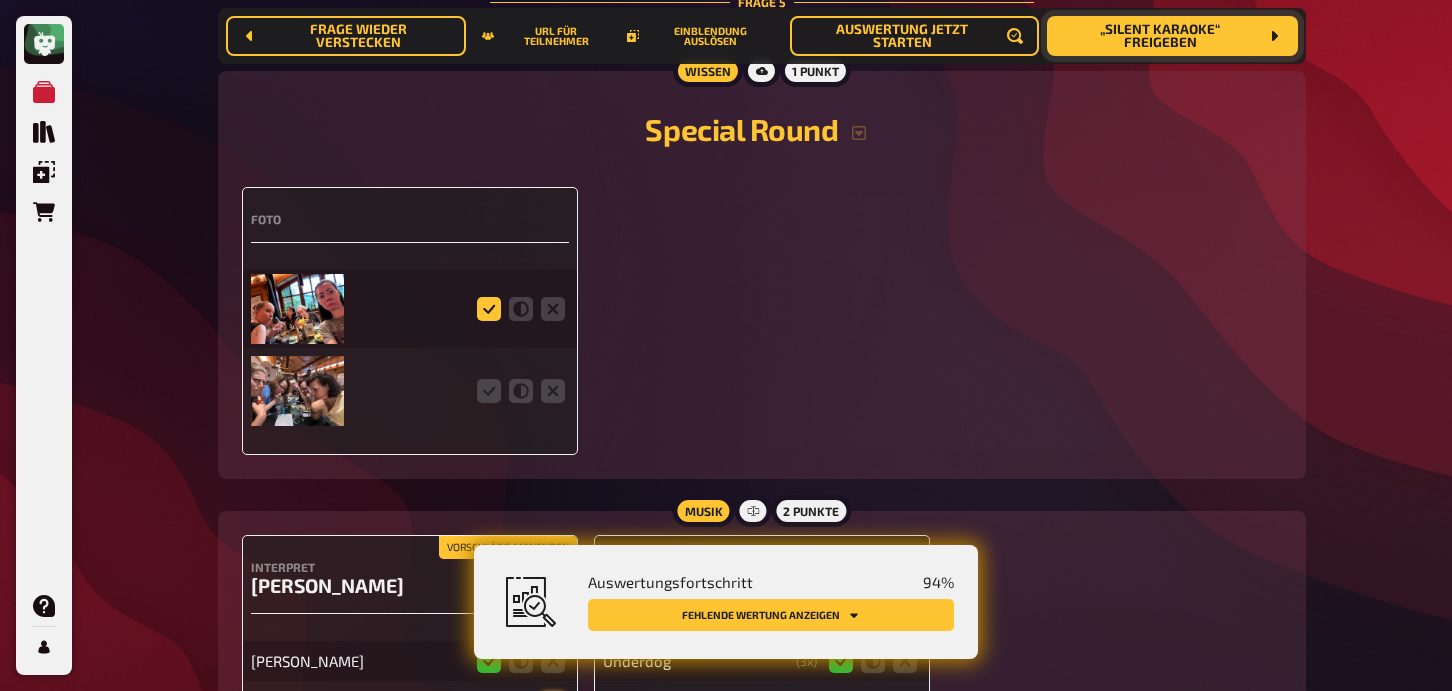 click 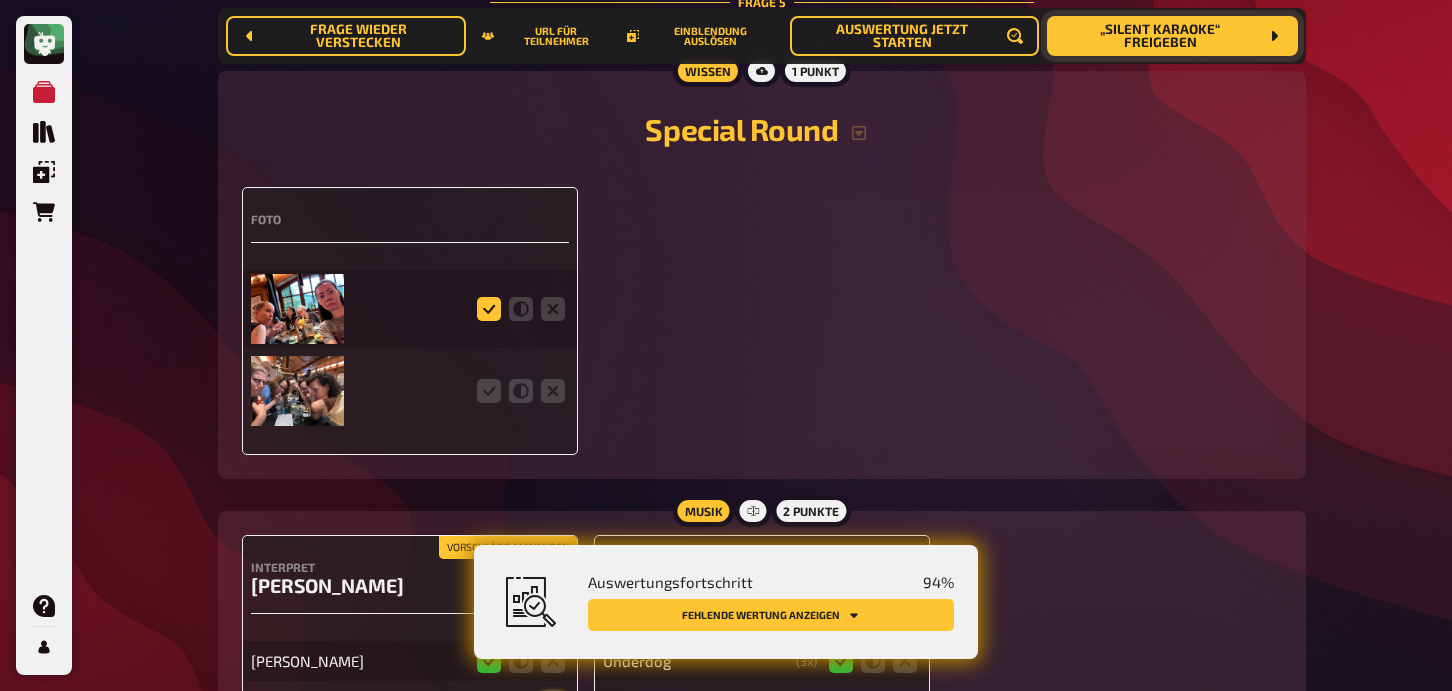 click at bounding box center (0, 0) 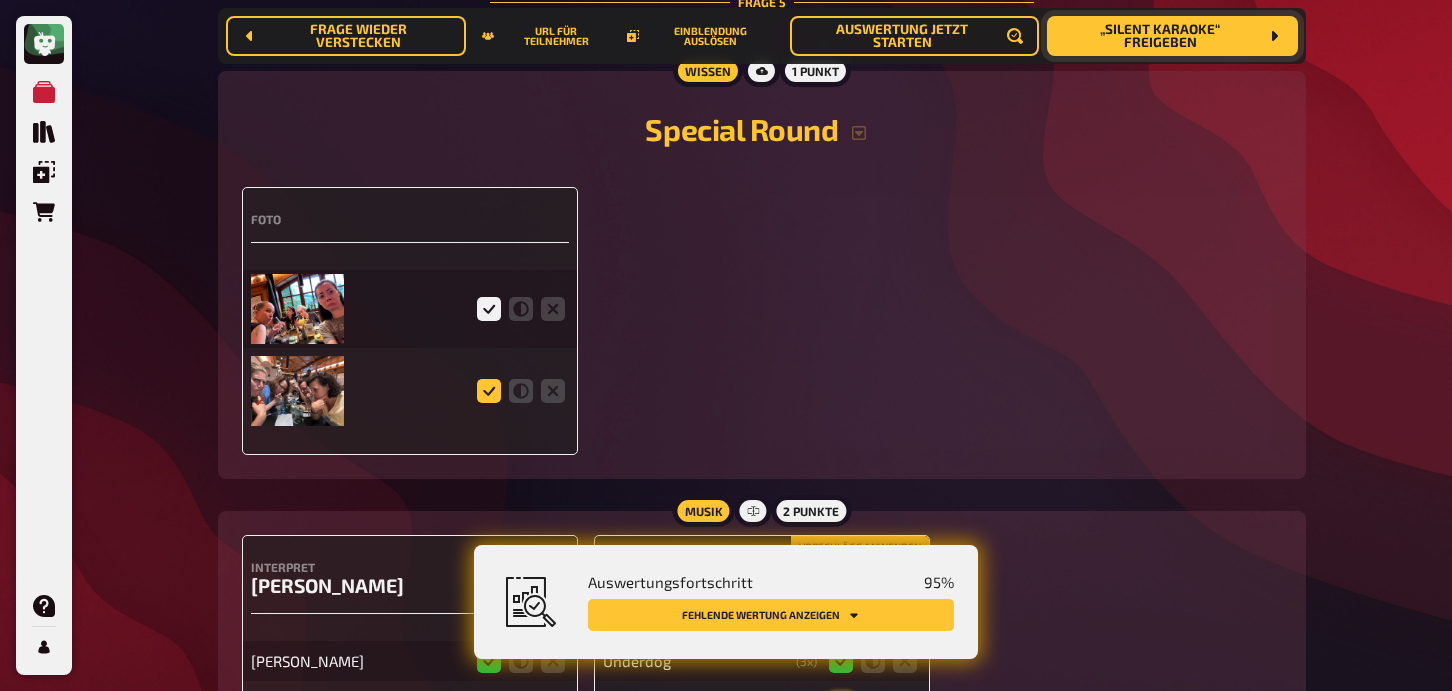 click 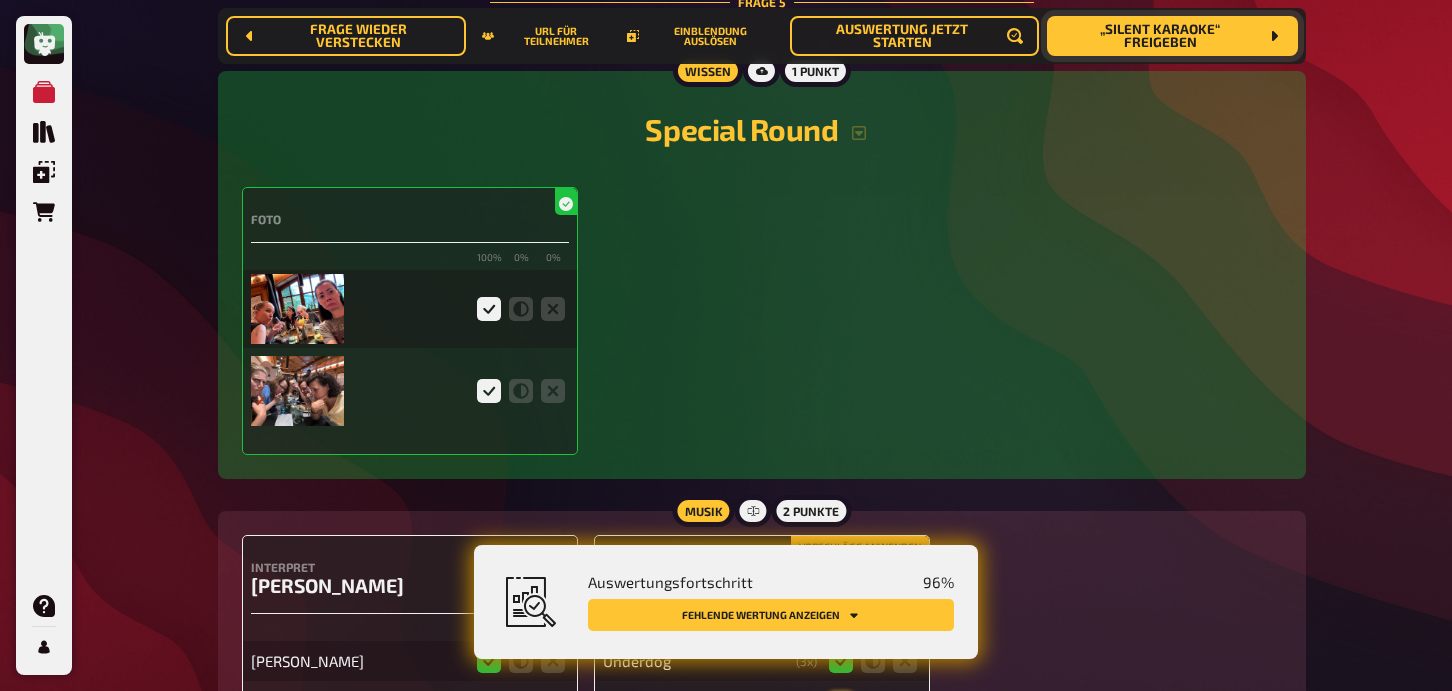scroll, scrollTop: 4853, scrollLeft: 0, axis: vertical 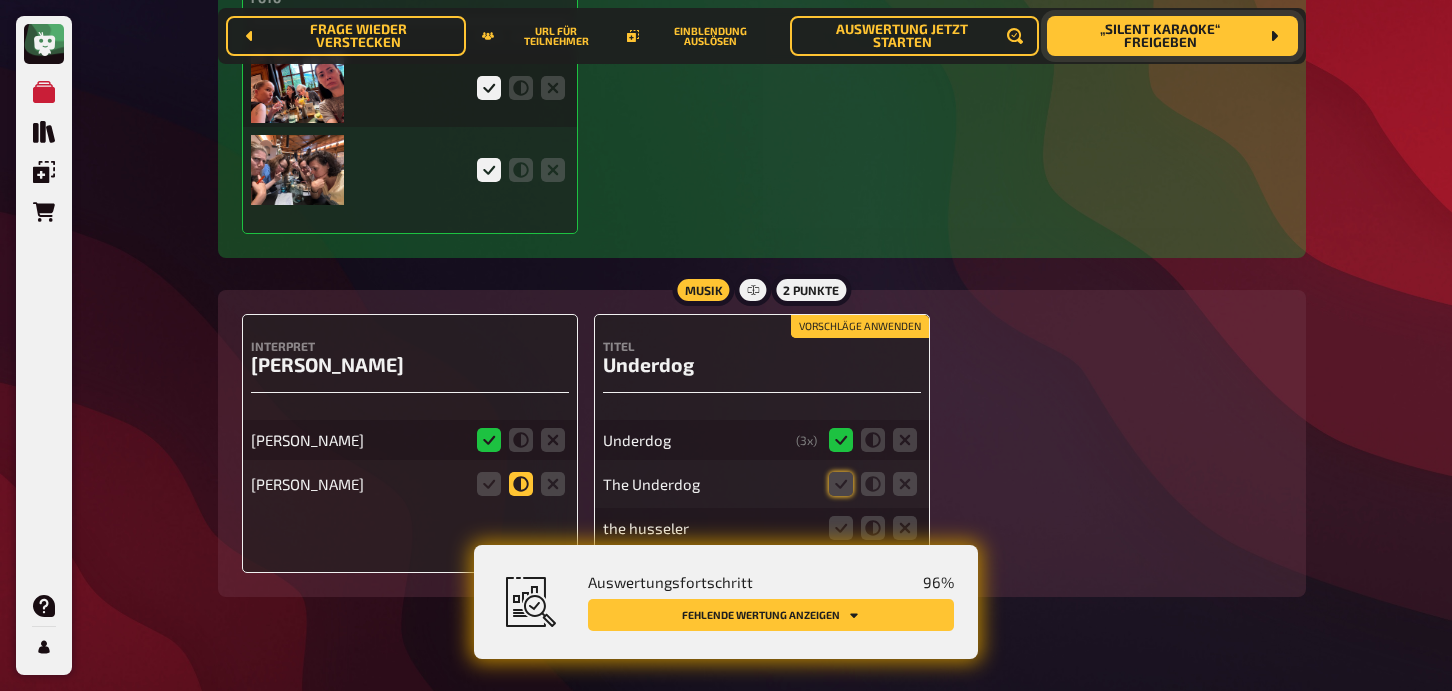 click 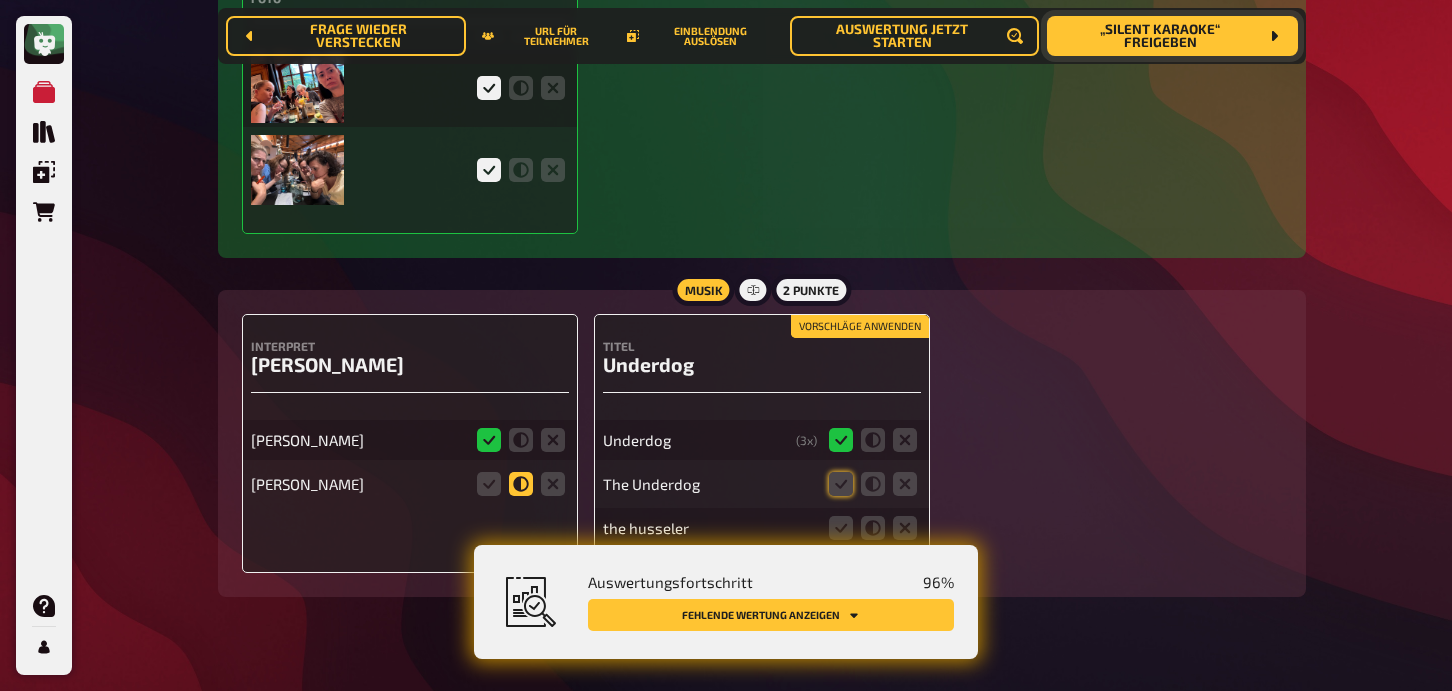 click at bounding box center (0, 0) 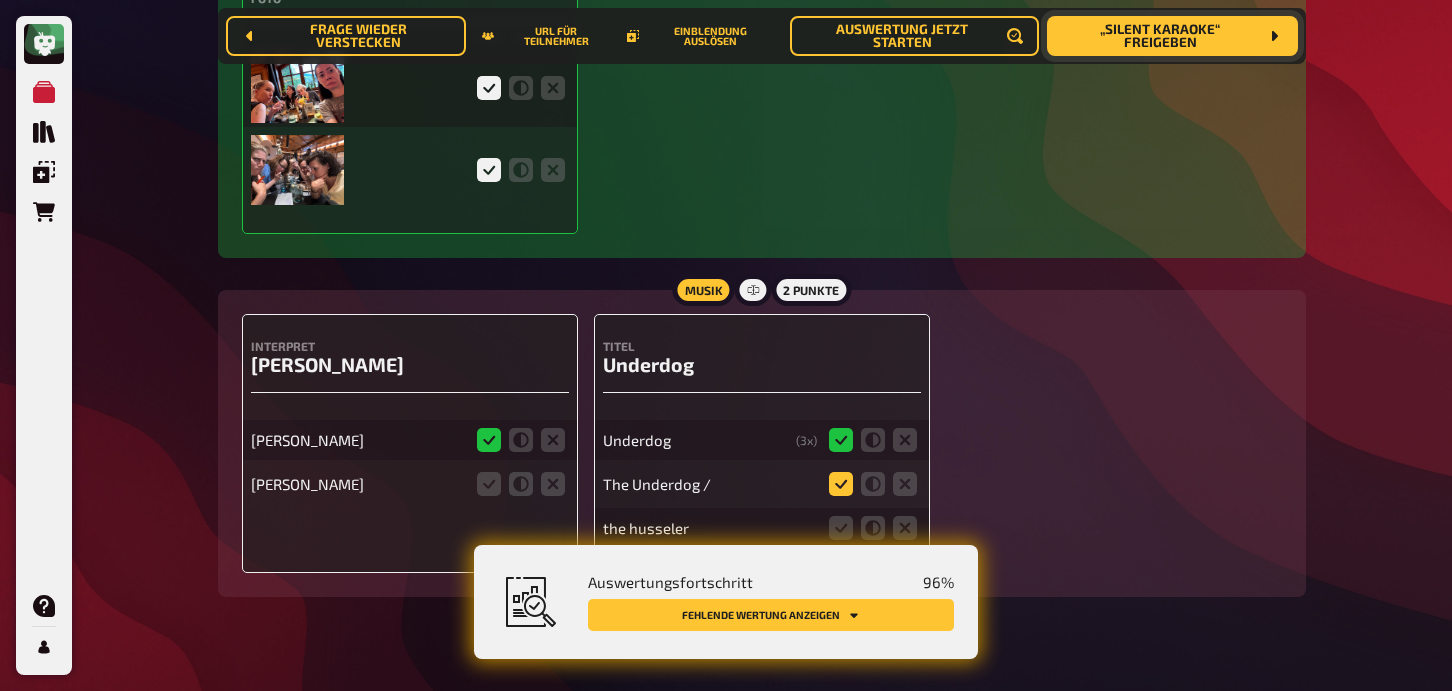 click 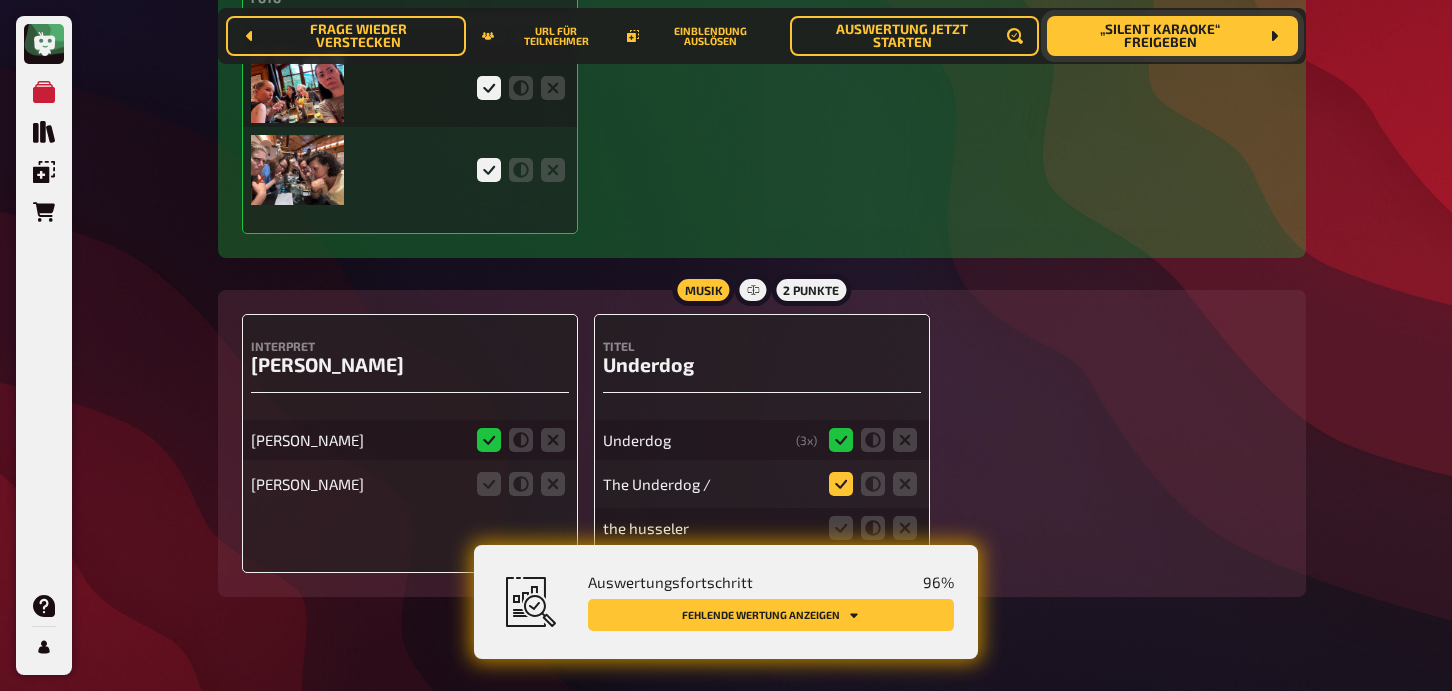 click at bounding box center (0, 0) 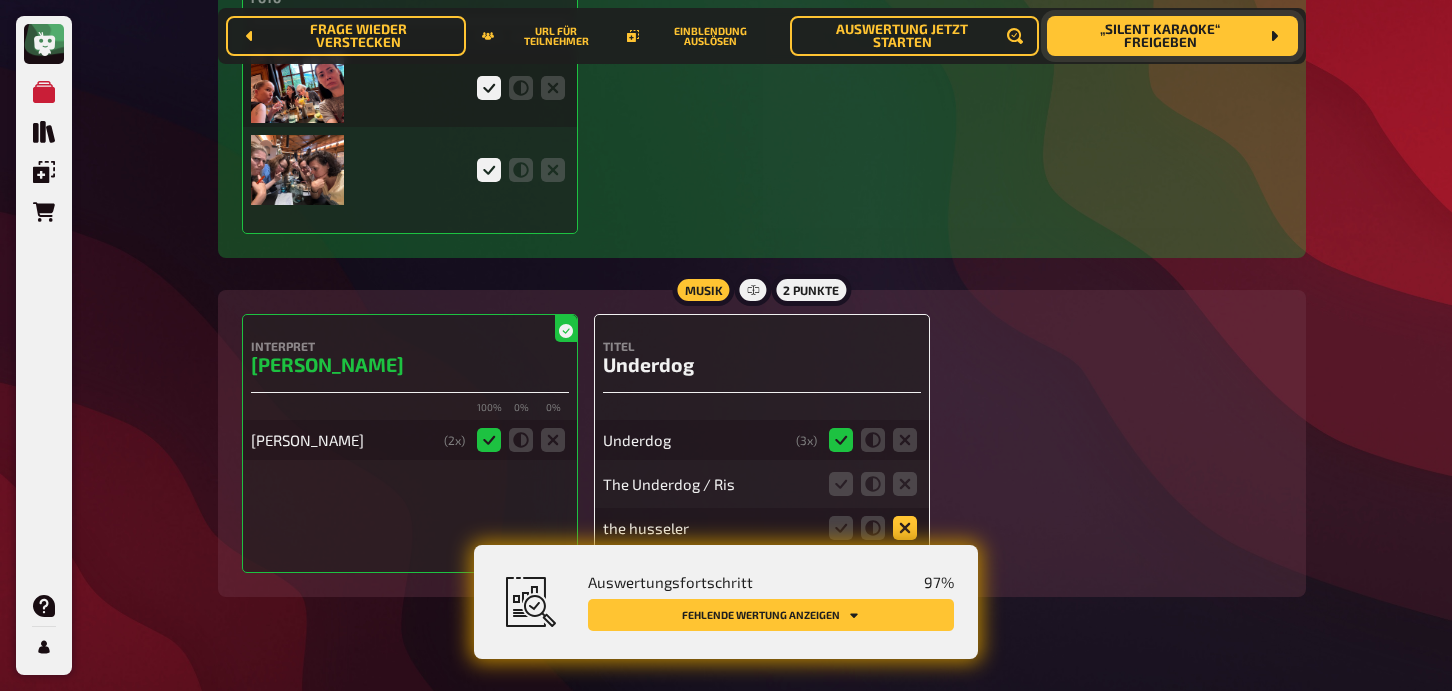 click 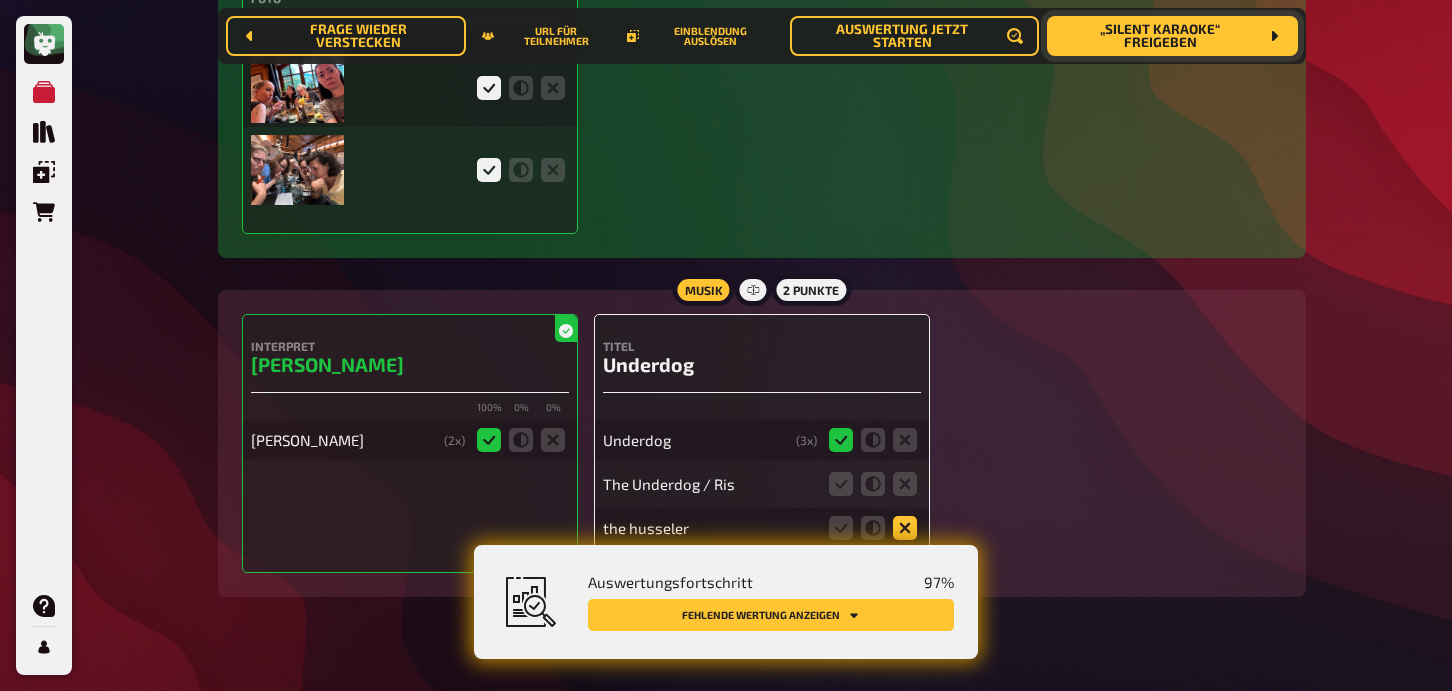 click at bounding box center [0, 0] 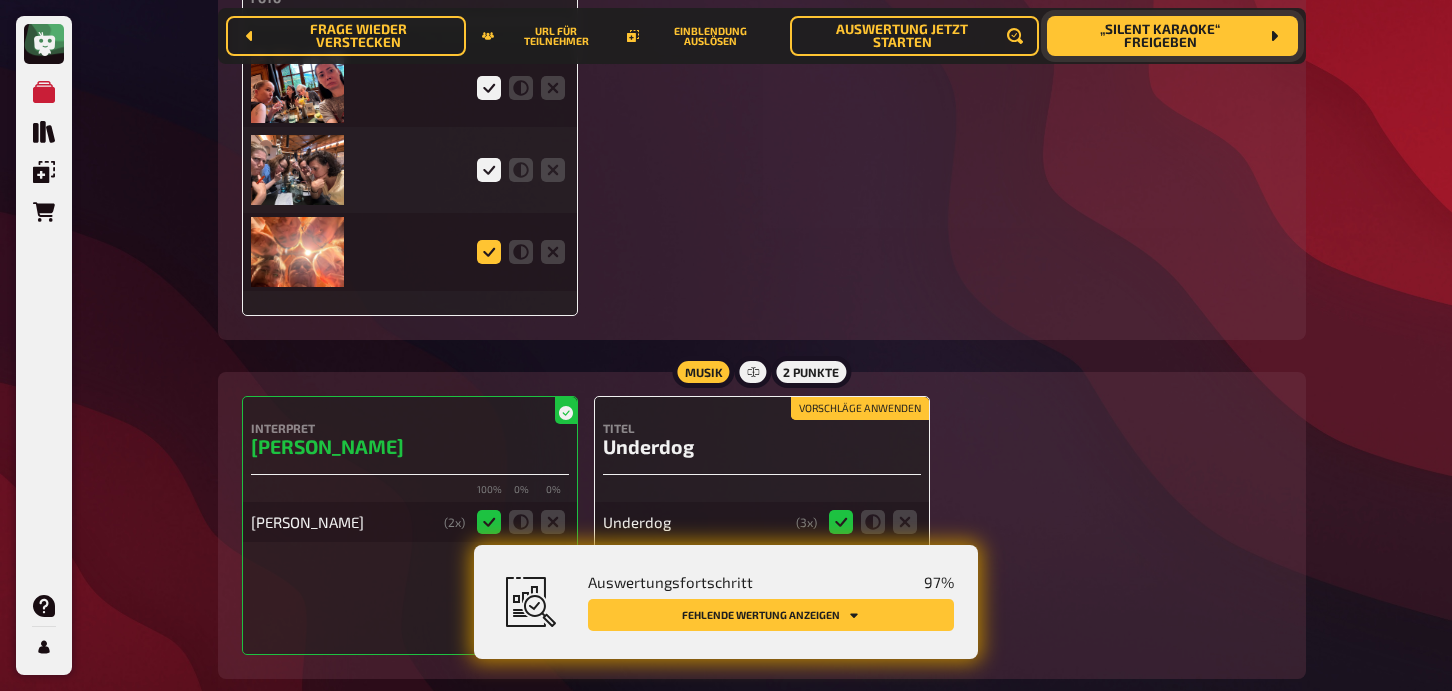 click 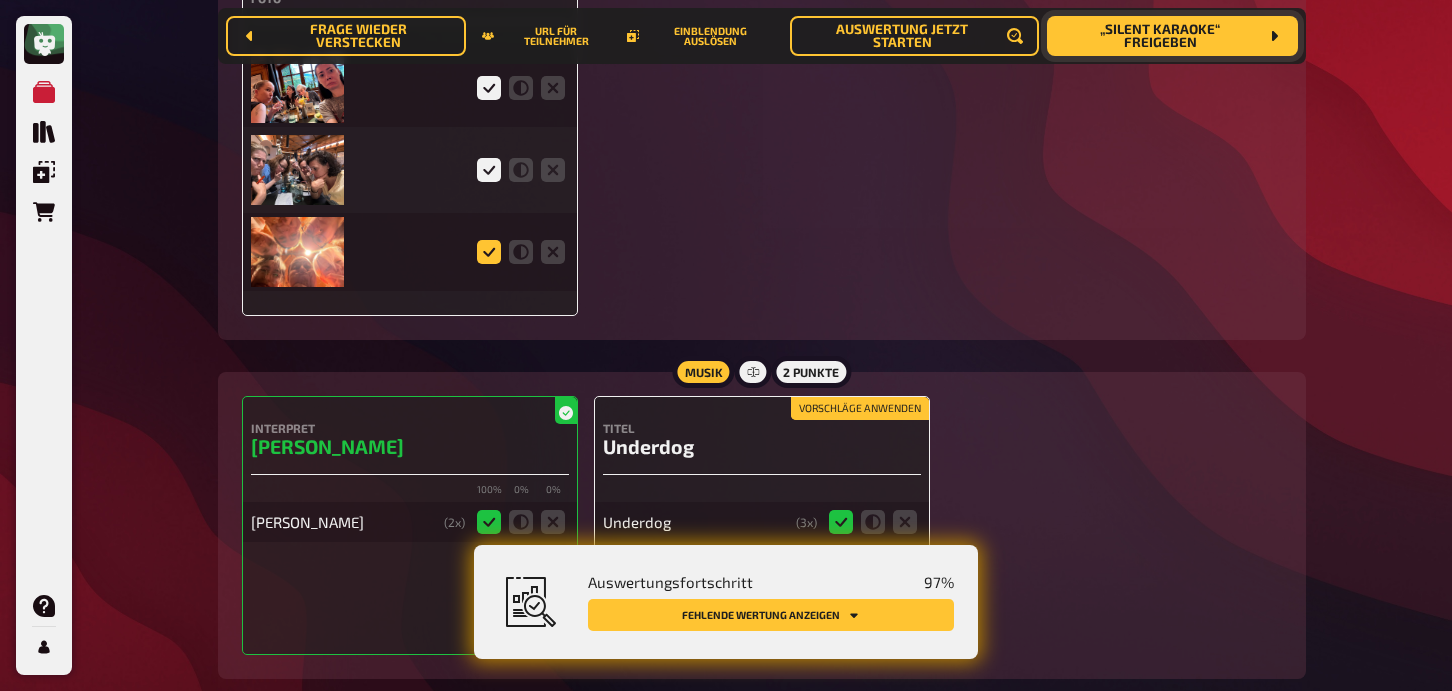 click at bounding box center [0, 0] 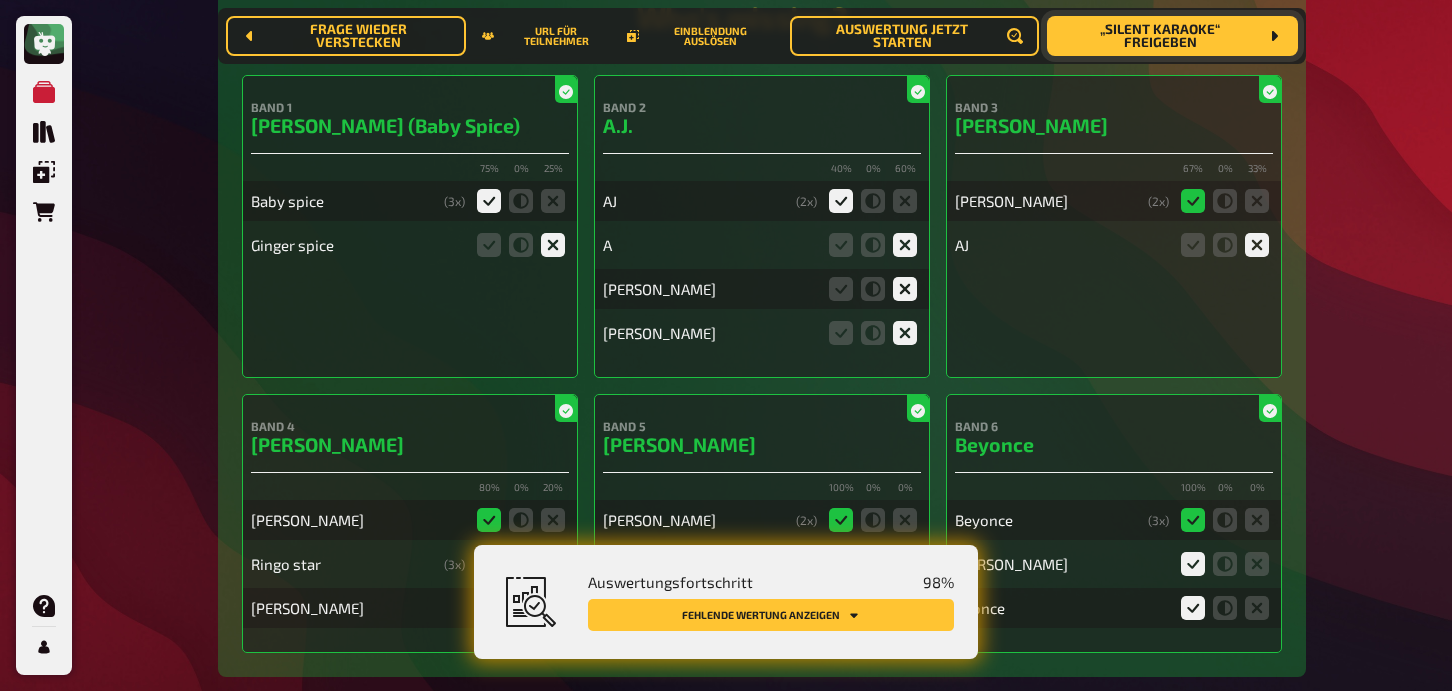 scroll, scrollTop: 0, scrollLeft: 0, axis: both 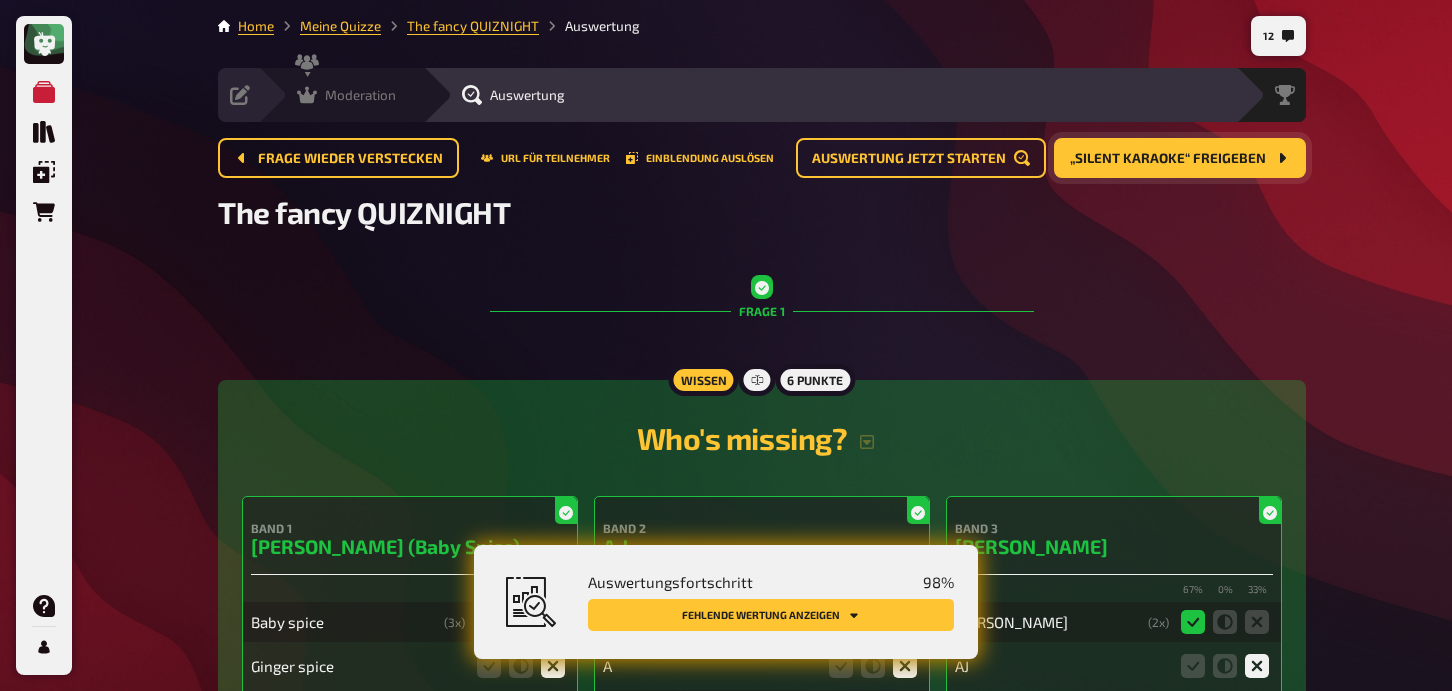 click on "Moderation" at bounding box center (346, 95) 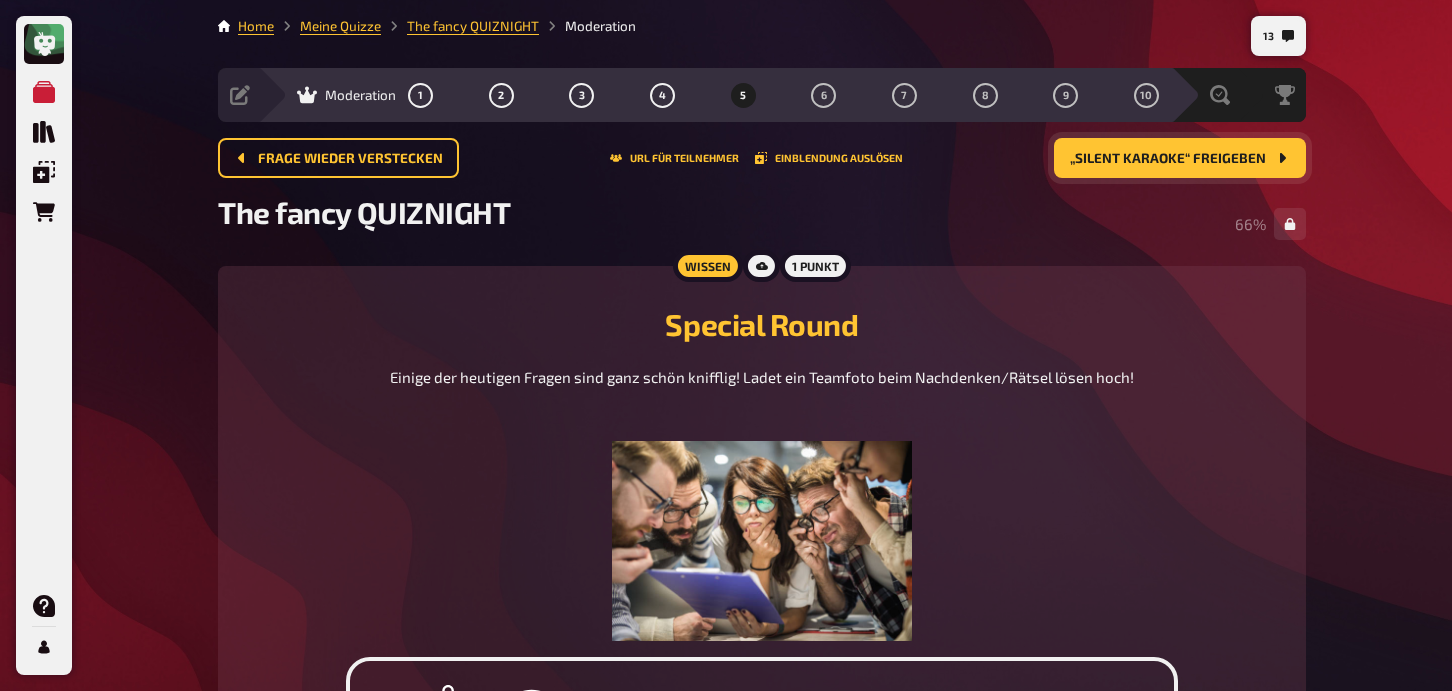 scroll, scrollTop: 16, scrollLeft: 0, axis: vertical 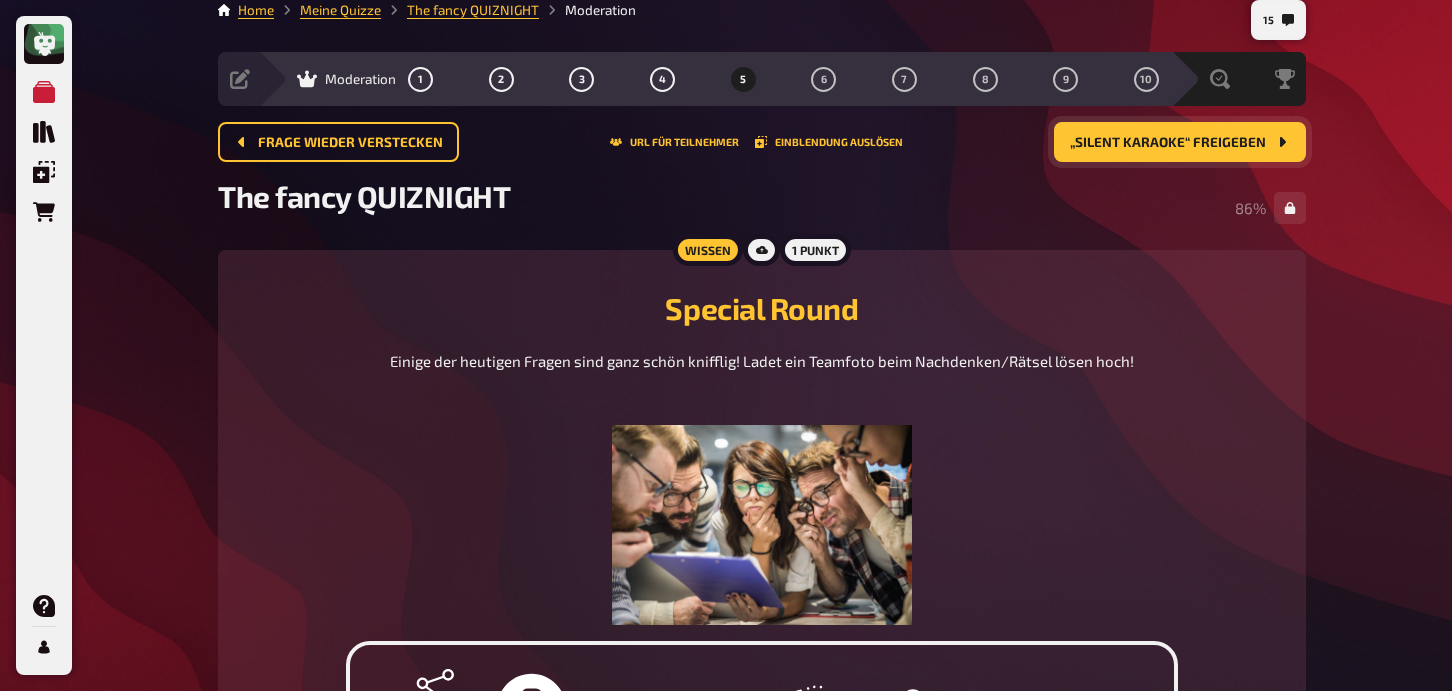 click on "„Silent Karaoke“ freigeben" at bounding box center [1180, 142] 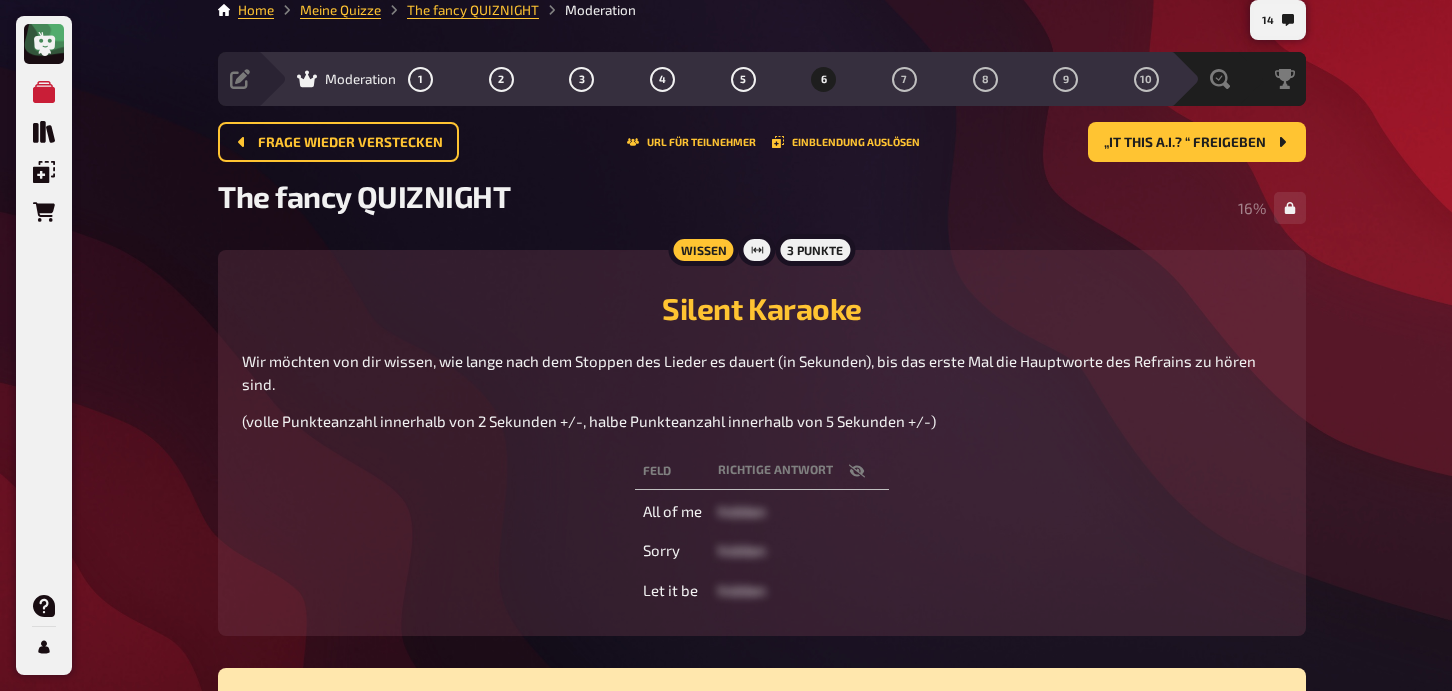 click 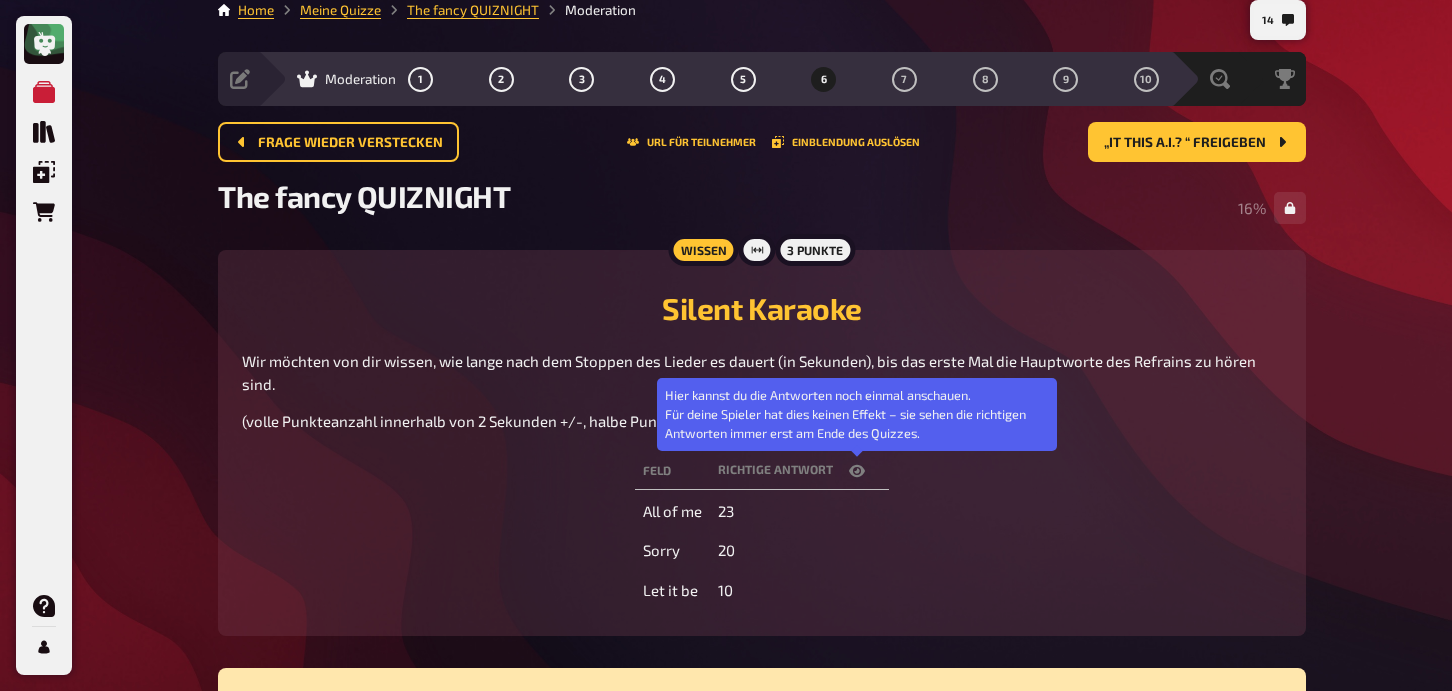 click 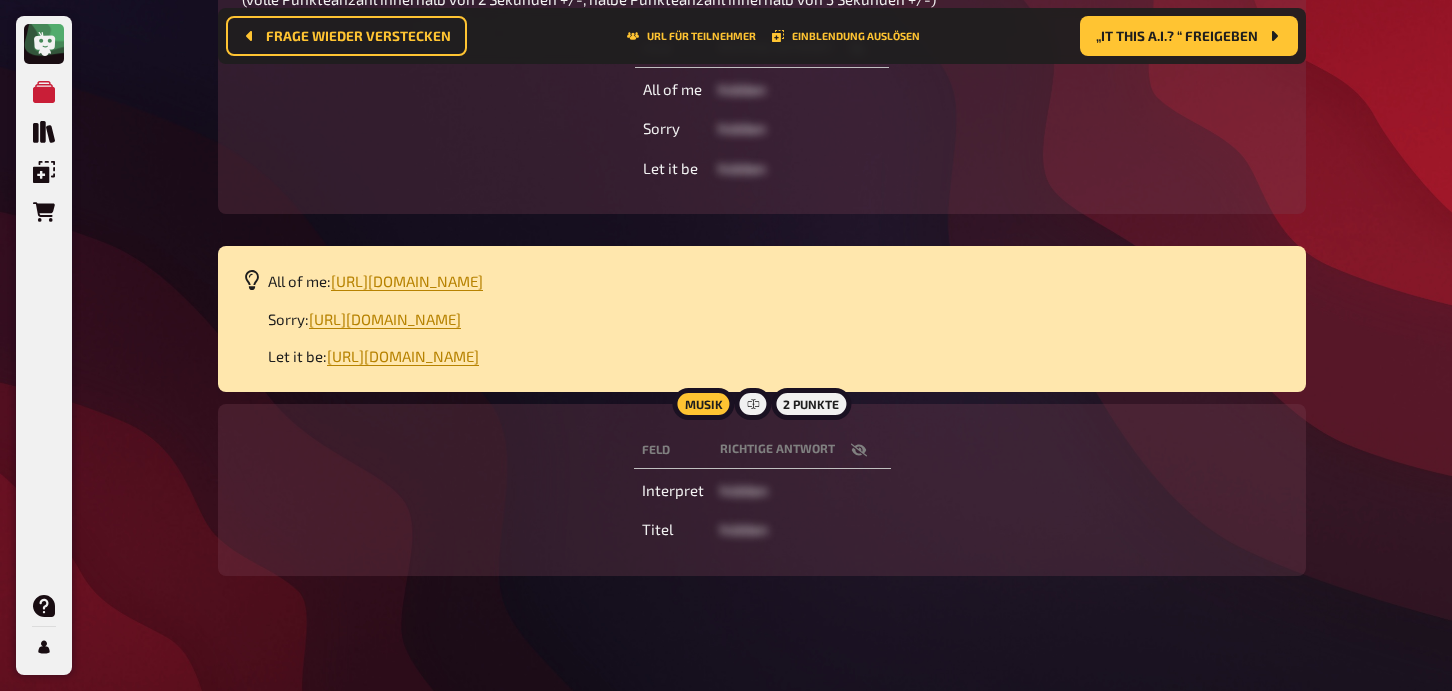 scroll, scrollTop: 468, scrollLeft: 0, axis: vertical 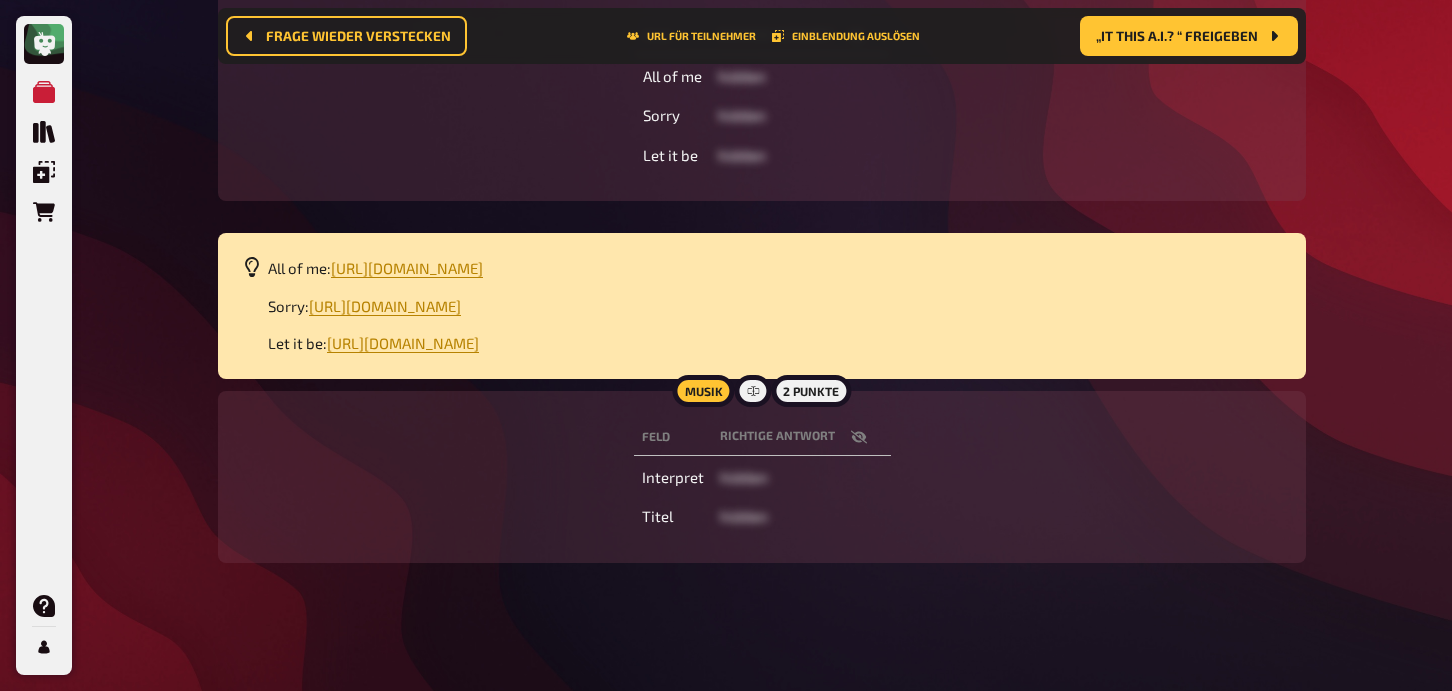 click 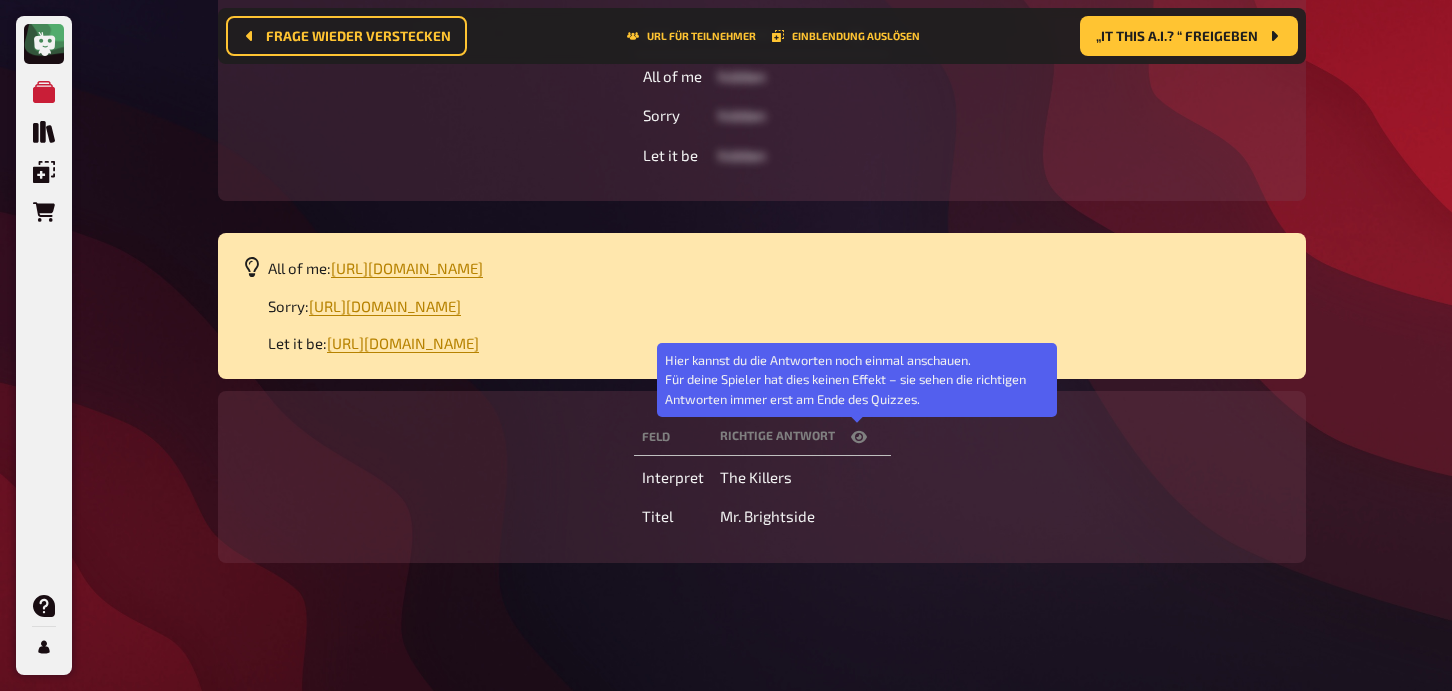 click 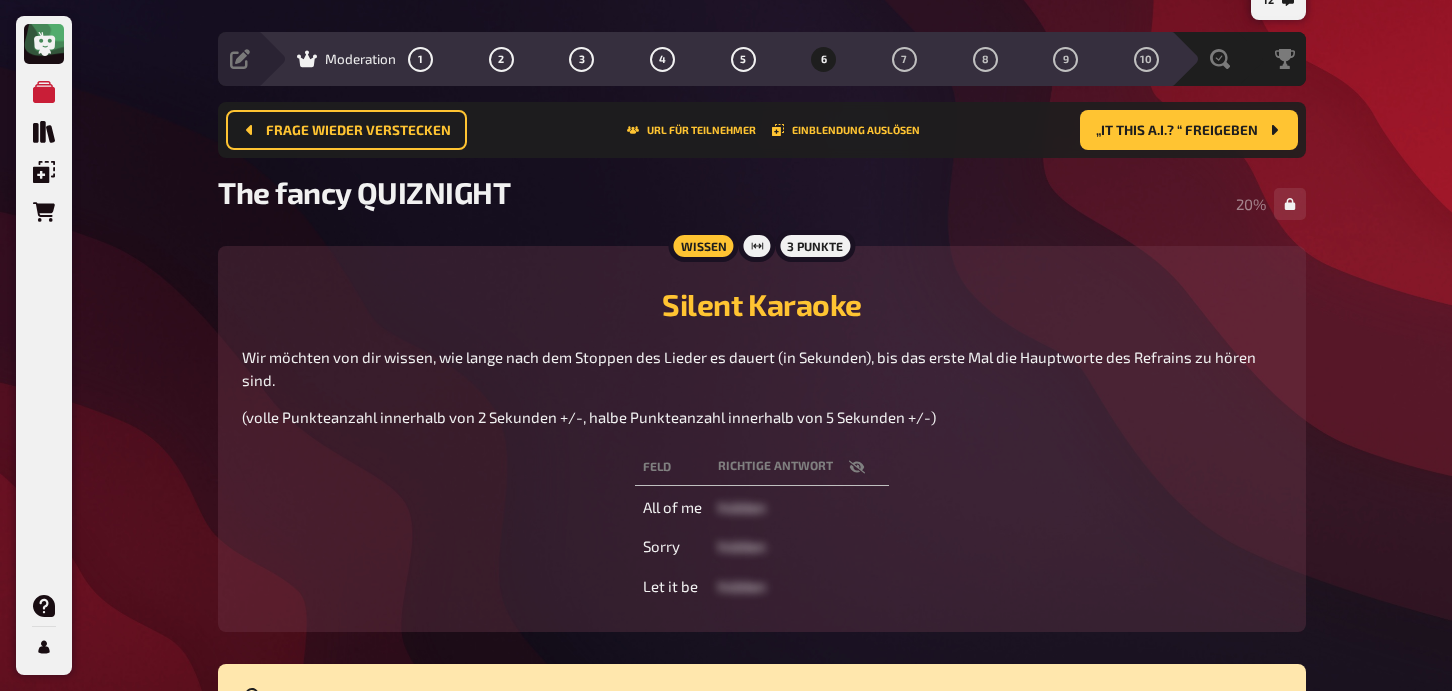 scroll, scrollTop: 0, scrollLeft: 0, axis: both 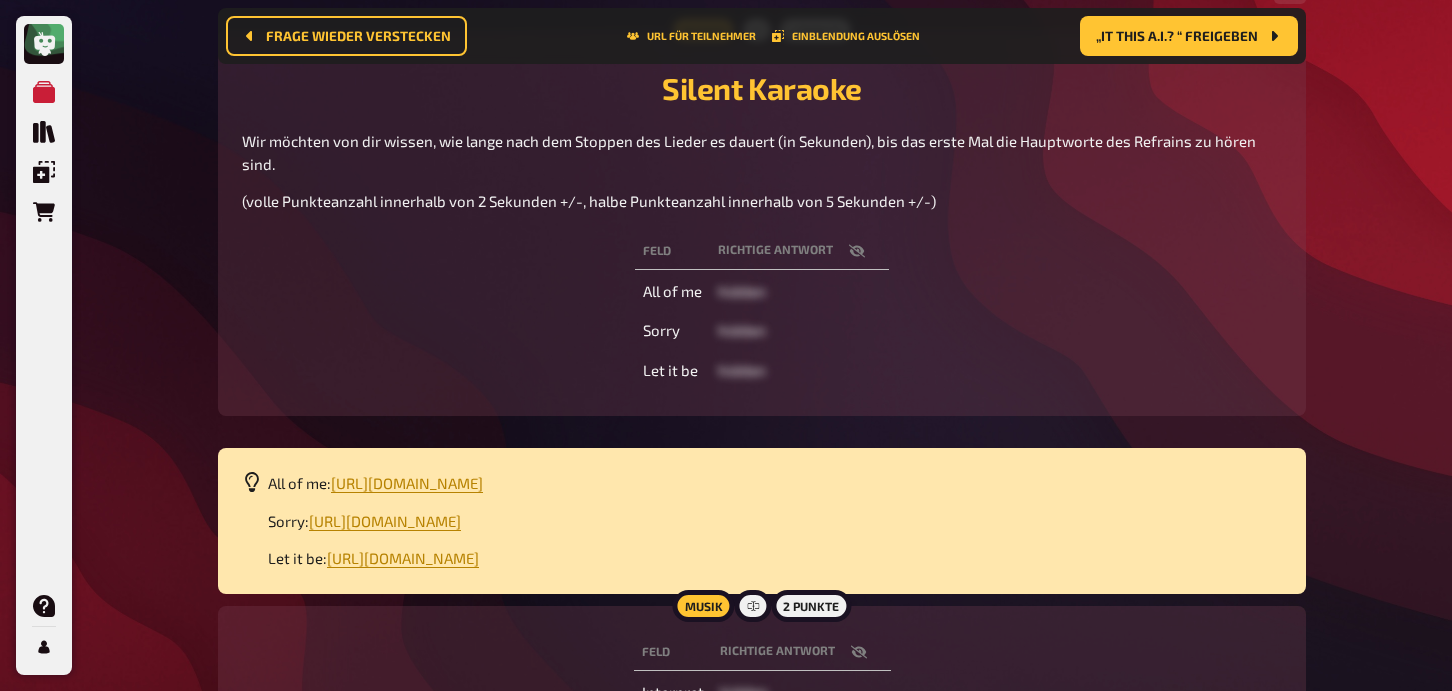 click at bounding box center [857, 251] 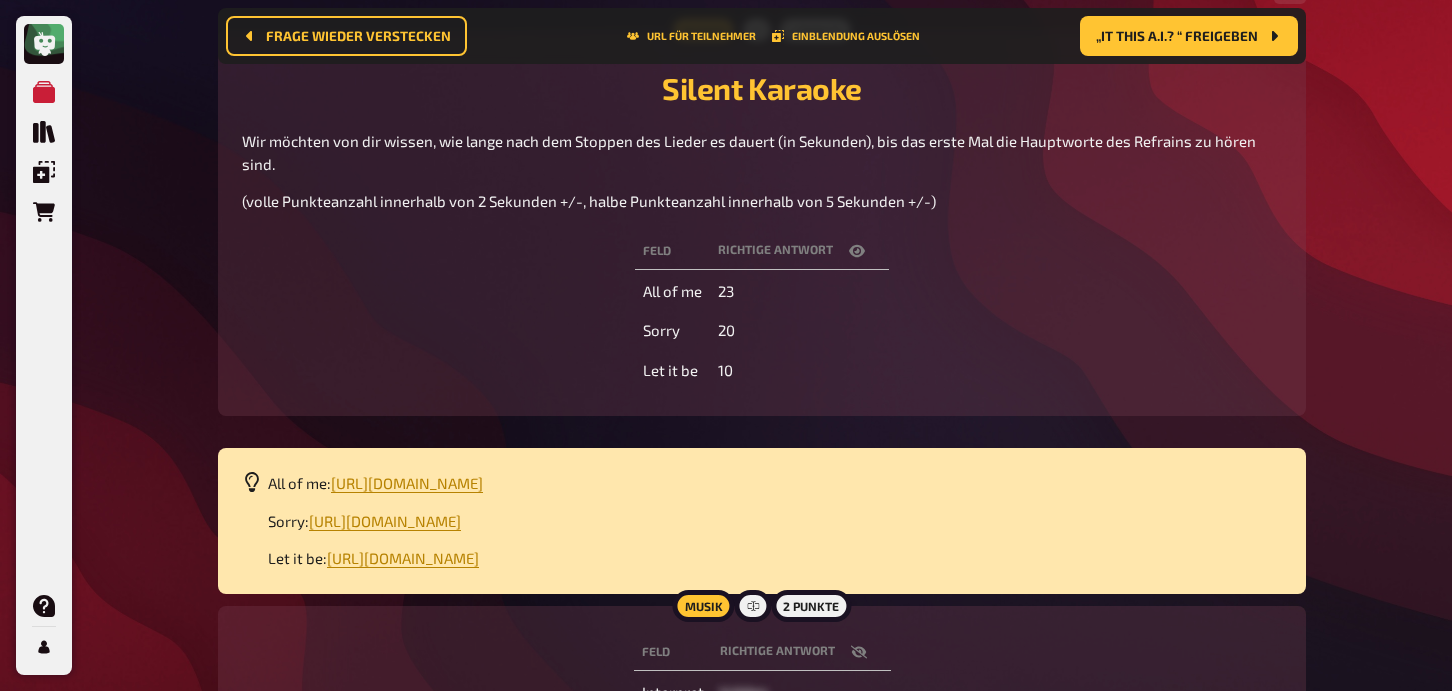 click 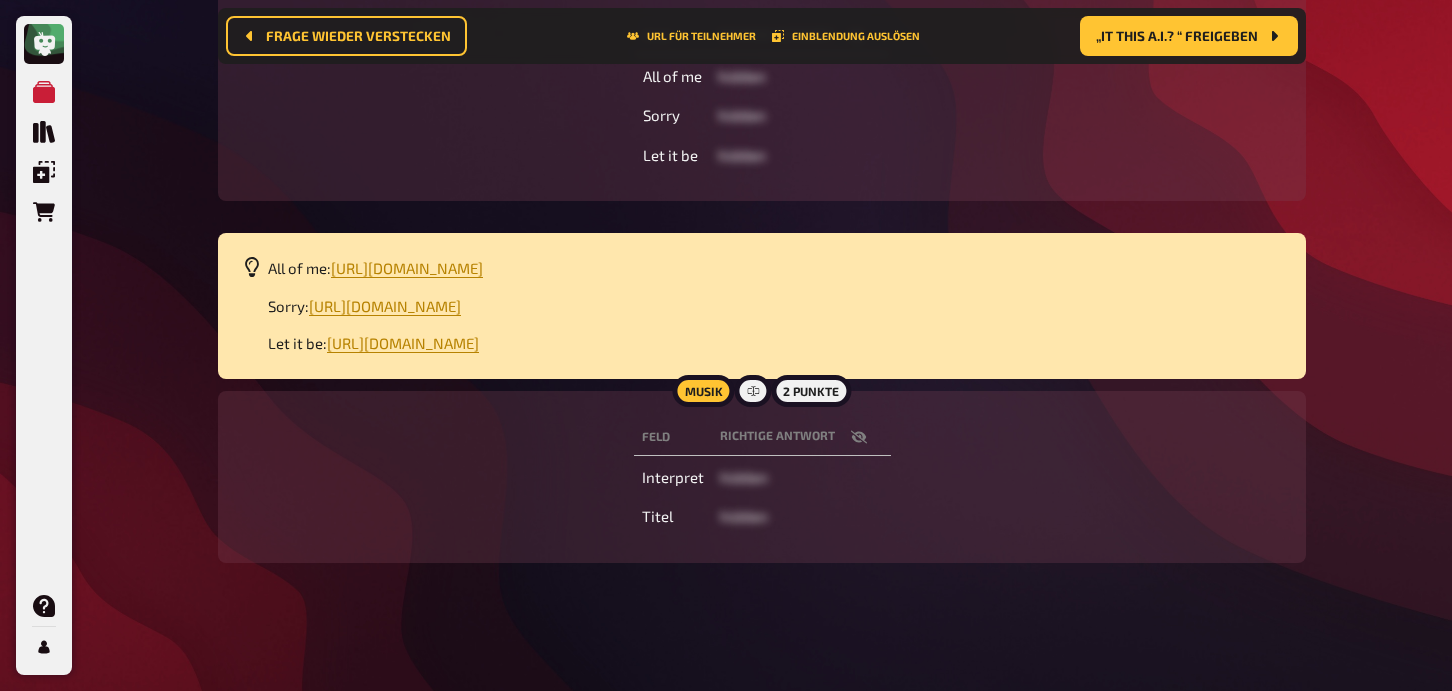 scroll, scrollTop: 468, scrollLeft: 0, axis: vertical 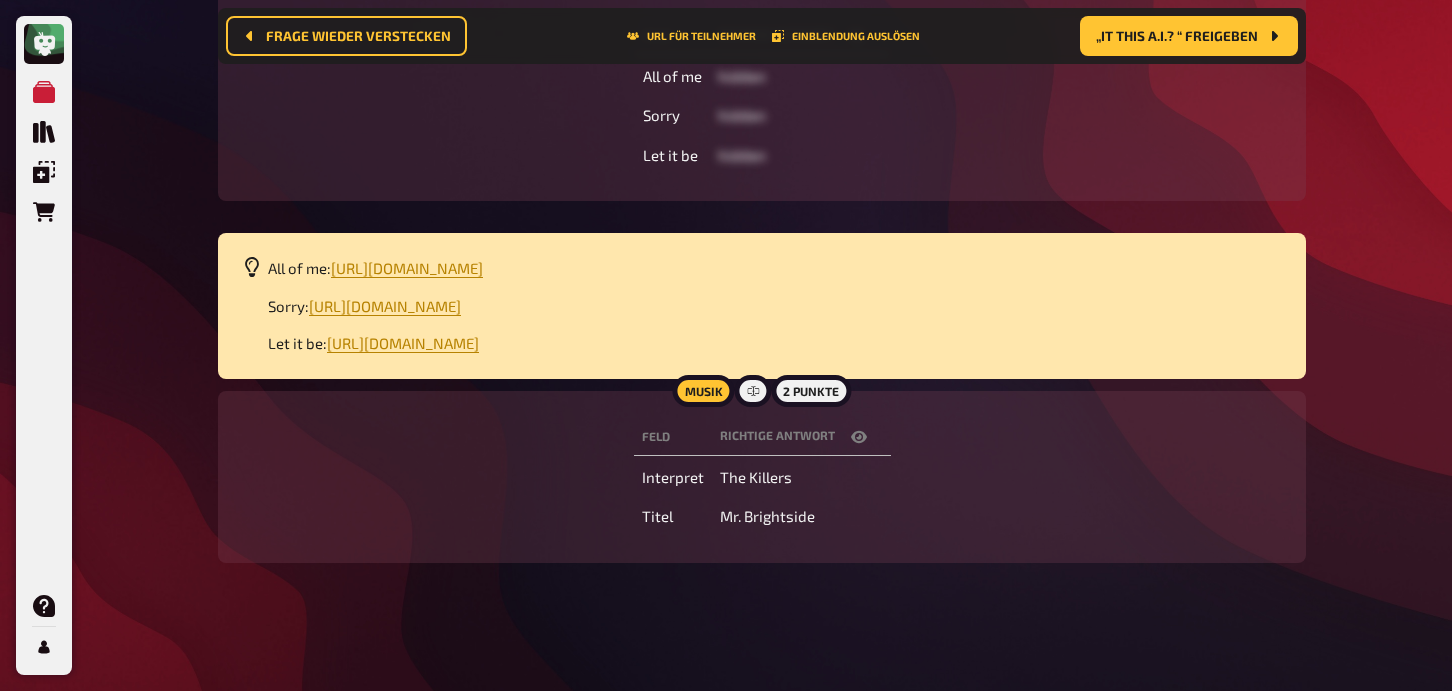 click 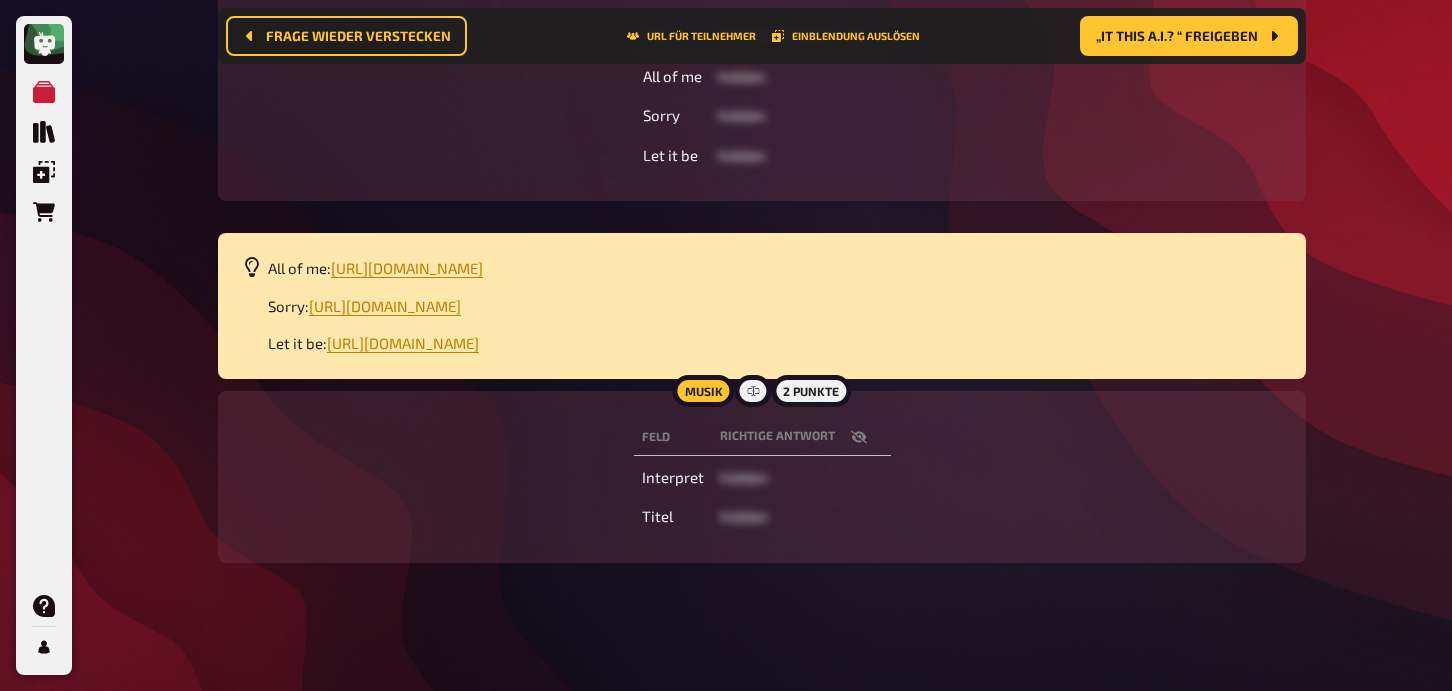 scroll, scrollTop: 0, scrollLeft: 0, axis: both 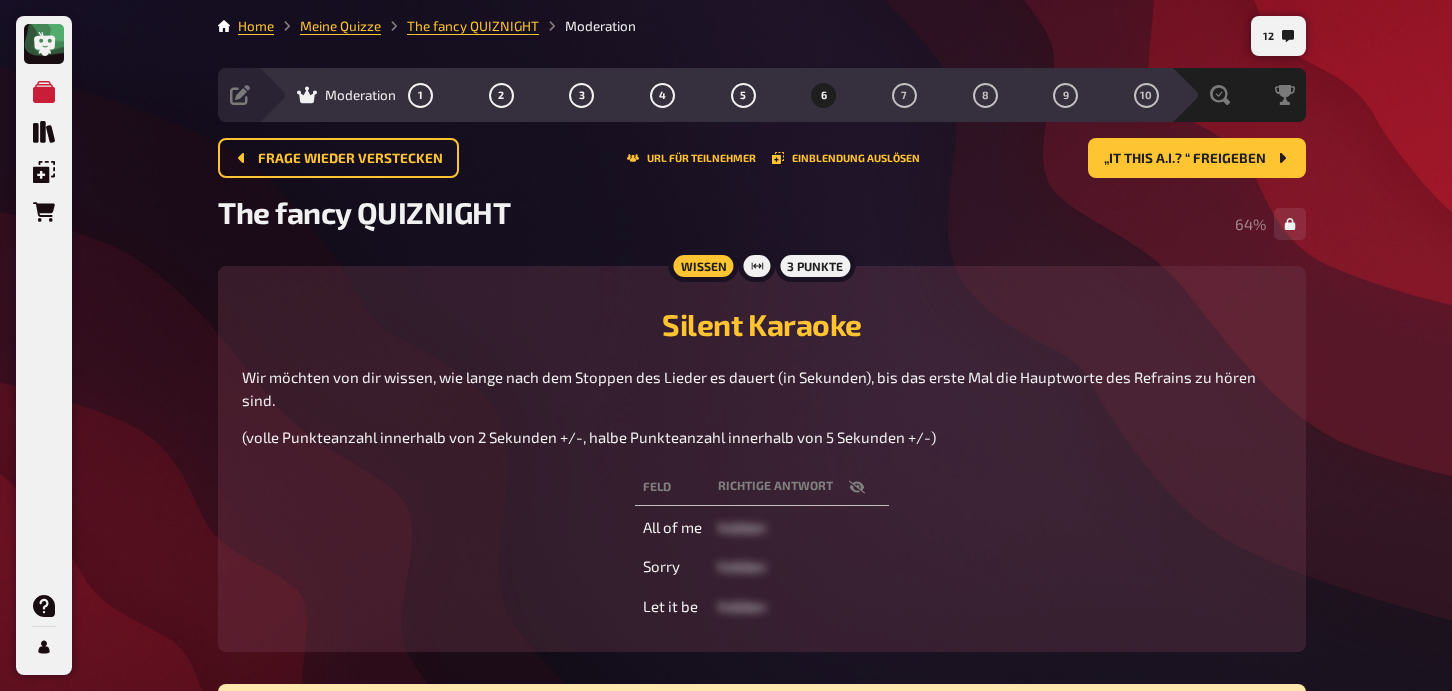 click 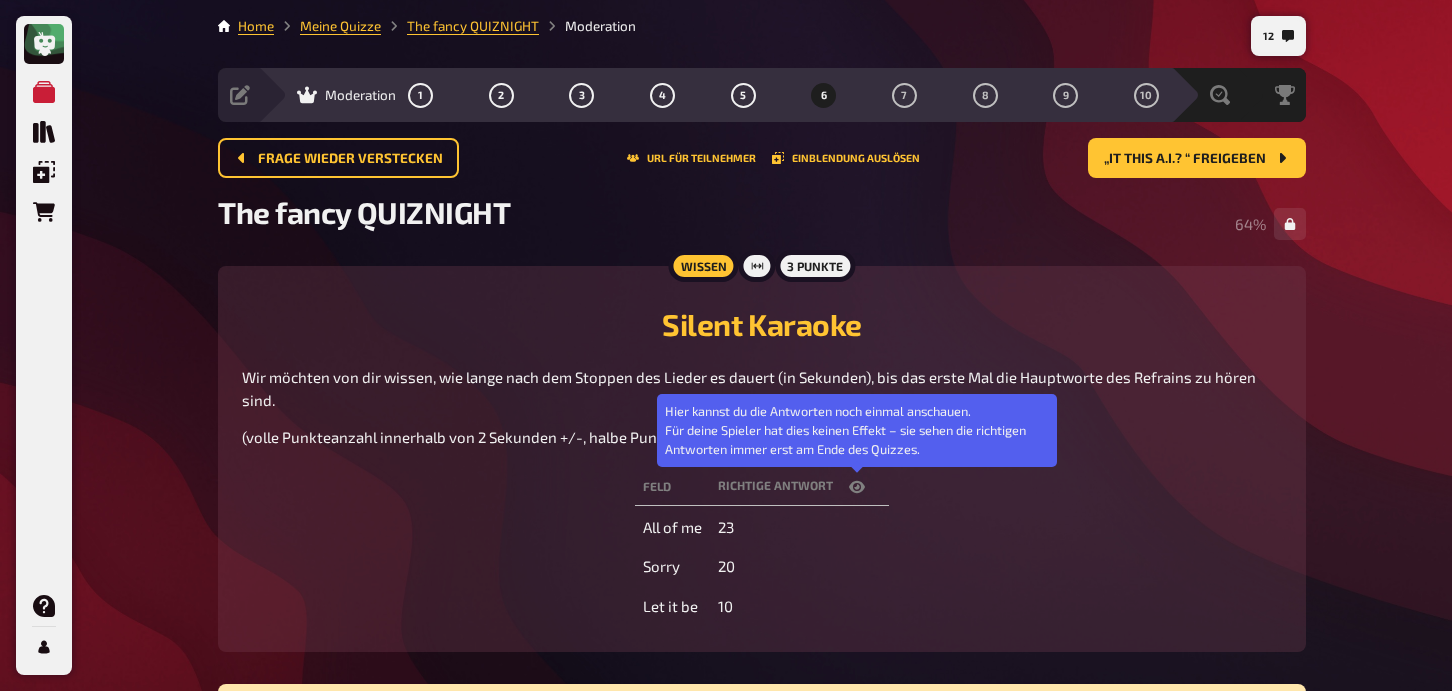 click 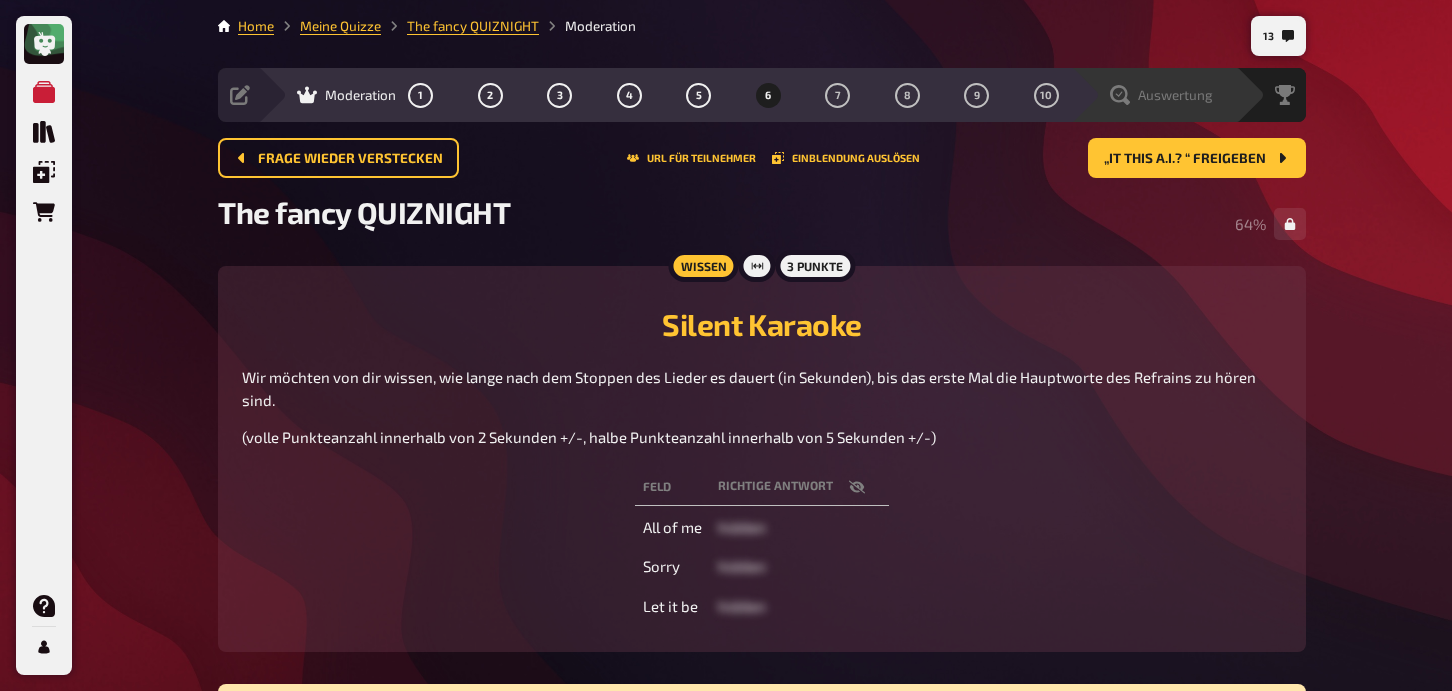 click on "Auswertung" at bounding box center (1175, 95) 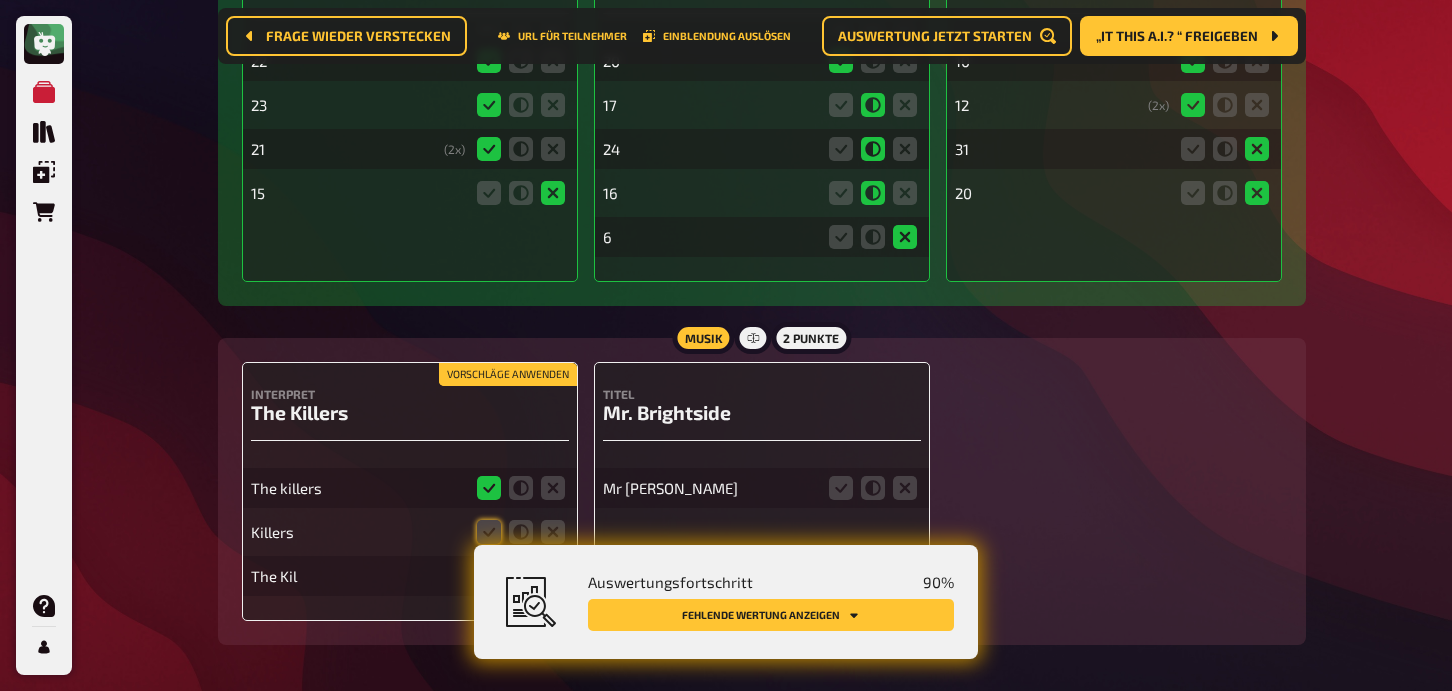 scroll, scrollTop: 6223, scrollLeft: 0, axis: vertical 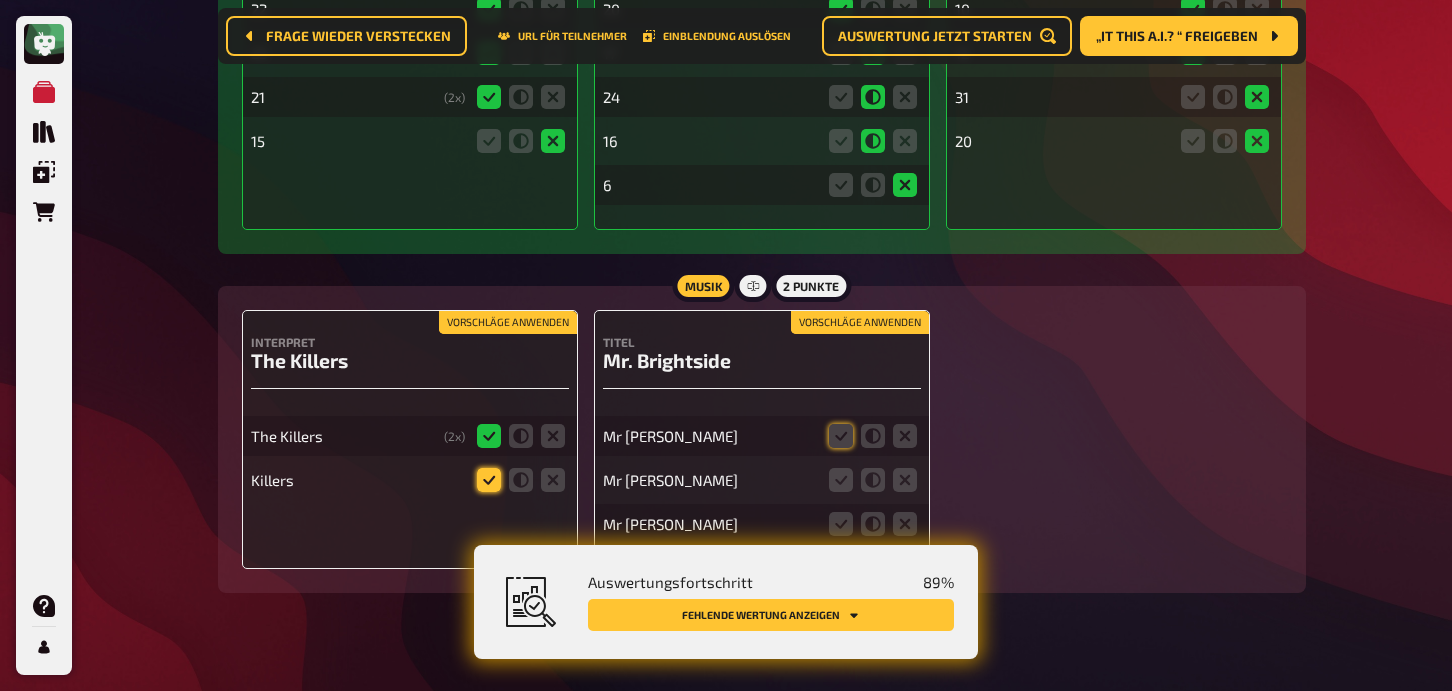 click 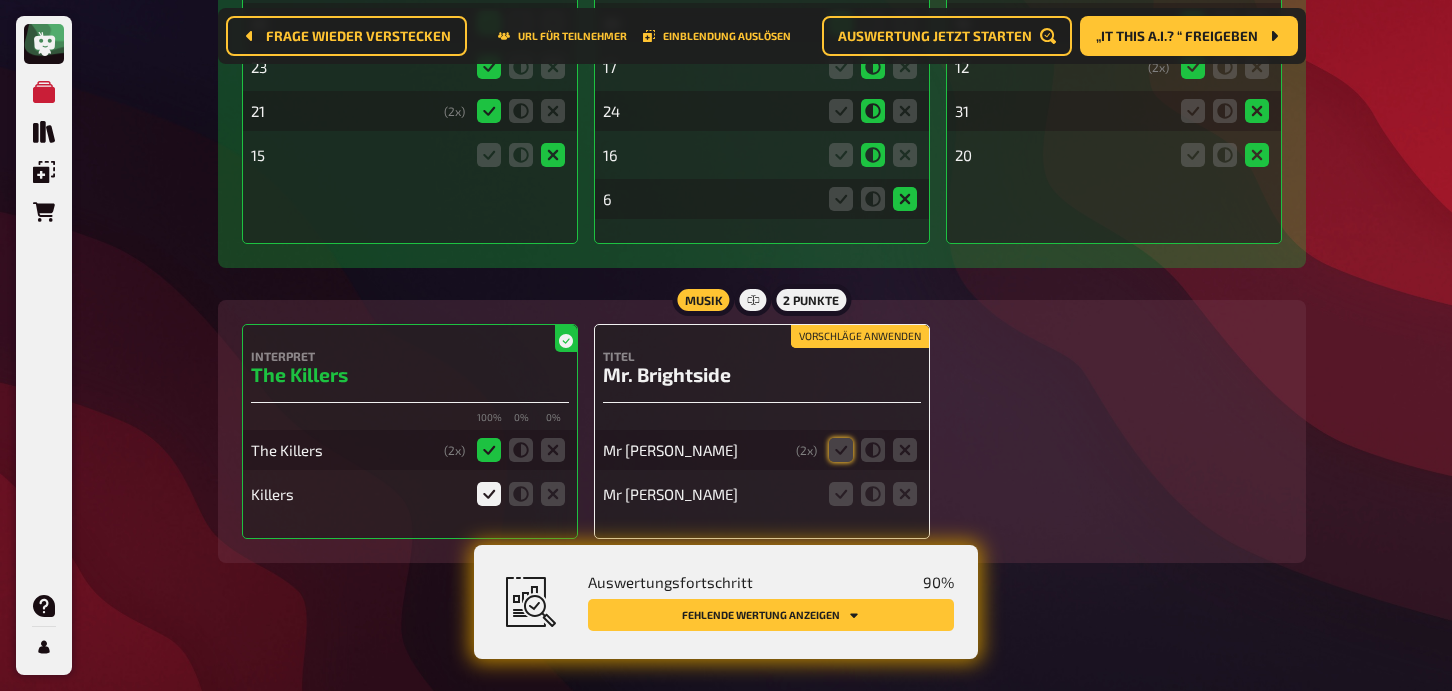 scroll, scrollTop: 6179, scrollLeft: 0, axis: vertical 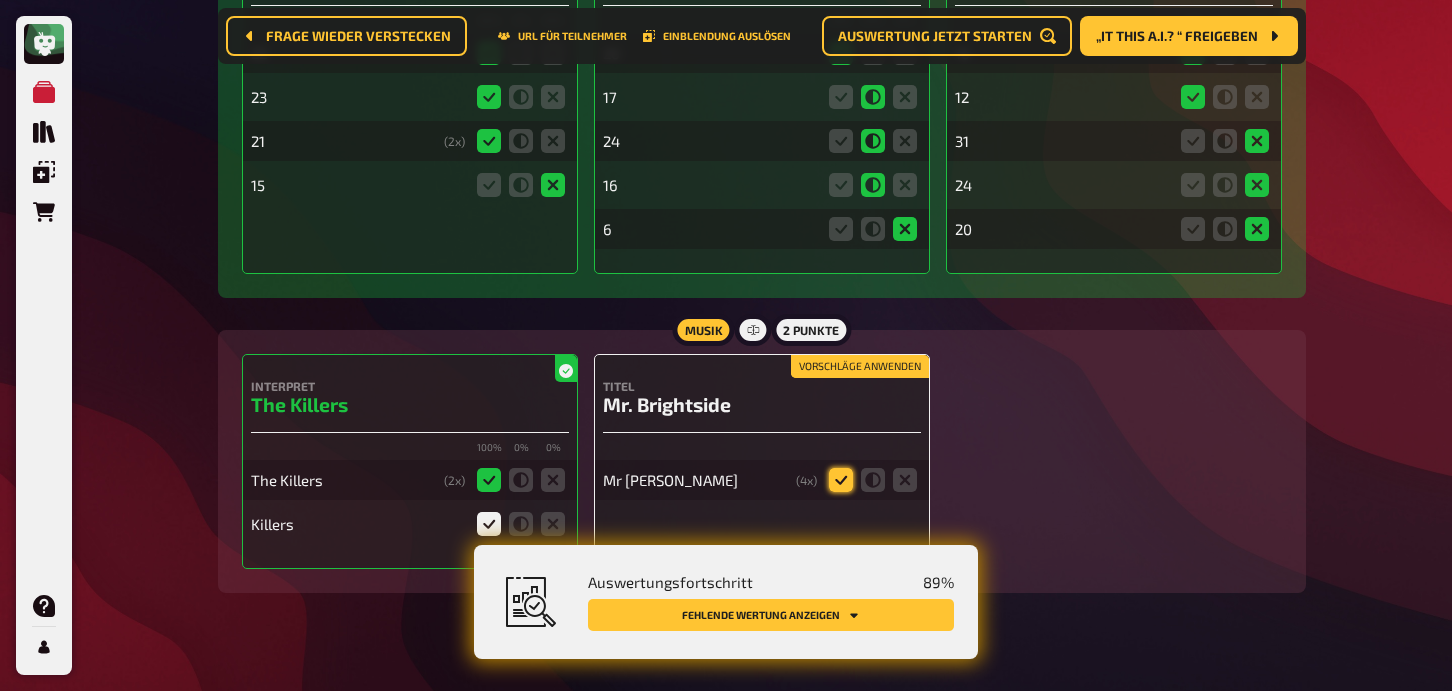 click 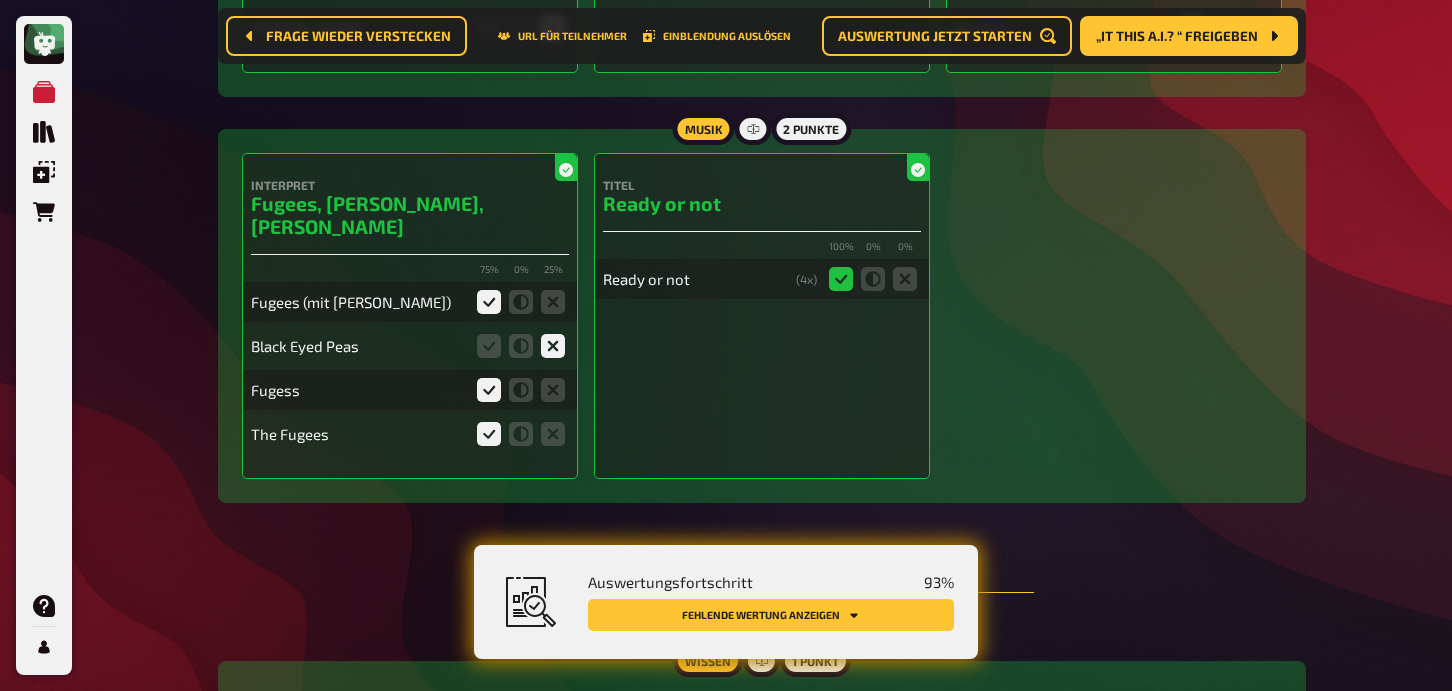 scroll, scrollTop: 0, scrollLeft: 0, axis: both 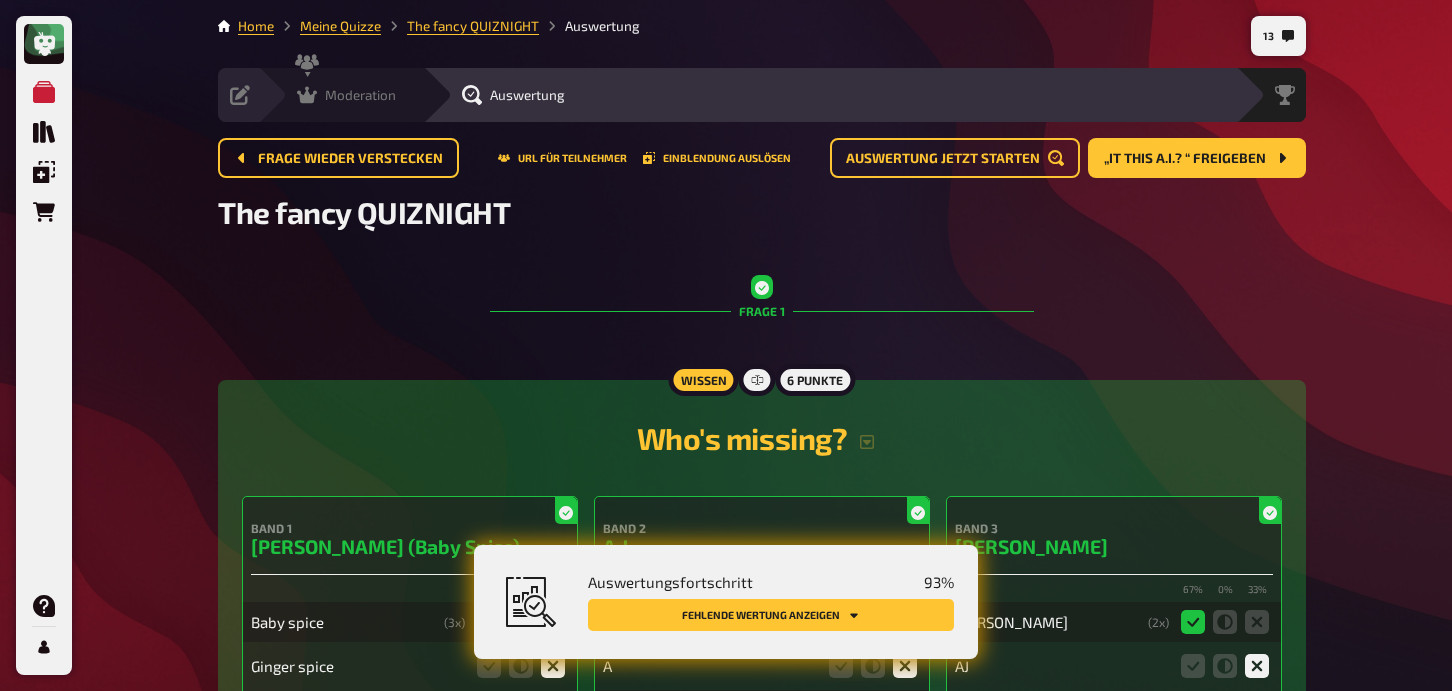 click on "Moderation" at bounding box center [360, 95] 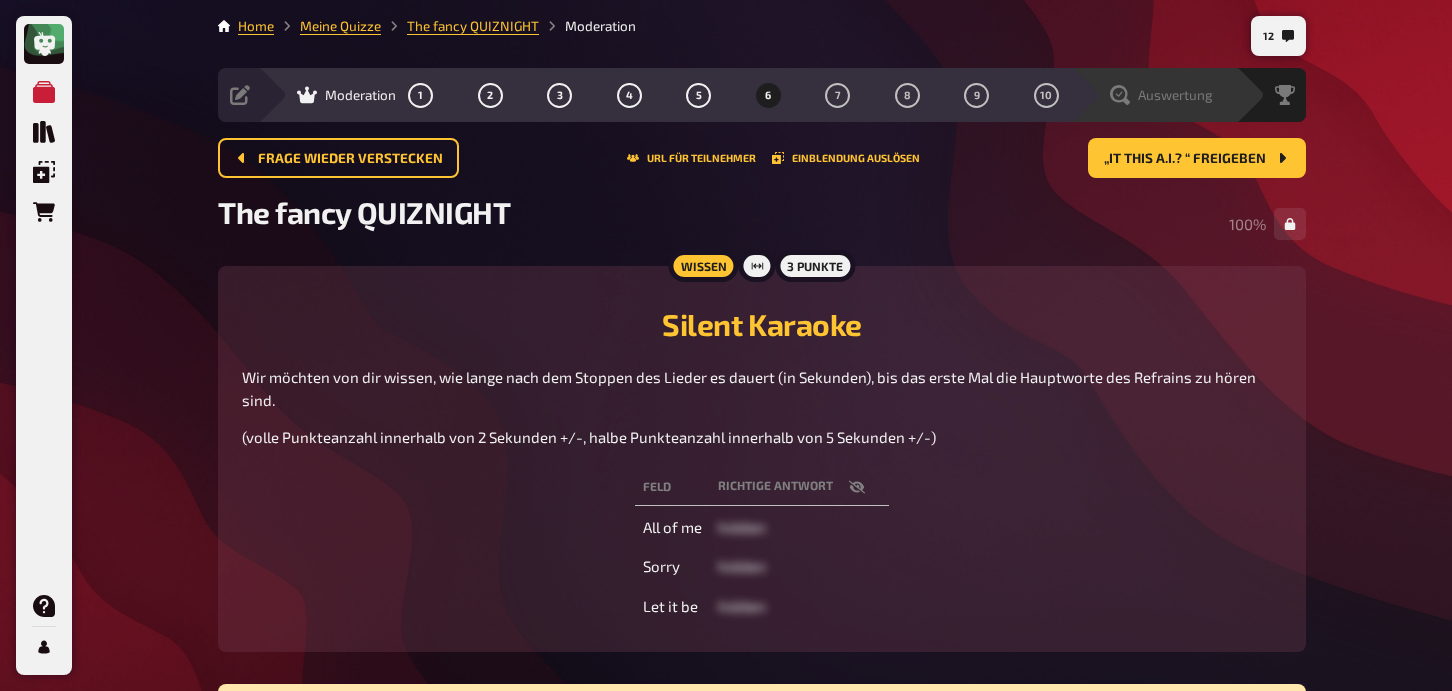 click on "Auswertung" at bounding box center [1153, 95] 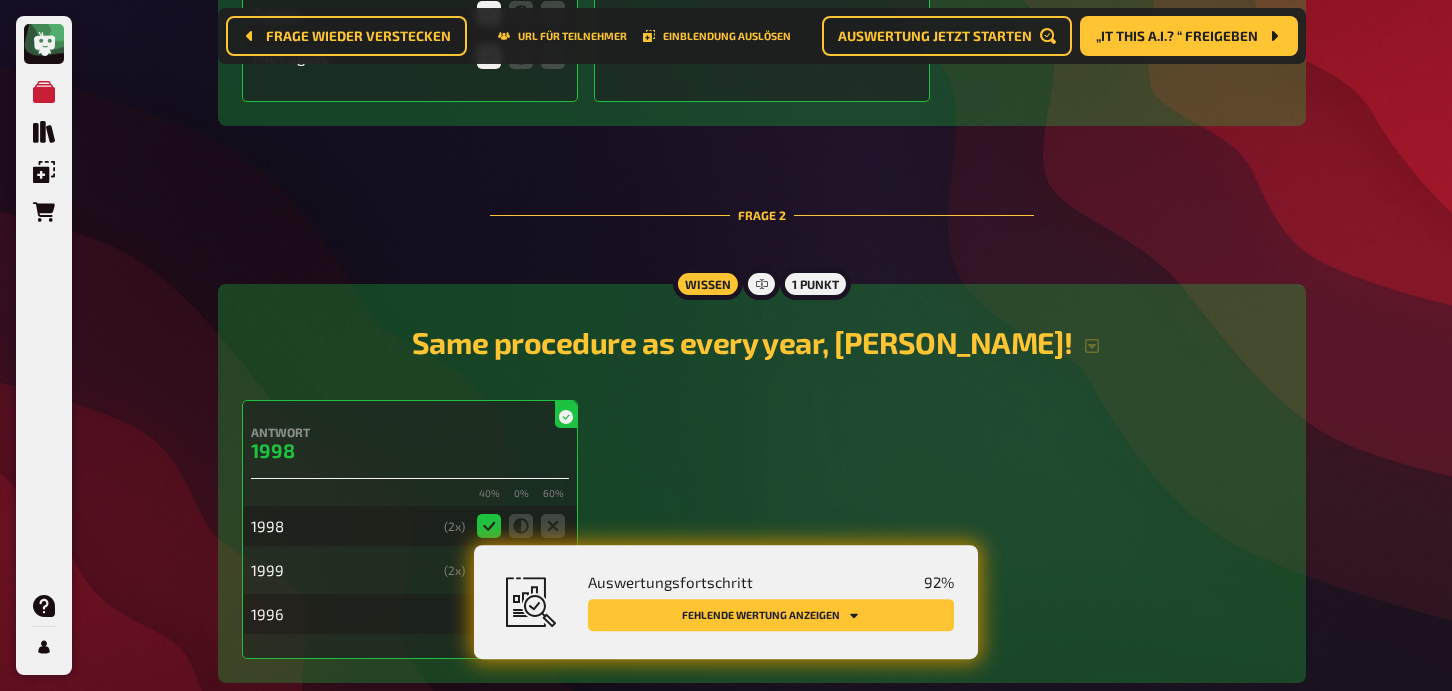 scroll, scrollTop: 1423, scrollLeft: 0, axis: vertical 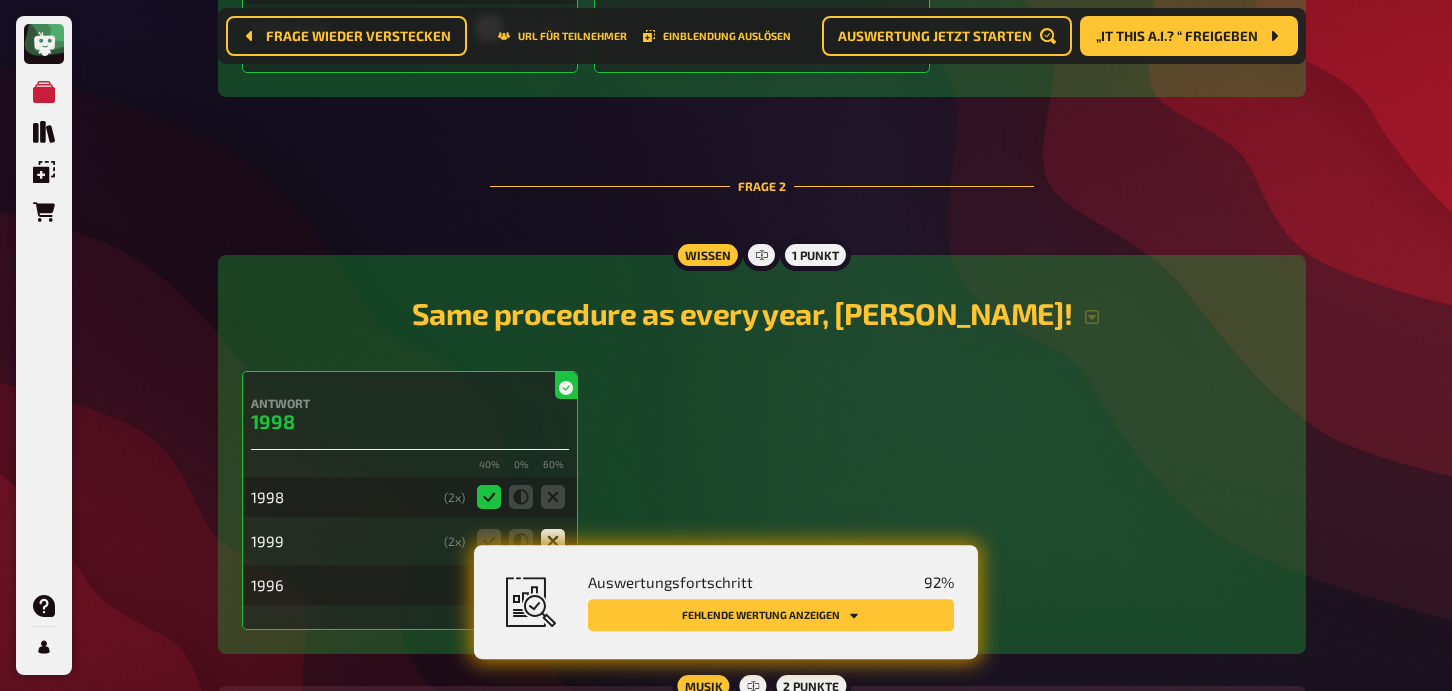 click on "Fehlende Wertung anzeigen" at bounding box center (771, 615) 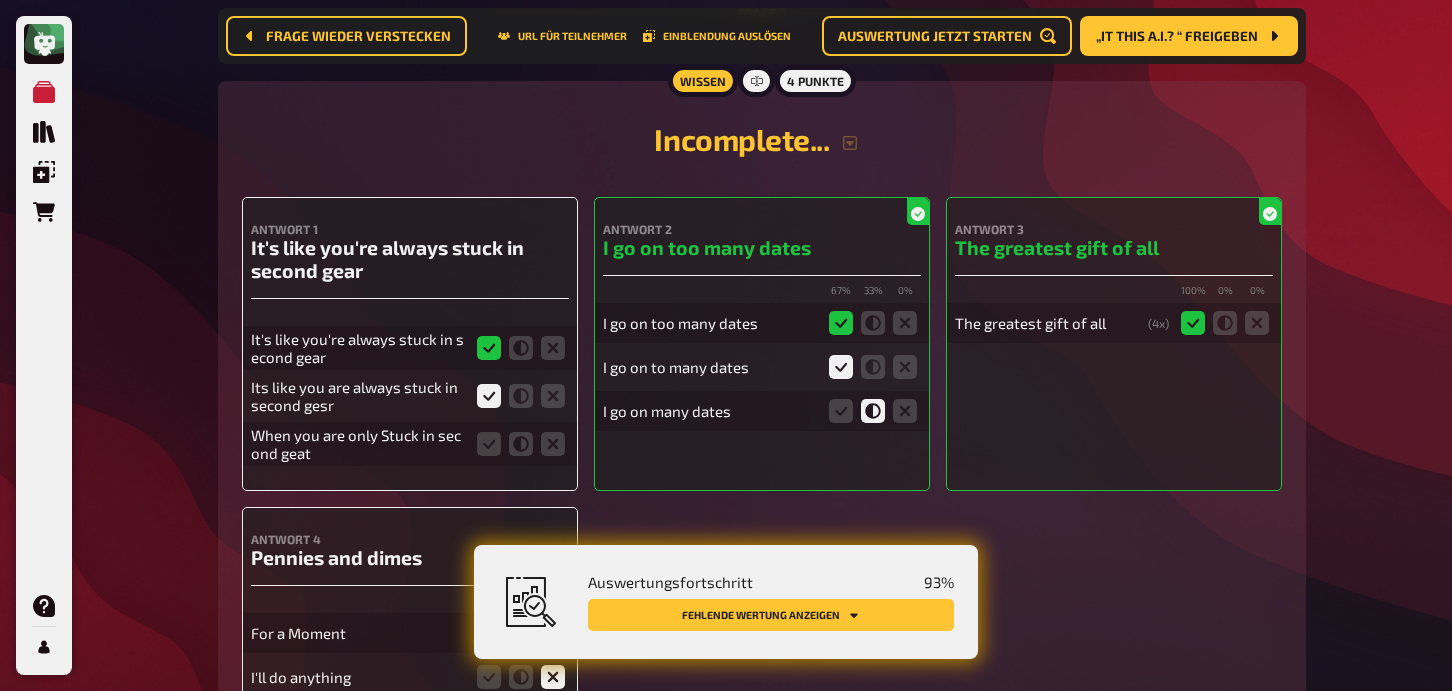 scroll, scrollTop: 2545, scrollLeft: 0, axis: vertical 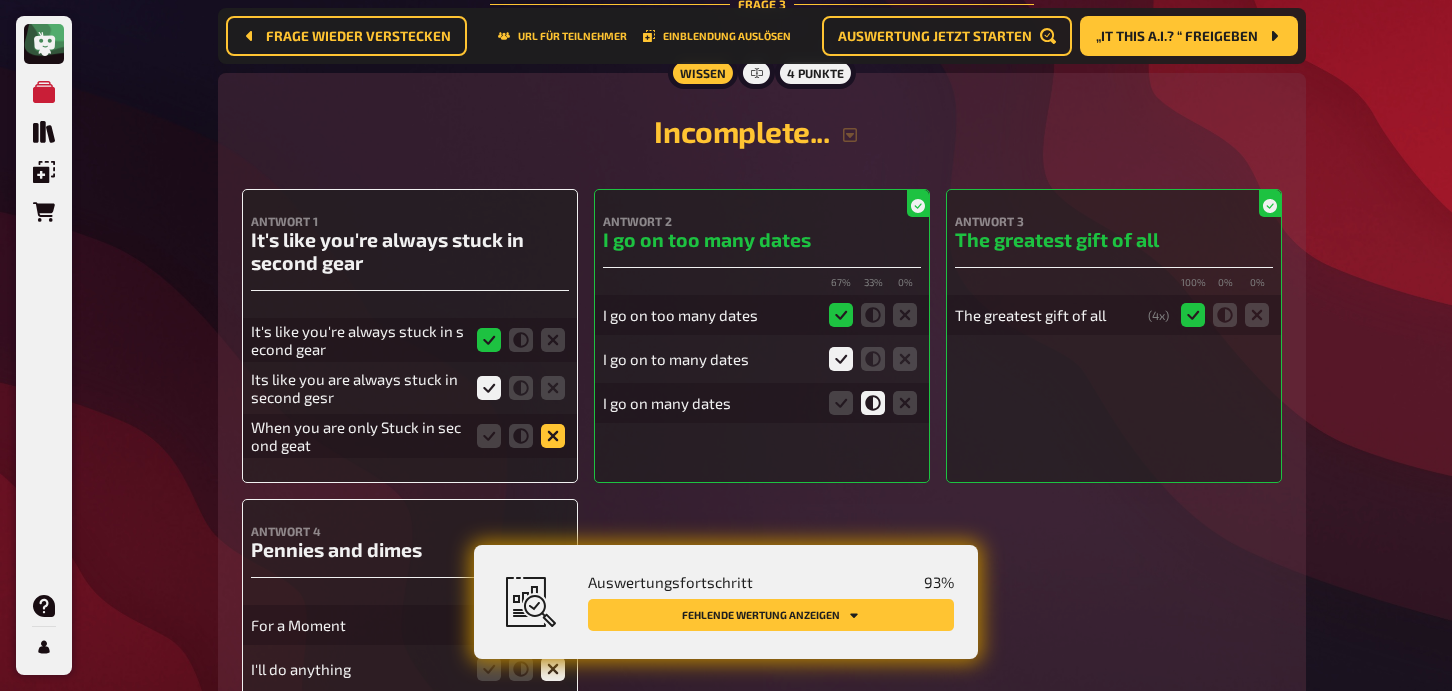 click 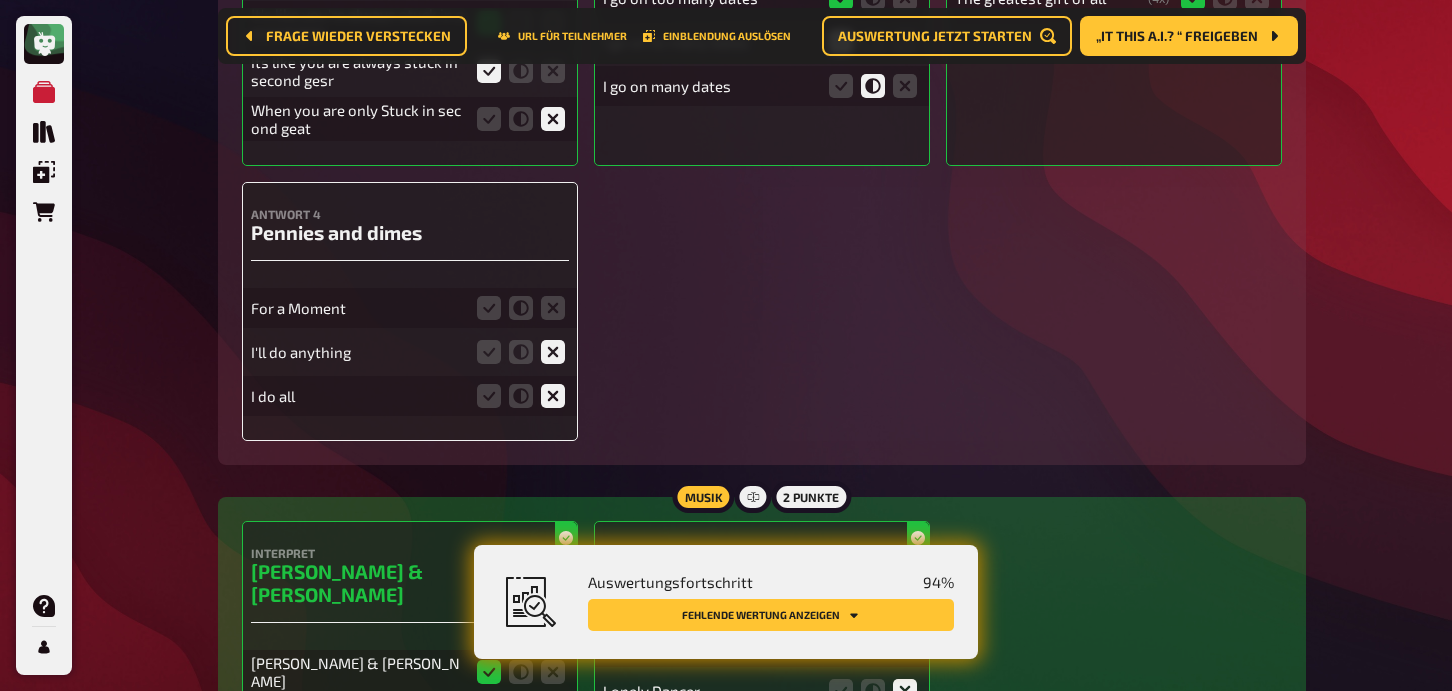 scroll, scrollTop: 2863, scrollLeft: 0, axis: vertical 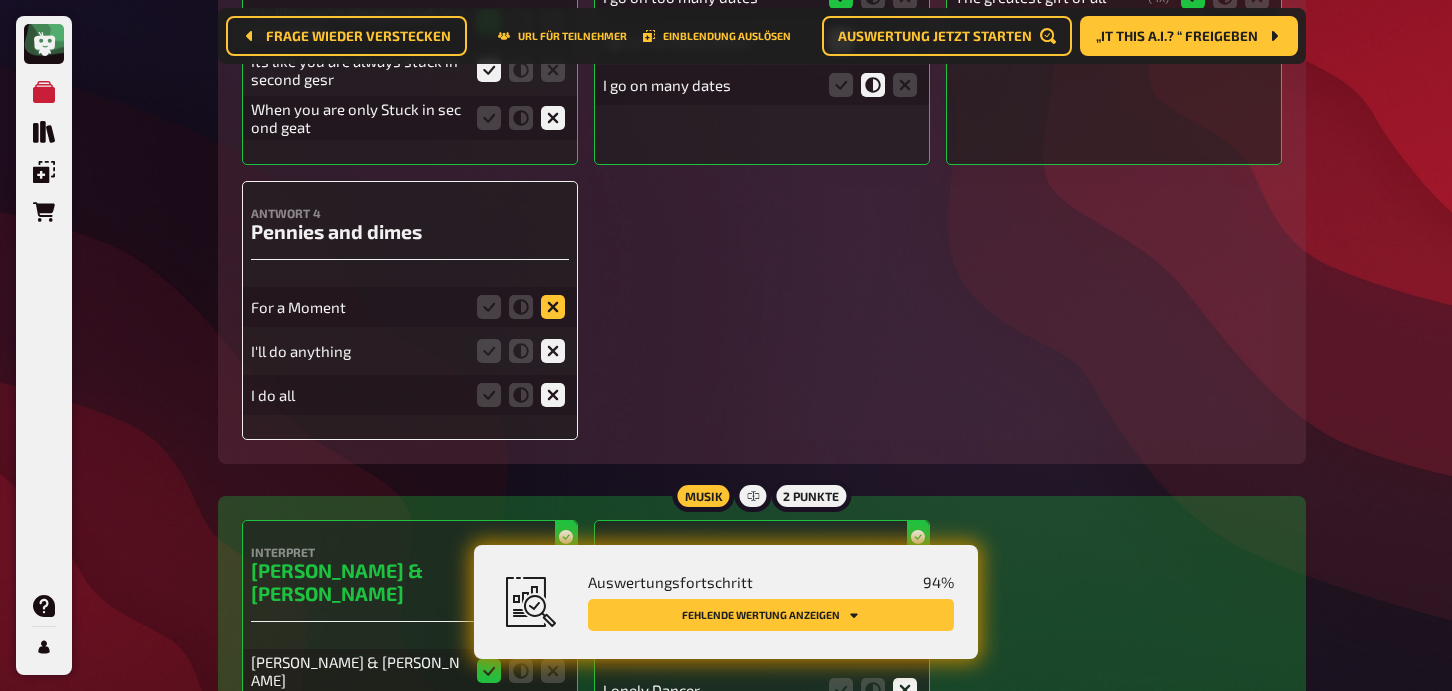 click 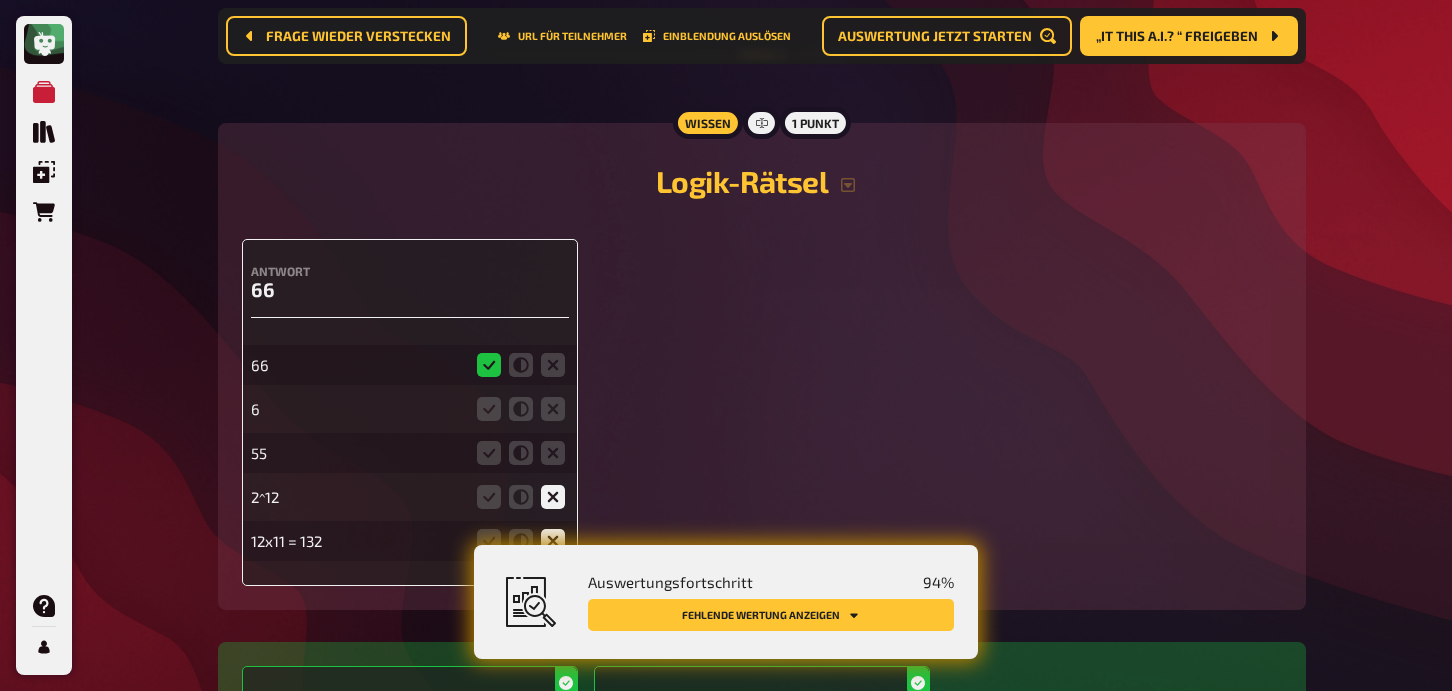scroll, scrollTop: 3780, scrollLeft: 0, axis: vertical 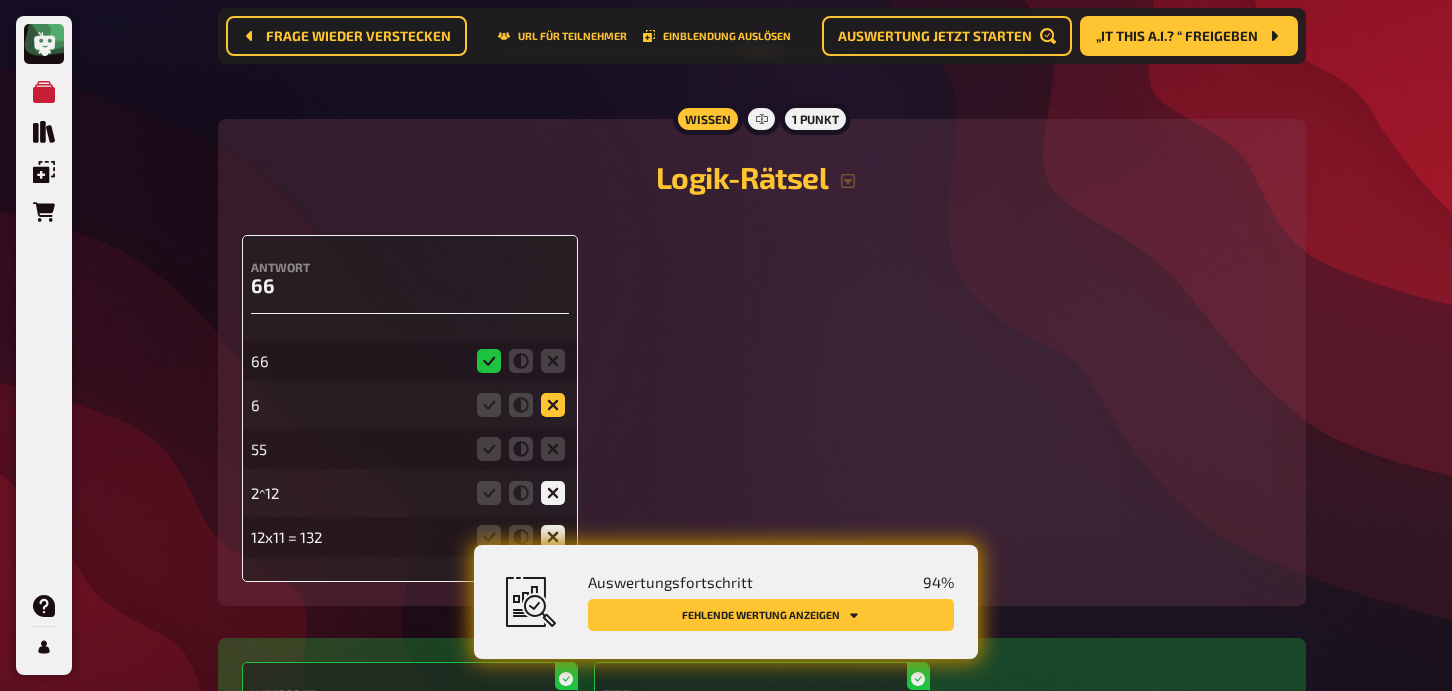 click 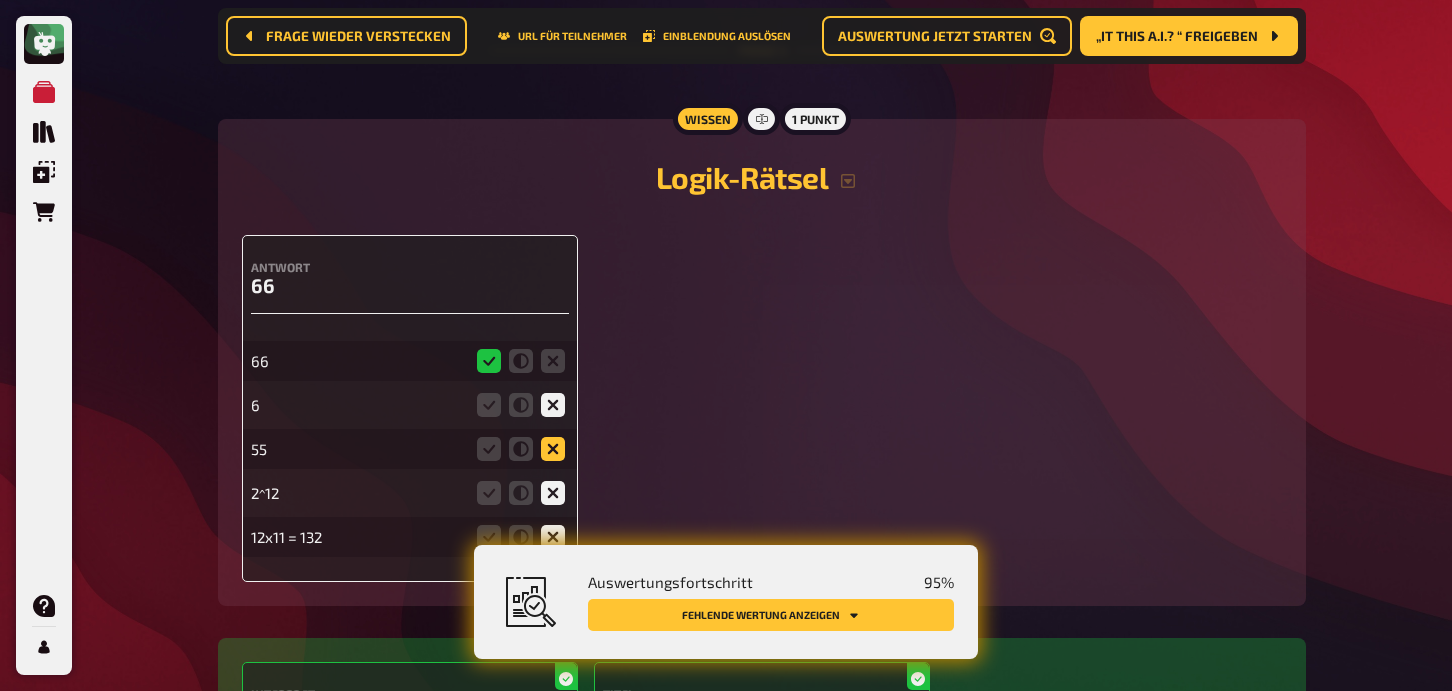 click 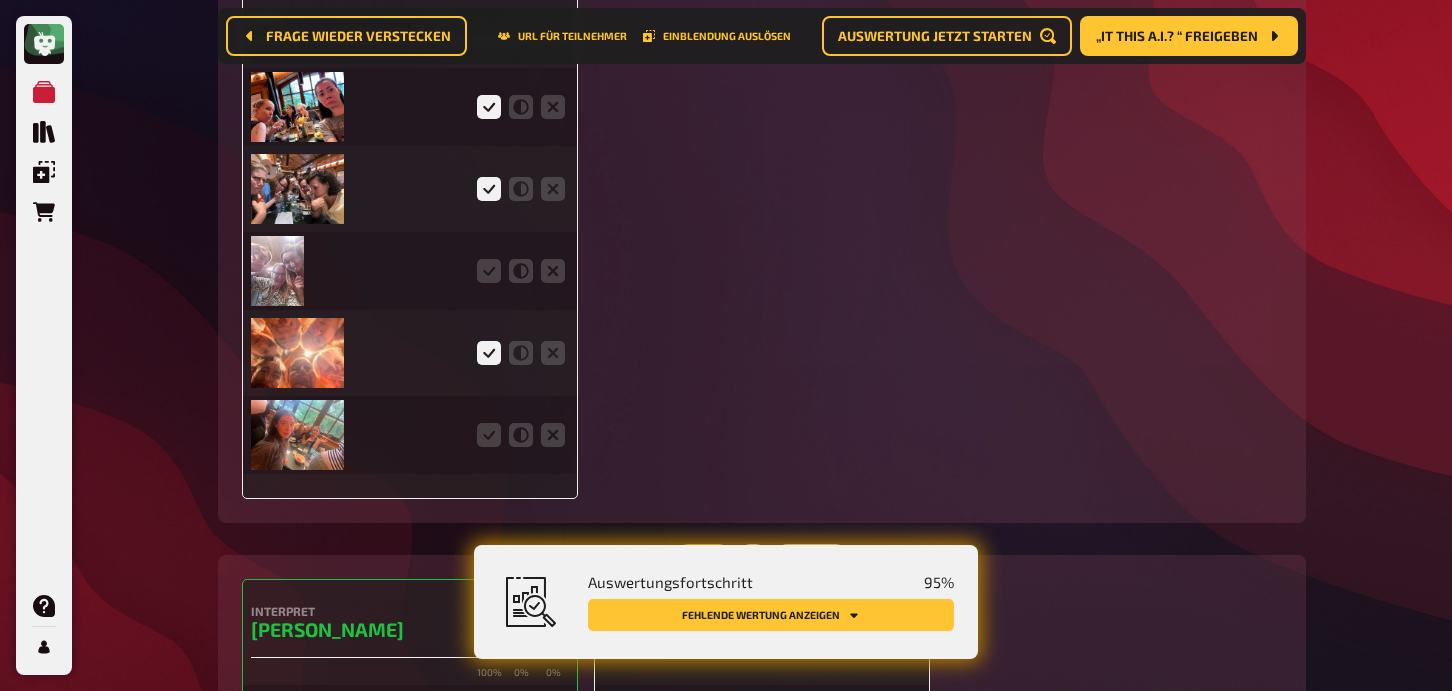 scroll, scrollTop: 4990, scrollLeft: 0, axis: vertical 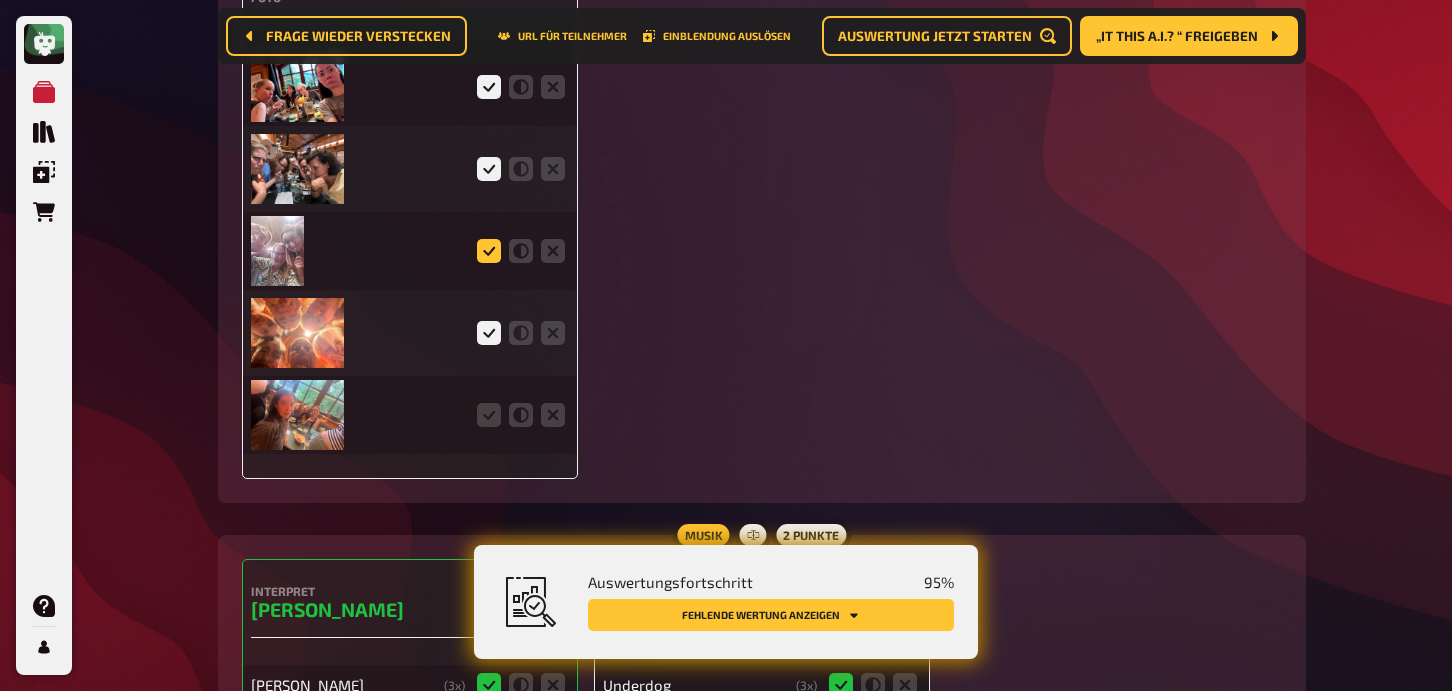 click 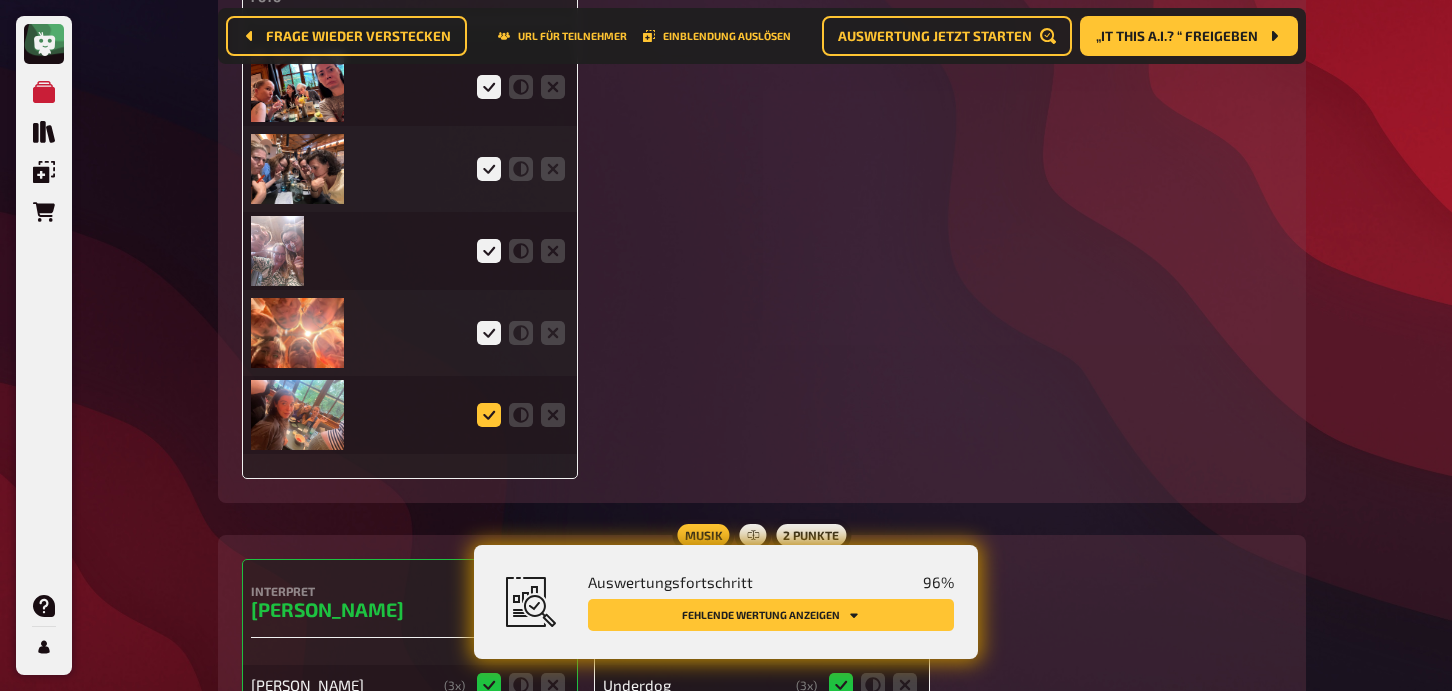 click 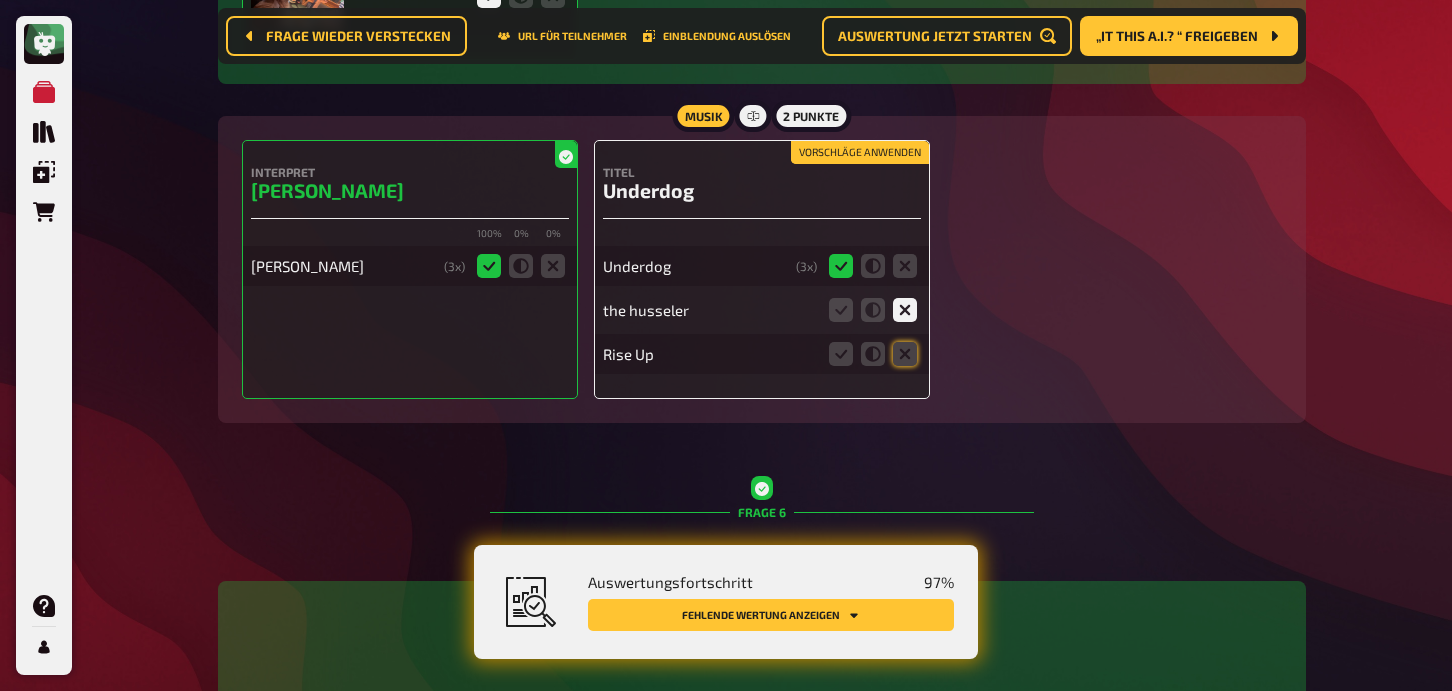 scroll, scrollTop: 5451, scrollLeft: 0, axis: vertical 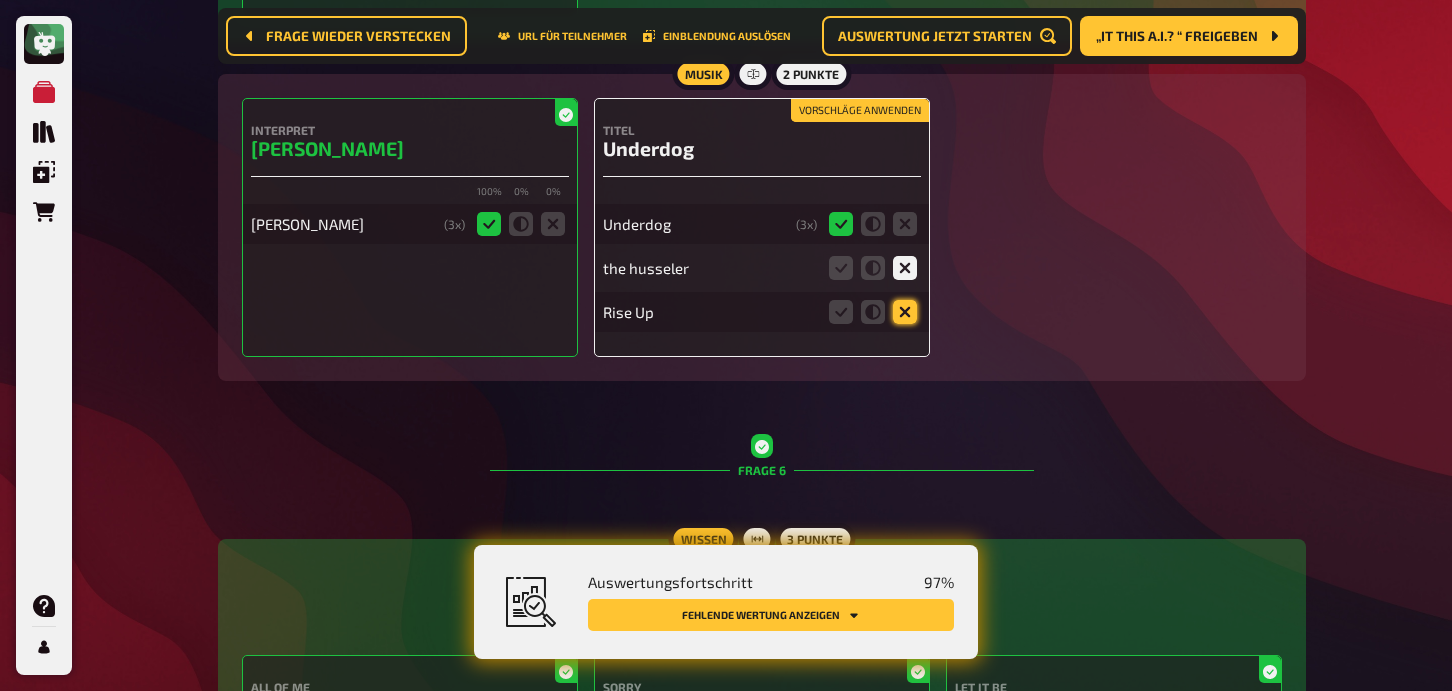 click 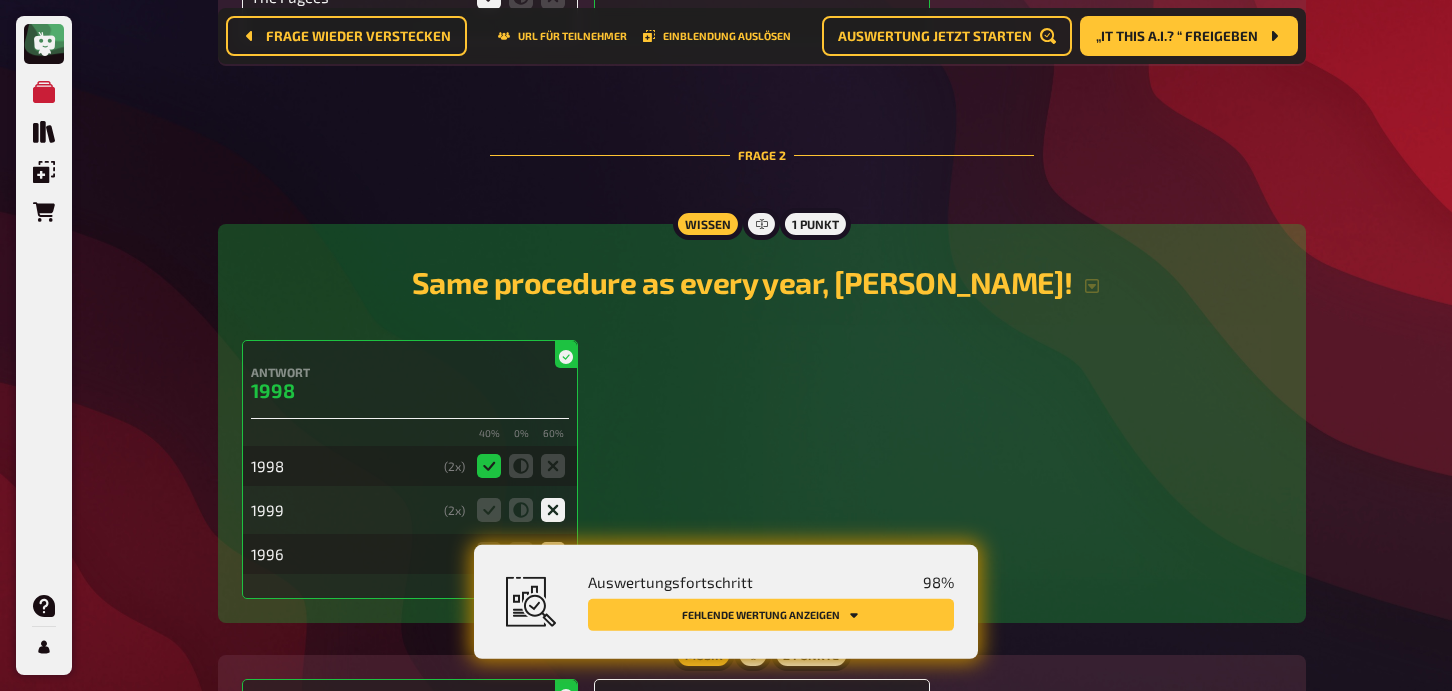 scroll, scrollTop: 0, scrollLeft: 0, axis: both 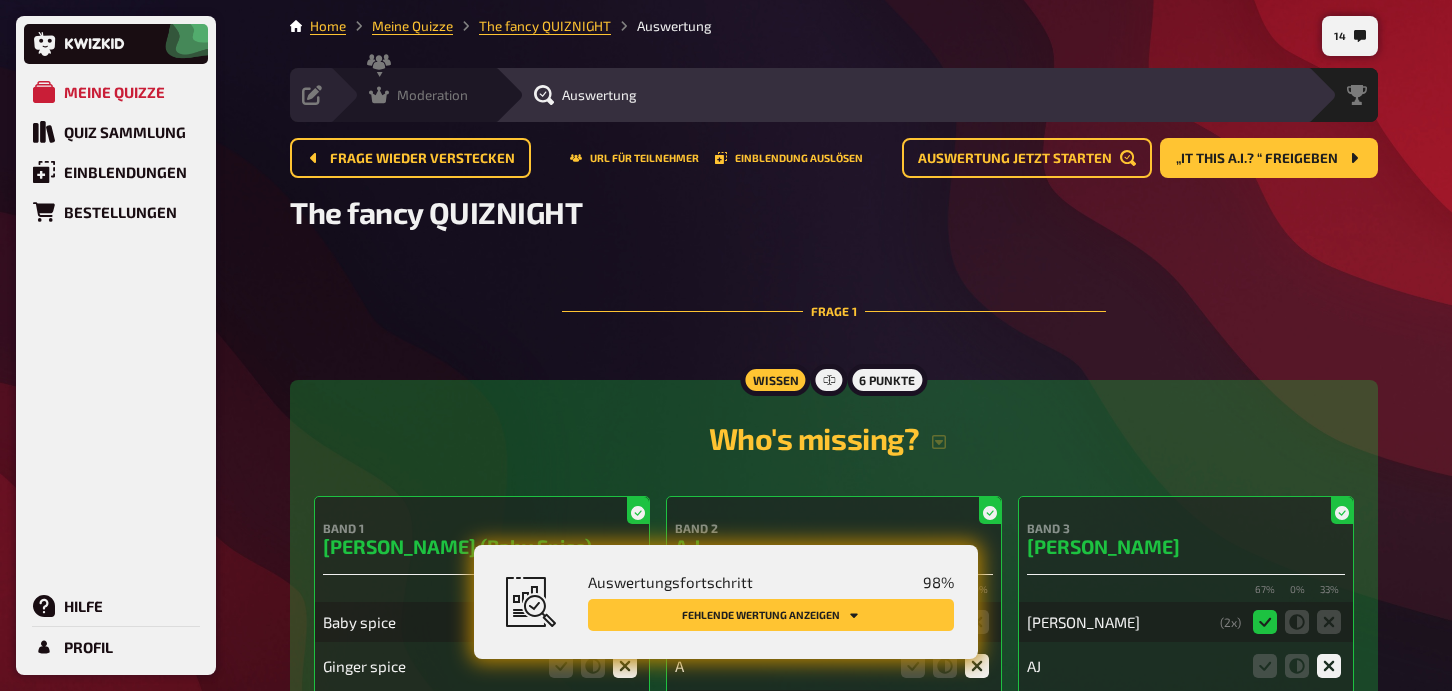 click on "Moderation" at bounding box center (432, 95) 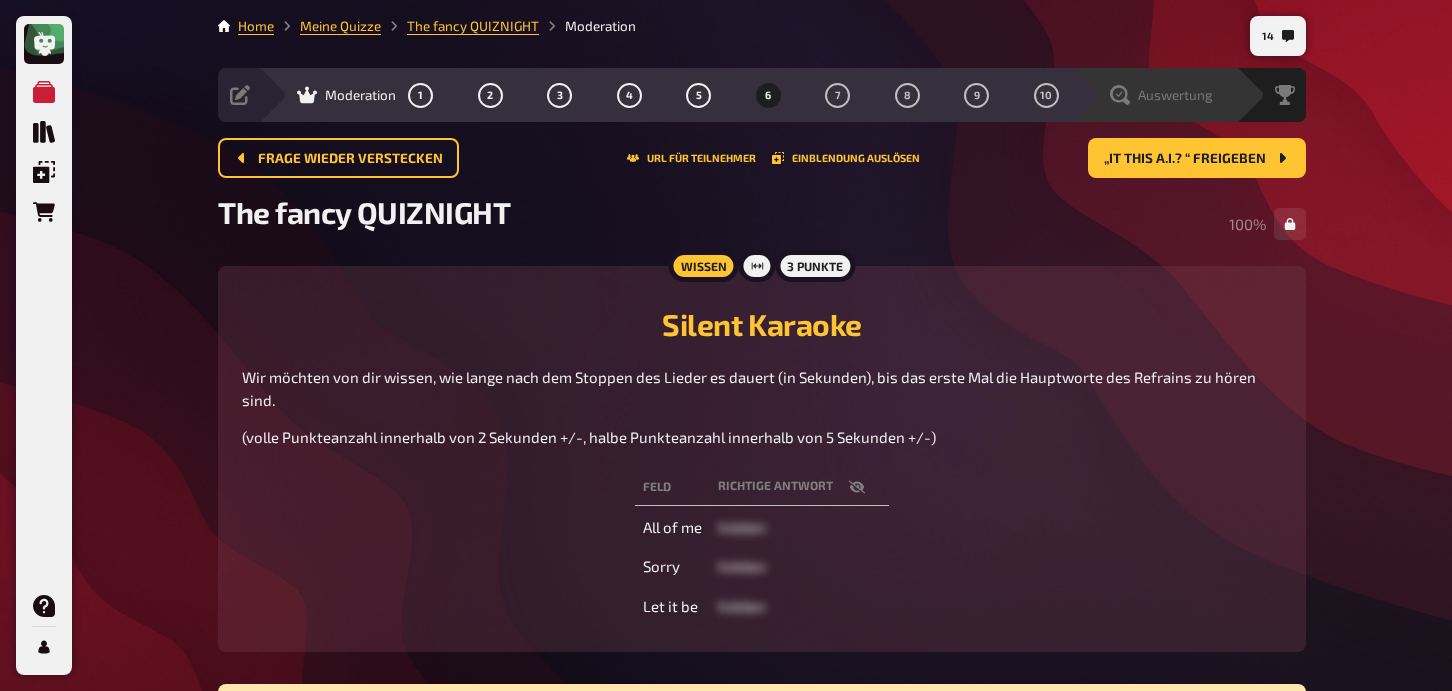 click on "Auswertung" at bounding box center (1175, 95) 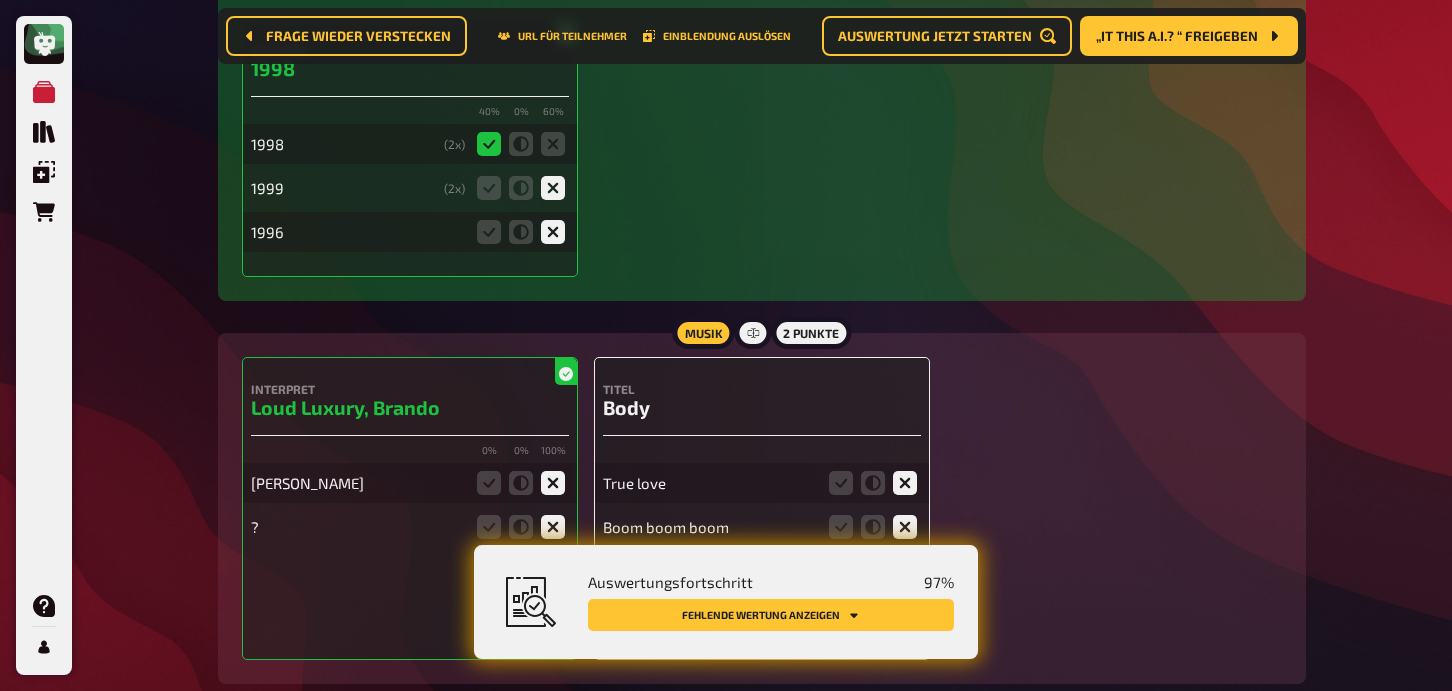 scroll, scrollTop: 0, scrollLeft: 0, axis: both 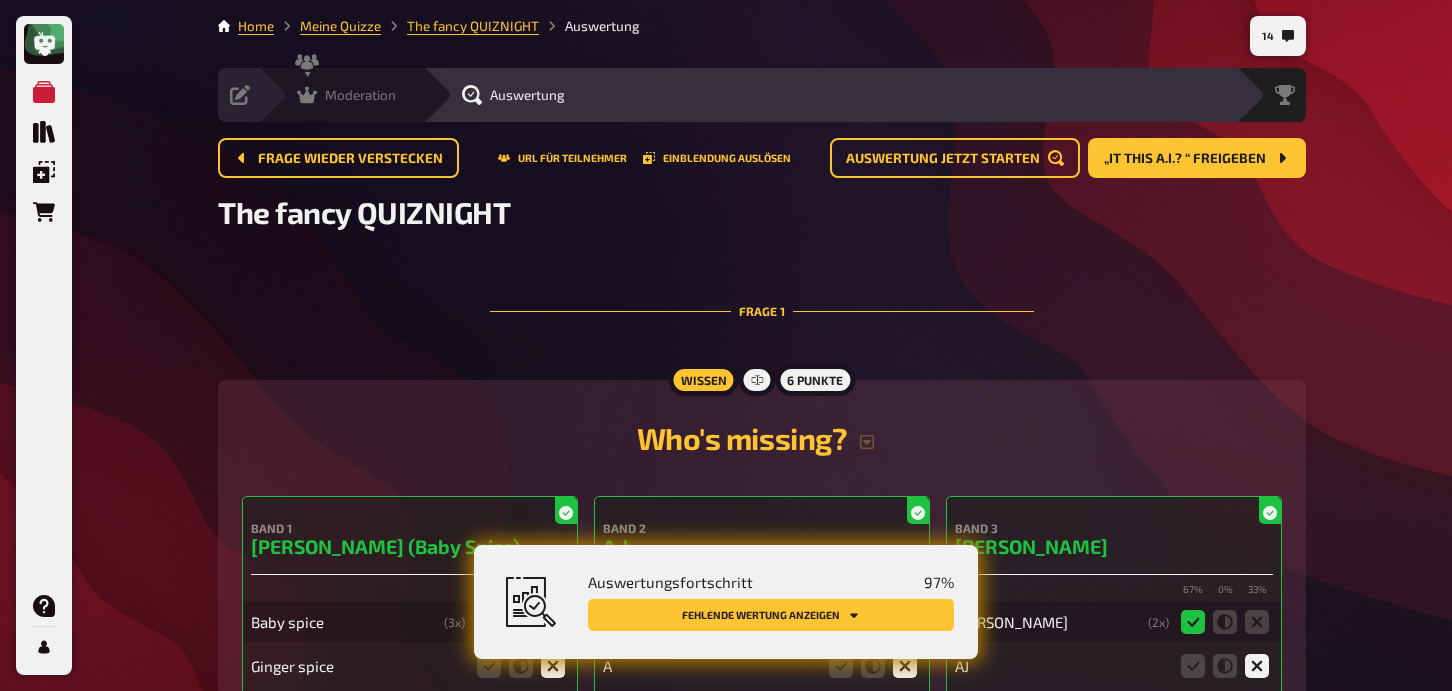click 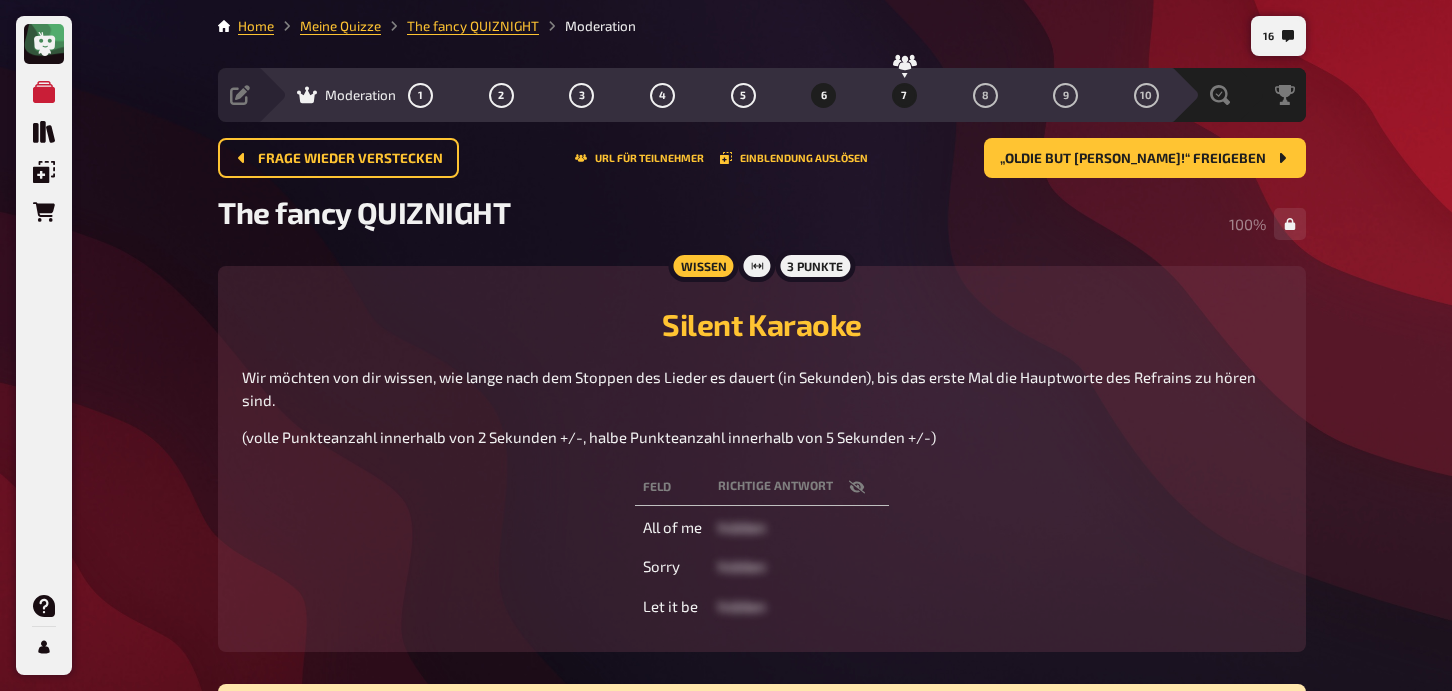 click on "7" at bounding box center [904, 95] 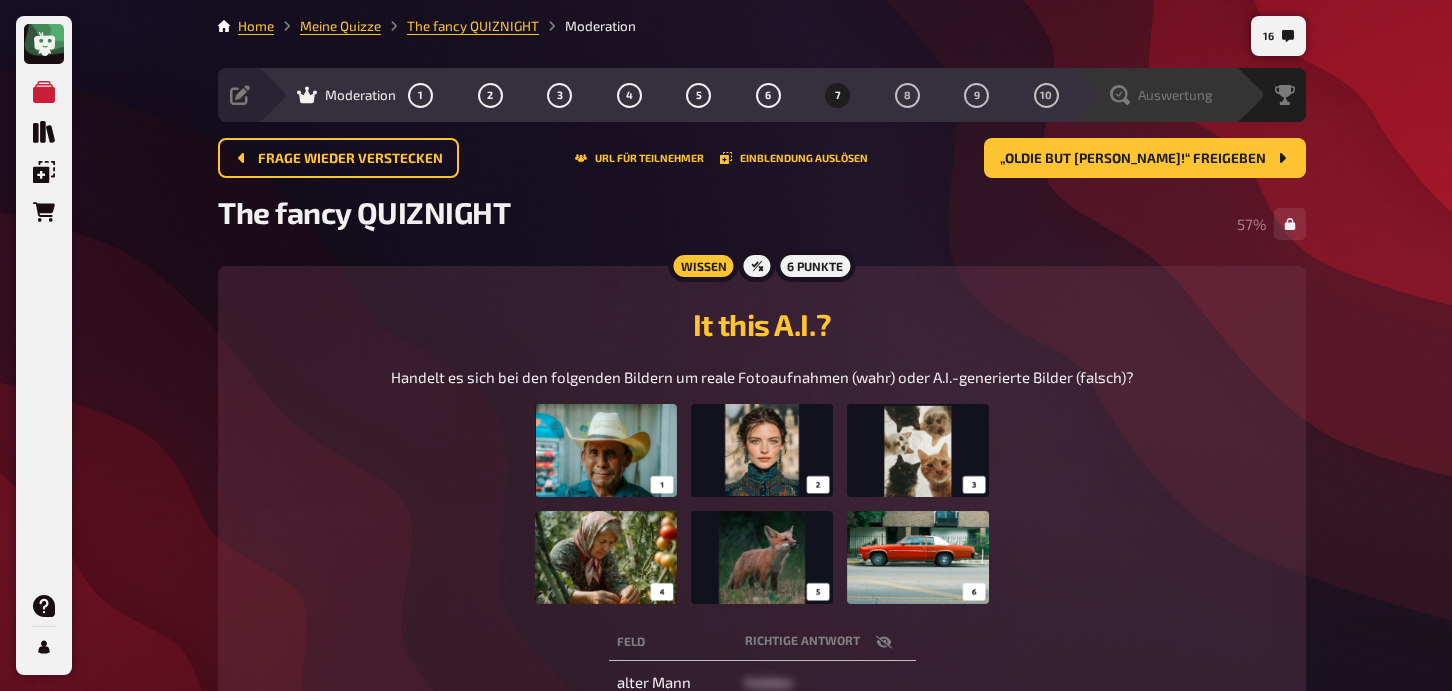 click 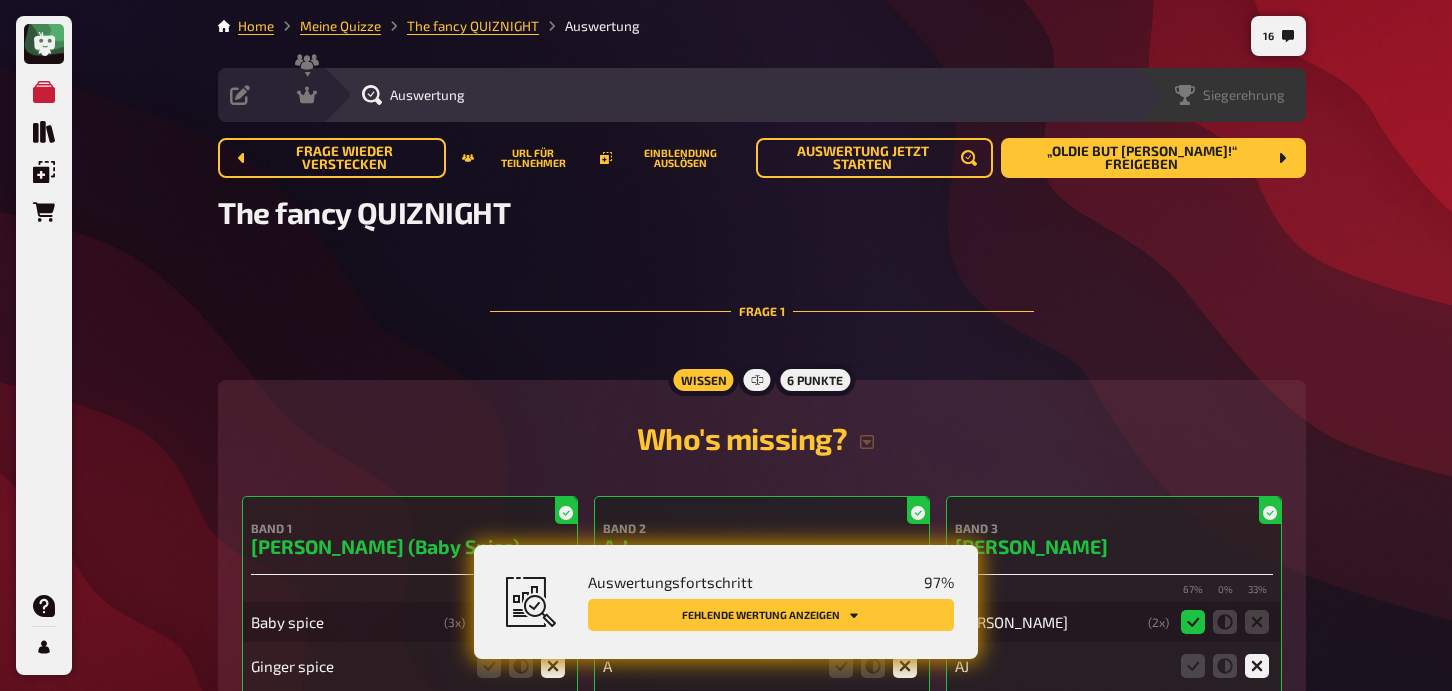 click on "Siegerehrung" at bounding box center (1244, 95) 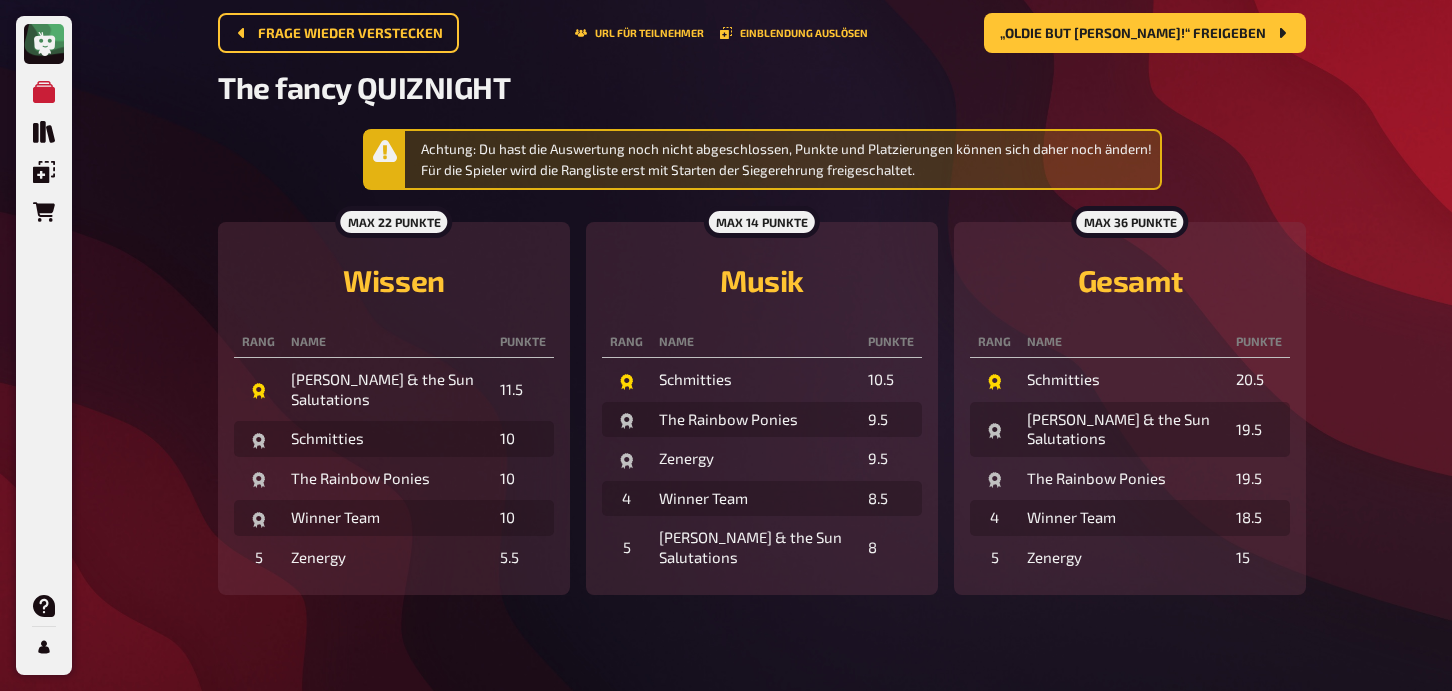 scroll, scrollTop: 0, scrollLeft: 0, axis: both 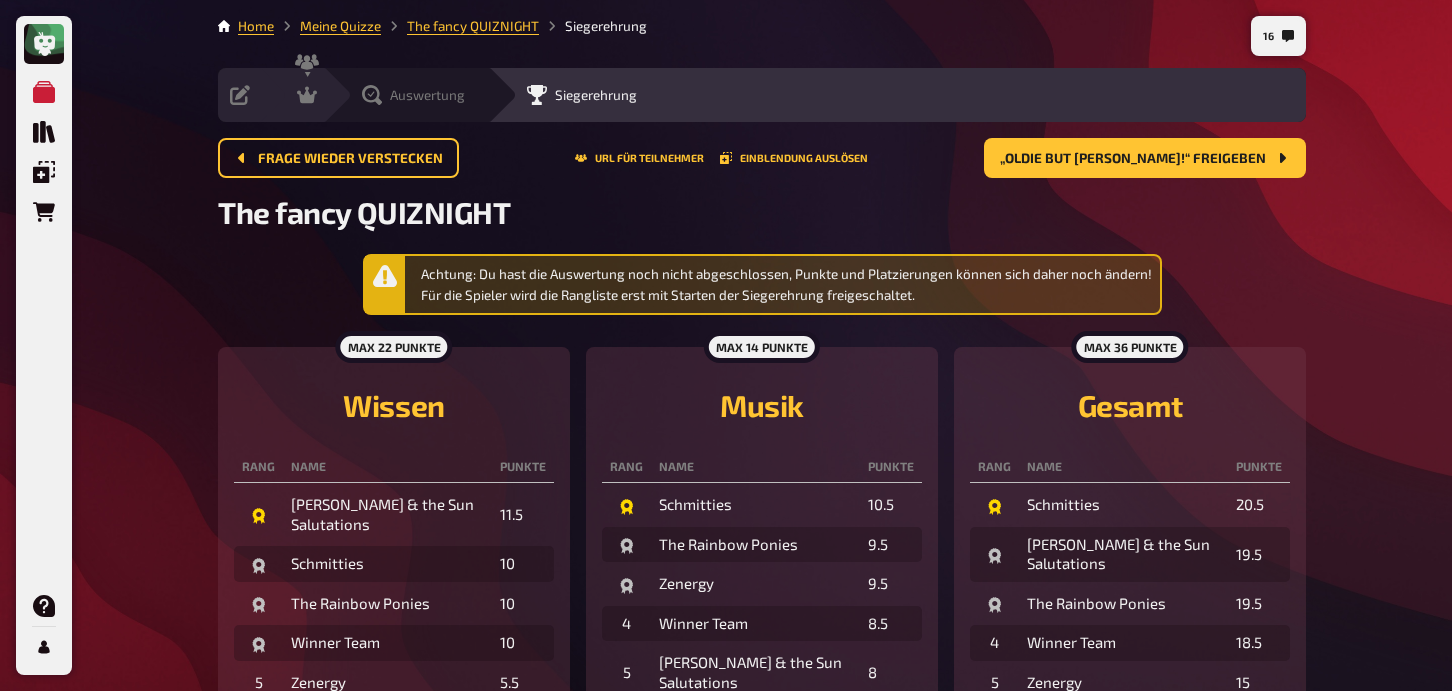 click 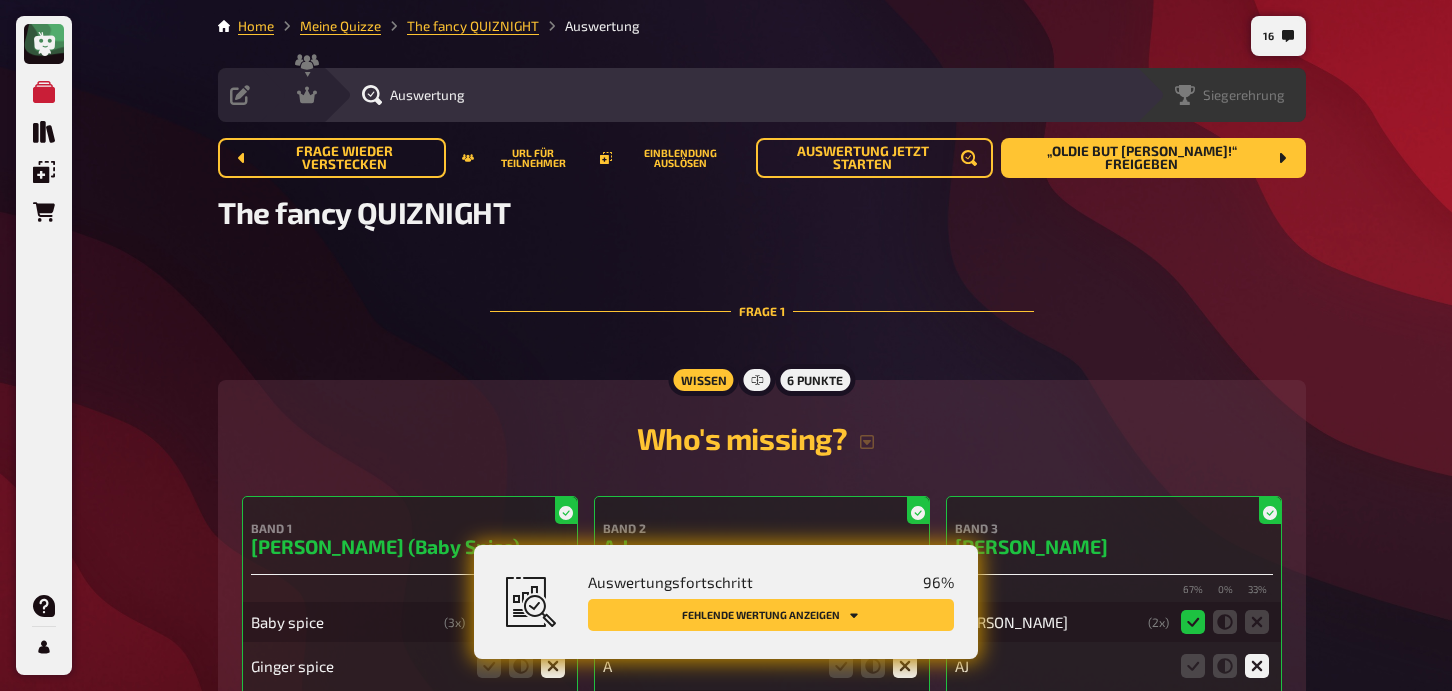 click on "Siegerehrung" at bounding box center (1244, 95) 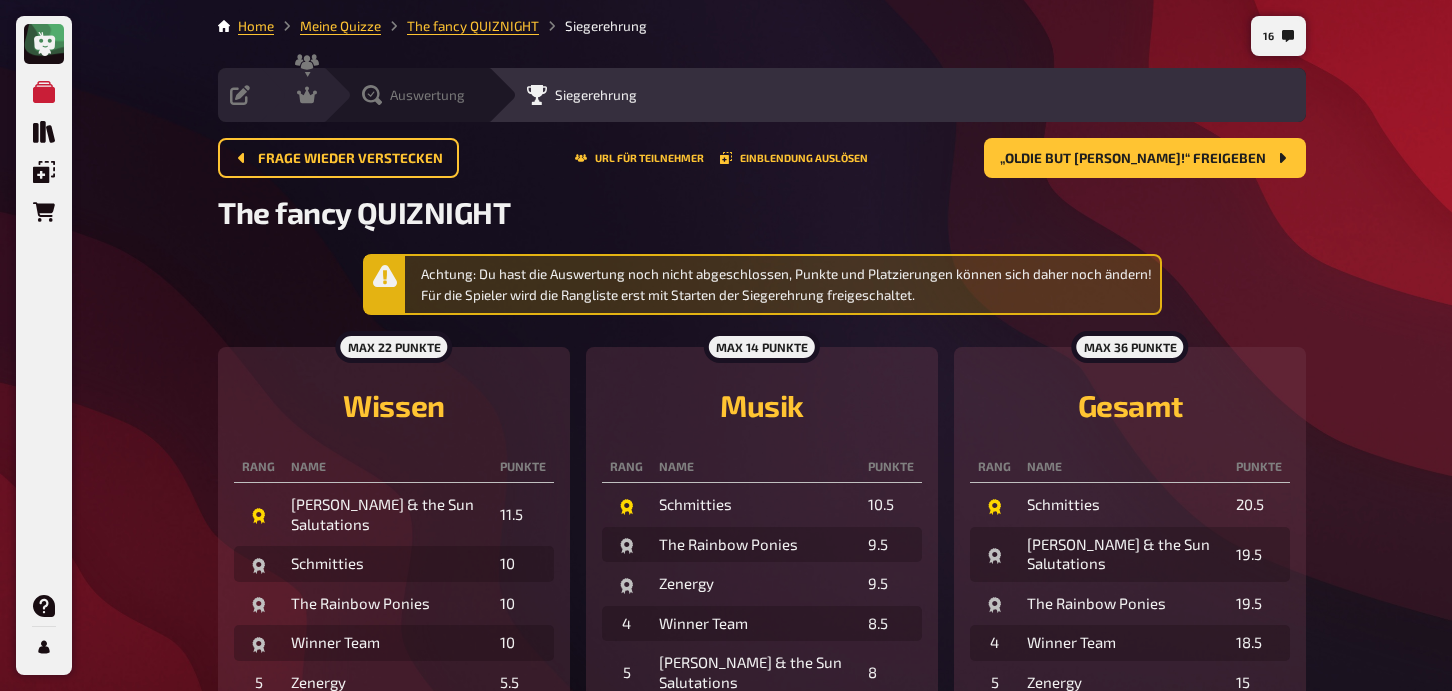click on "Auswertung" at bounding box center (405, 95) 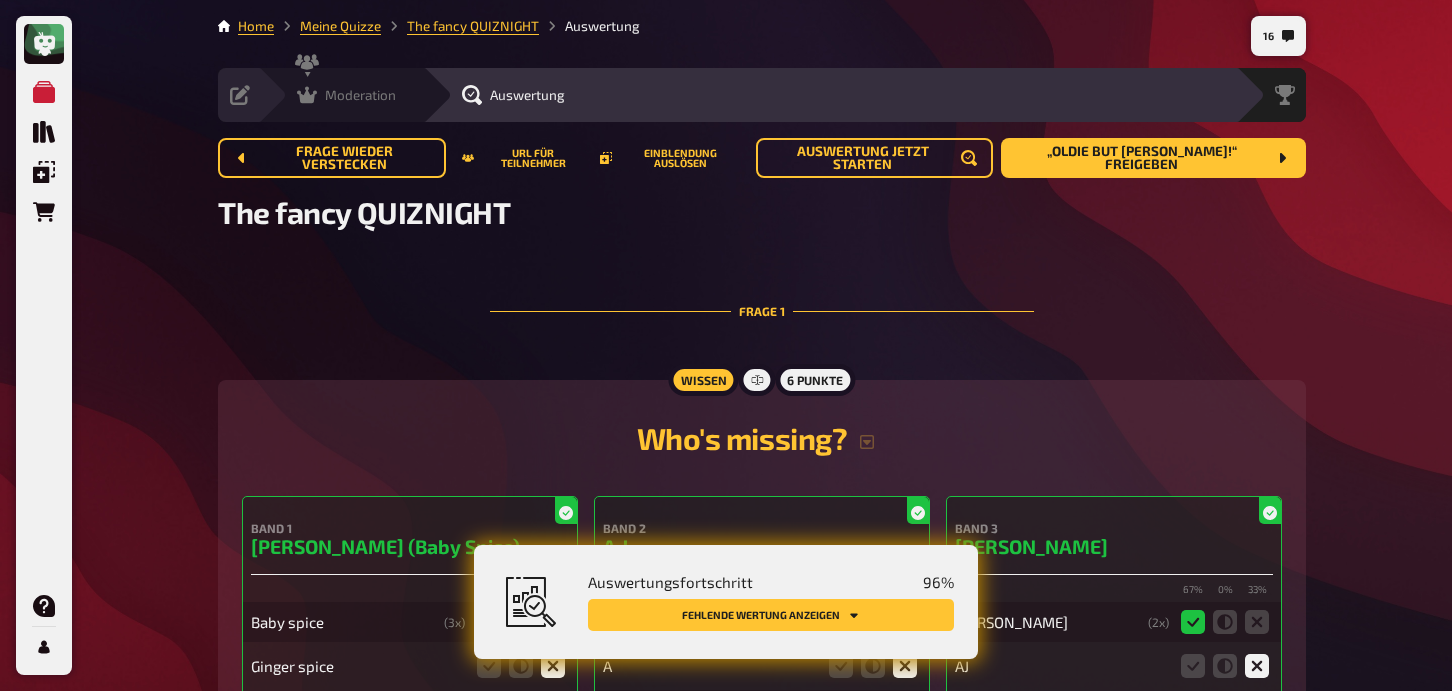 click on "Moderation" at bounding box center (360, 95) 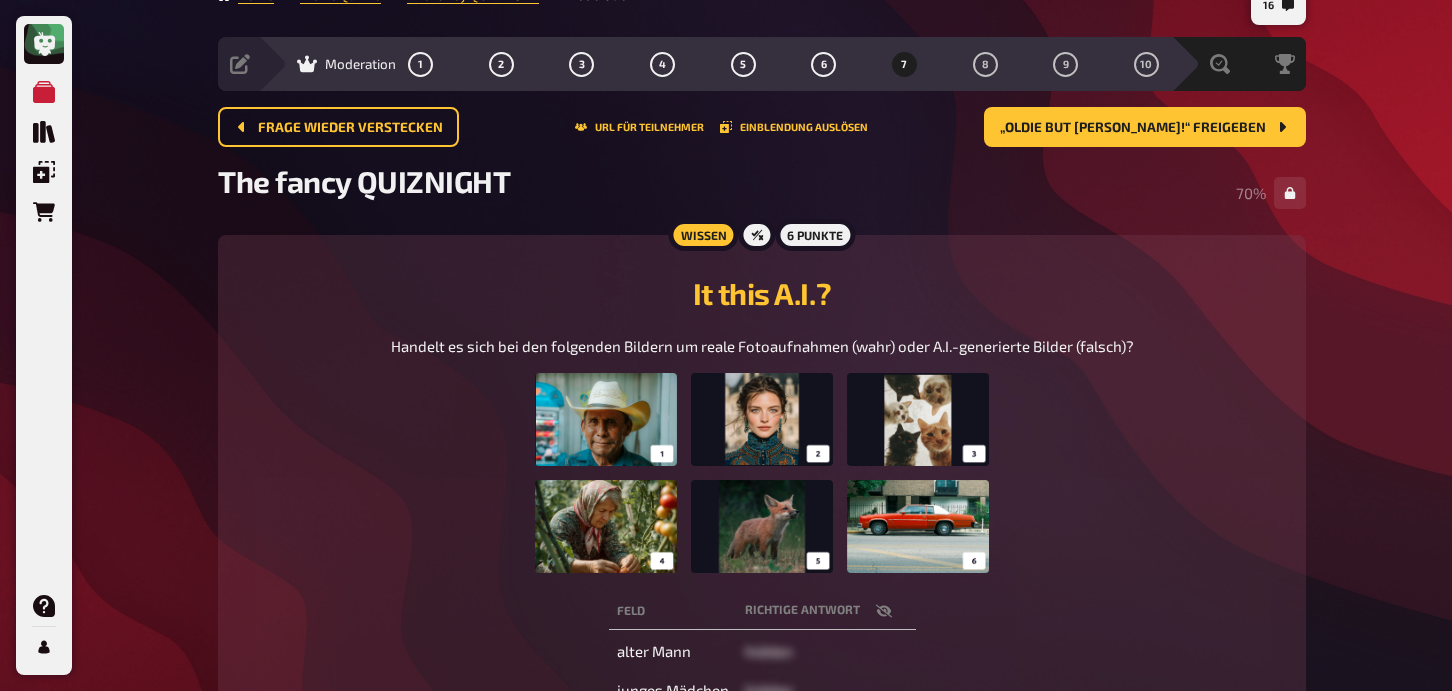 scroll, scrollTop: 32, scrollLeft: 0, axis: vertical 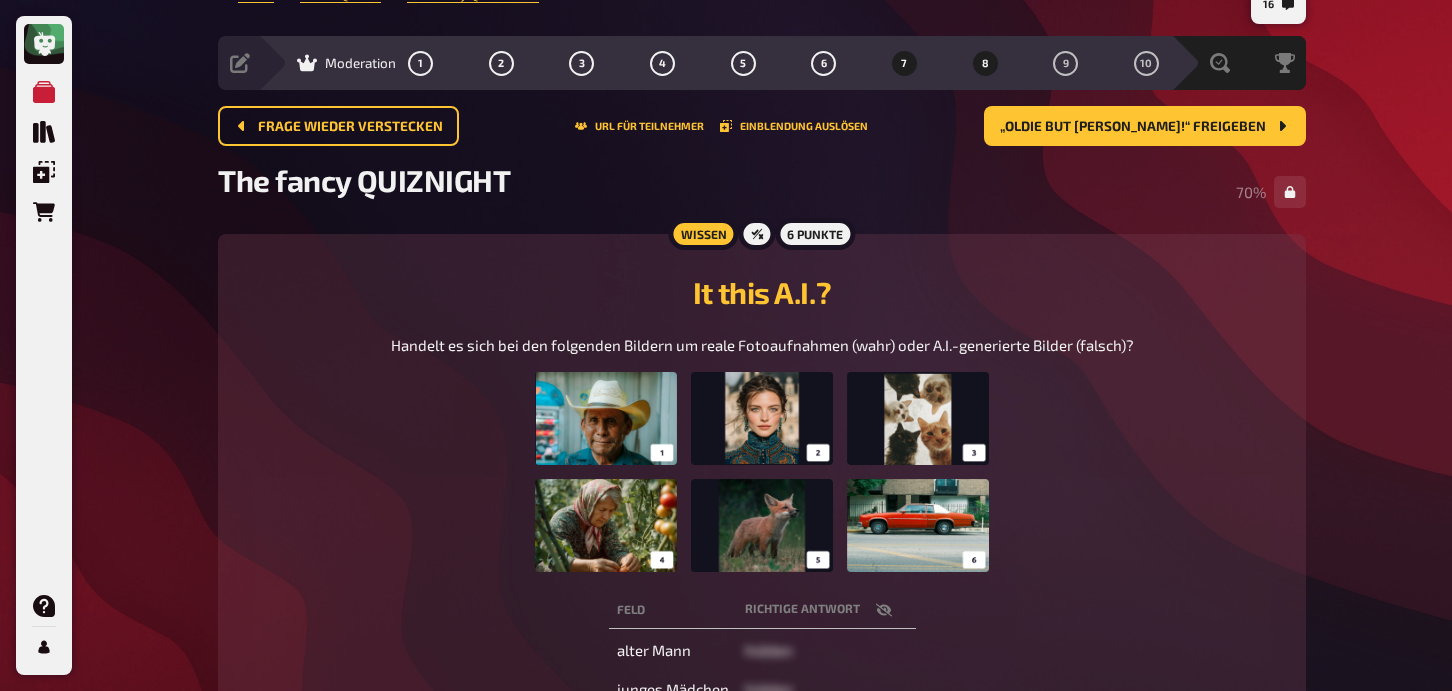 click on "8" at bounding box center [985, 63] 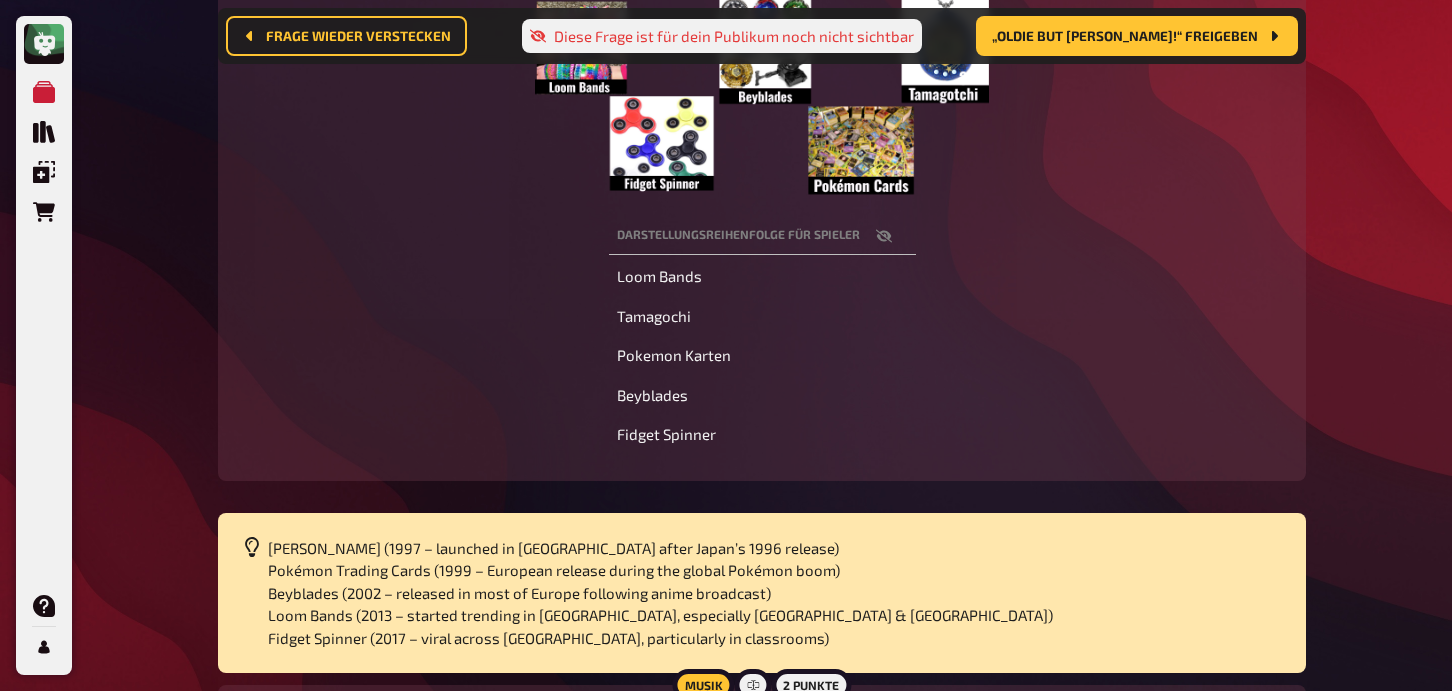 scroll, scrollTop: 430, scrollLeft: 0, axis: vertical 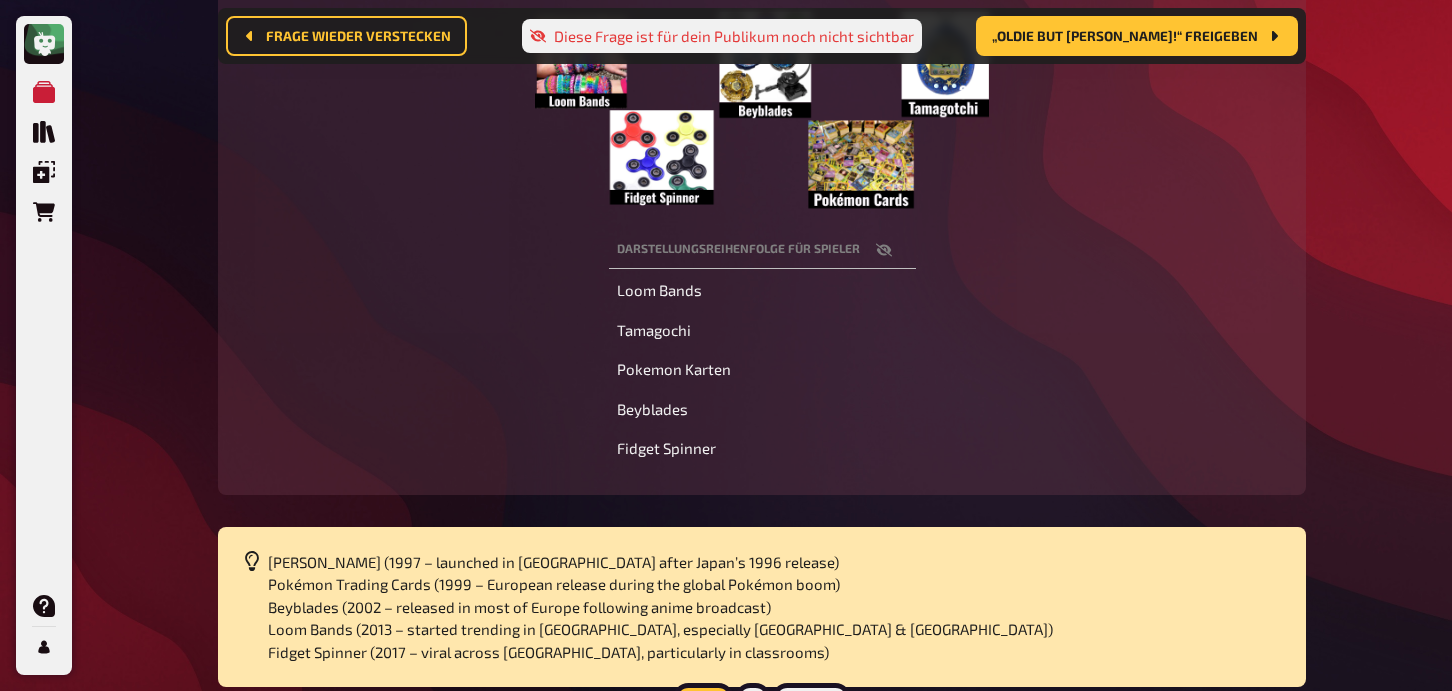 click on "Darstellungsreihenfolge für Spieler" at bounding box center [762, 250] 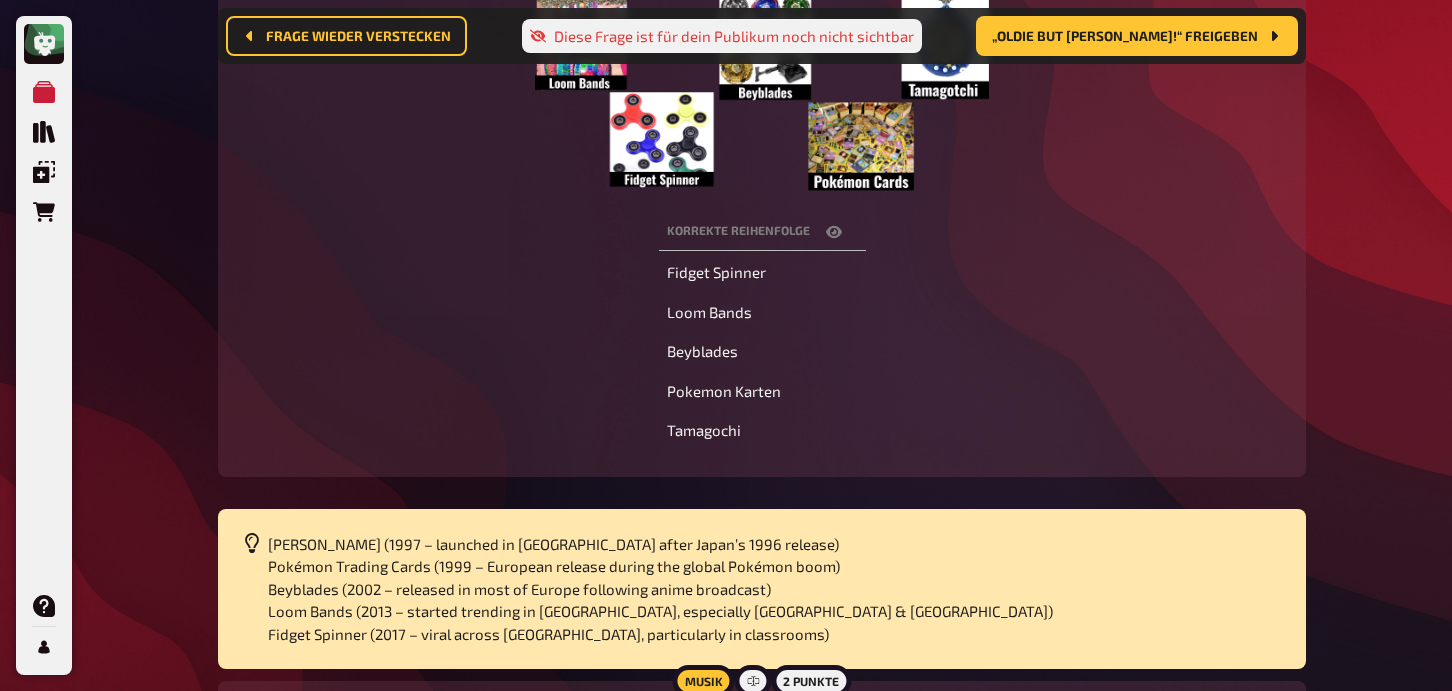 scroll, scrollTop: 445, scrollLeft: 0, axis: vertical 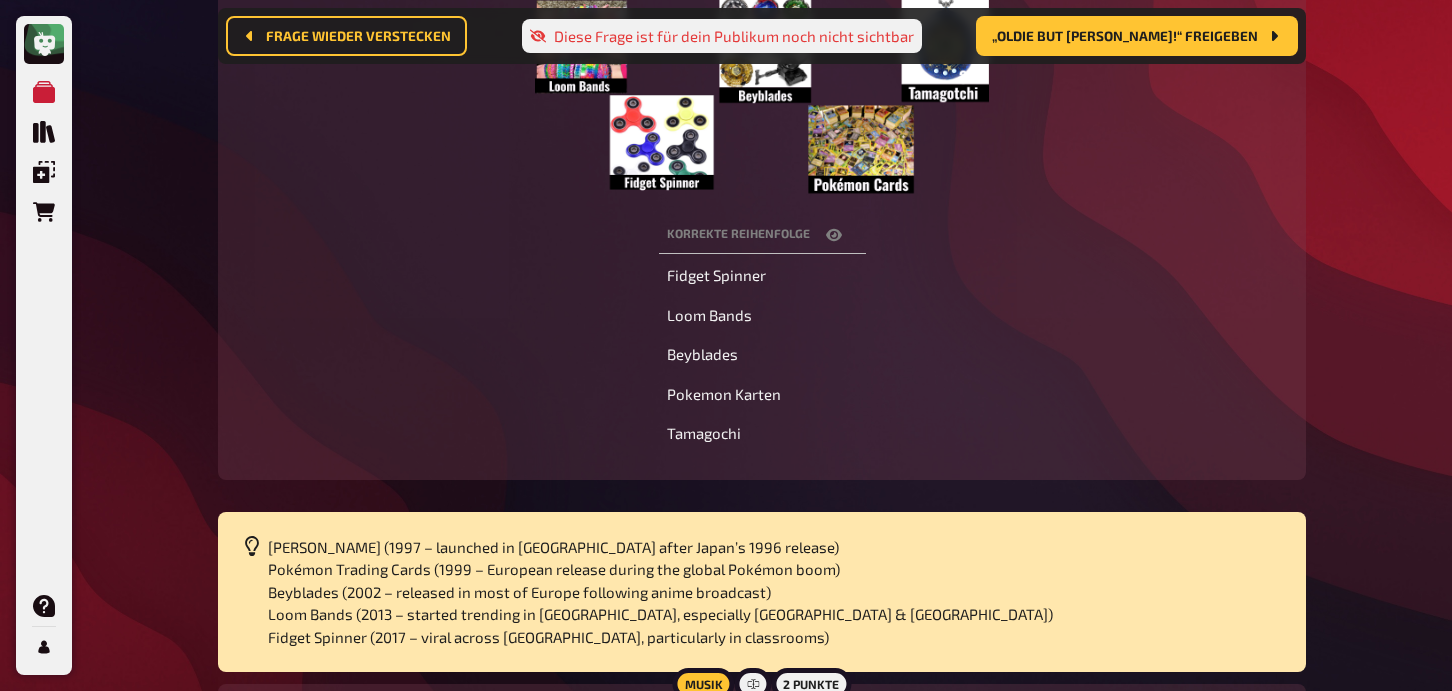 click 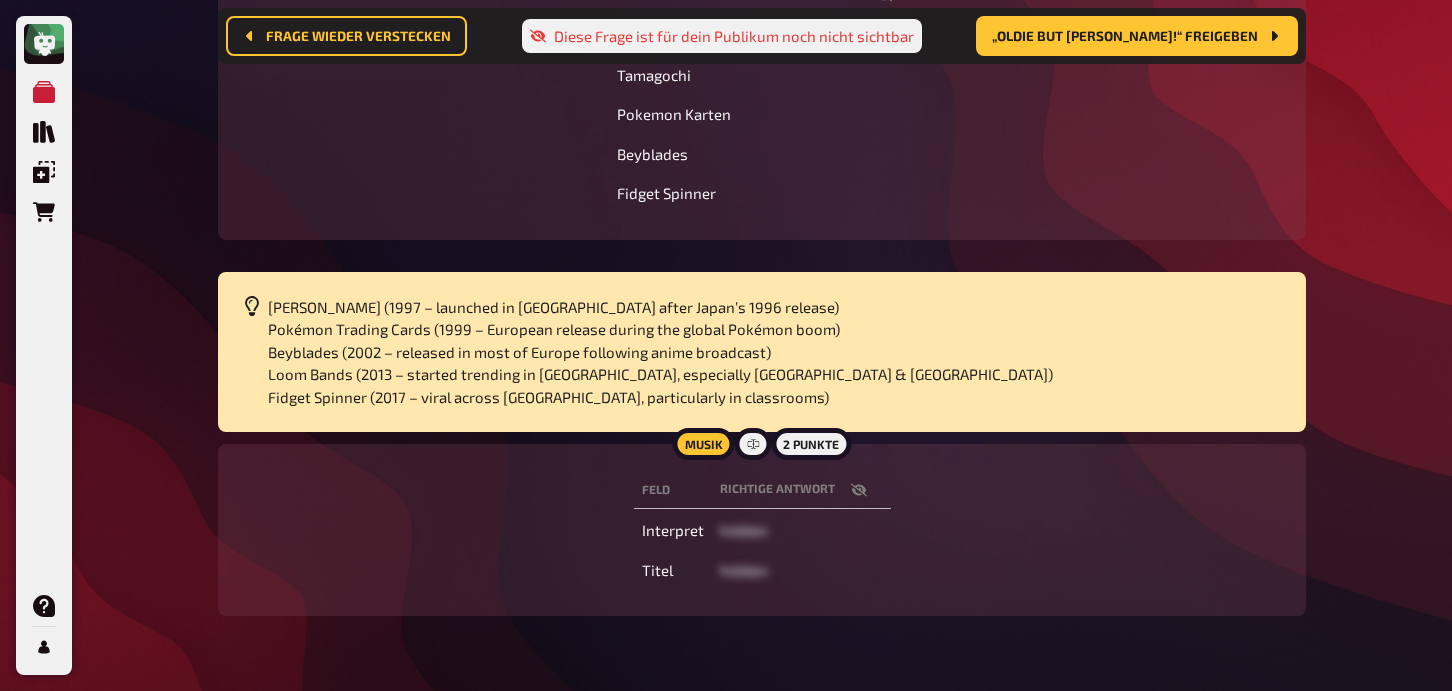 scroll, scrollTop: 689, scrollLeft: 0, axis: vertical 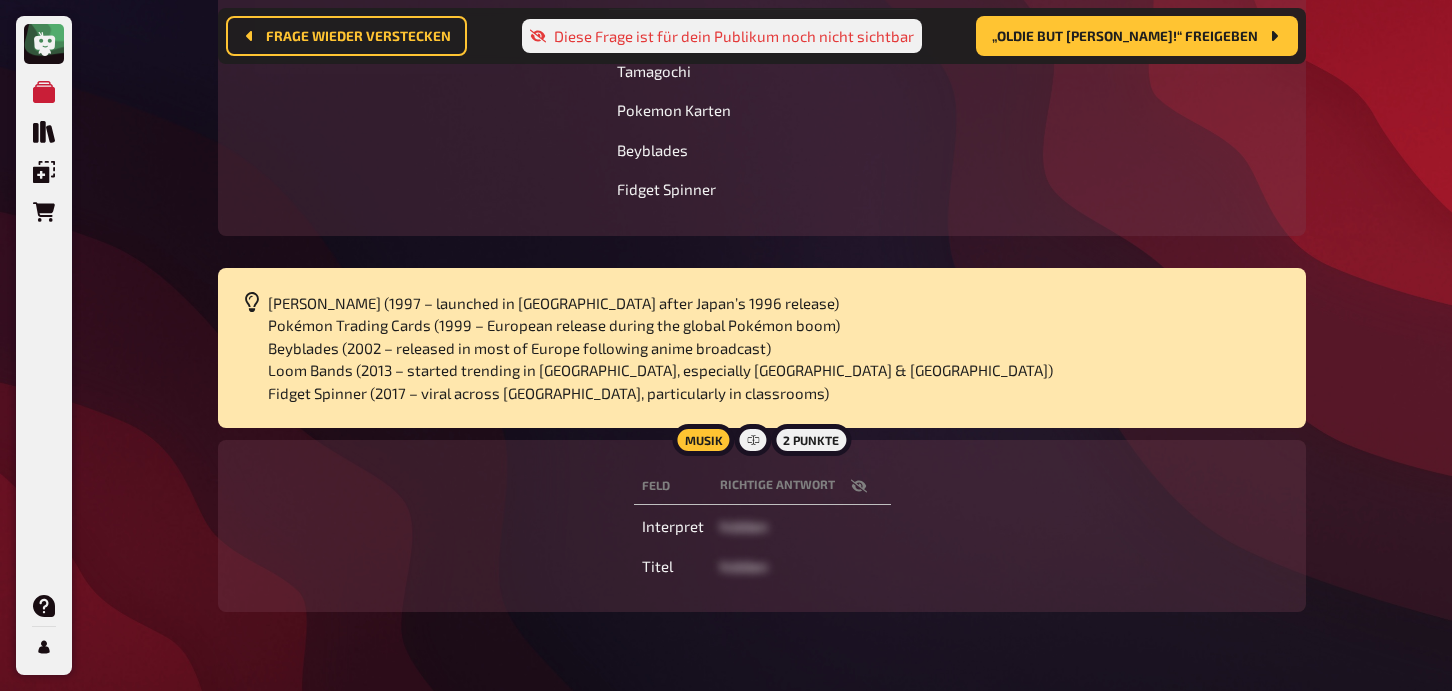 click 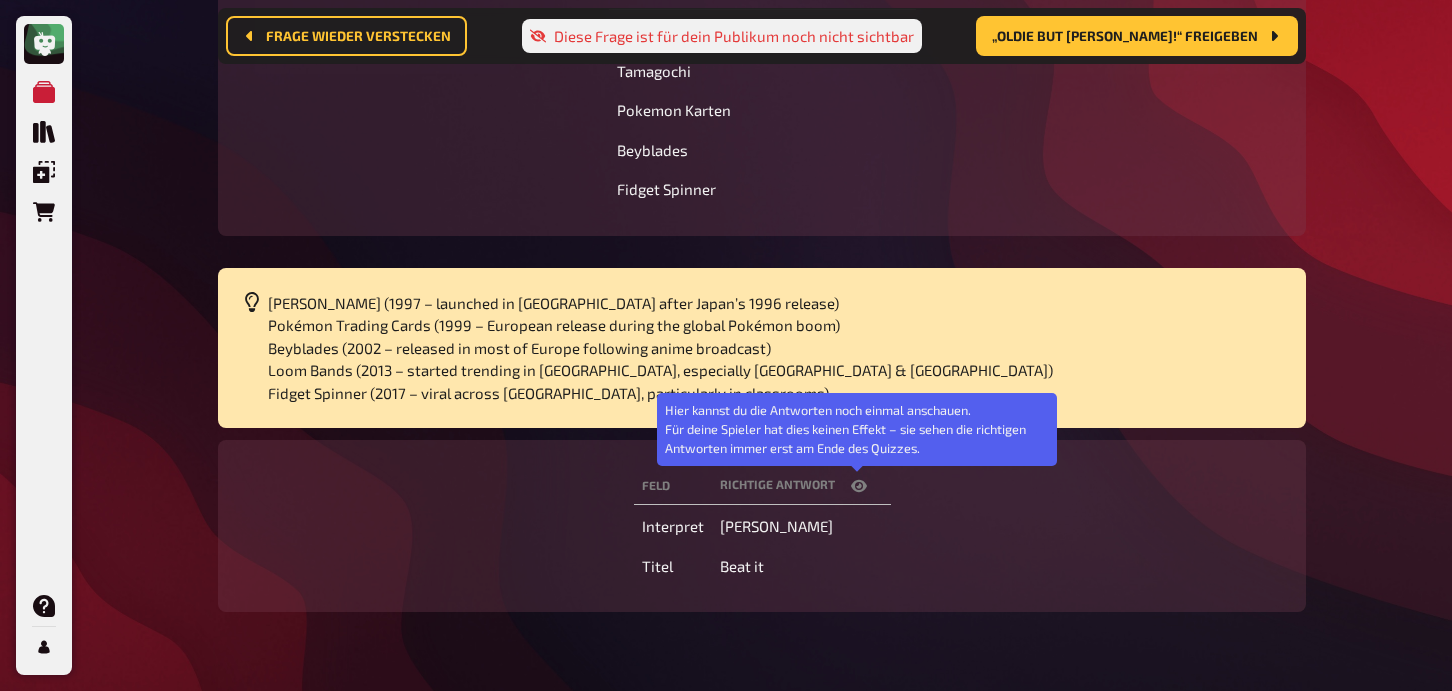 click 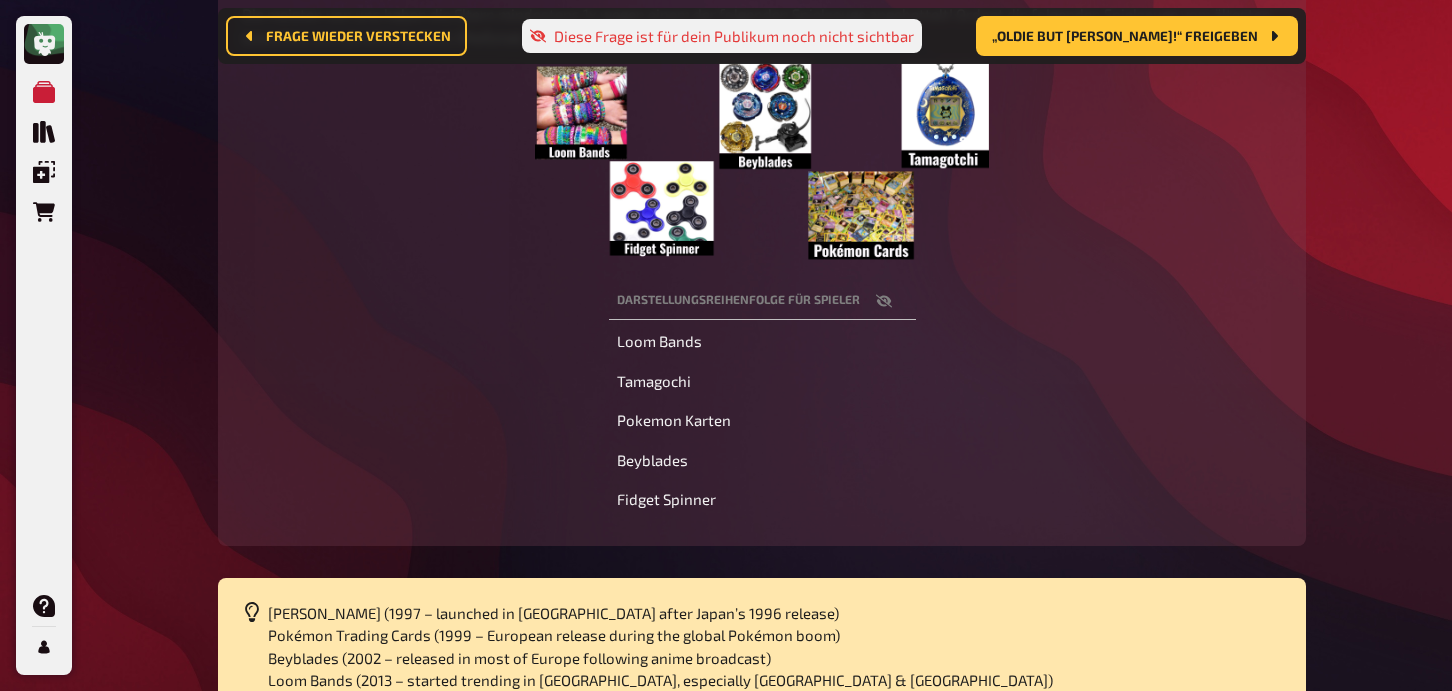 scroll, scrollTop: 0, scrollLeft: 0, axis: both 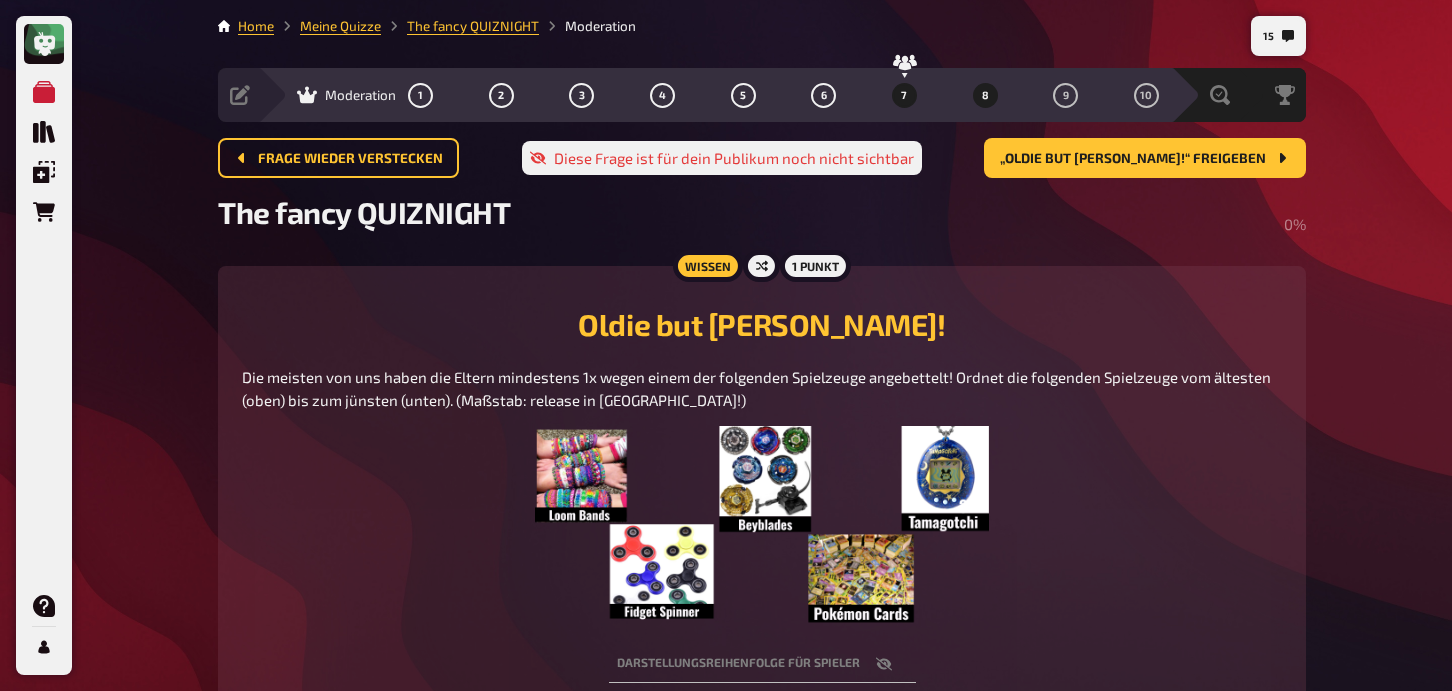click on "7" at bounding box center [904, 95] 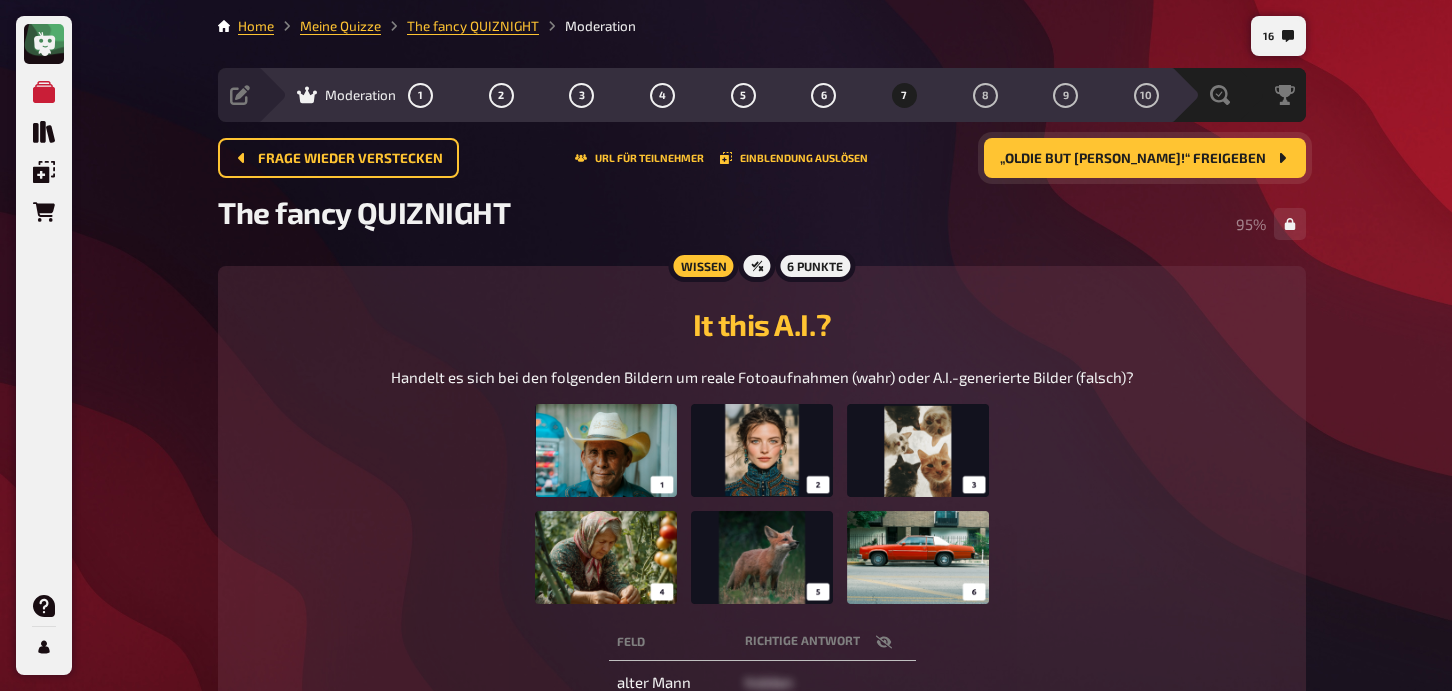 click on "„Oldie but Goldie!“ freigeben" at bounding box center [1133, 159] 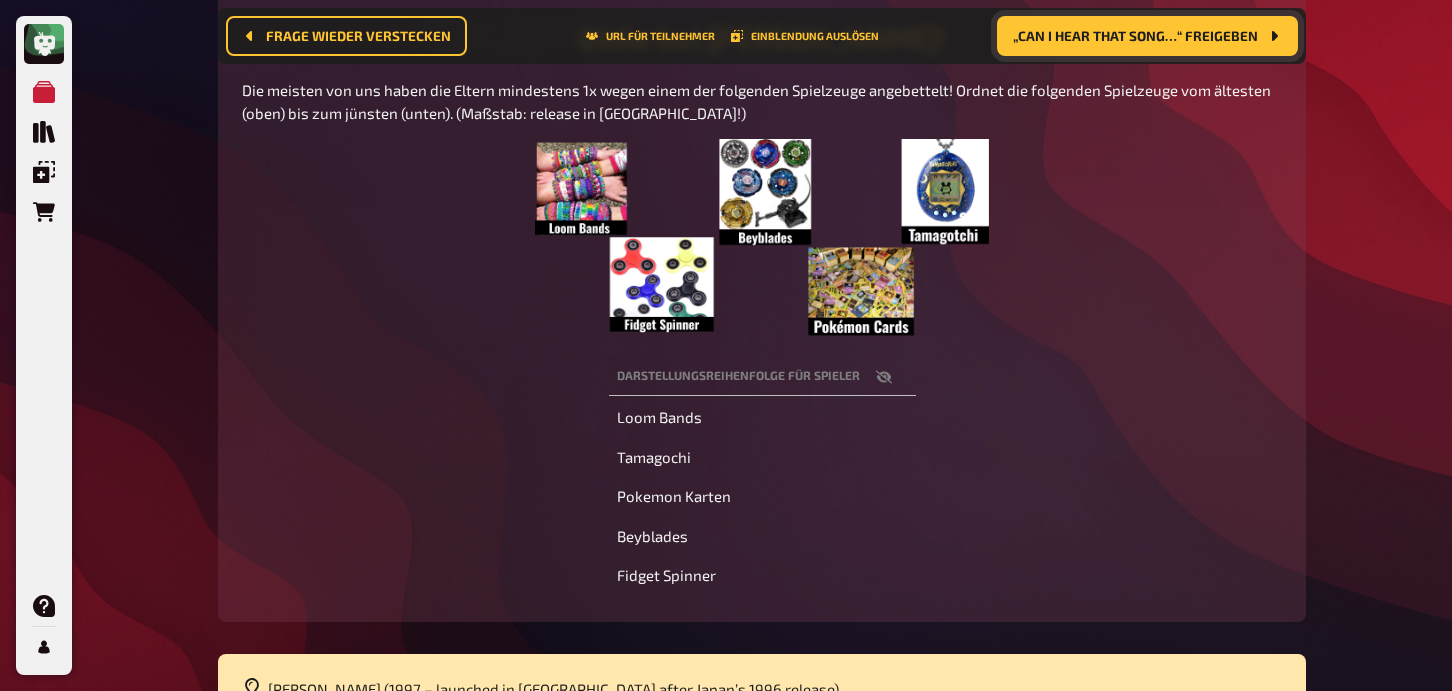 scroll, scrollTop: 313, scrollLeft: 0, axis: vertical 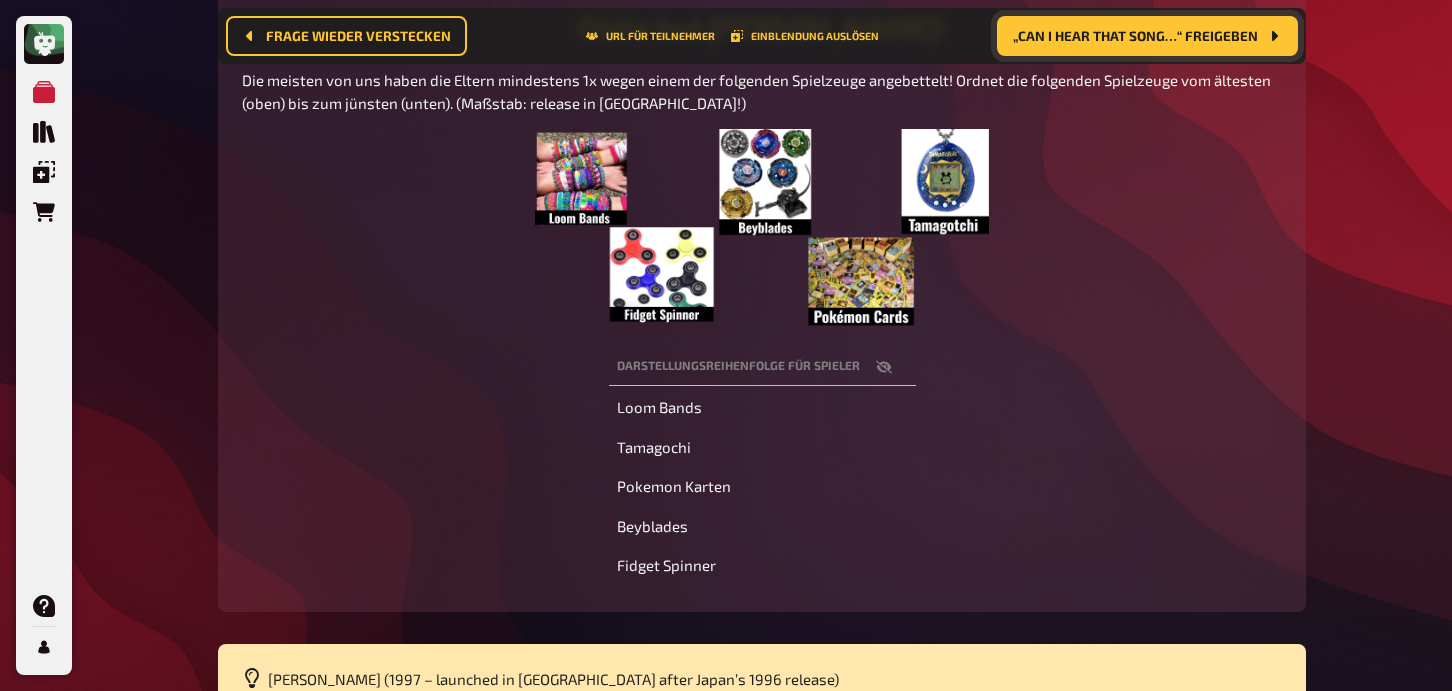 click at bounding box center (761, 229) 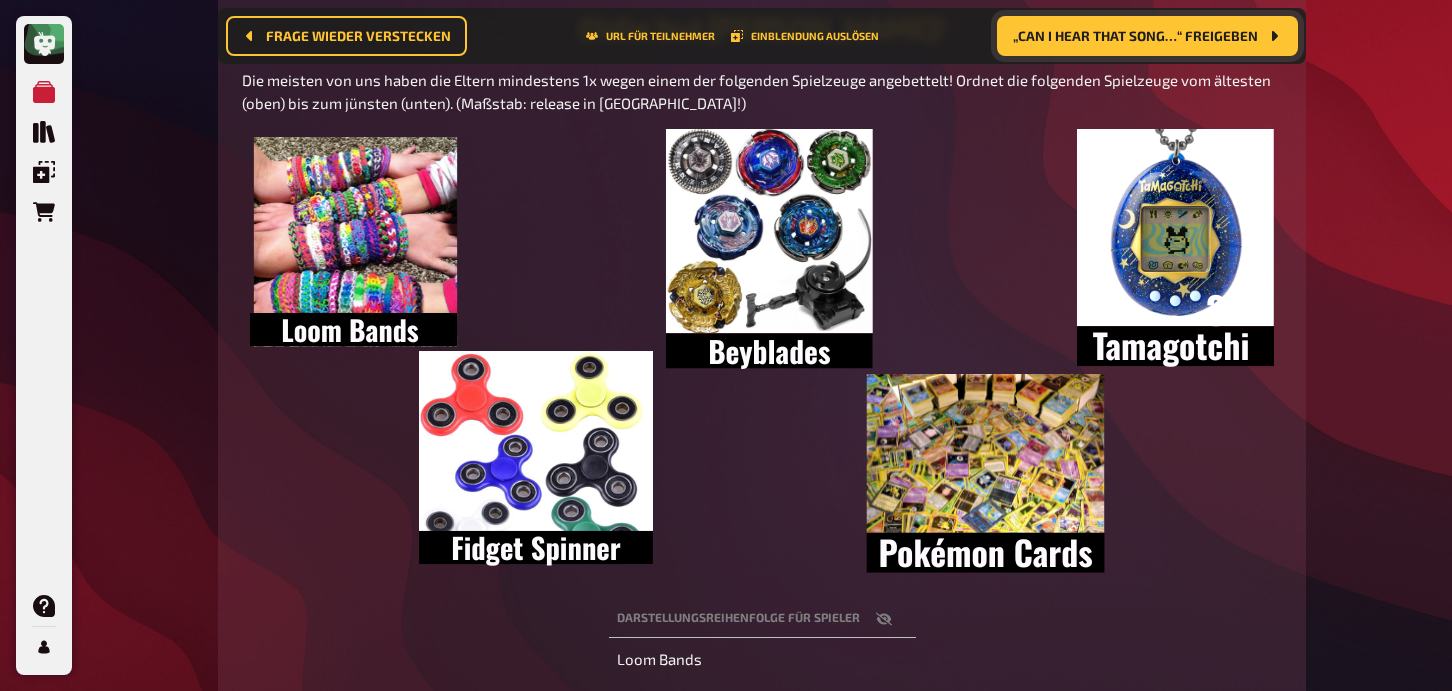 click at bounding box center (762, 355) 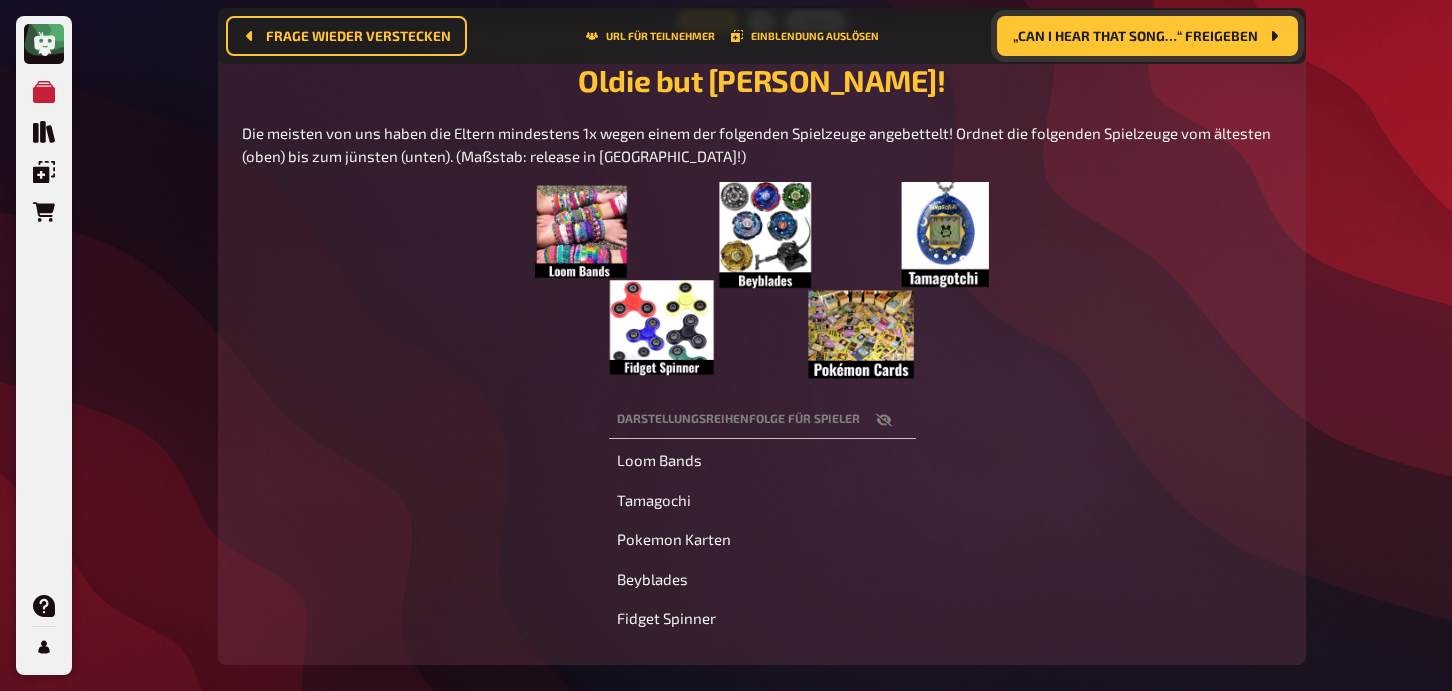 scroll, scrollTop: 256, scrollLeft: 0, axis: vertical 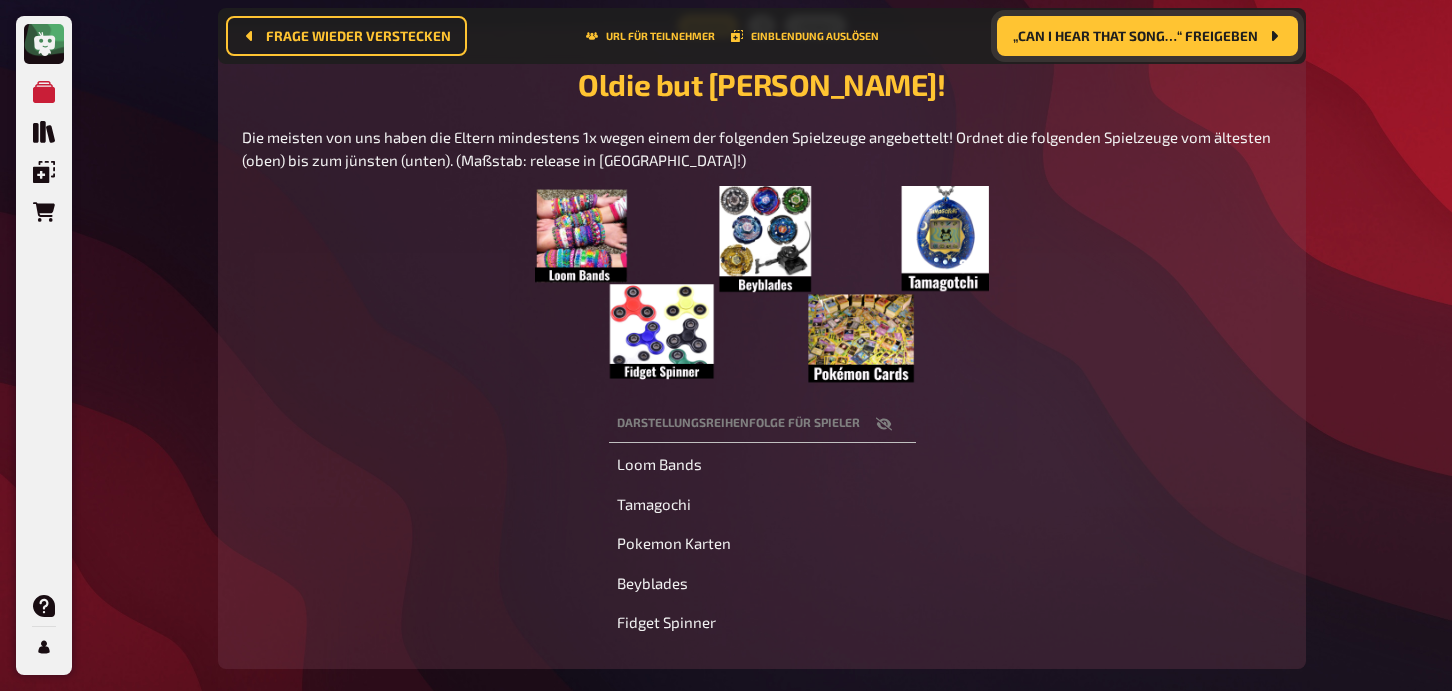 click 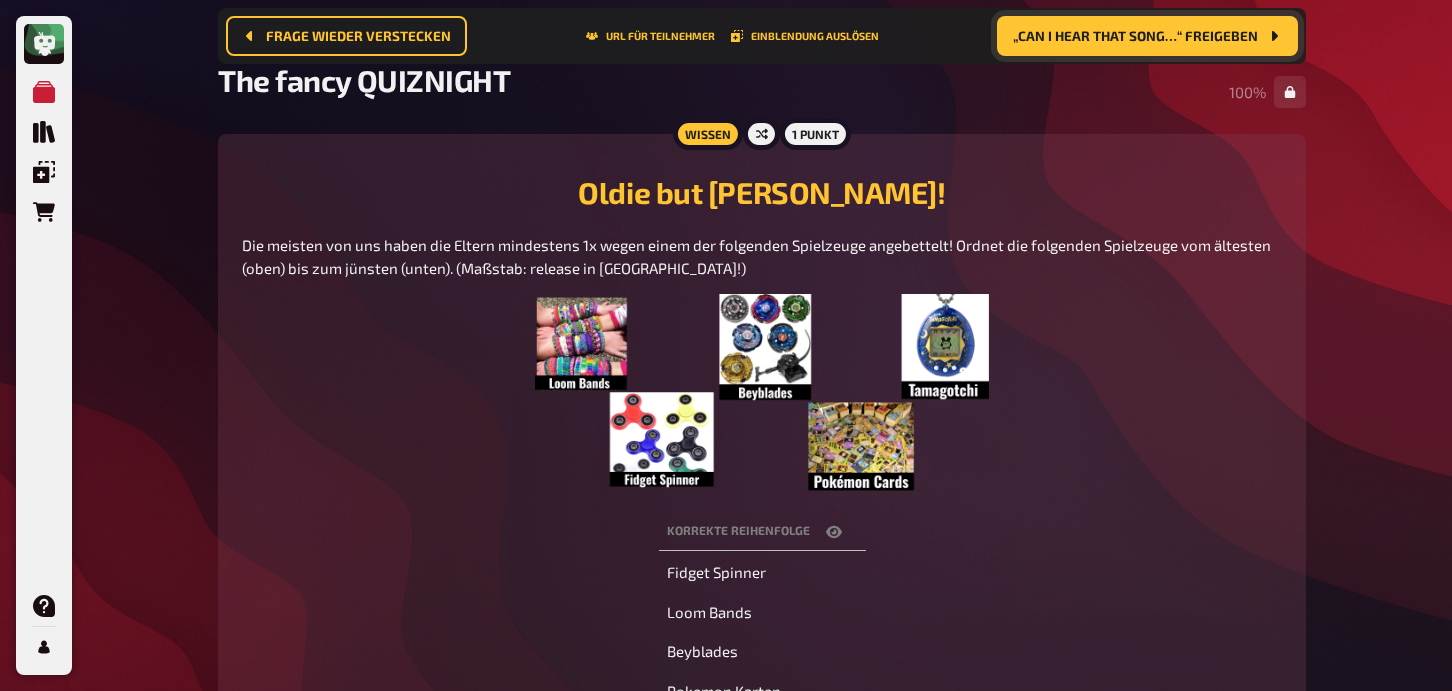 scroll, scrollTop: 208, scrollLeft: 0, axis: vertical 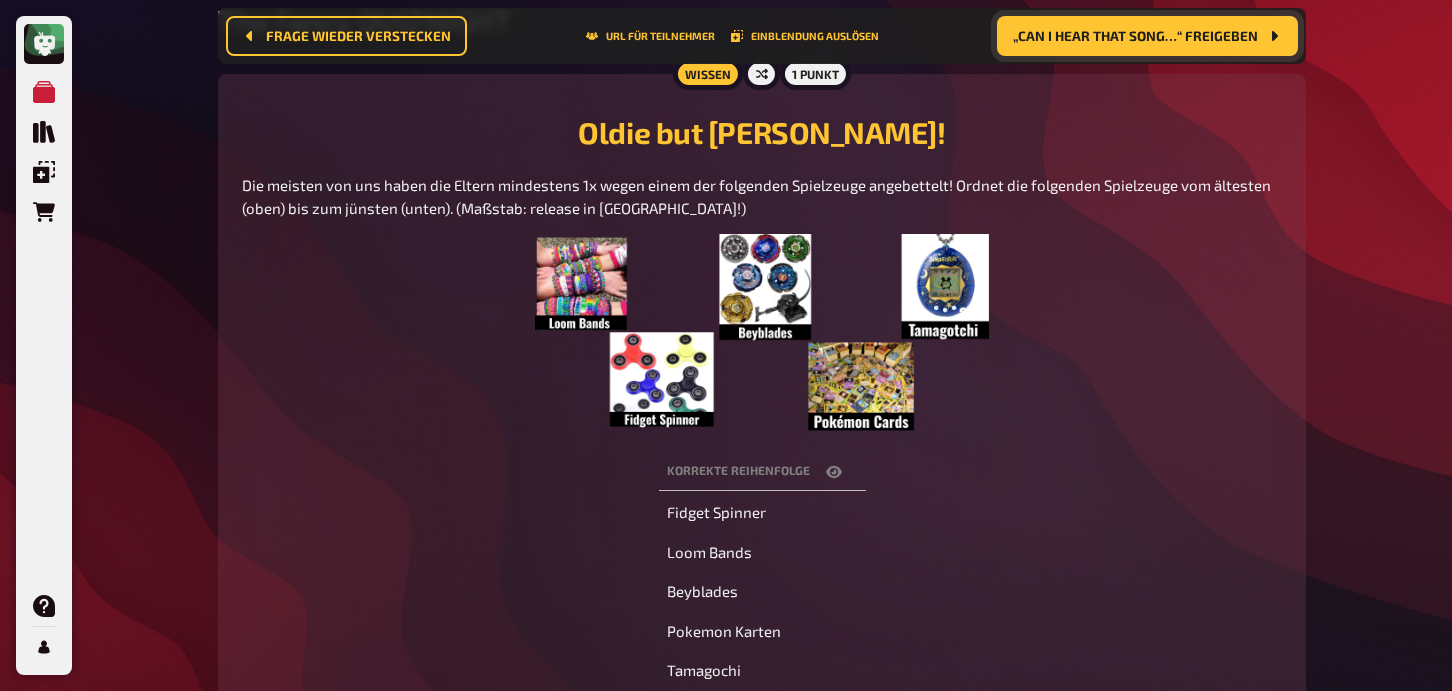 click 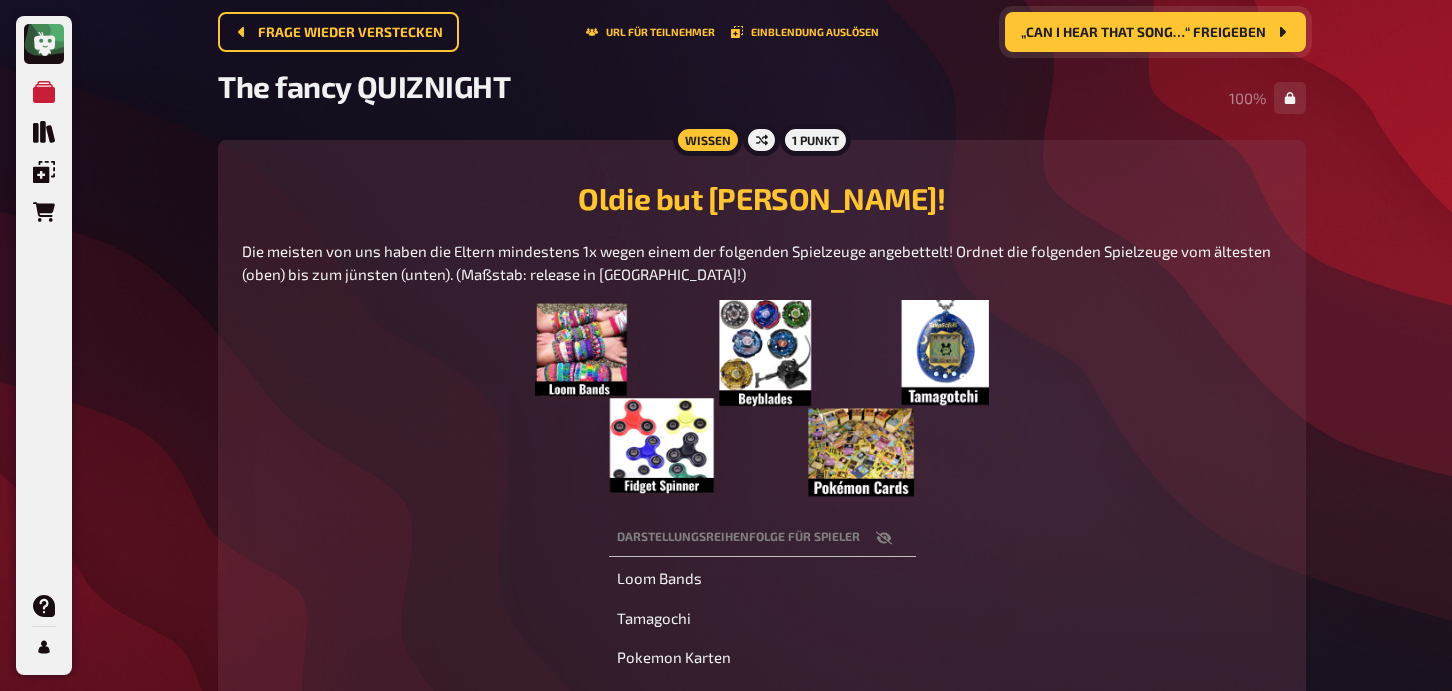 scroll, scrollTop: 0, scrollLeft: 0, axis: both 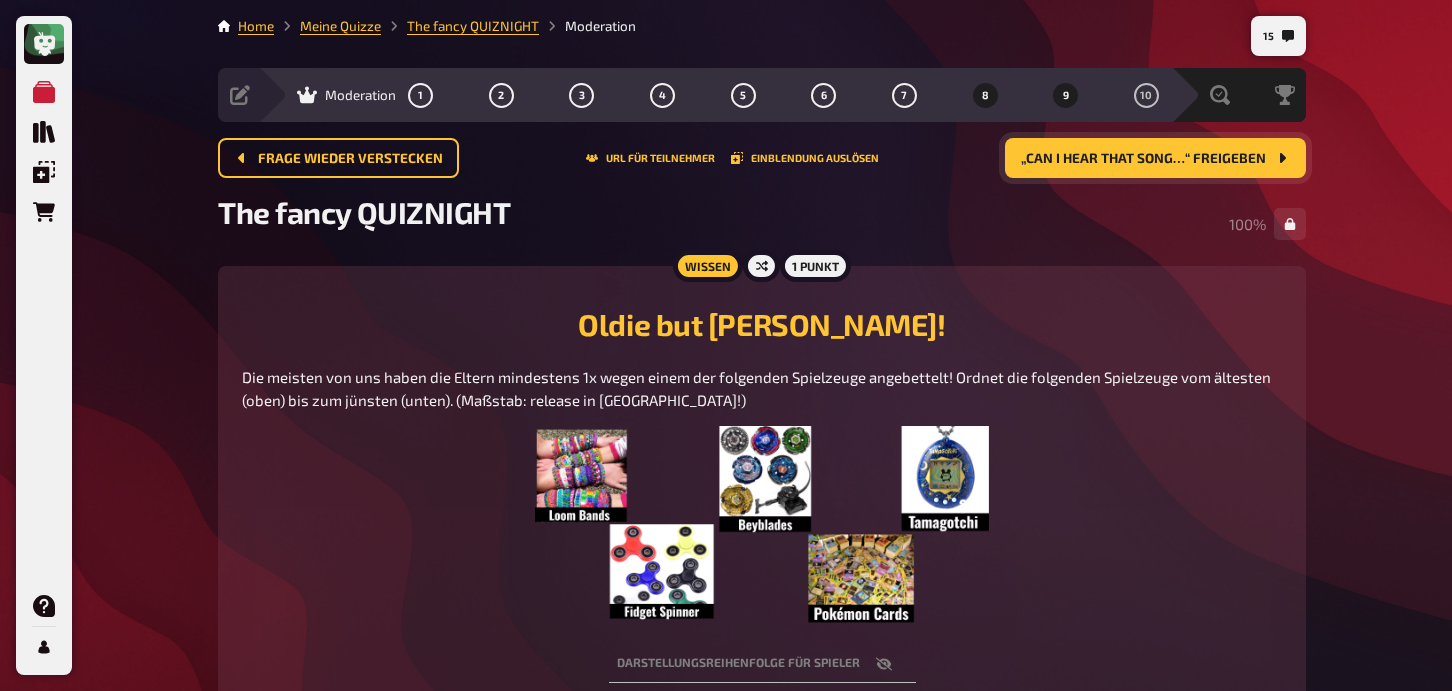 click on "9" at bounding box center (1066, 95) 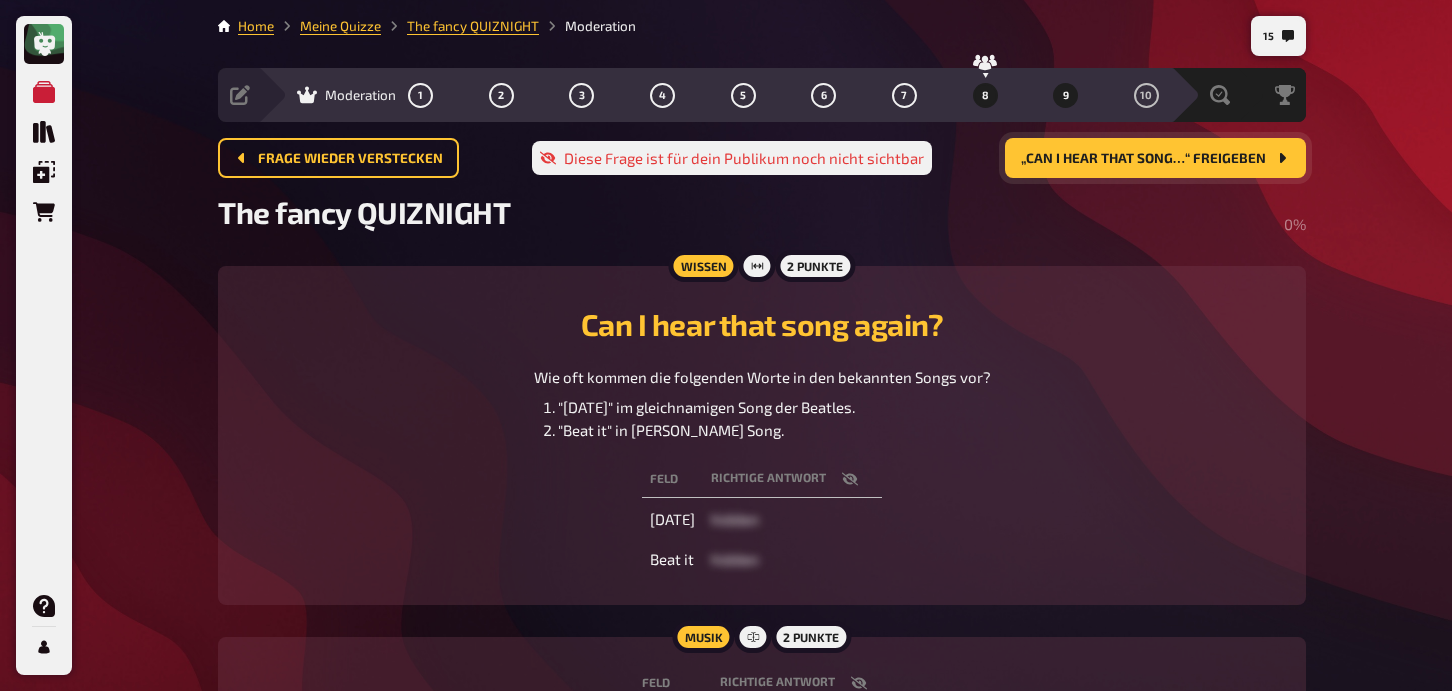 click on "8" at bounding box center [985, 95] 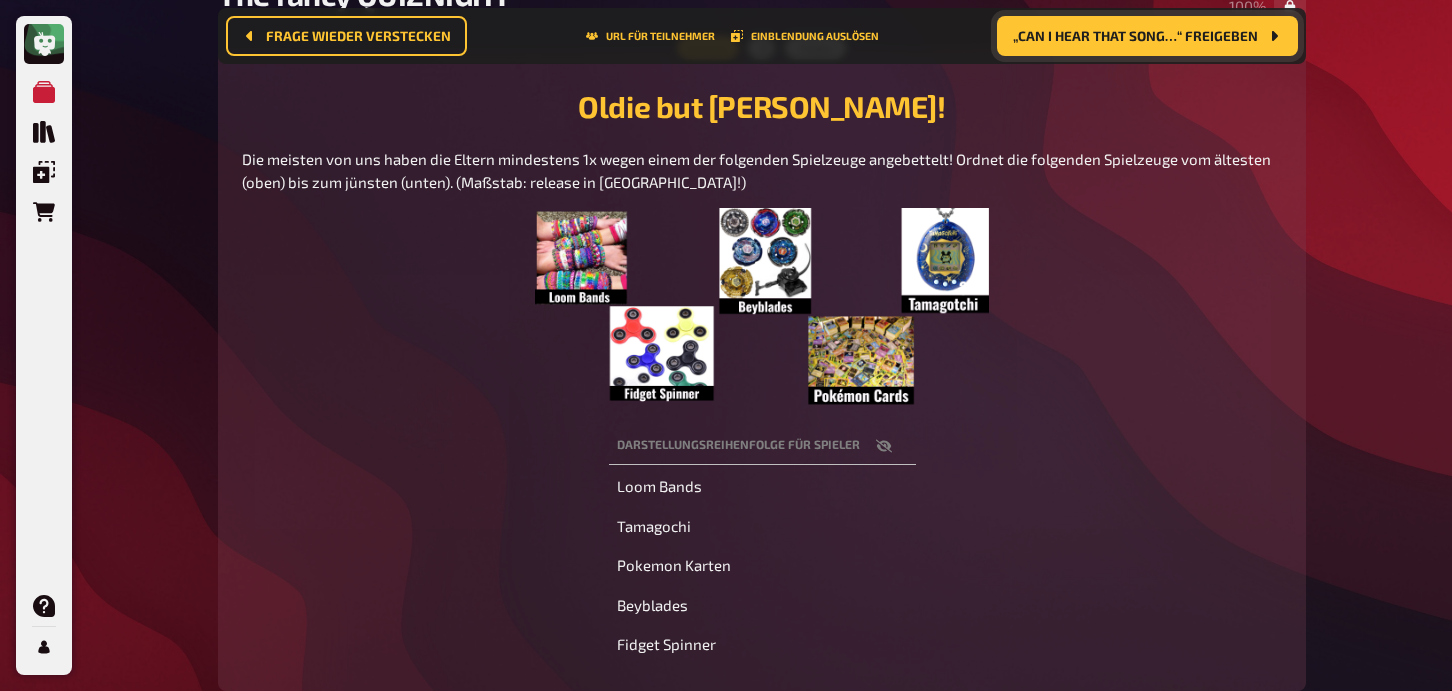 scroll, scrollTop: 240, scrollLeft: 0, axis: vertical 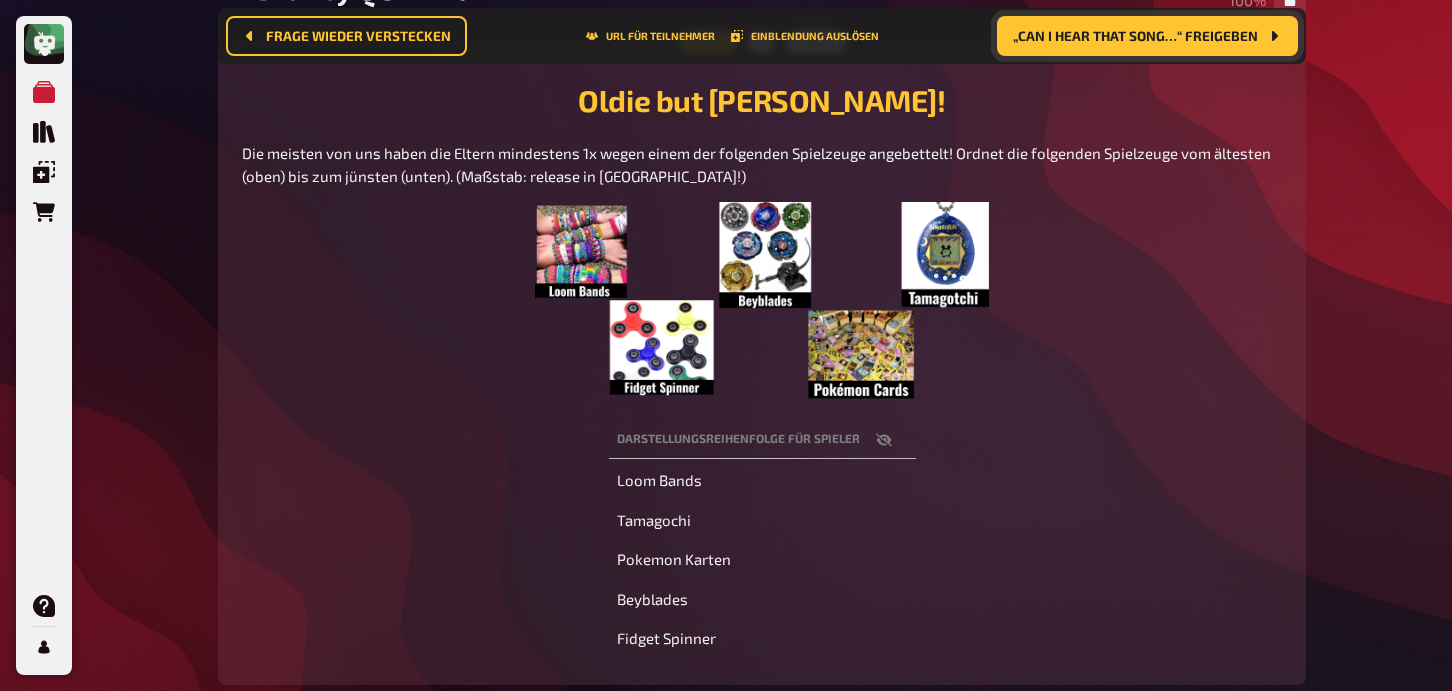 click on "„Can I hear that song…“ freigeben" at bounding box center (1147, 36) 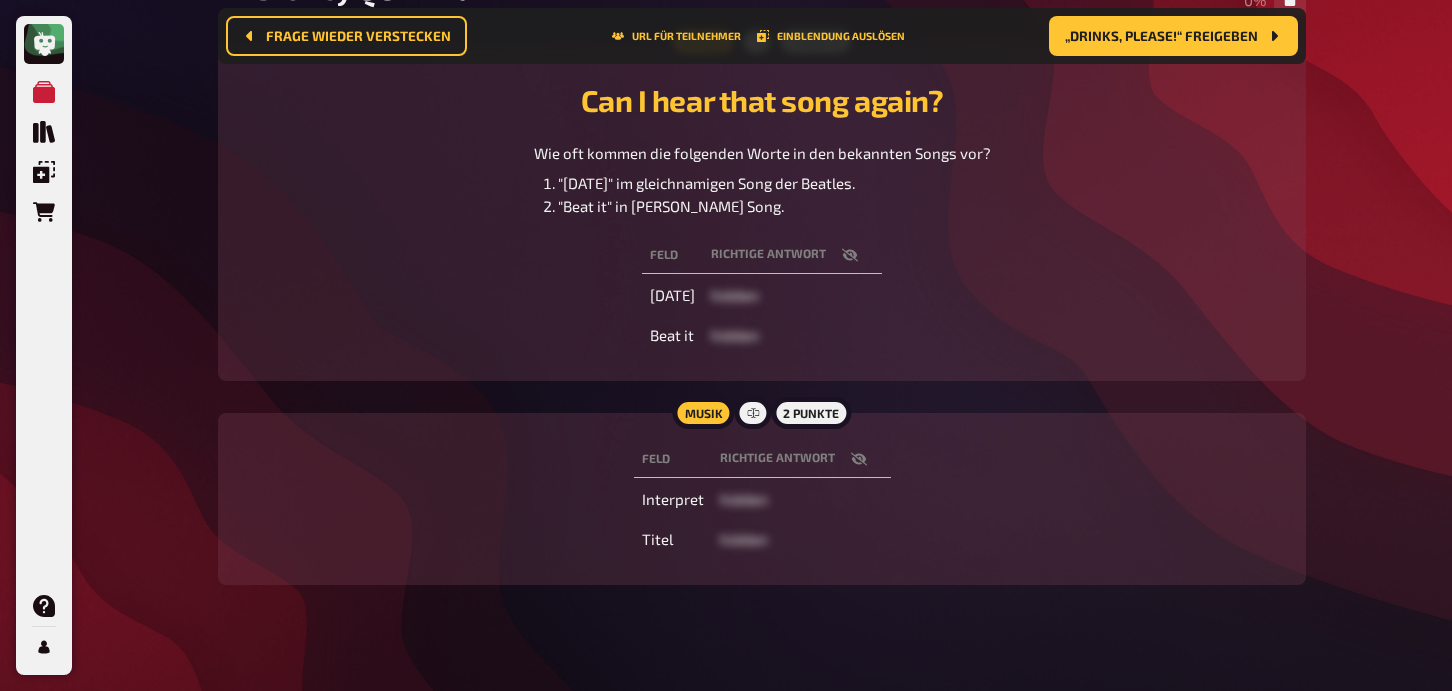 click at bounding box center [859, 459] 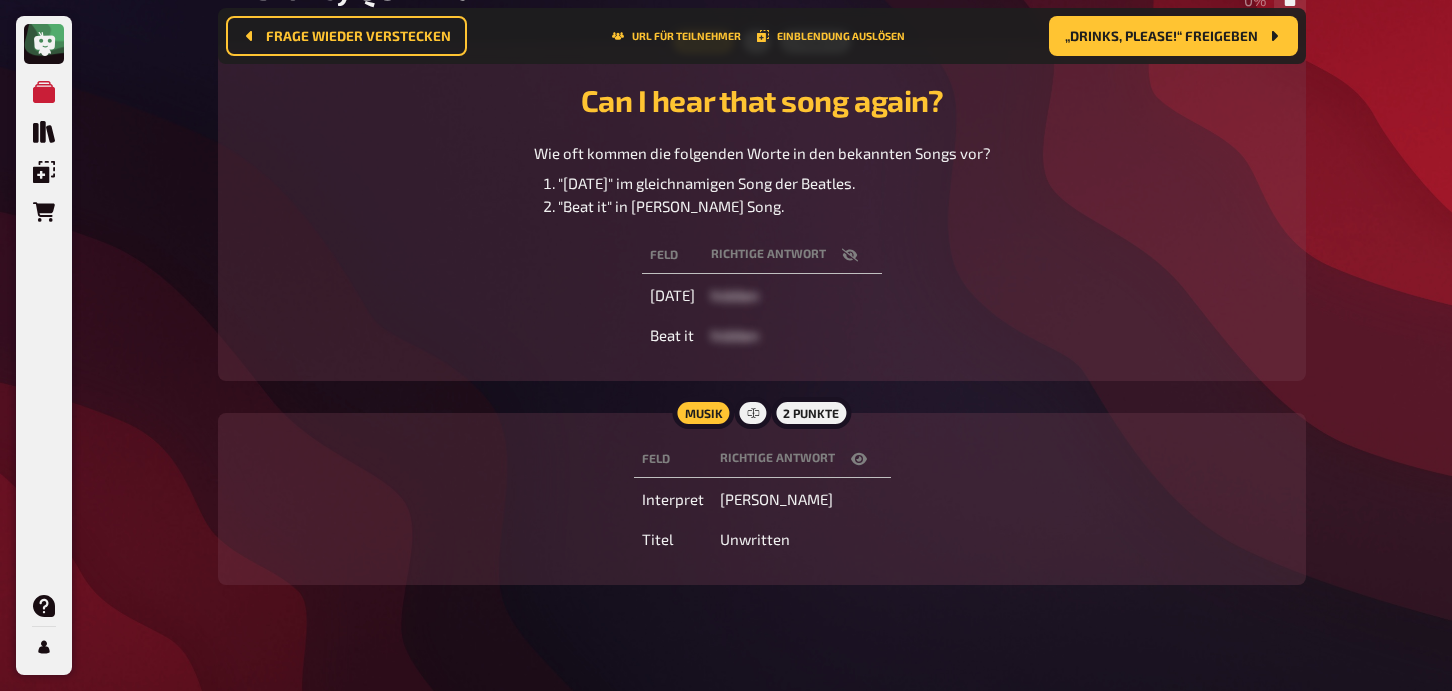 click at bounding box center [859, 459] 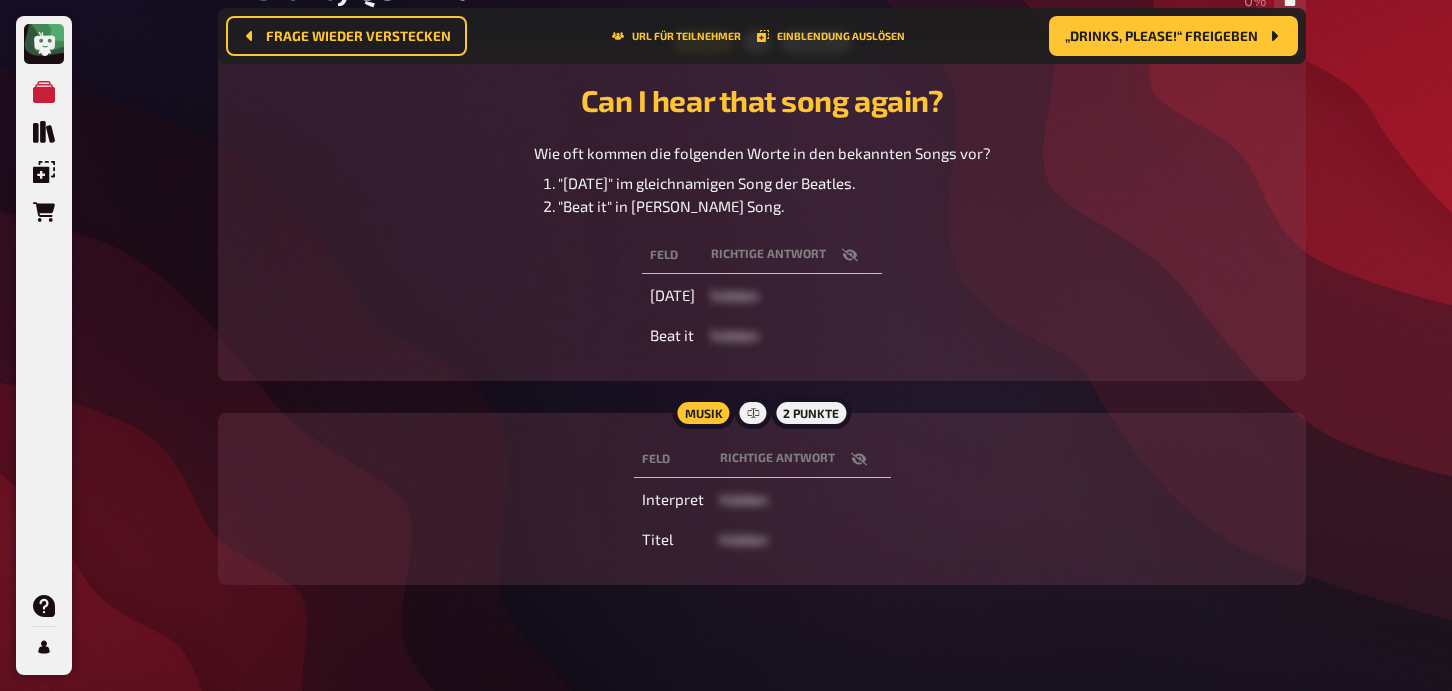 scroll, scrollTop: 0, scrollLeft: 0, axis: both 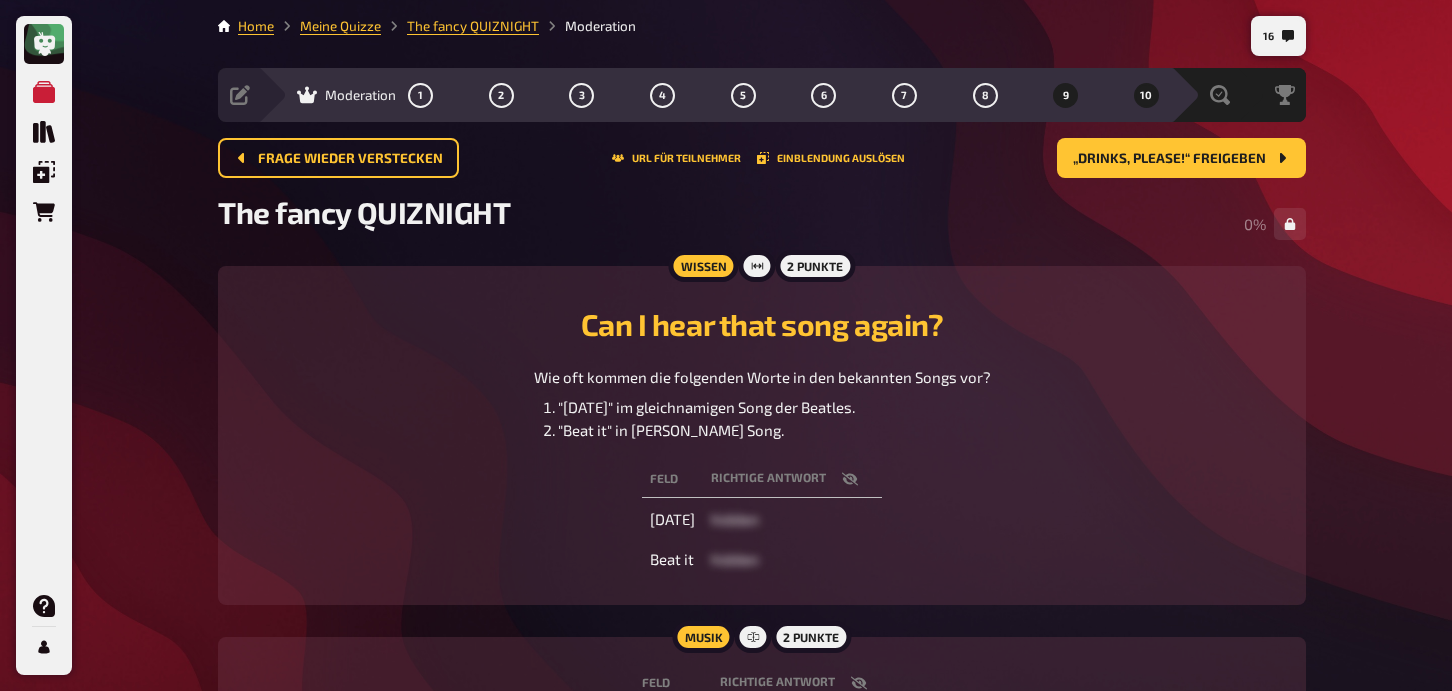 click on "10" at bounding box center [1146, 95] 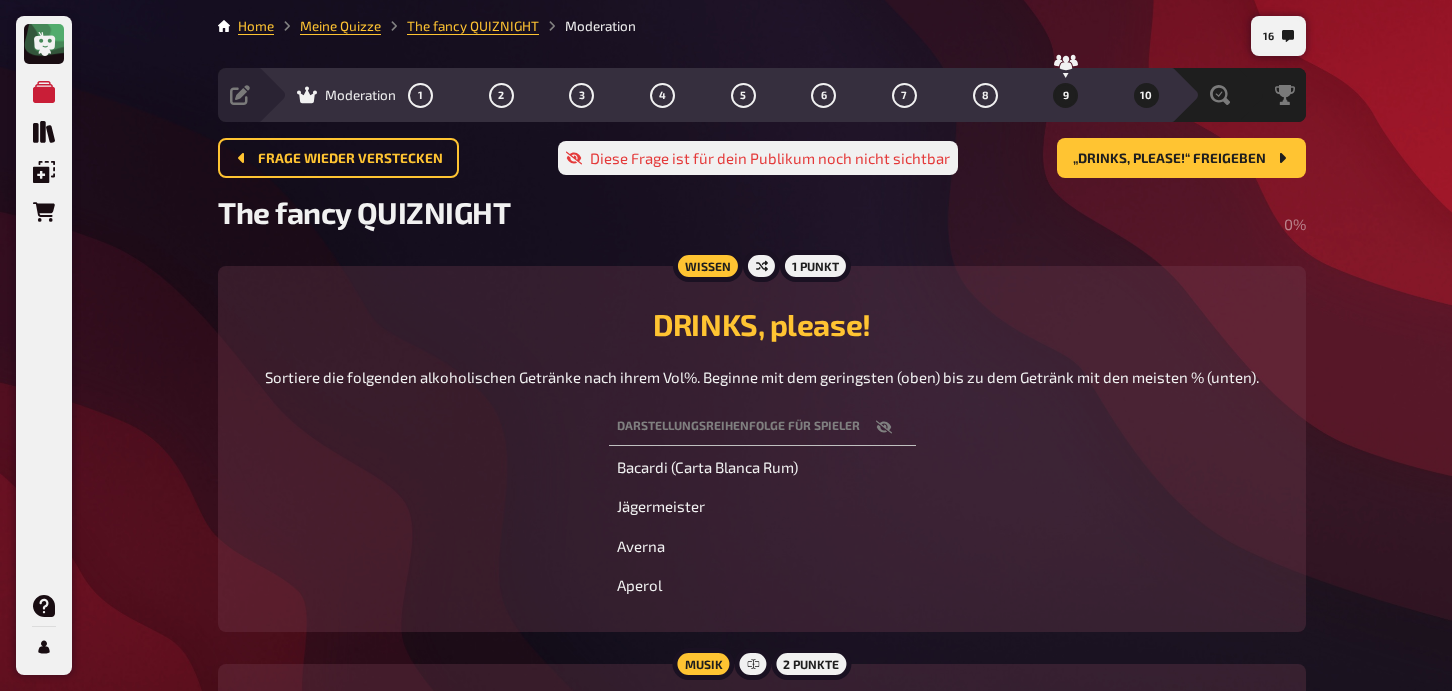 click on "9" at bounding box center (1066, 95) 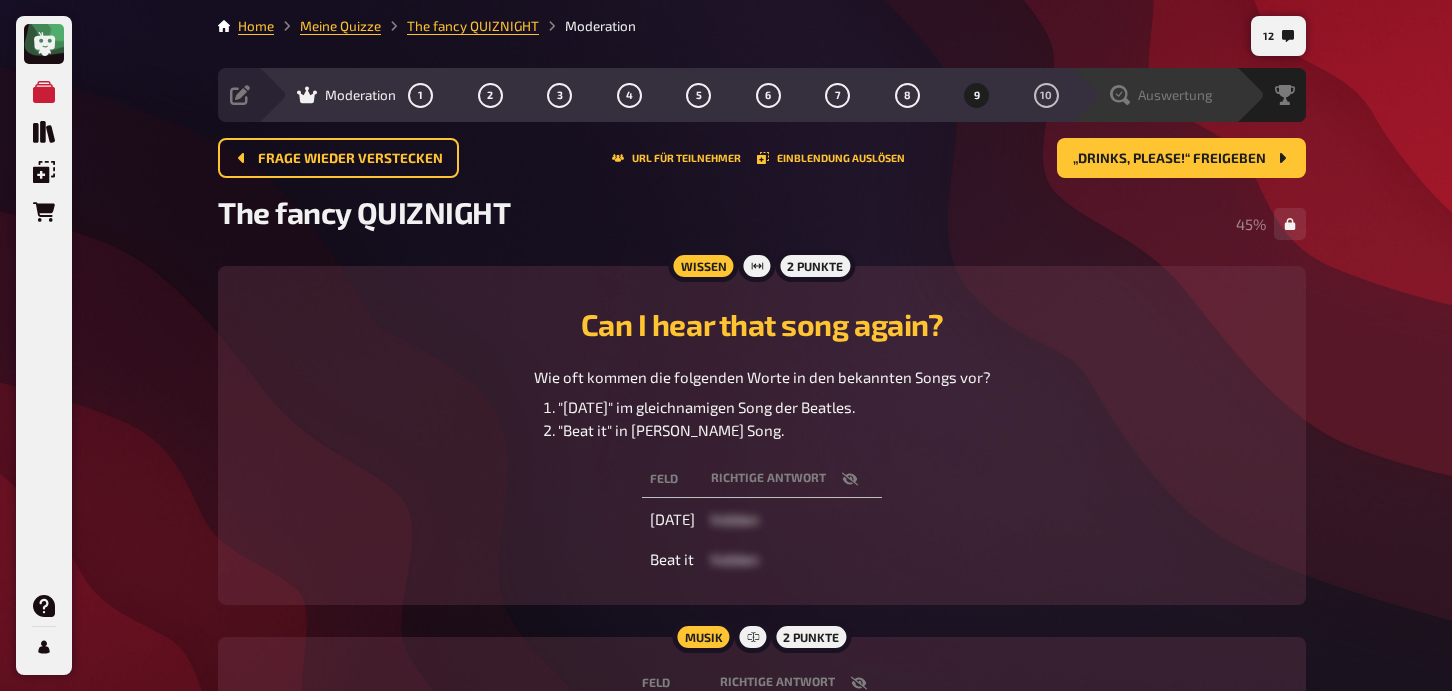 click on "Auswertung" at bounding box center [1175, 95] 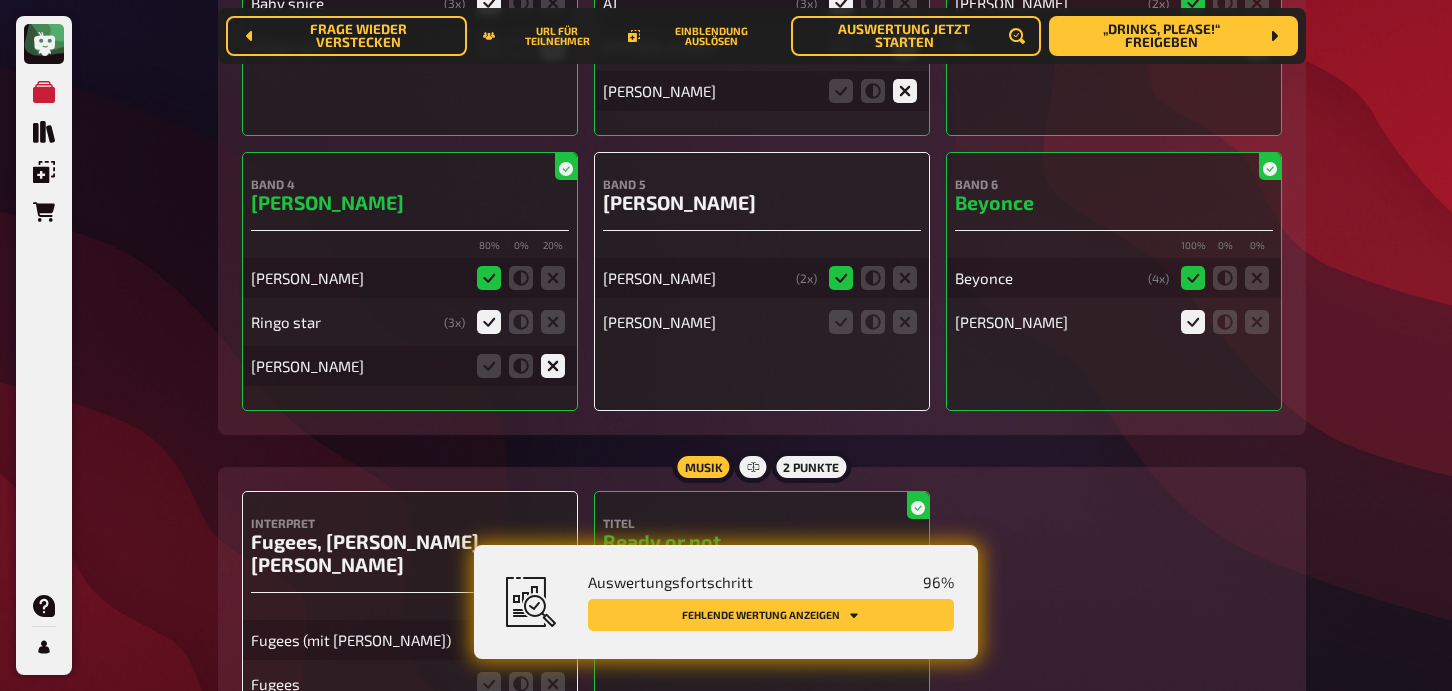 scroll, scrollTop: 639, scrollLeft: 0, axis: vertical 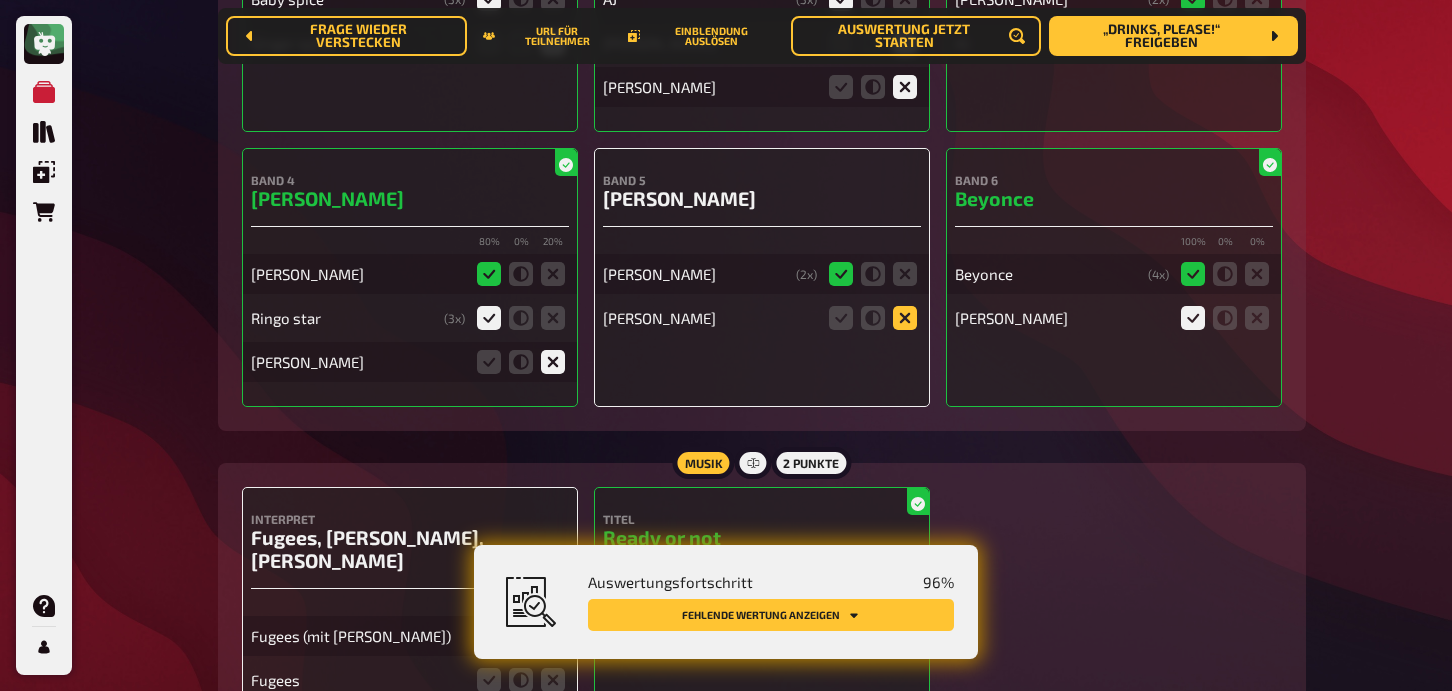 click 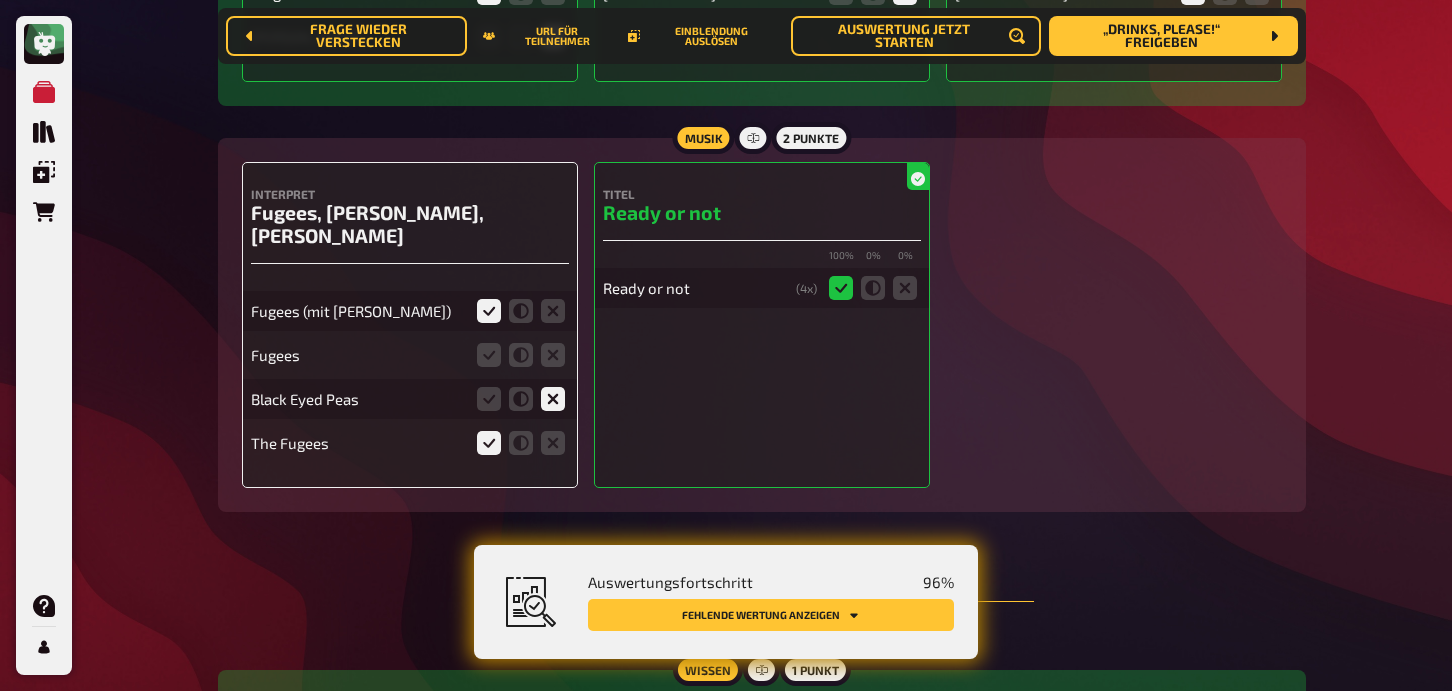 scroll, scrollTop: 1029, scrollLeft: 0, axis: vertical 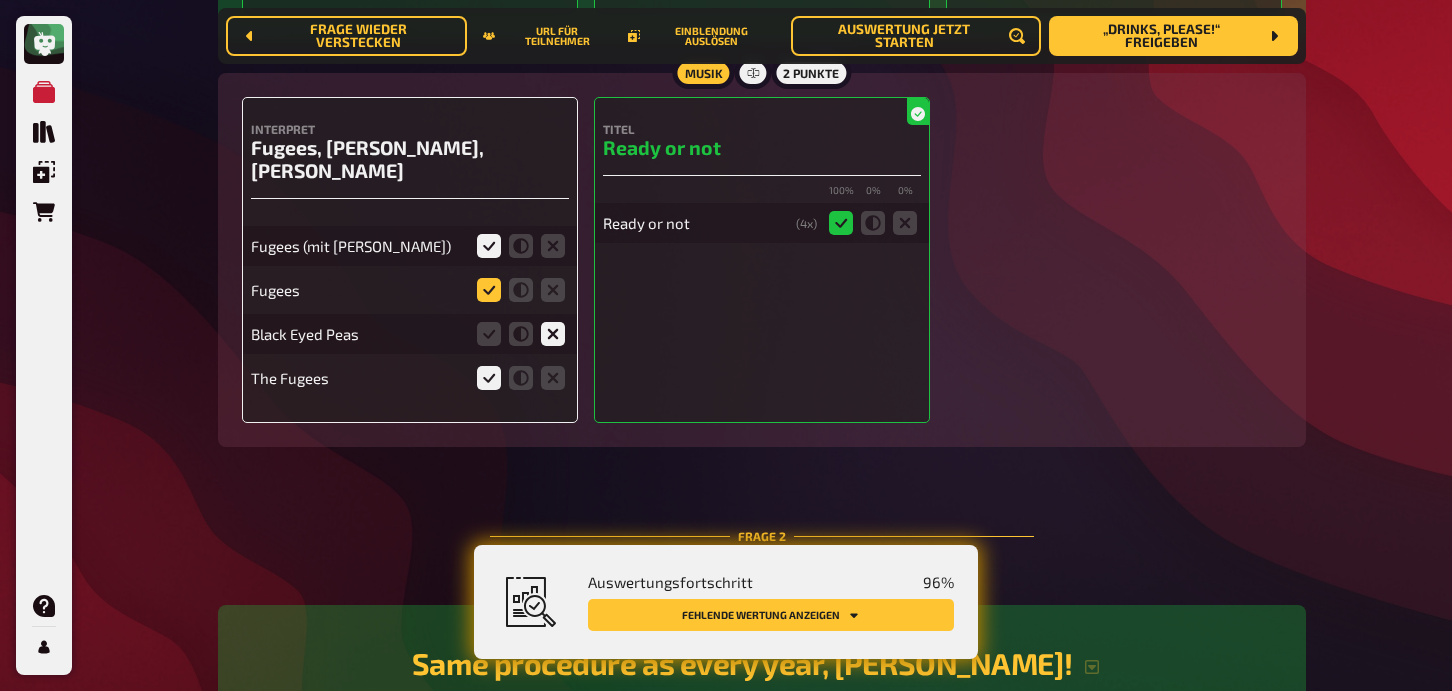 click 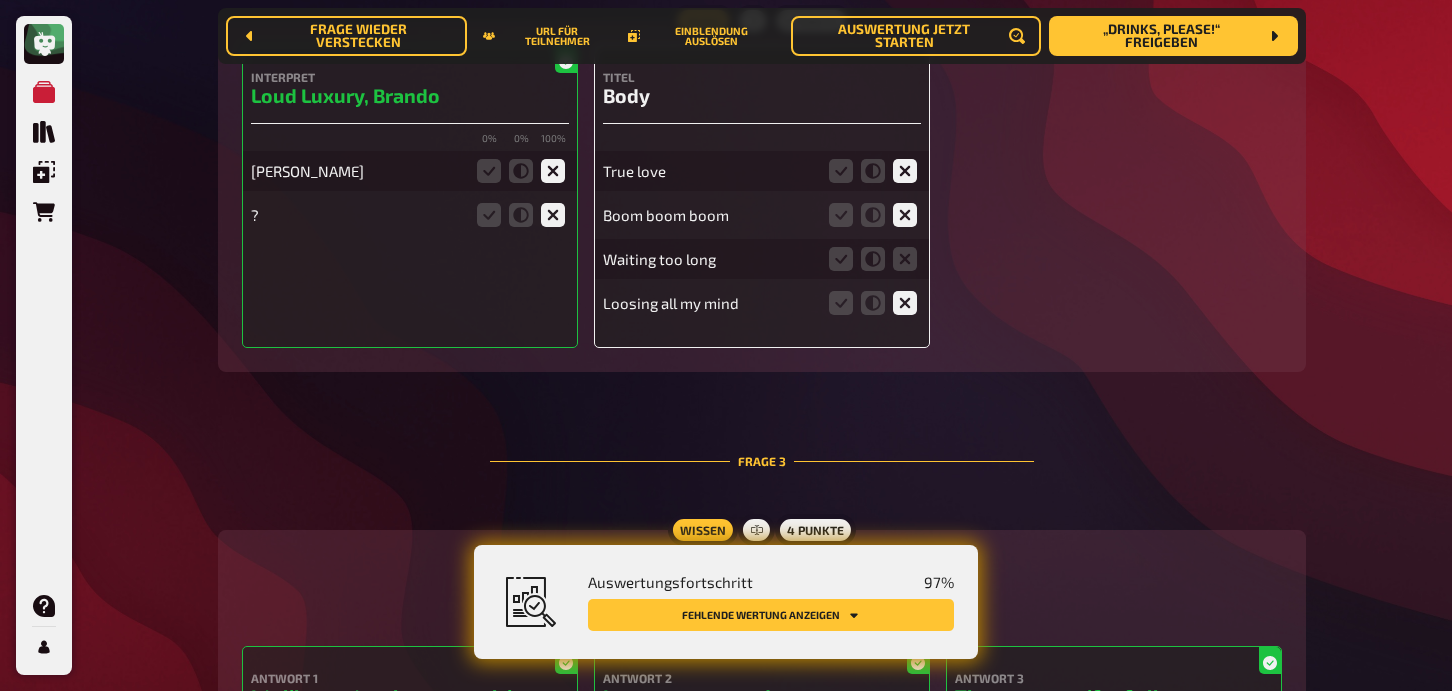 scroll, scrollTop: 2046, scrollLeft: 0, axis: vertical 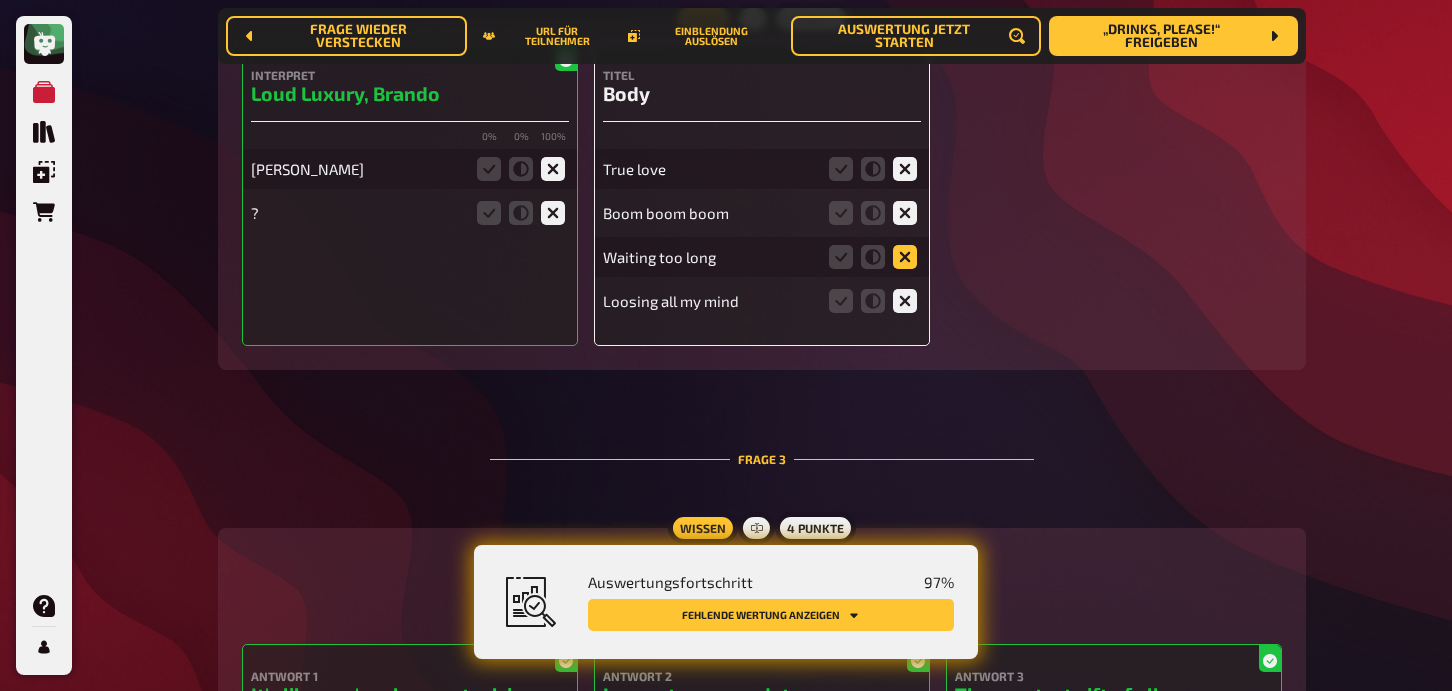 click 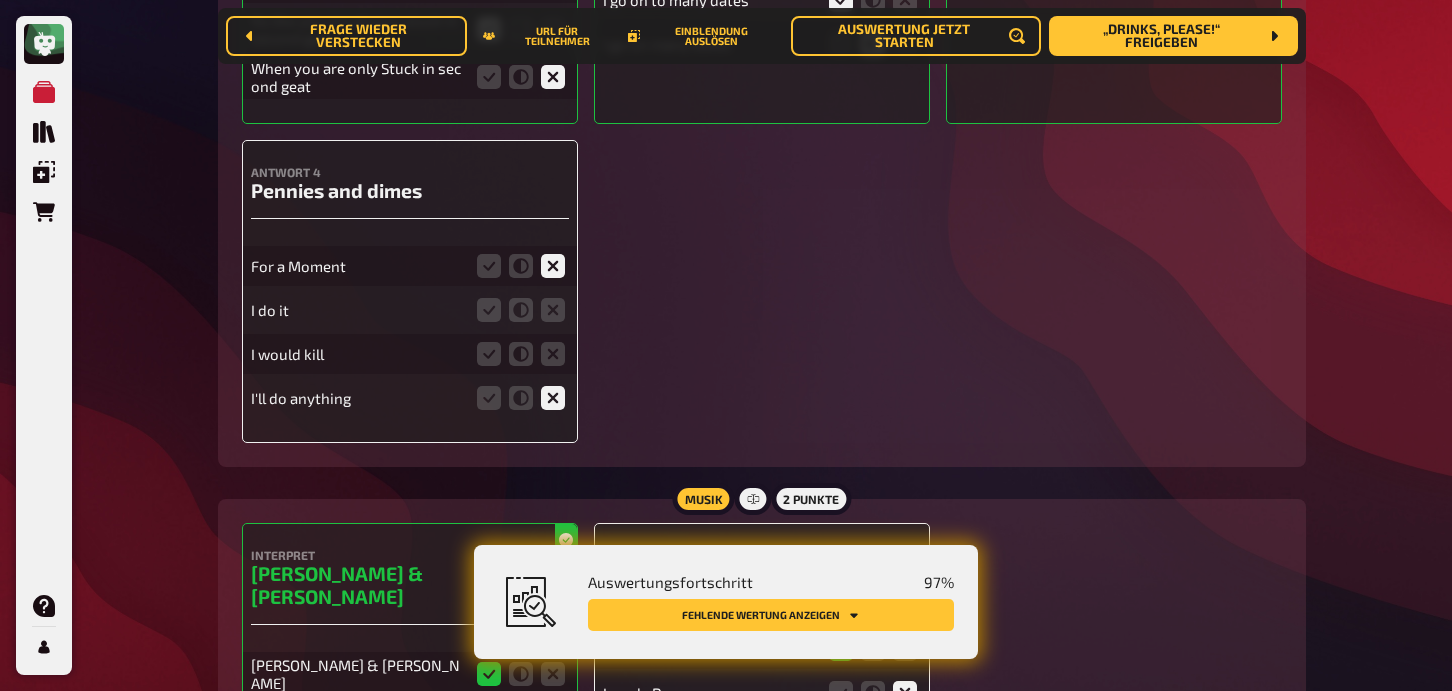 scroll, scrollTop: 2864, scrollLeft: 0, axis: vertical 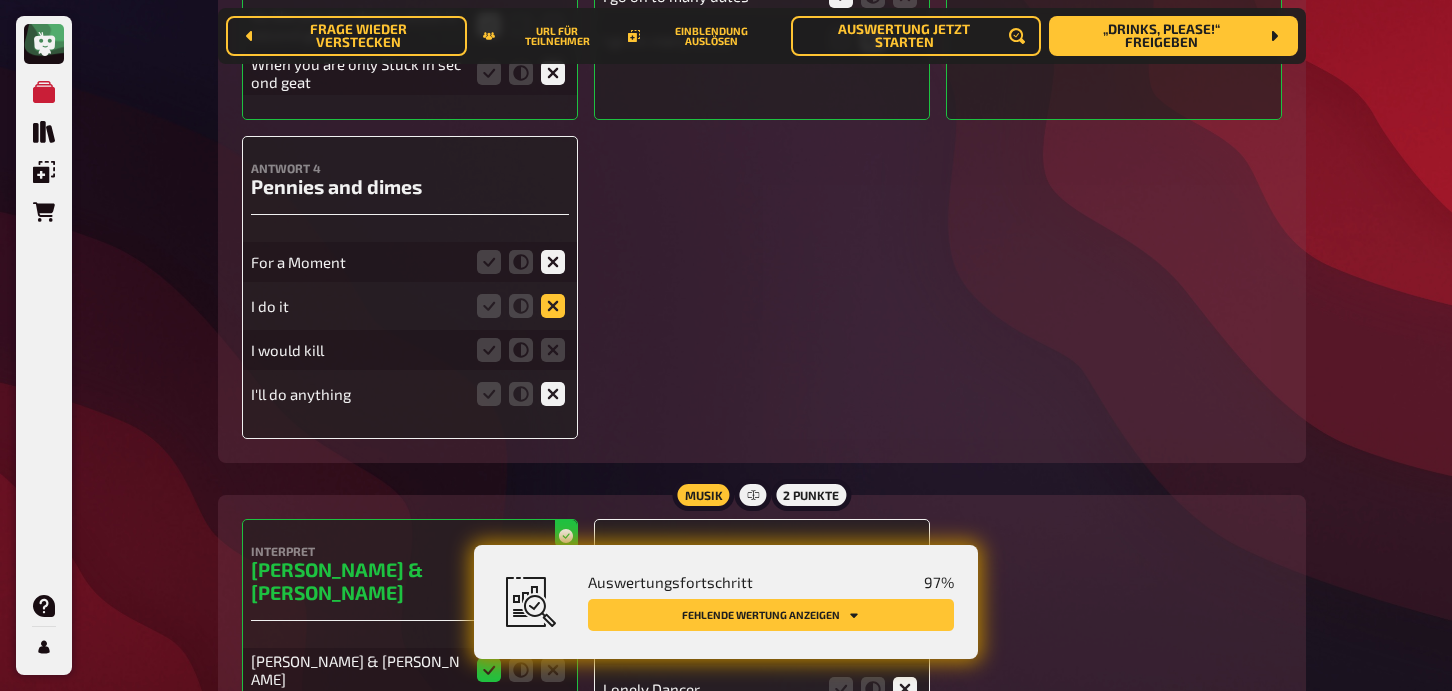 click 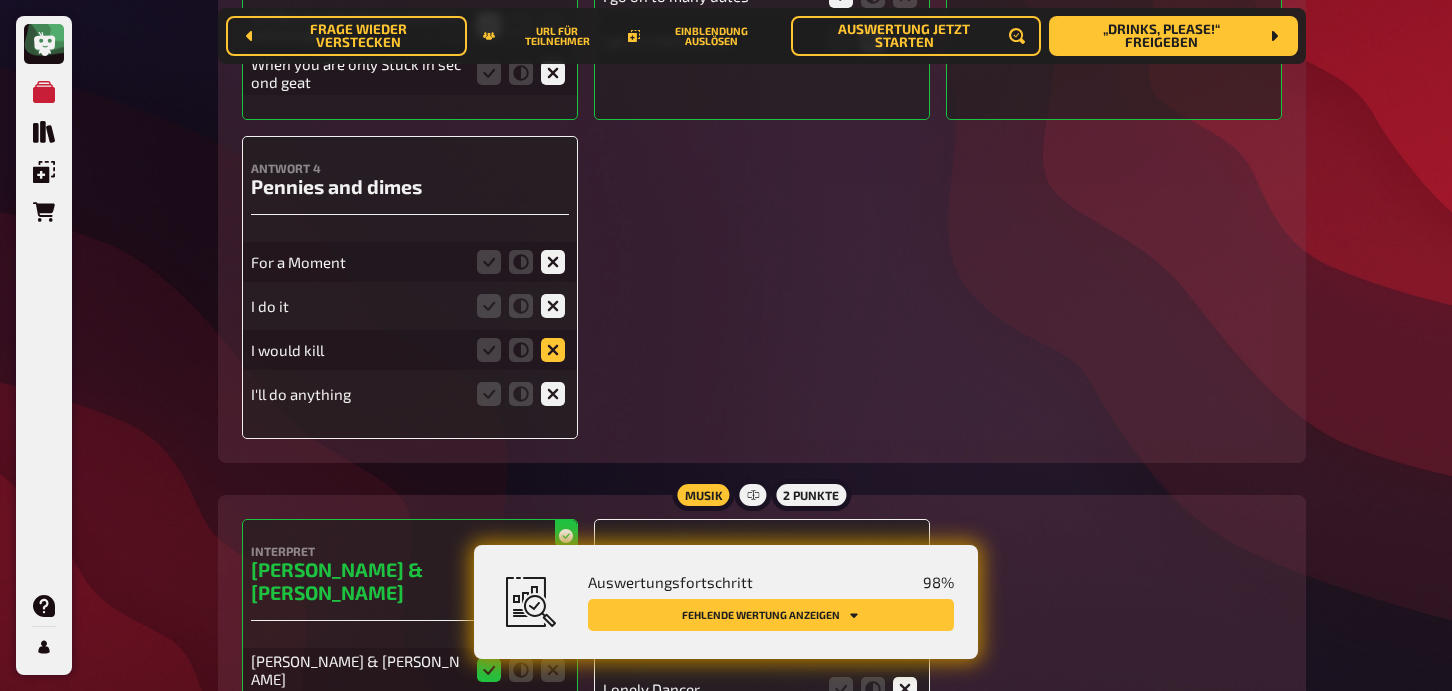 click 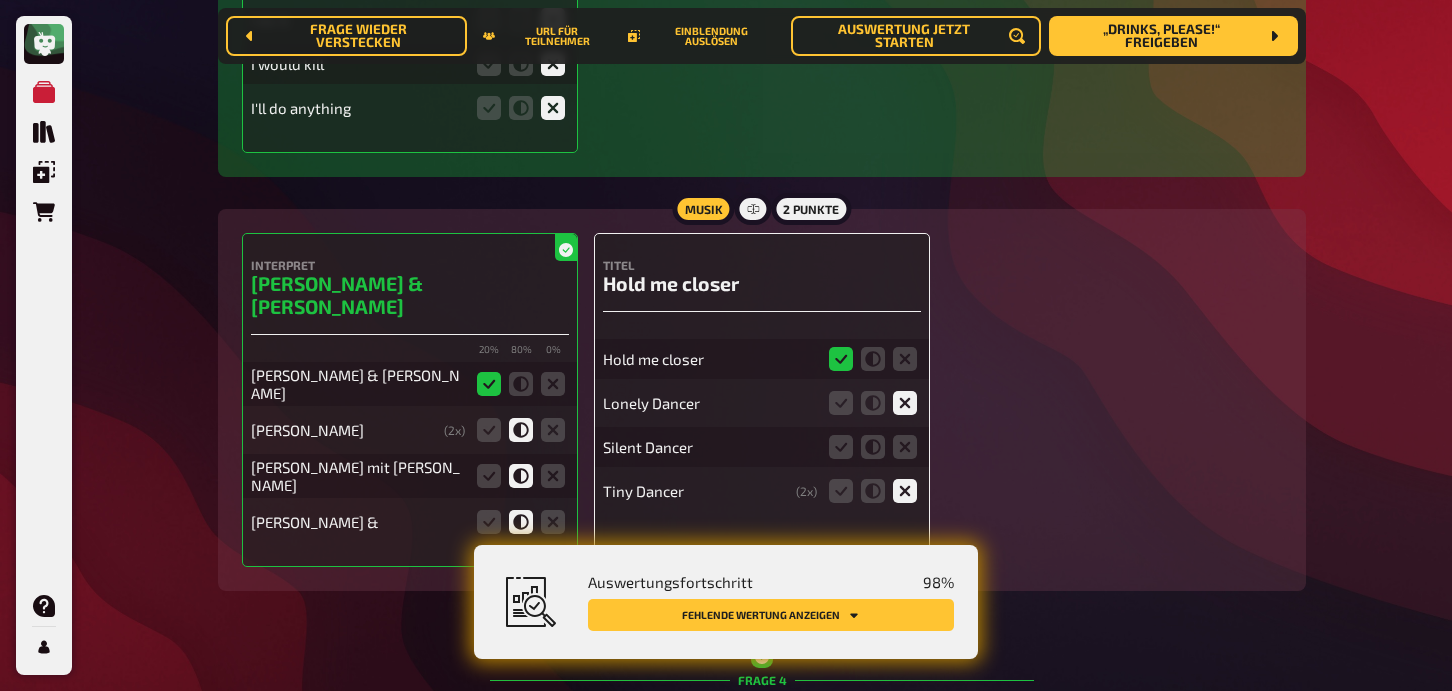 scroll, scrollTop: 3158, scrollLeft: 0, axis: vertical 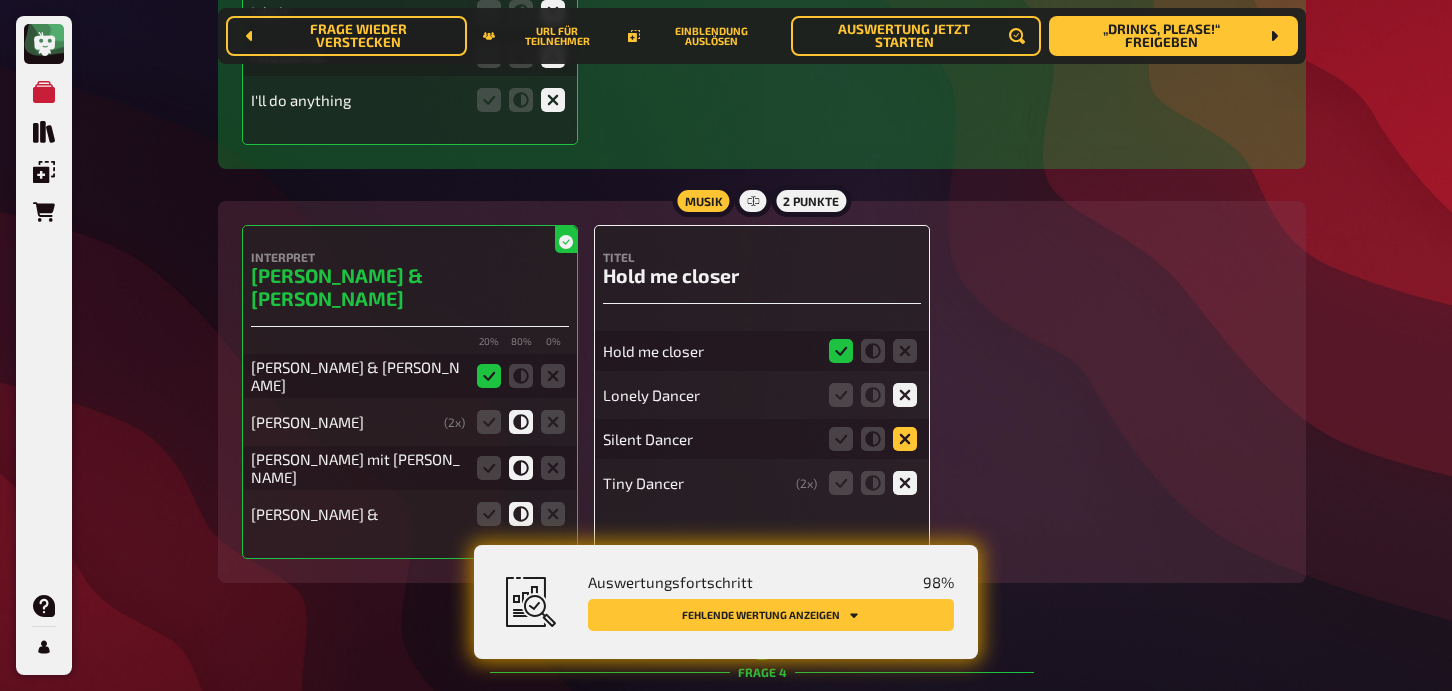 click 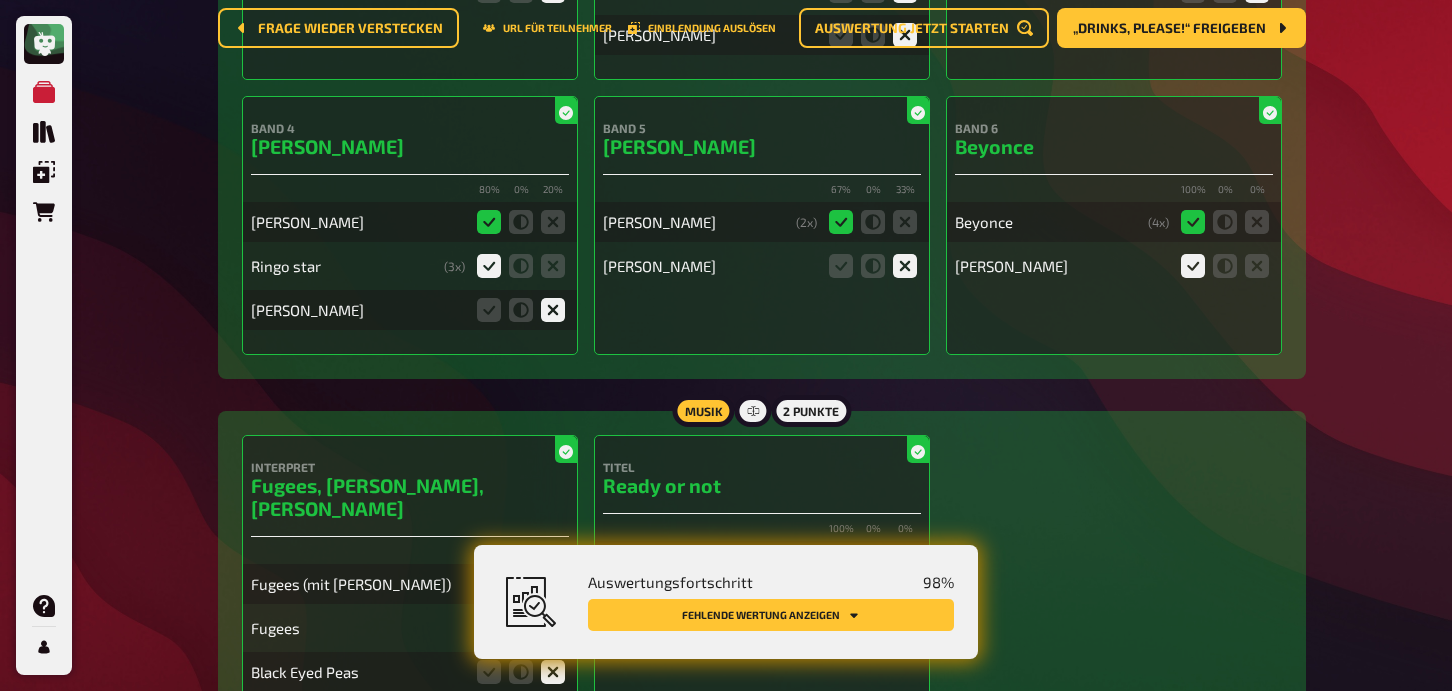 scroll, scrollTop: 0, scrollLeft: 0, axis: both 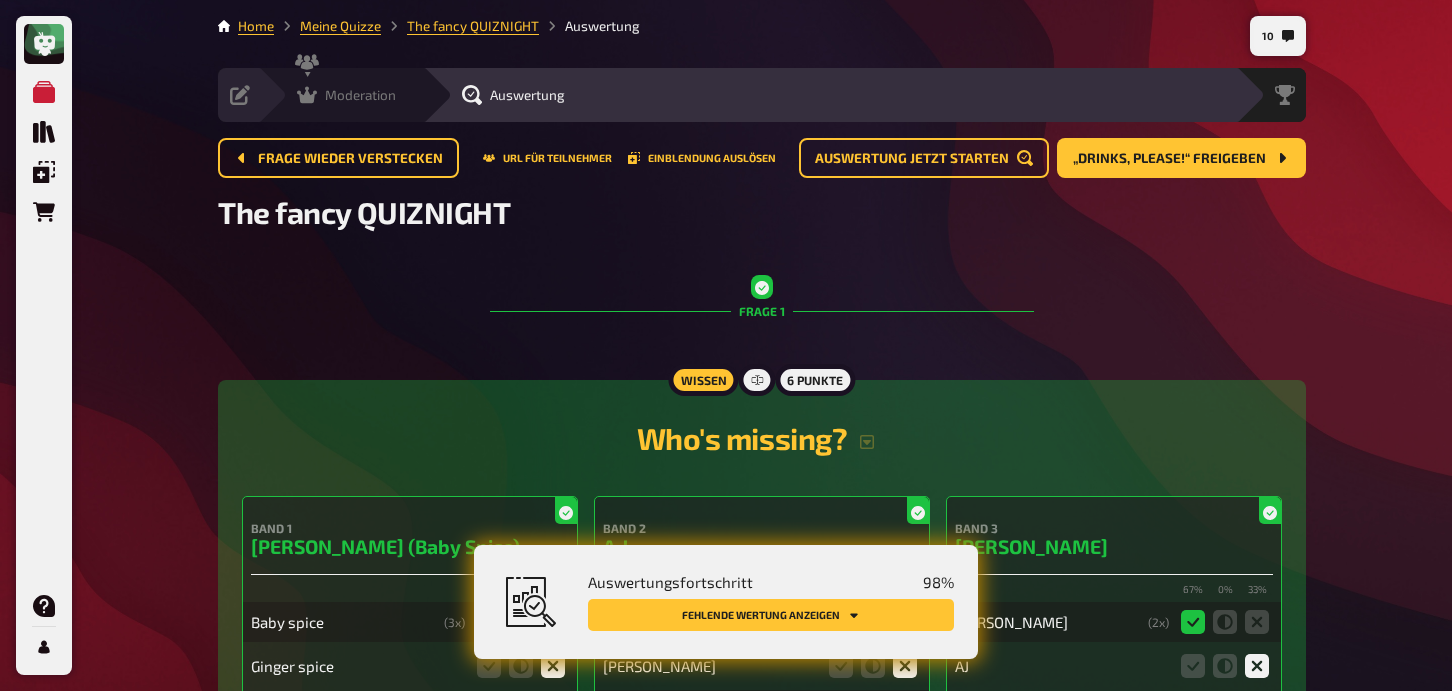 click 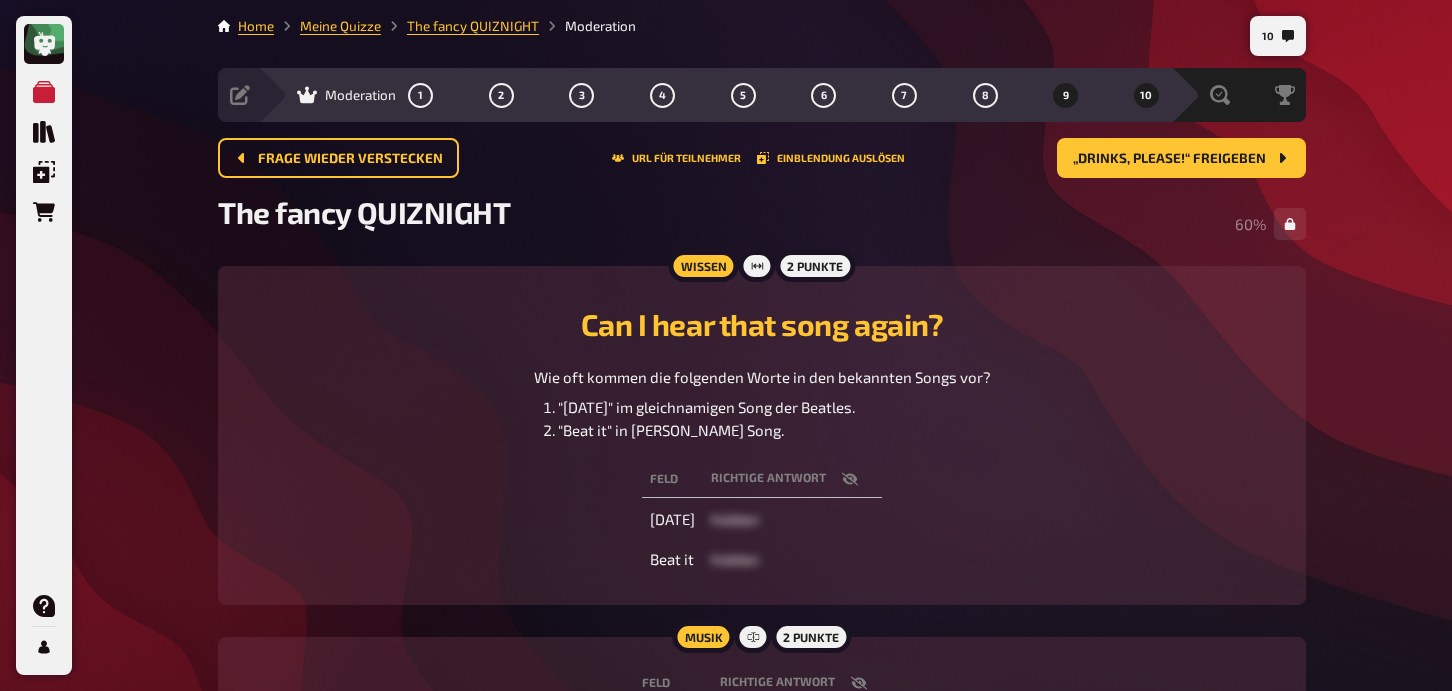 click on "10" at bounding box center (1146, 95) 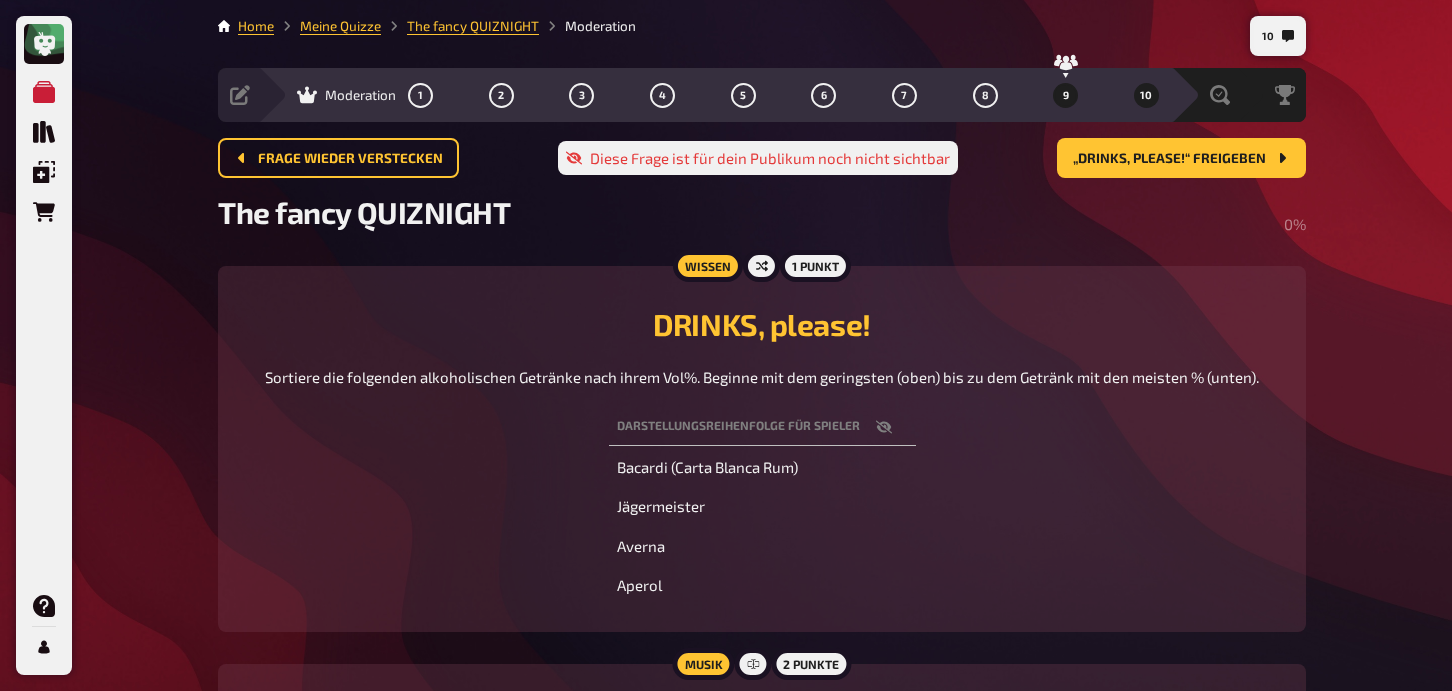 click on "9" at bounding box center [1066, 95] 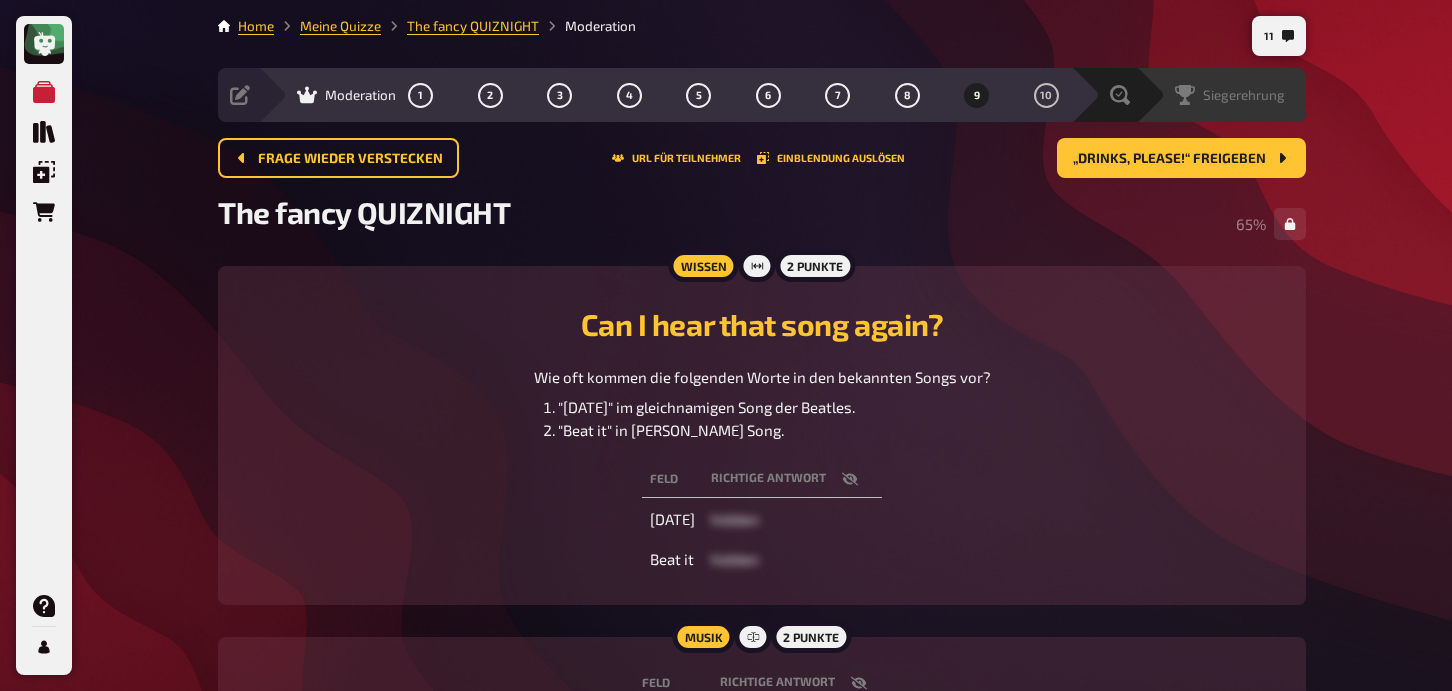 click on "Siegerehrung" at bounding box center [1244, 95] 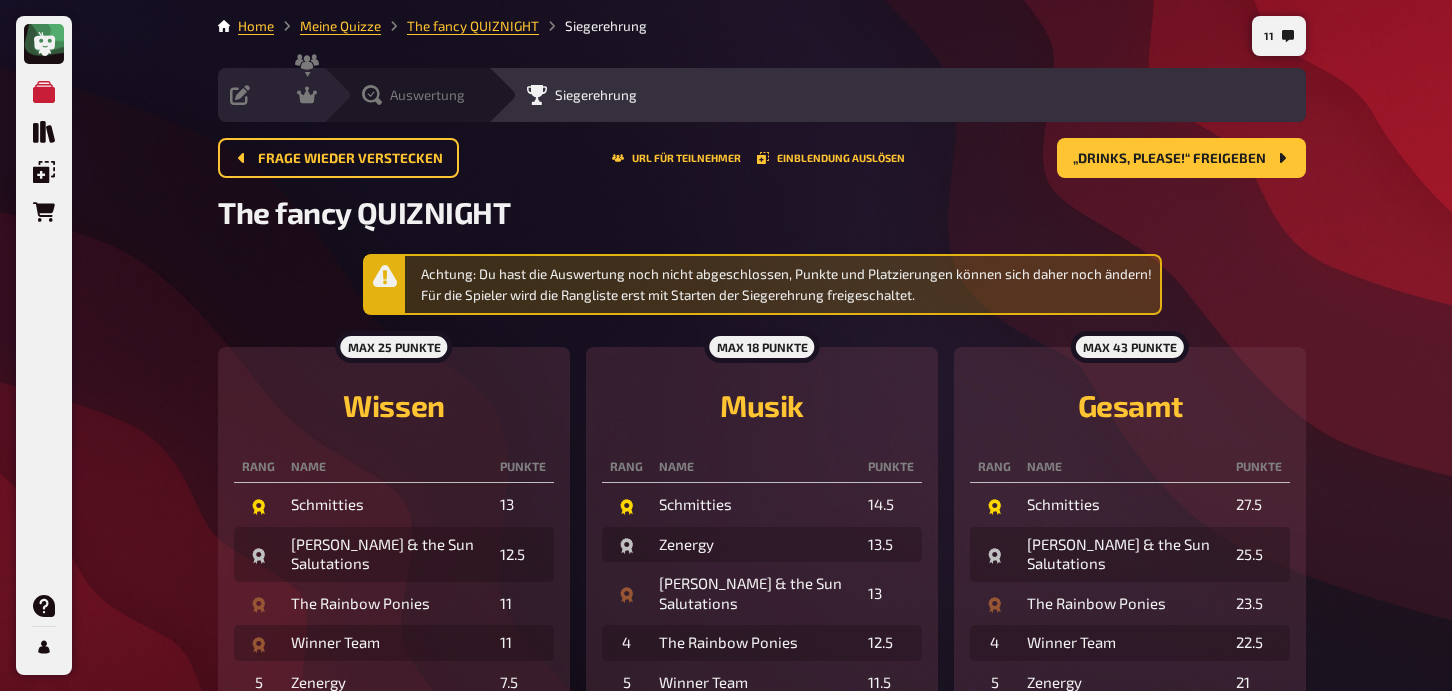 click on "Auswertung" at bounding box center (413, 95) 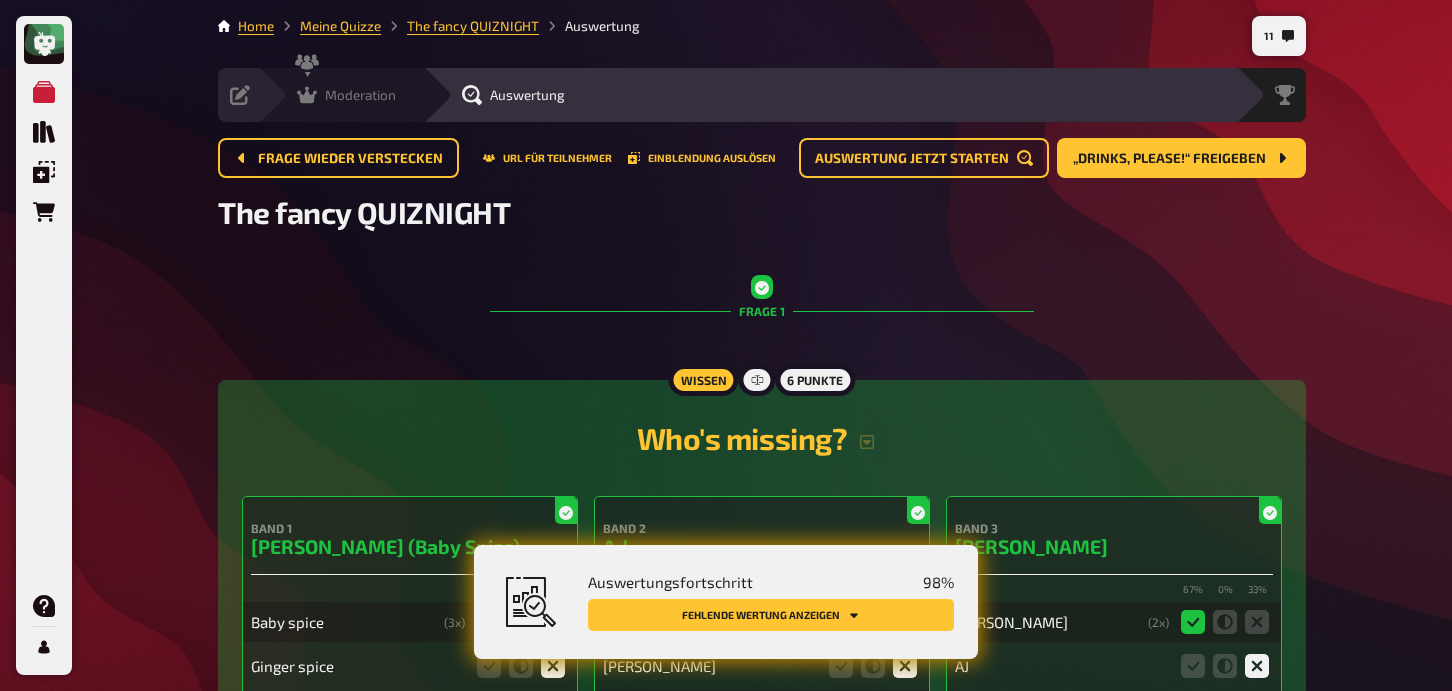 click on "Moderation" at bounding box center [346, 95] 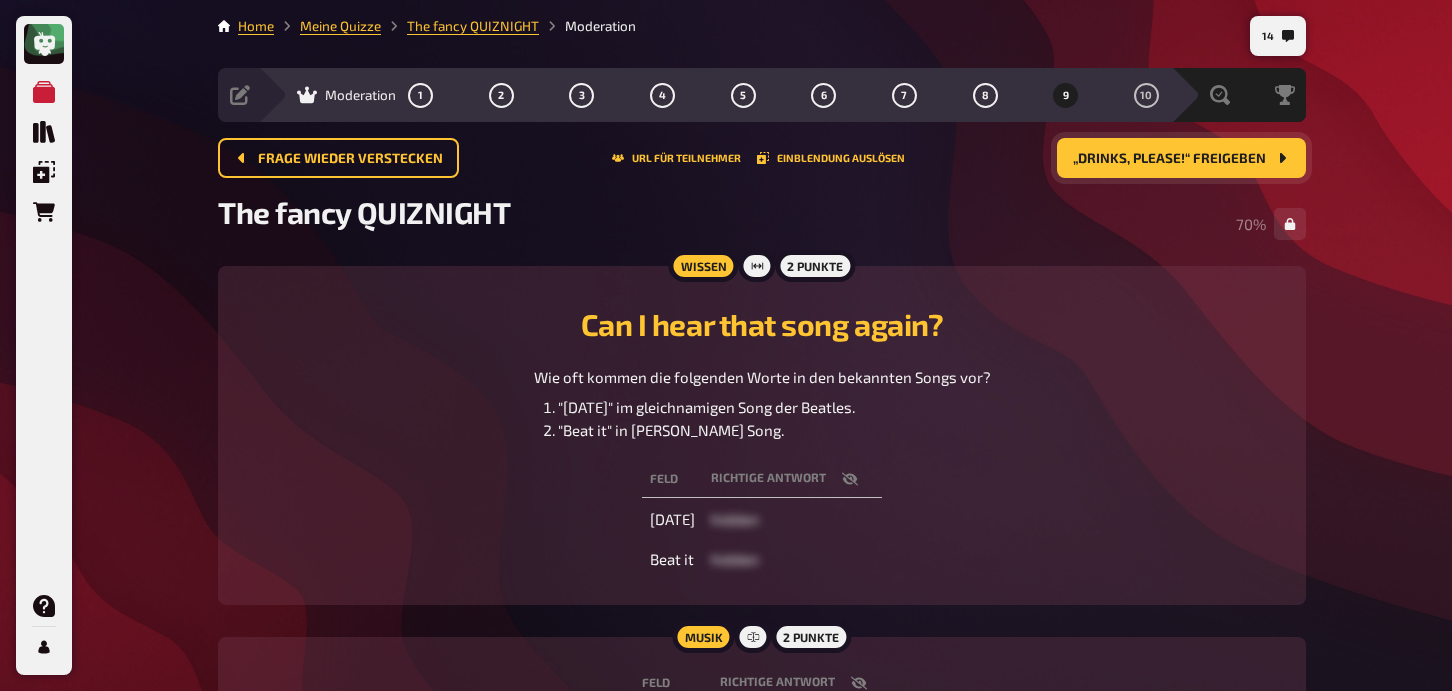 click on "„DRINKS, please!“ freigeben" at bounding box center (1181, 158) 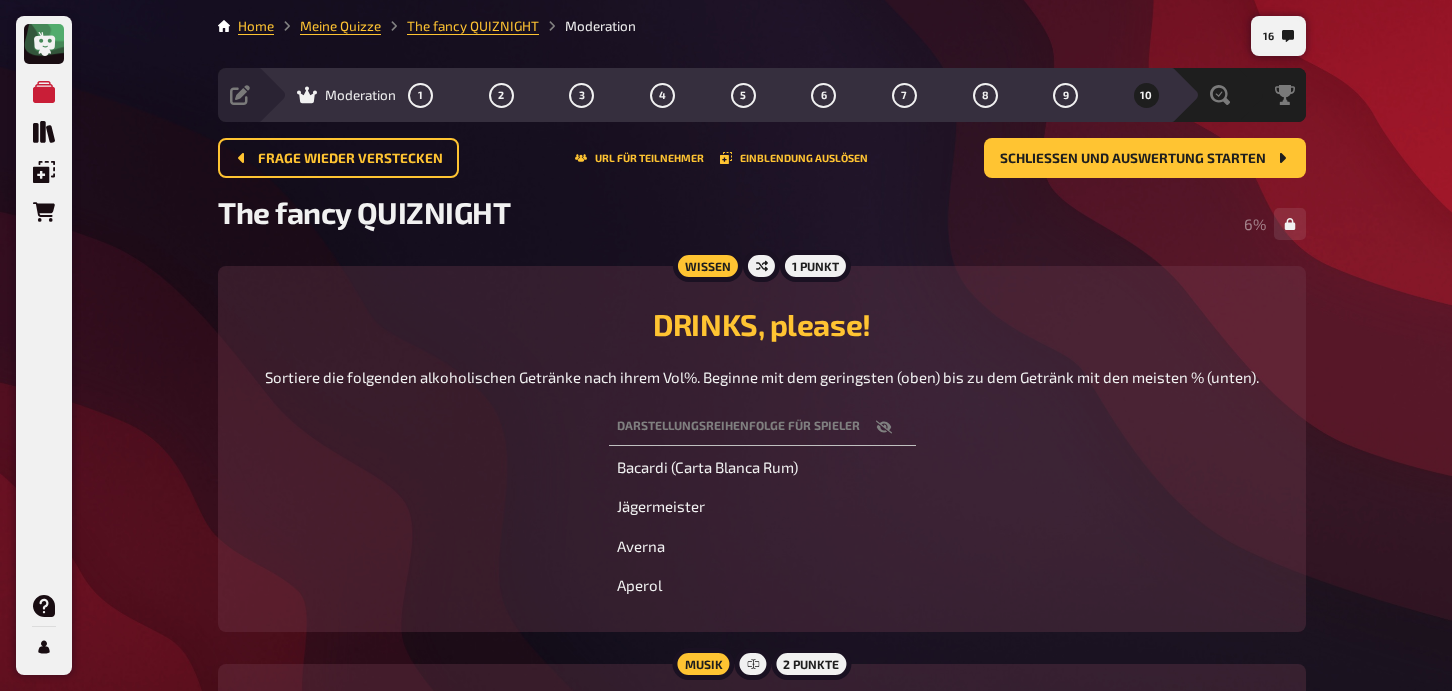 scroll, scrollTop: 157, scrollLeft: 0, axis: vertical 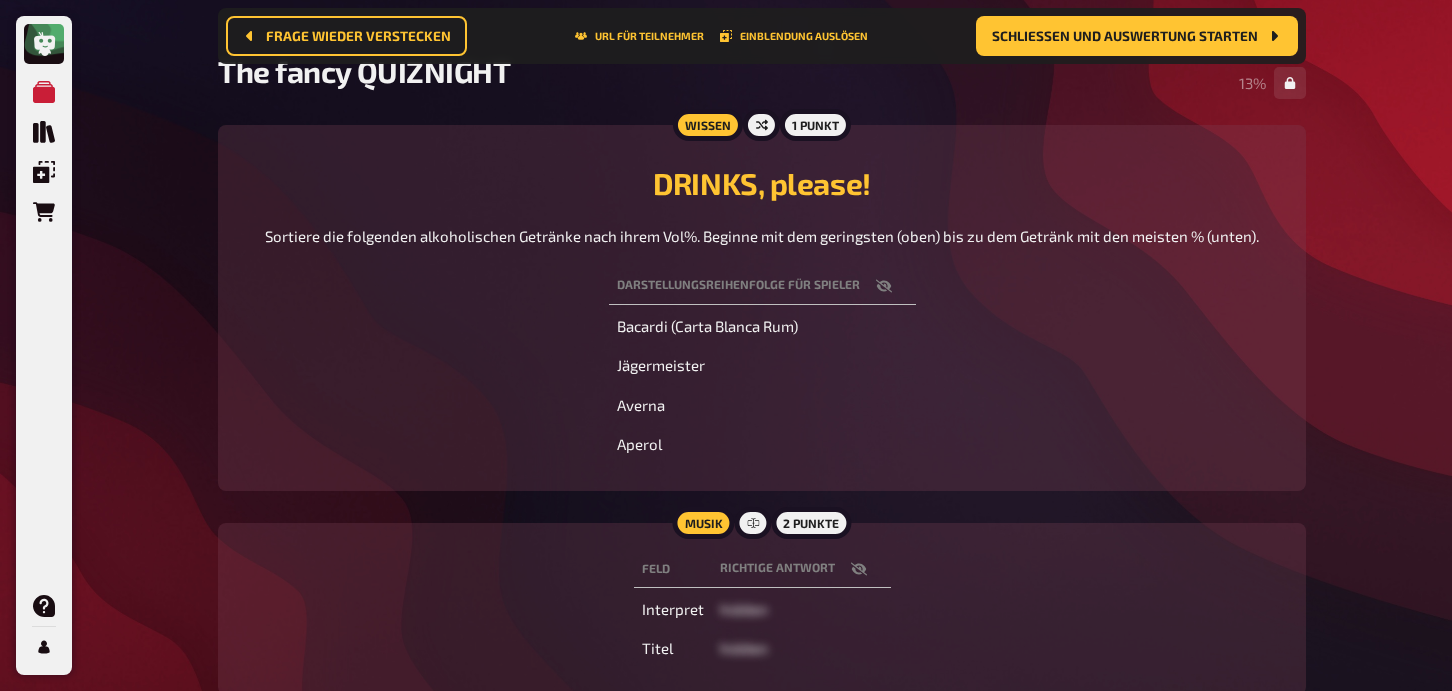 click 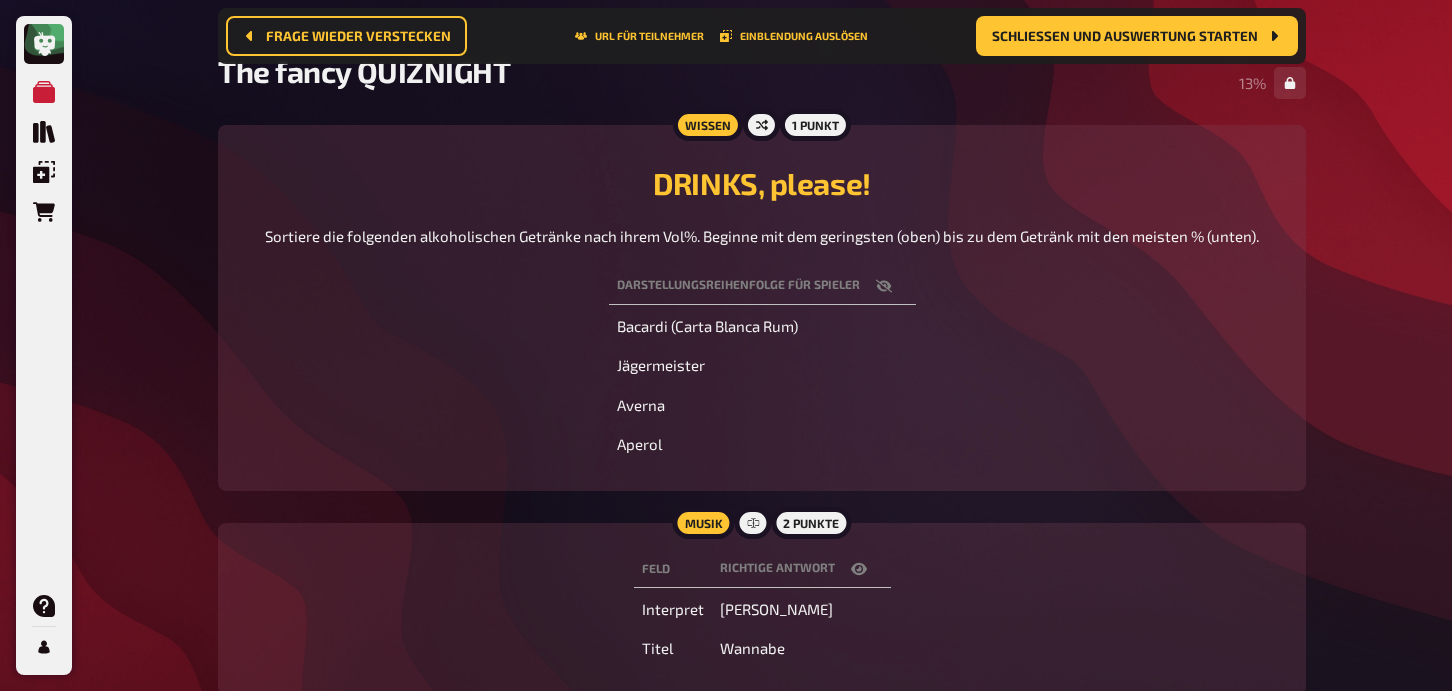 click 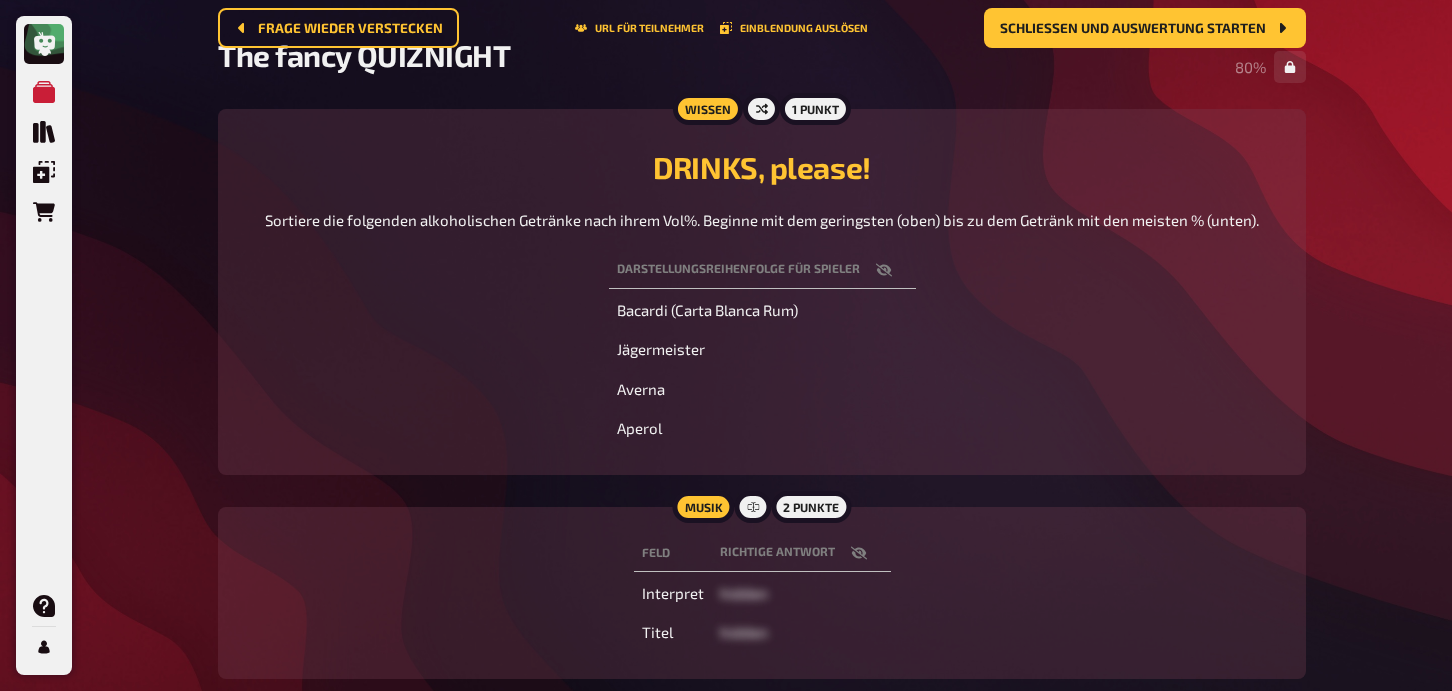 scroll, scrollTop: 0, scrollLeft: 0, axis: both 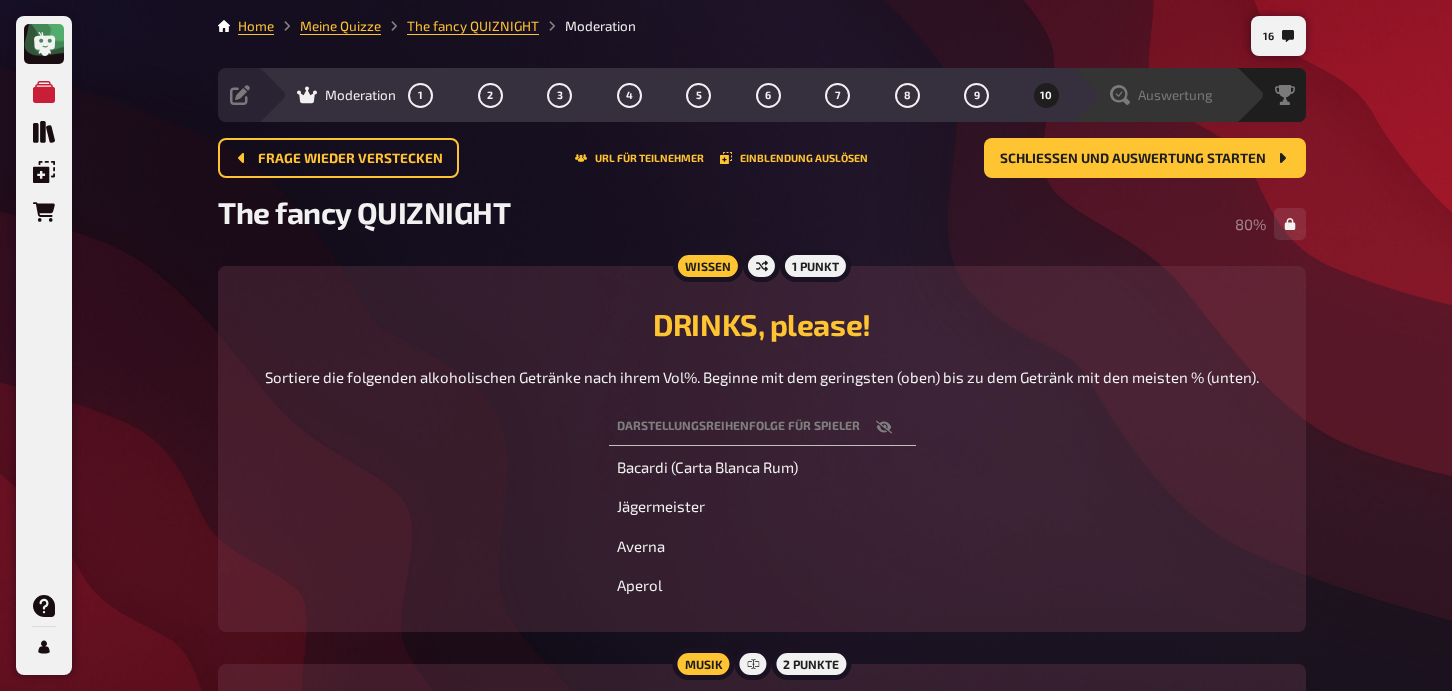 click on "Auswertung" at bounding box center (1153, 95) 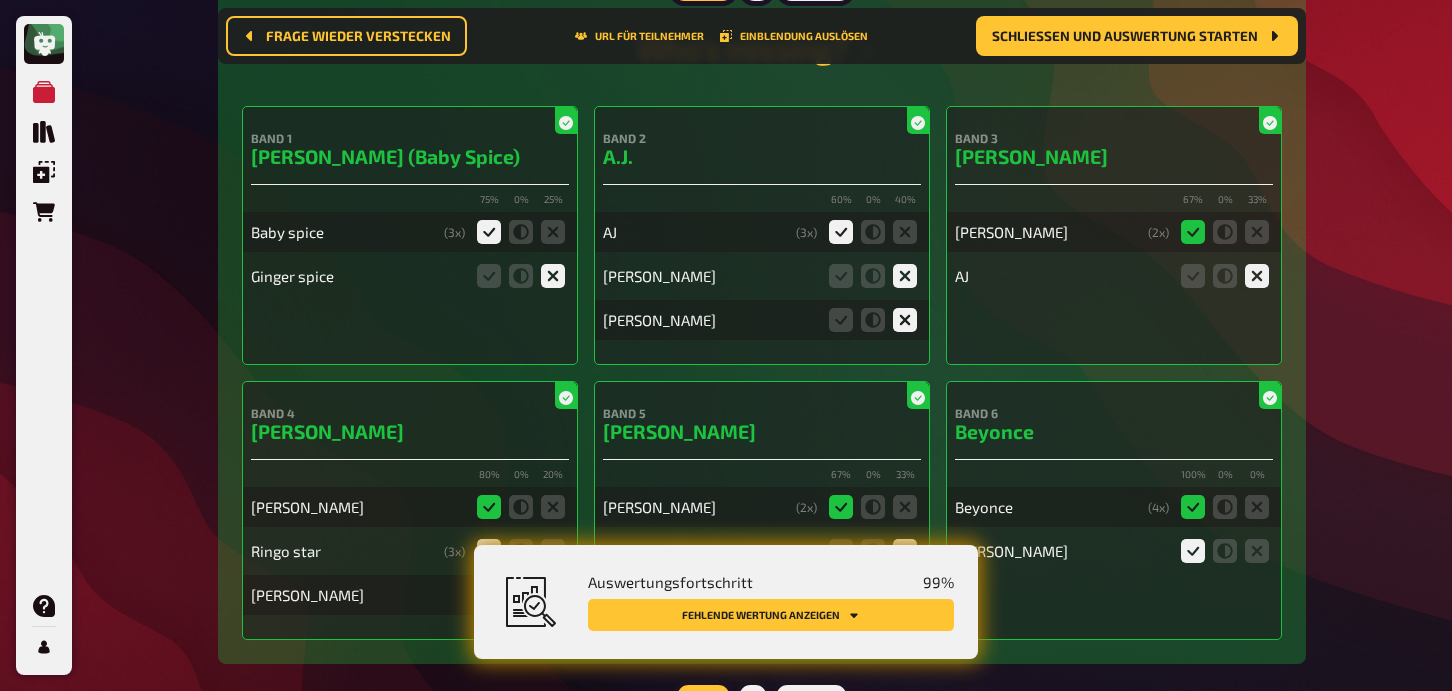 scroll, scrollTop: 0, scrollLeft: 0, axis: both 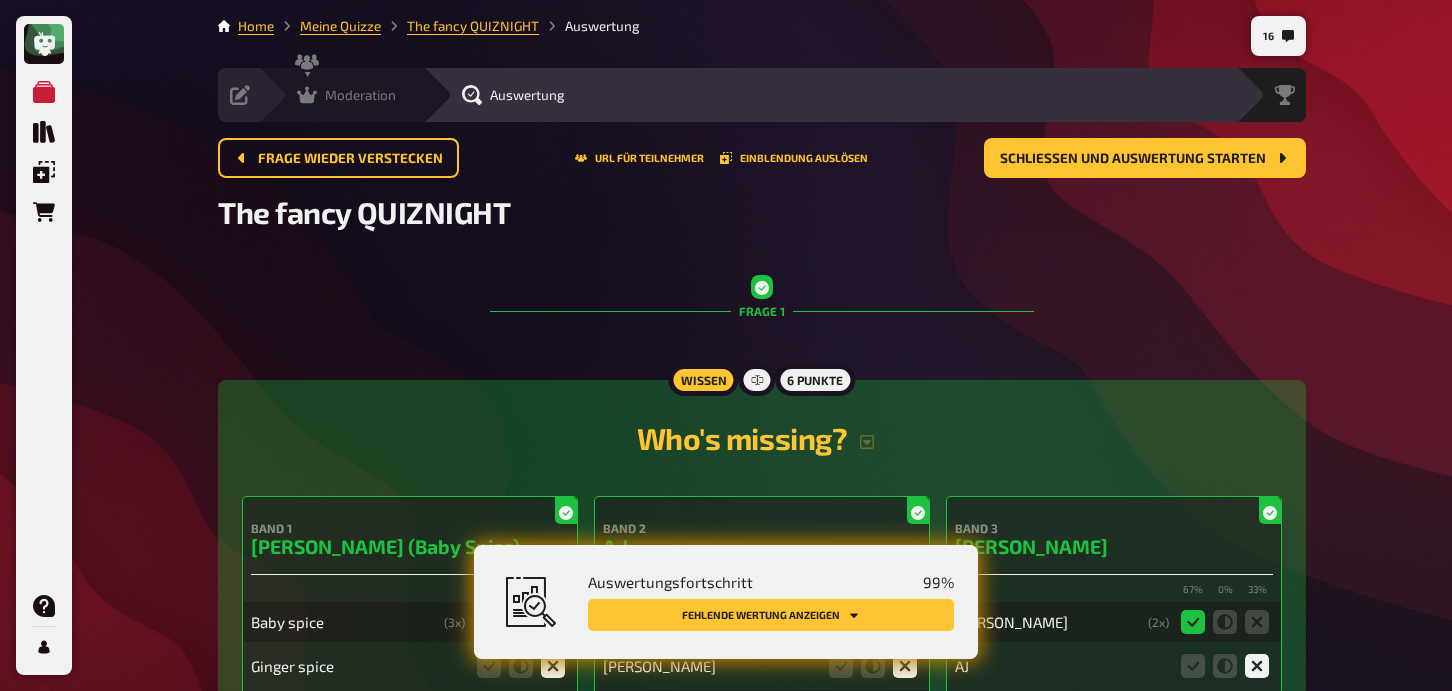 click on "Moderation undefined" at bounding box center (340, 95) 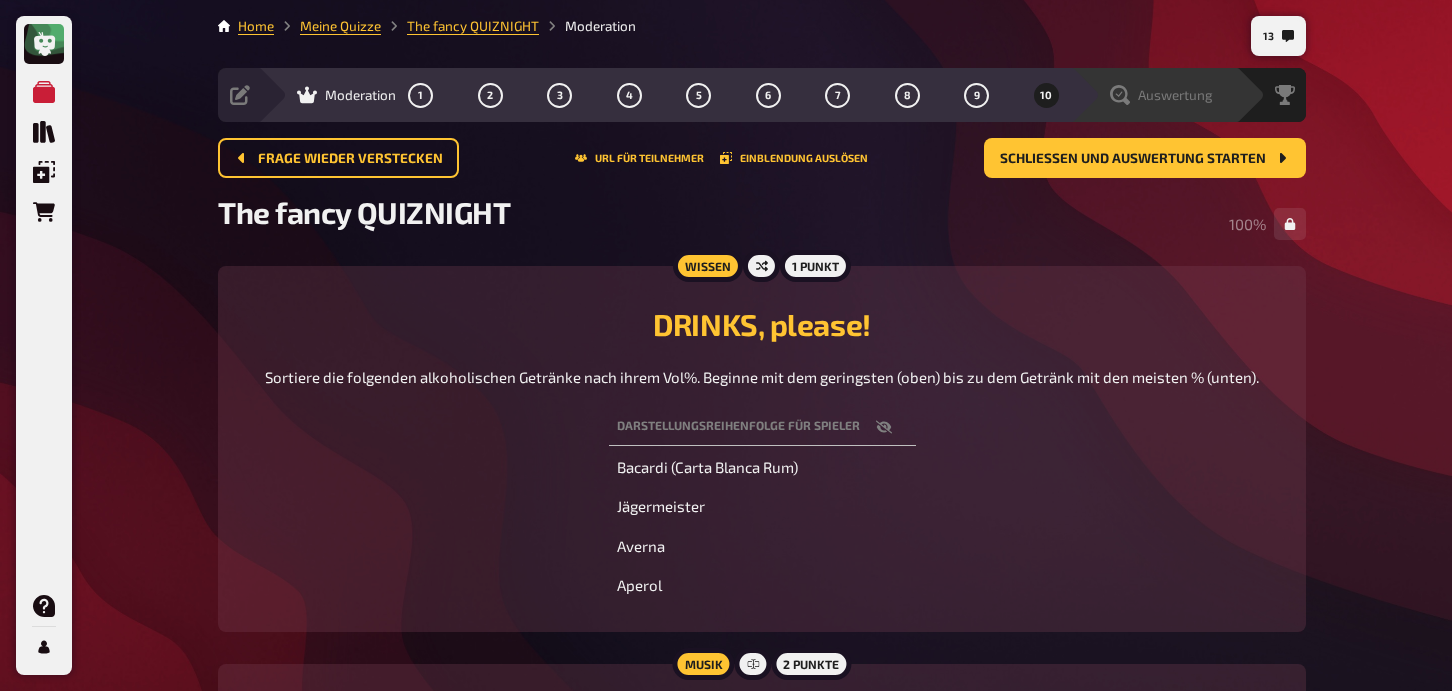 click on "Auswertung" at bounding box center (1153, 95) 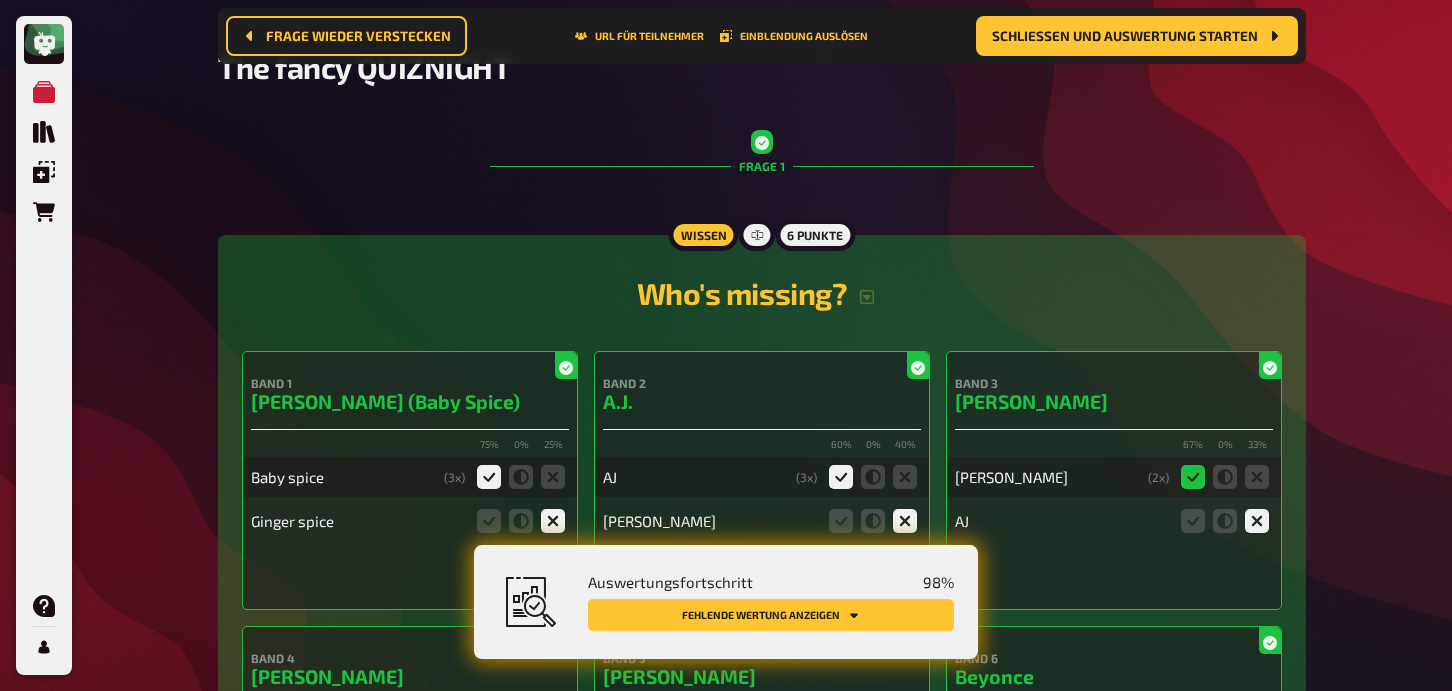 scroll, scrollTop: 0, scrollLeft: 0, axis: both 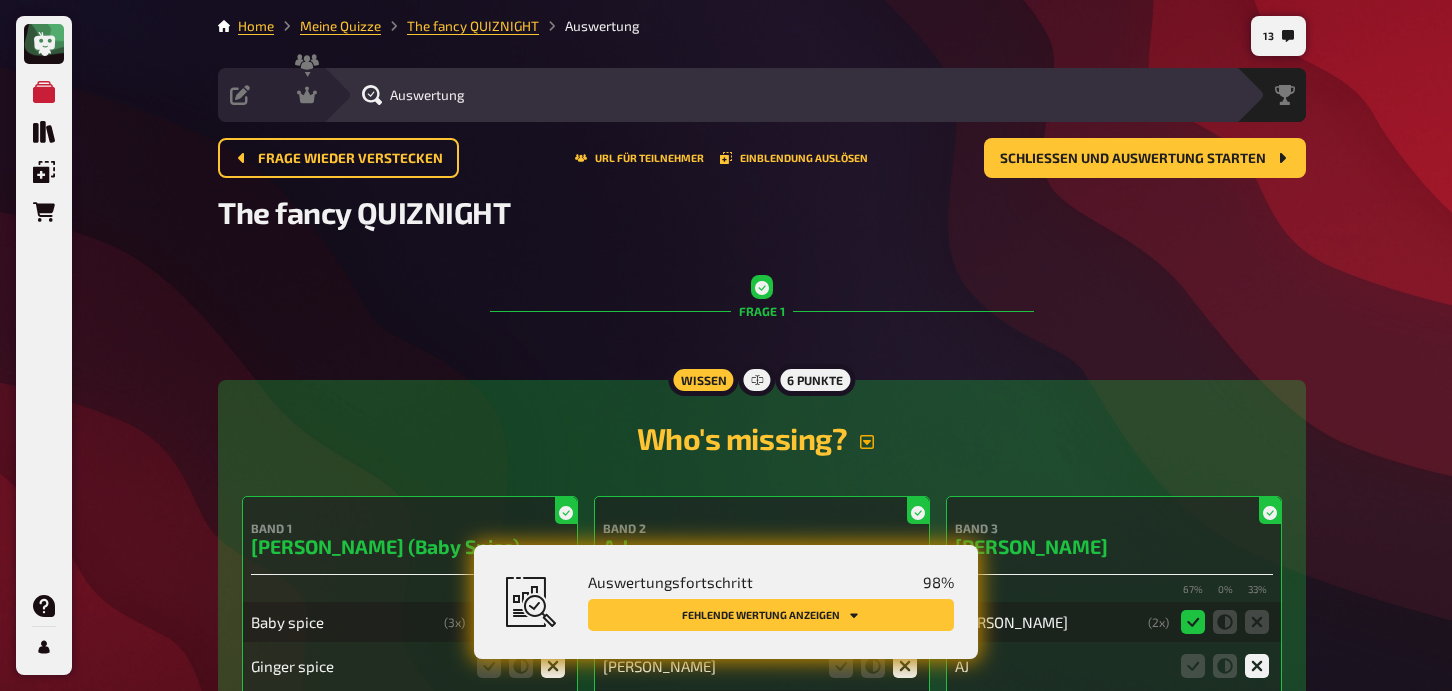 click 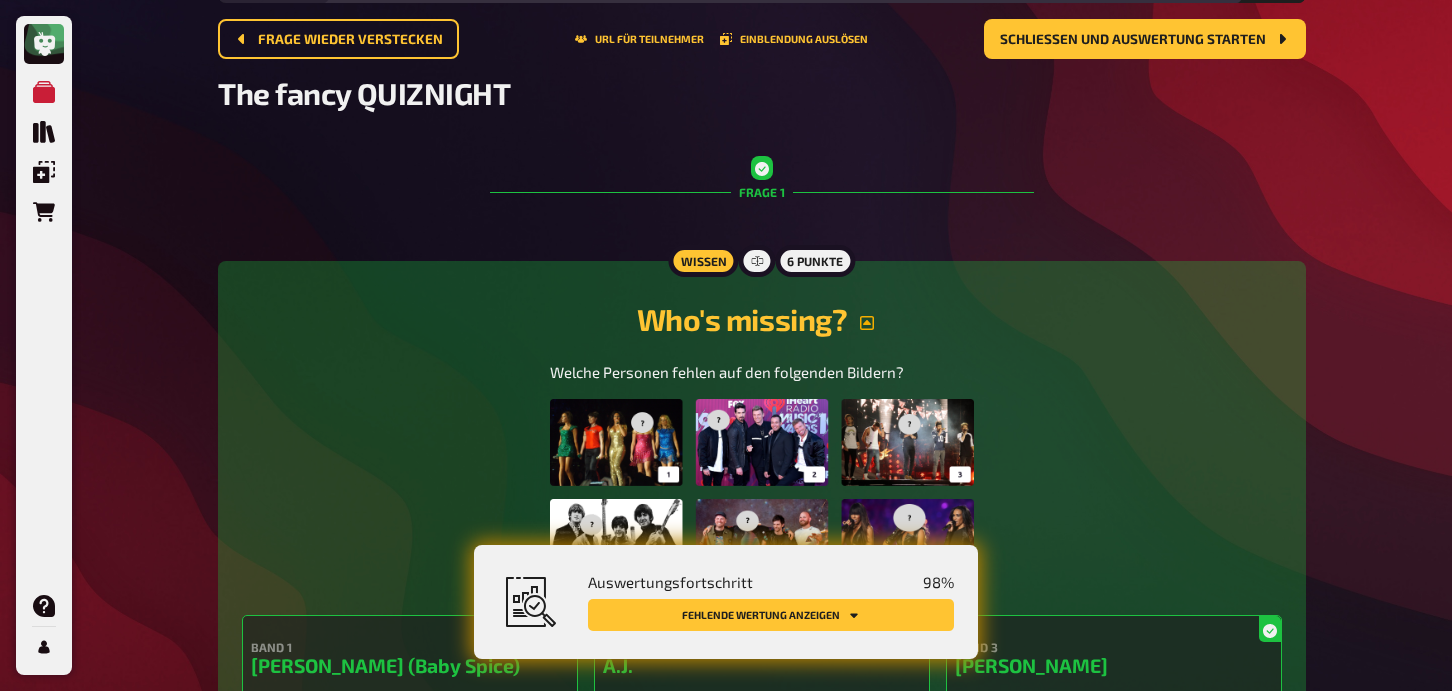 scroll, scrollTop: 118, scrollLeft: 0, axis: vertical 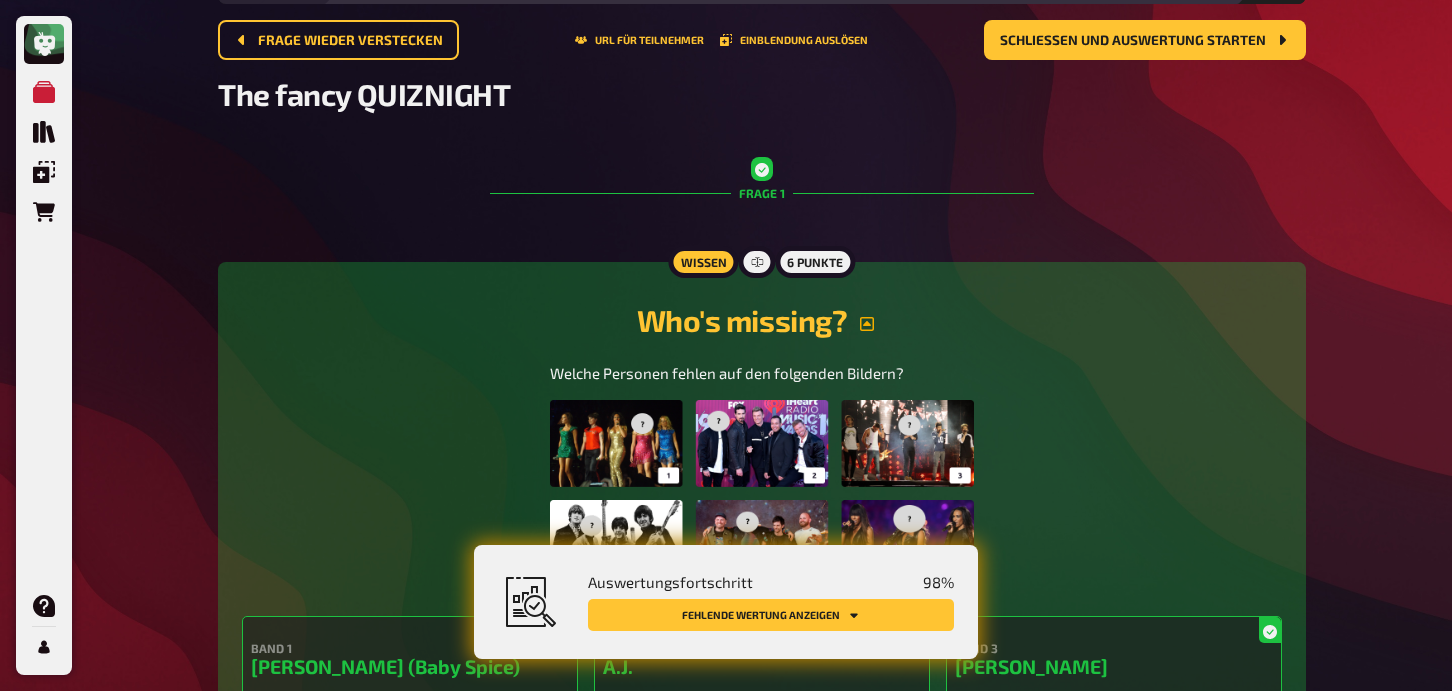 click 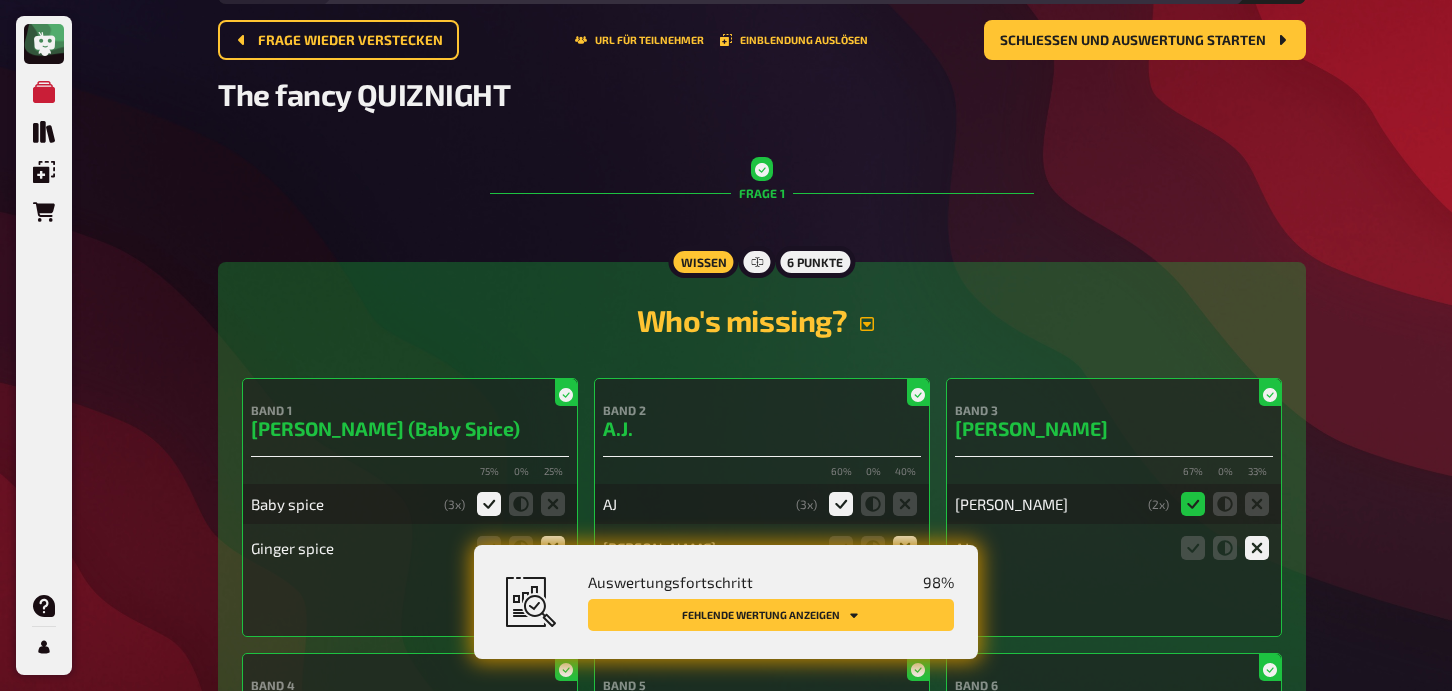 scroll, scrollTop: 0, scrollLeft: 0, axis: both 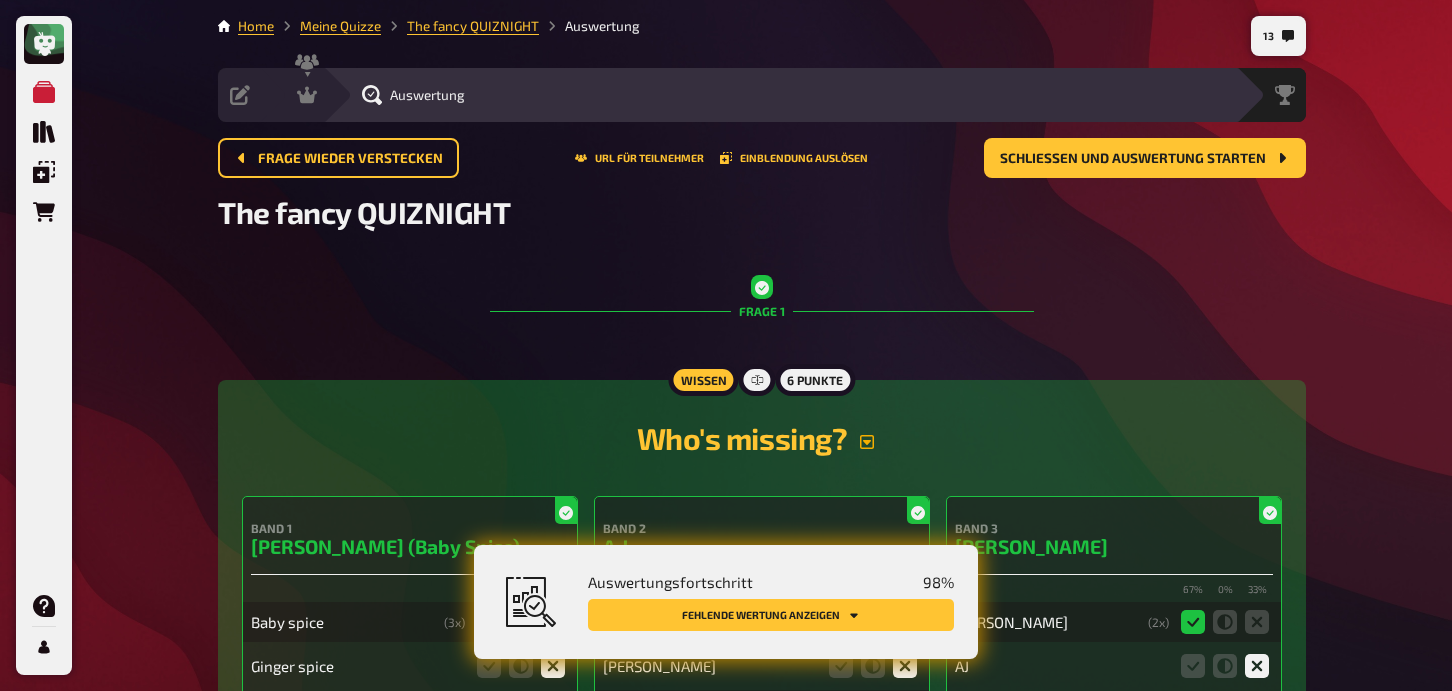click on "Auswertung" at bounding box center (779, 95) 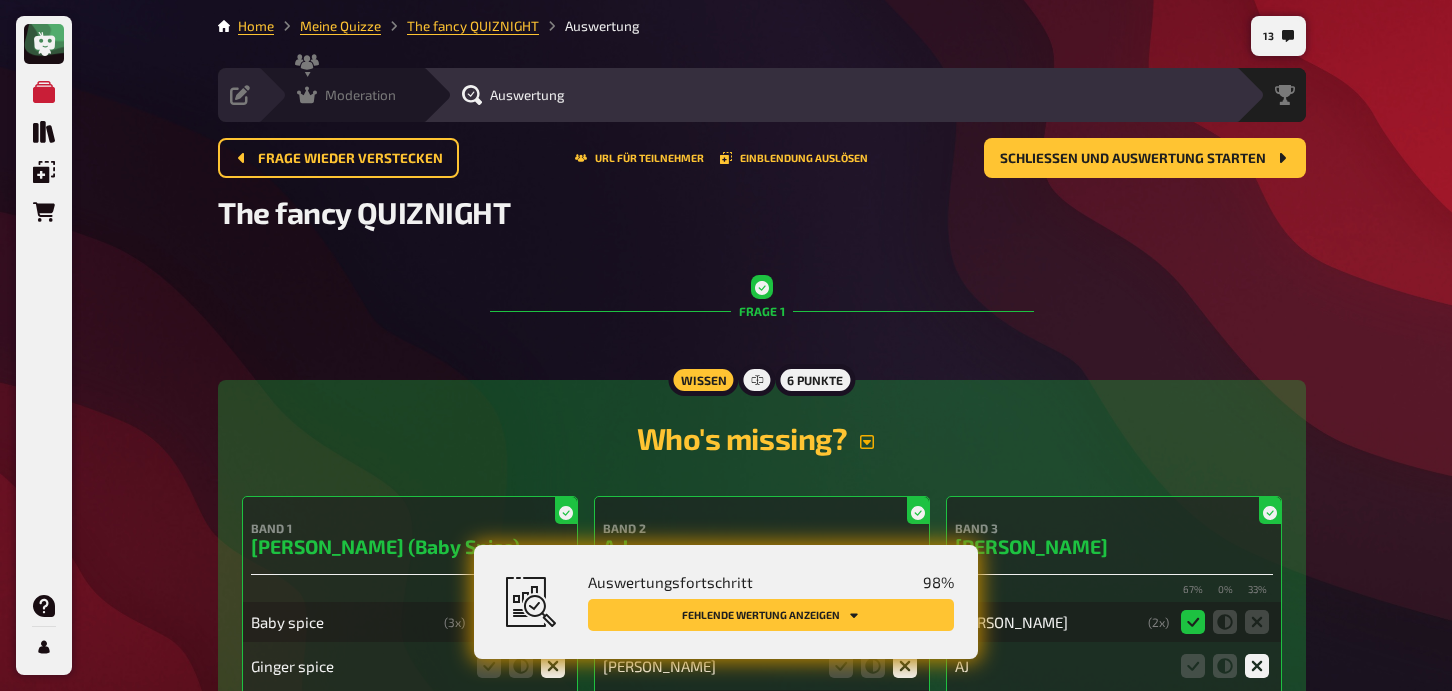 click on "Moderation" at bounding box center (346, 95) 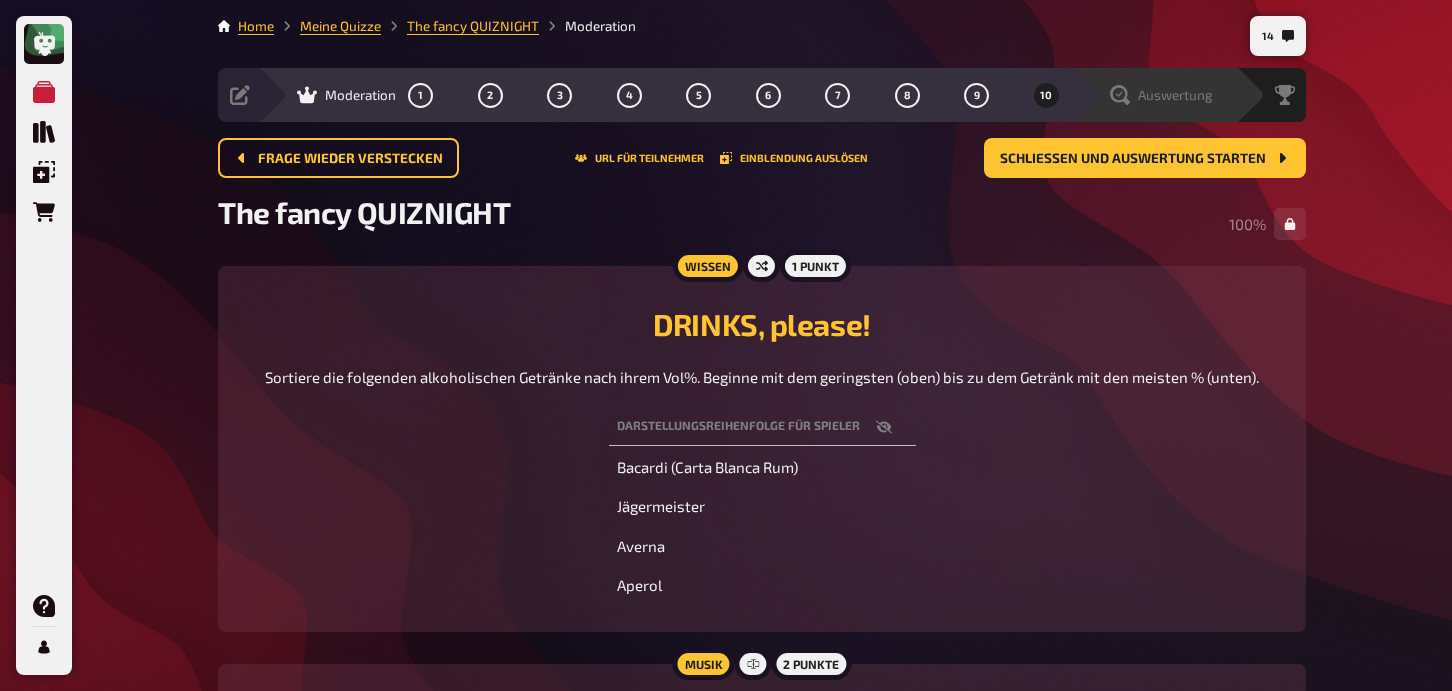 click on "Auswertung" at bounding box center (1175, 95) 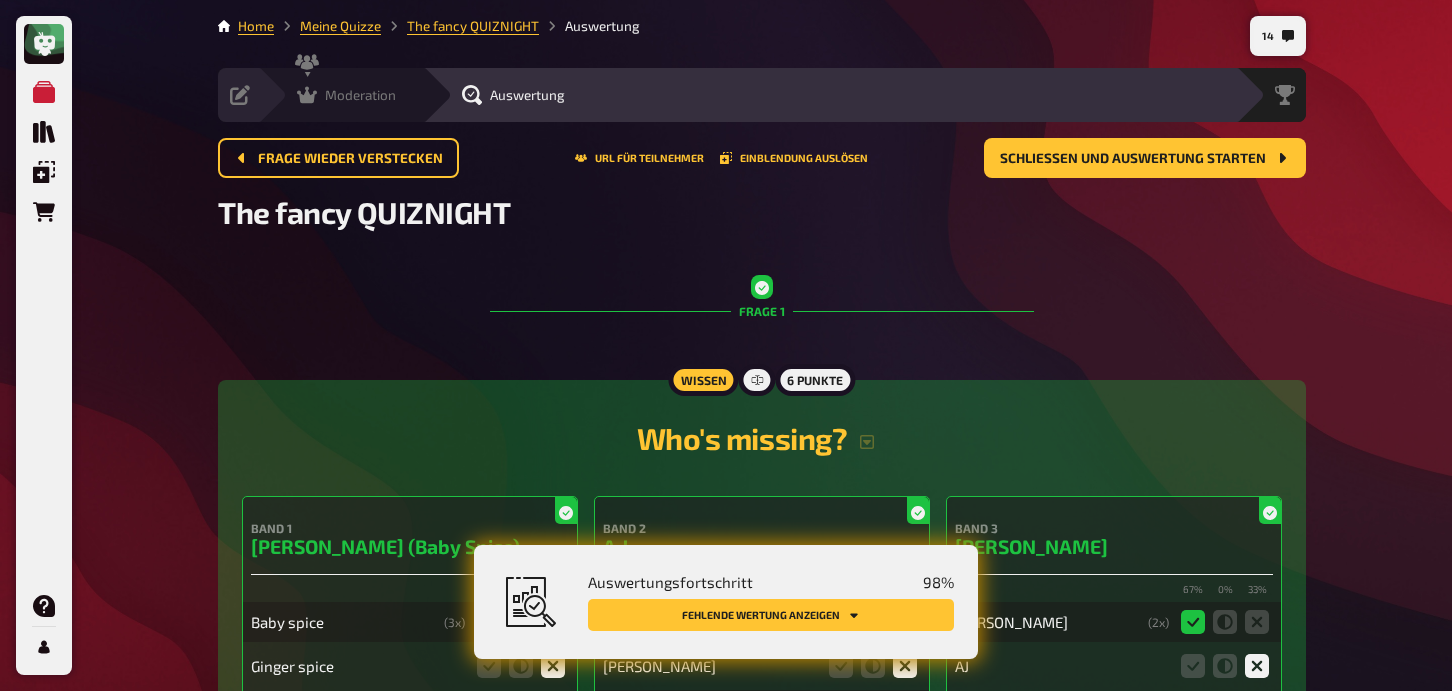 click on "Moderation" at bounding box center [360, 95] 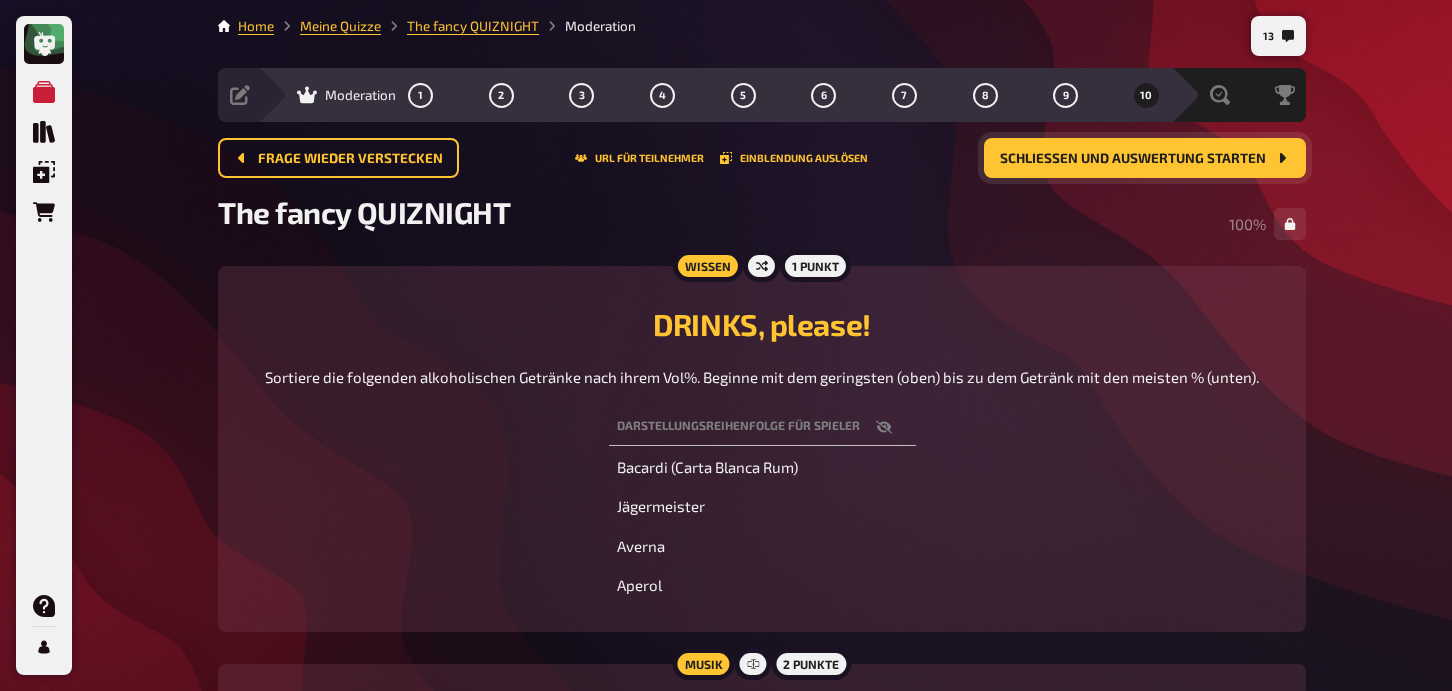 click on "Schließen und Auswertung starten" at bounding box center [1133, 159] 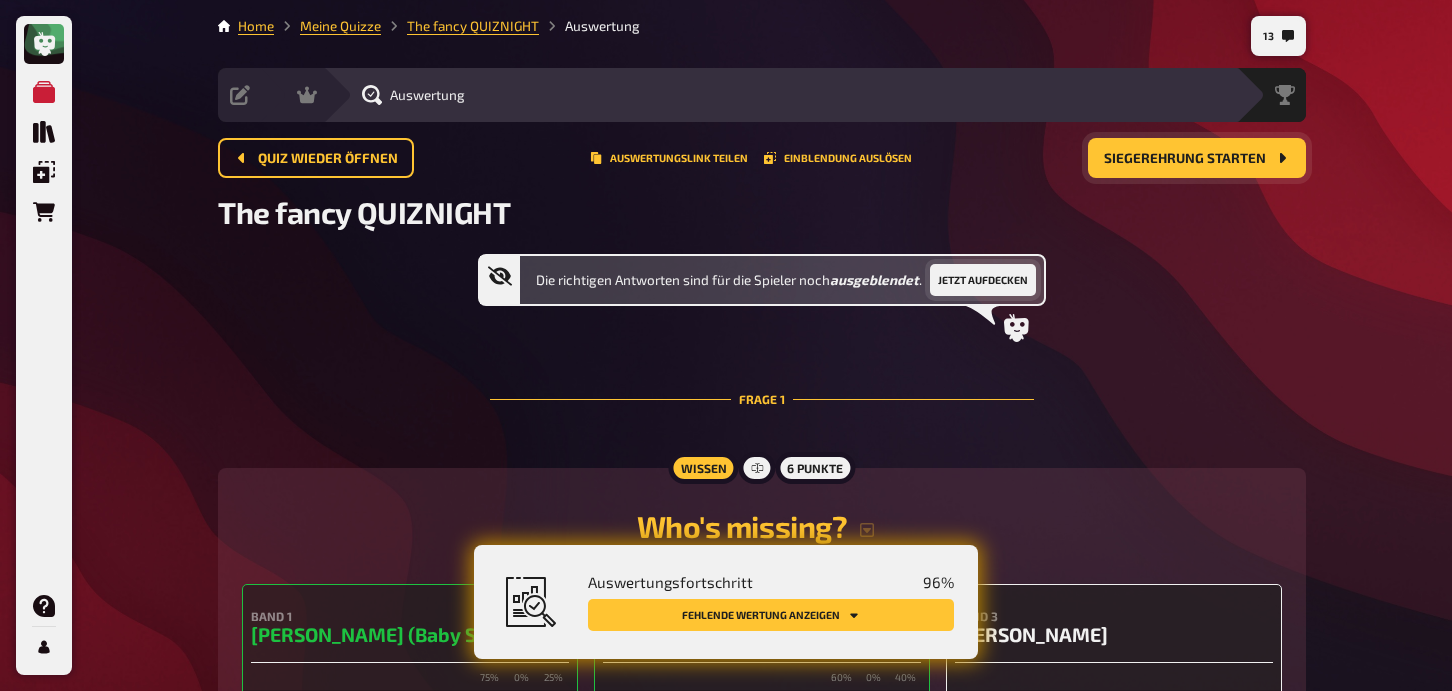 click on "Jetzt aufdecken" at bounding box center [983, 280] 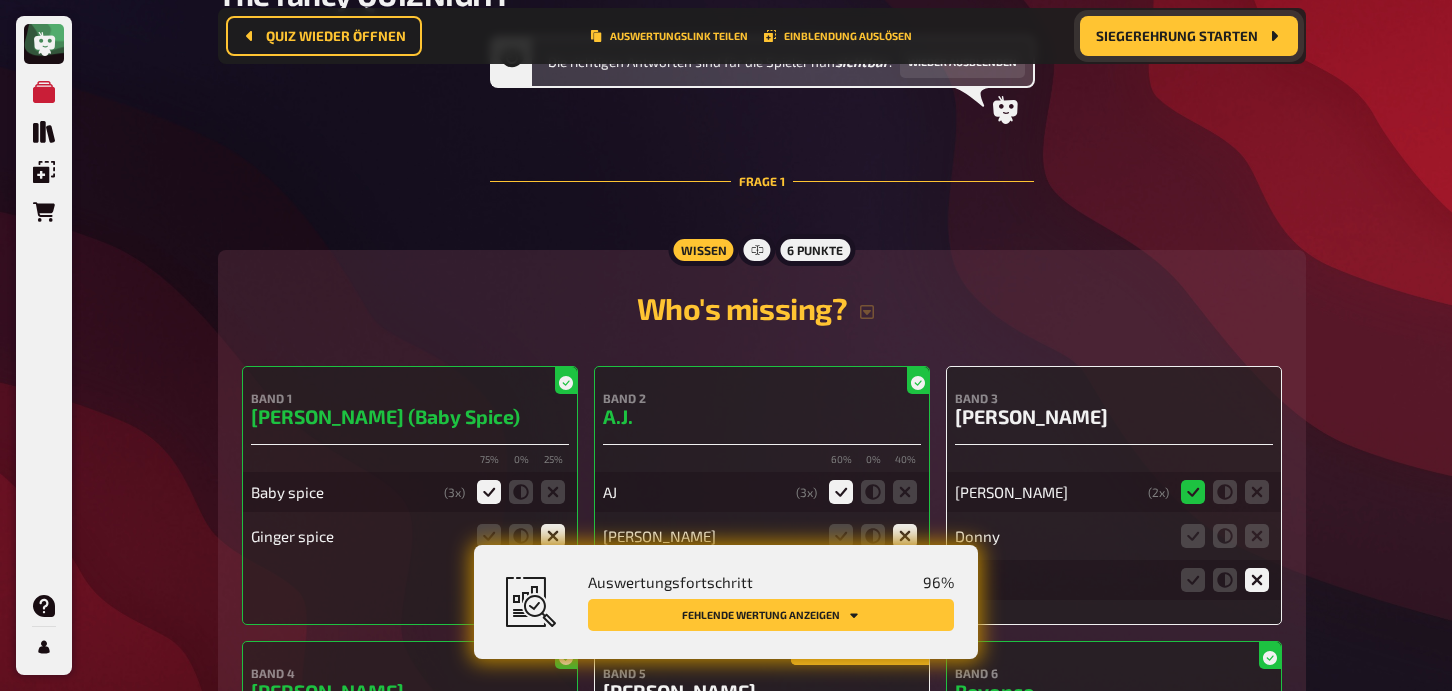 scroll, scrollTop: 235, scrollLeft: 0, axis: vertical 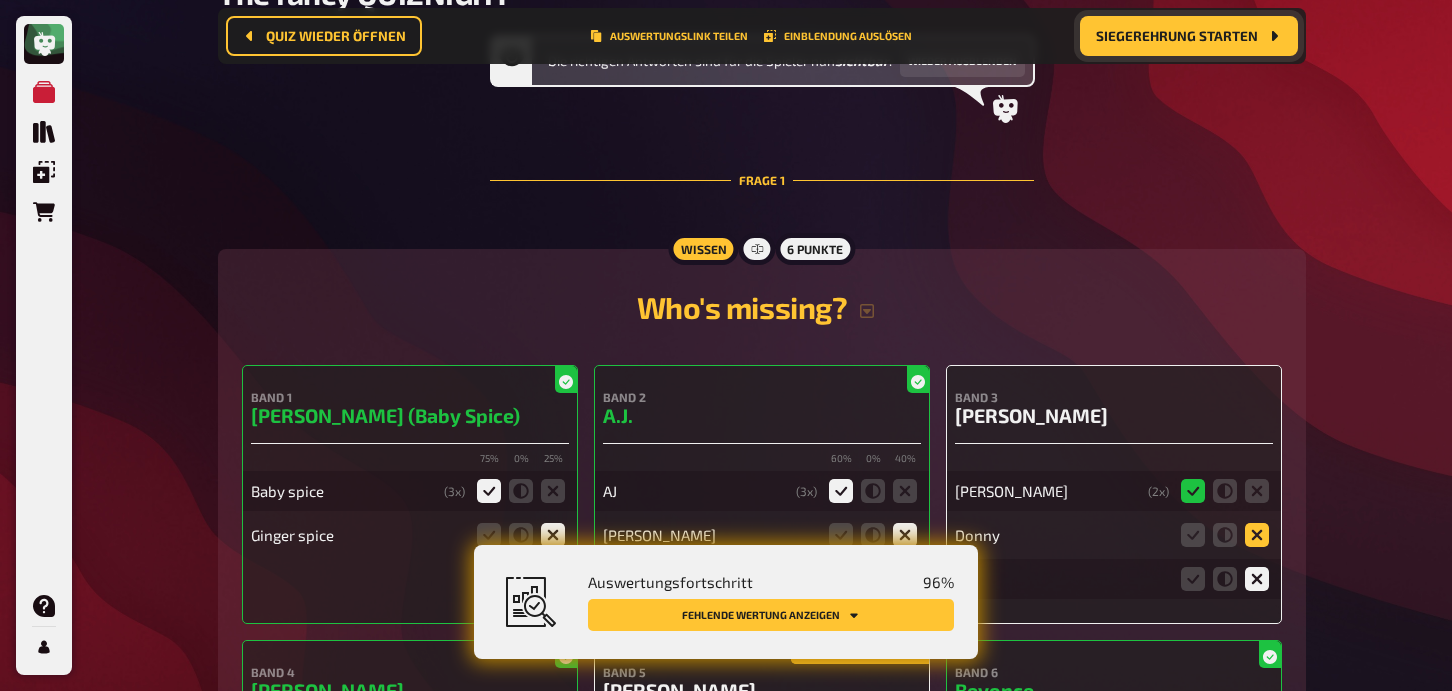 click 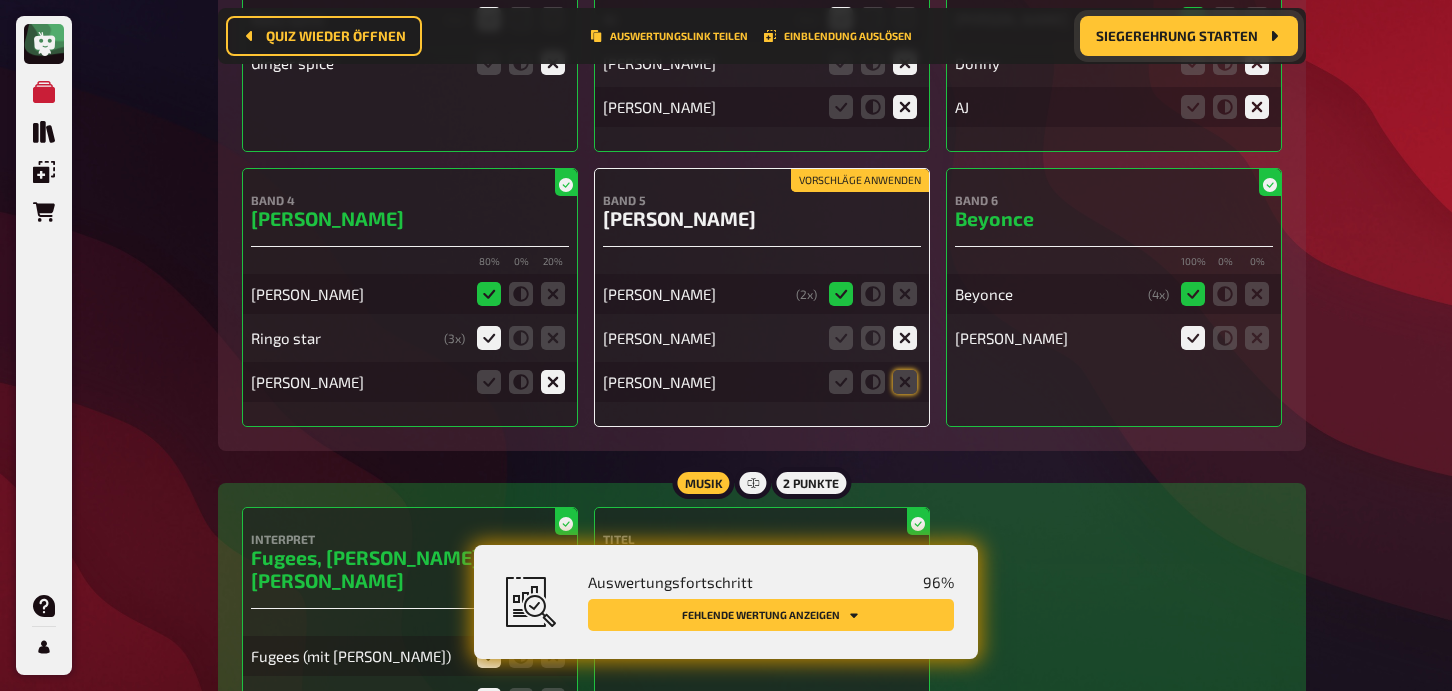 scroll, scrollTop: 719, scrollLeft: 0, axis: vertical 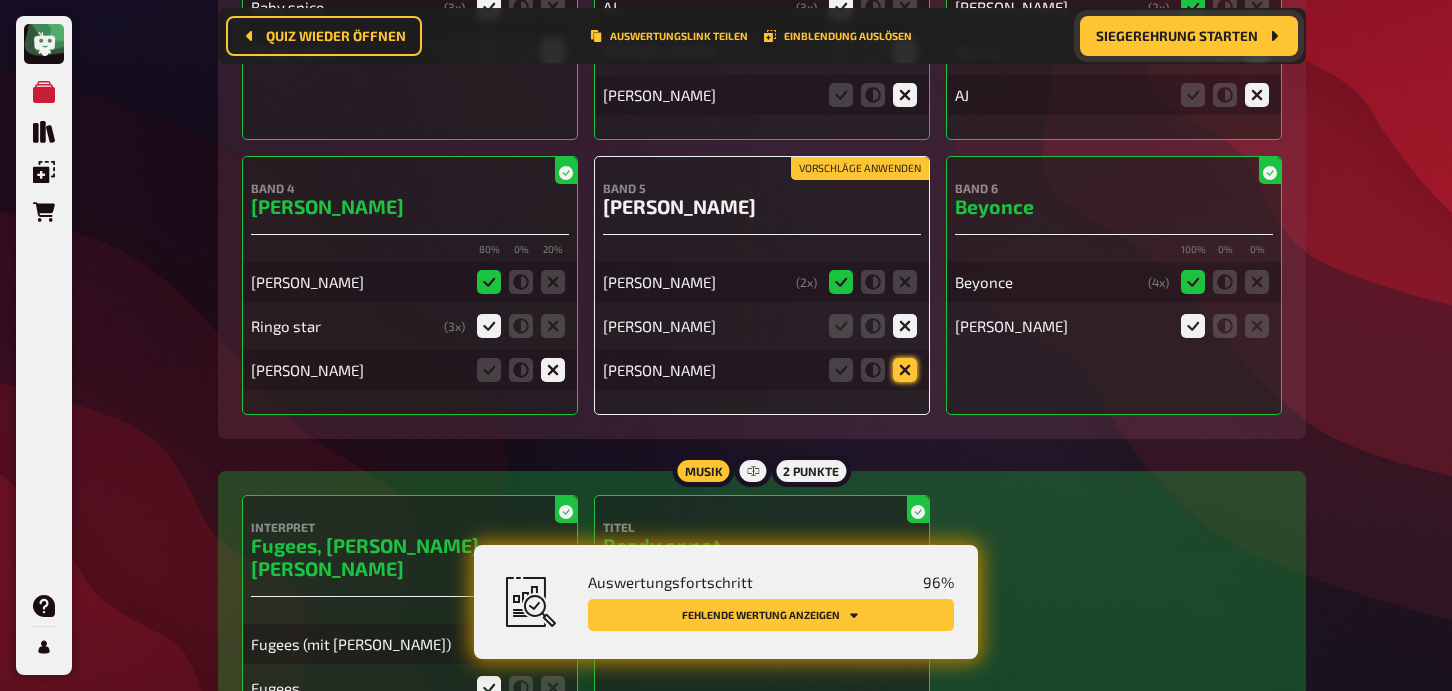 click 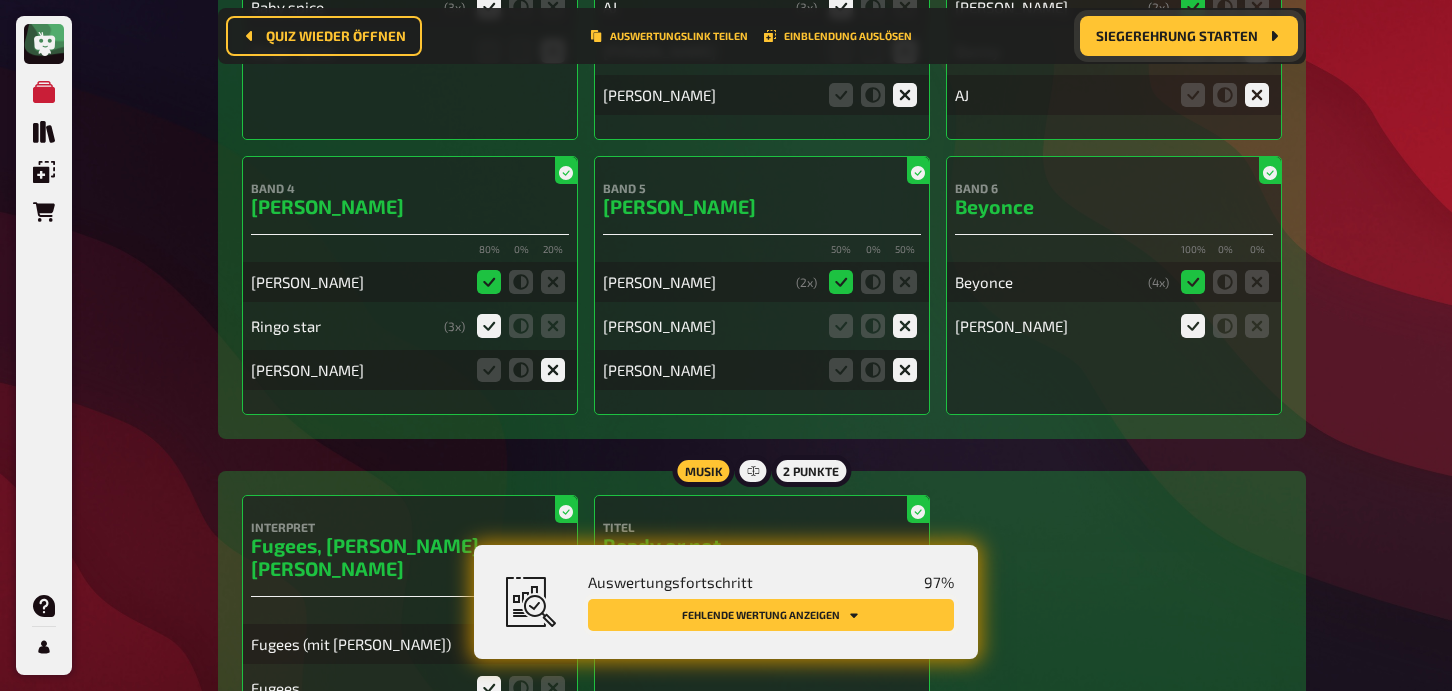 click on "Fehlende Wertung anzeigen" at bounding box center [771, 615] 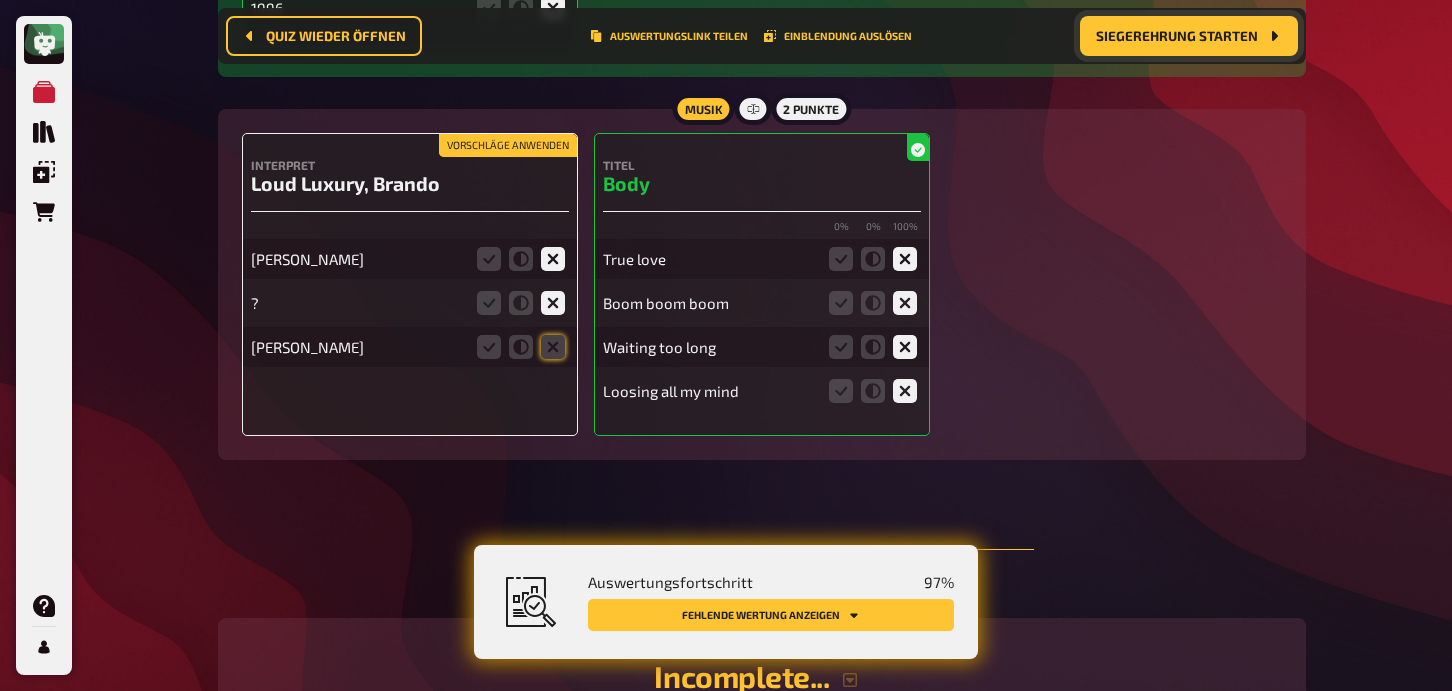 scroll, scrollTop: 2046, scrollLeft: 0, axis: vertical 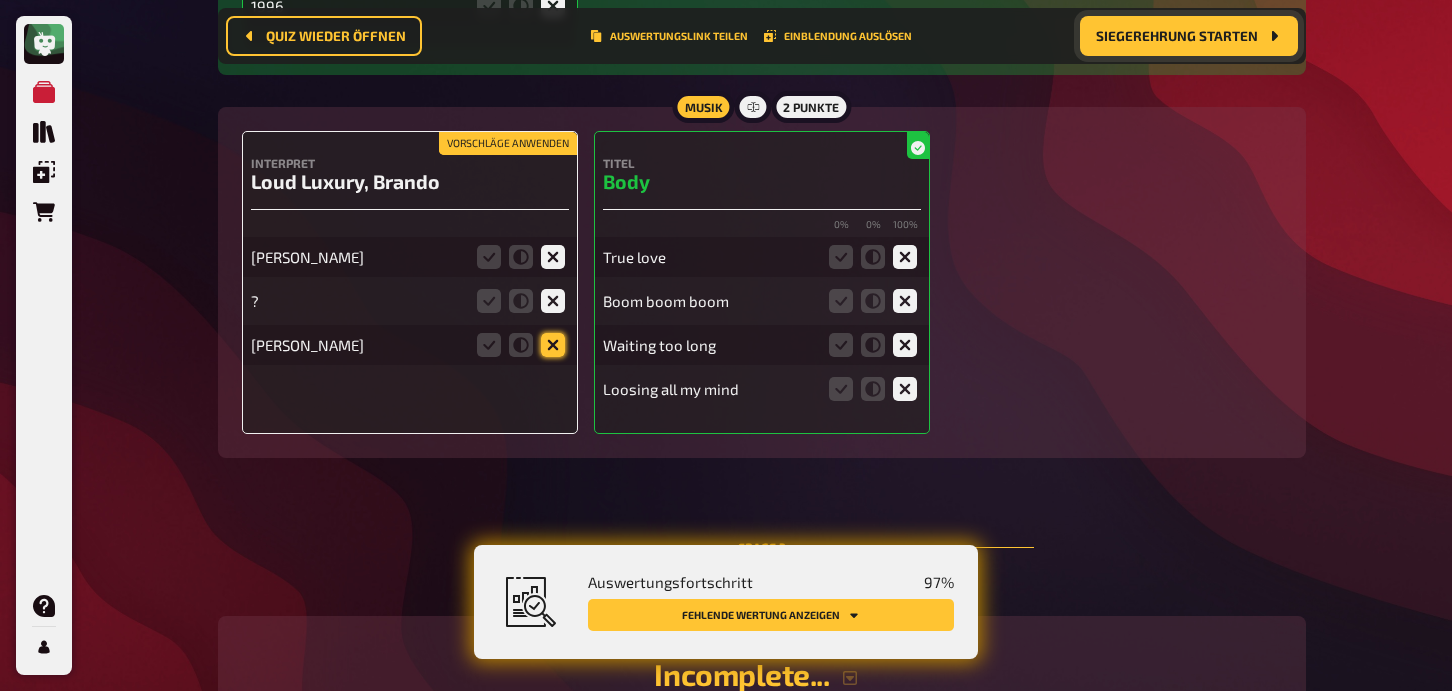 click 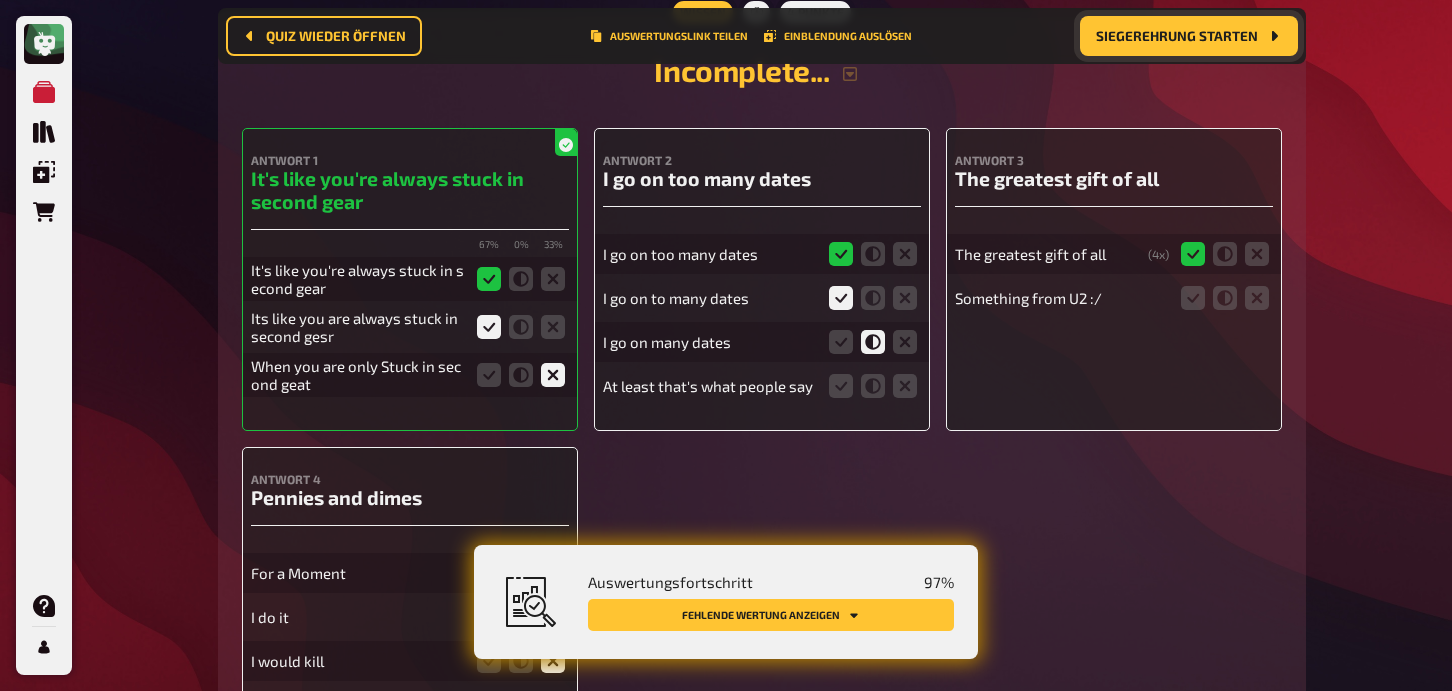 scroll, scrollTop: 2654, scrollLeft: 0, axis: vertical 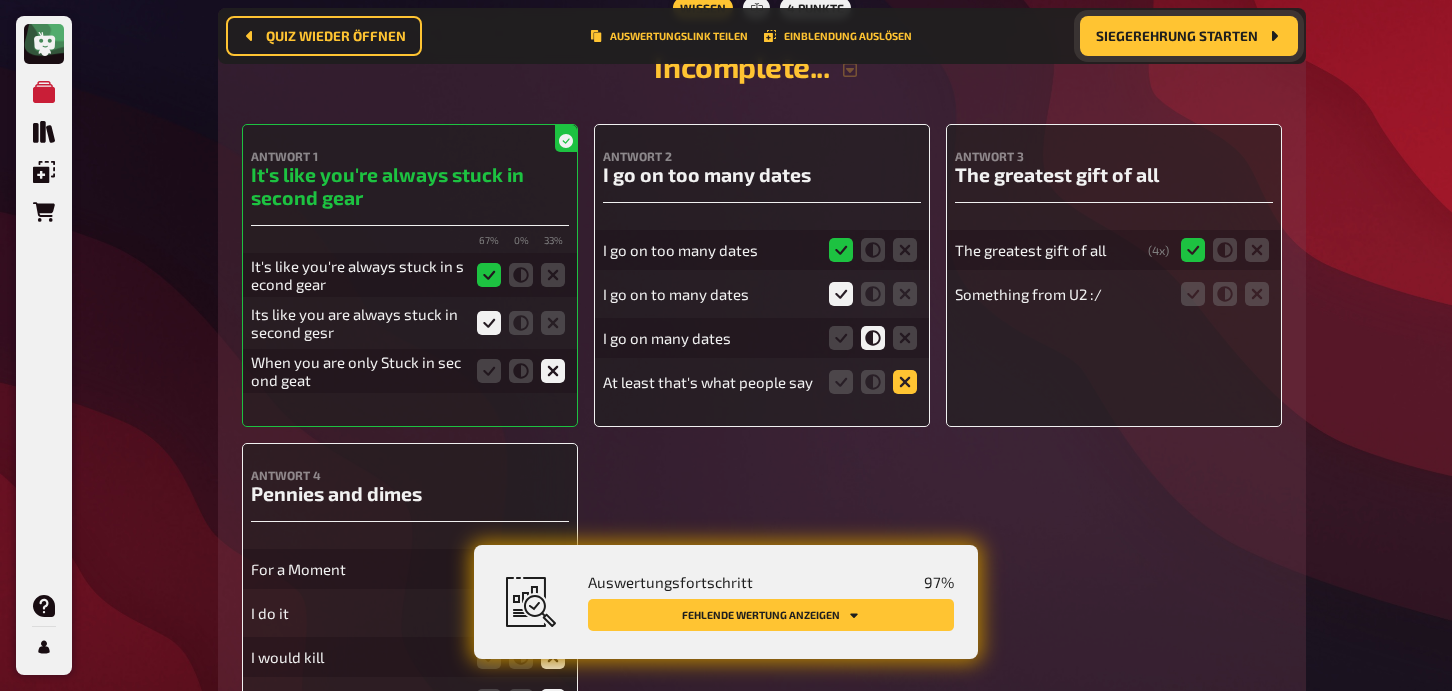 click 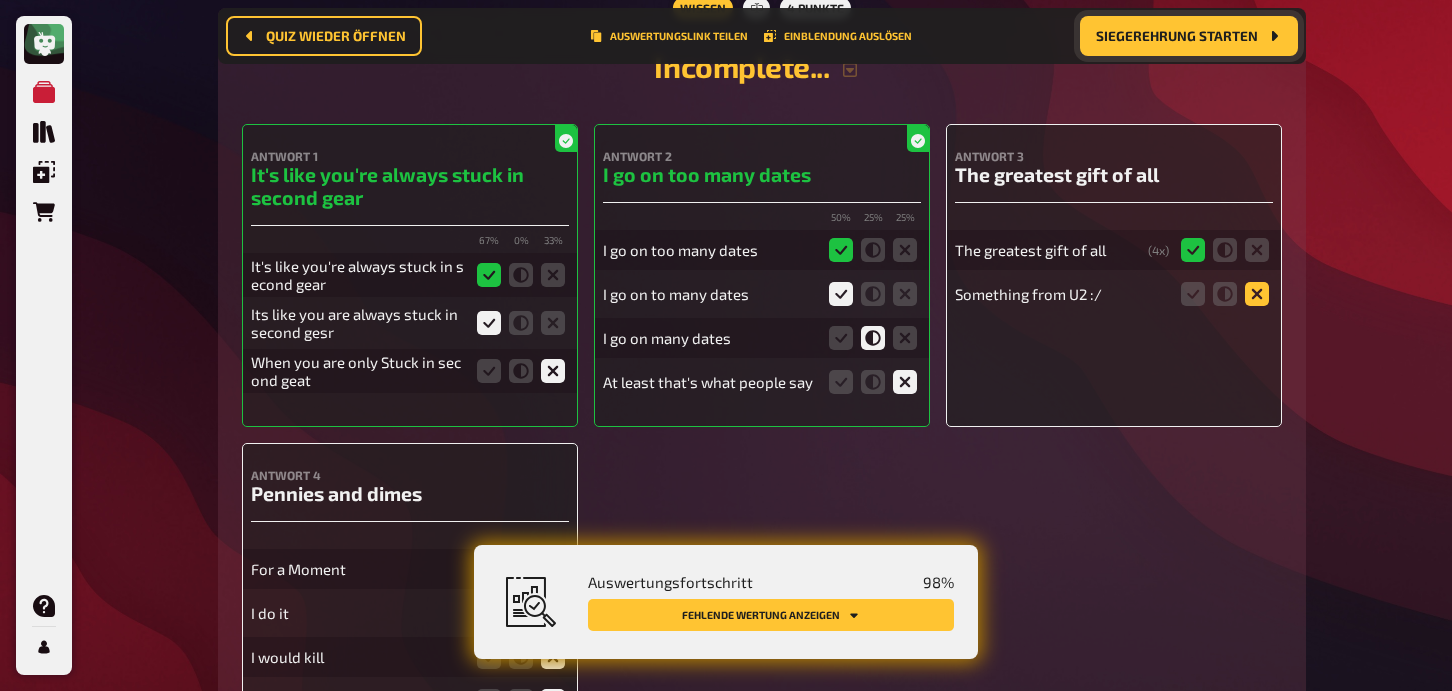 click 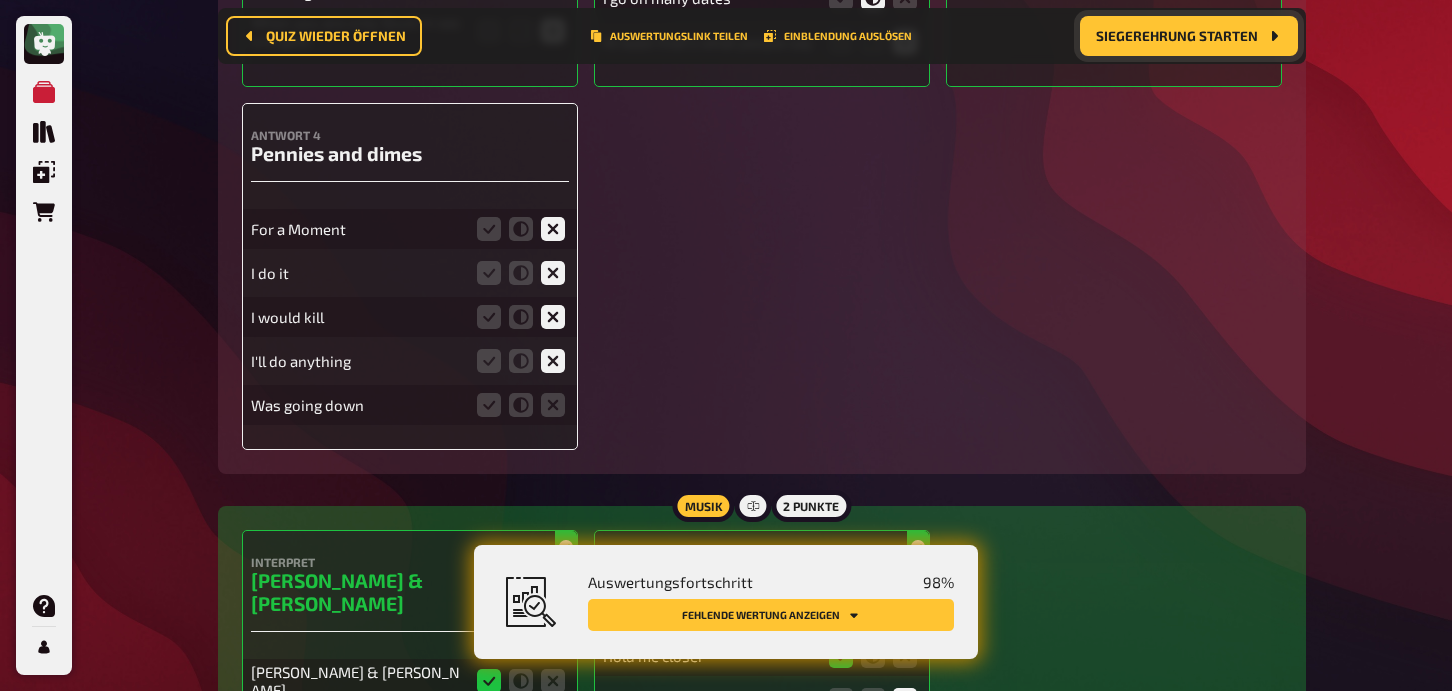 scroll, scrollTop: 2995, scrollLeft: 0, axis: vertical 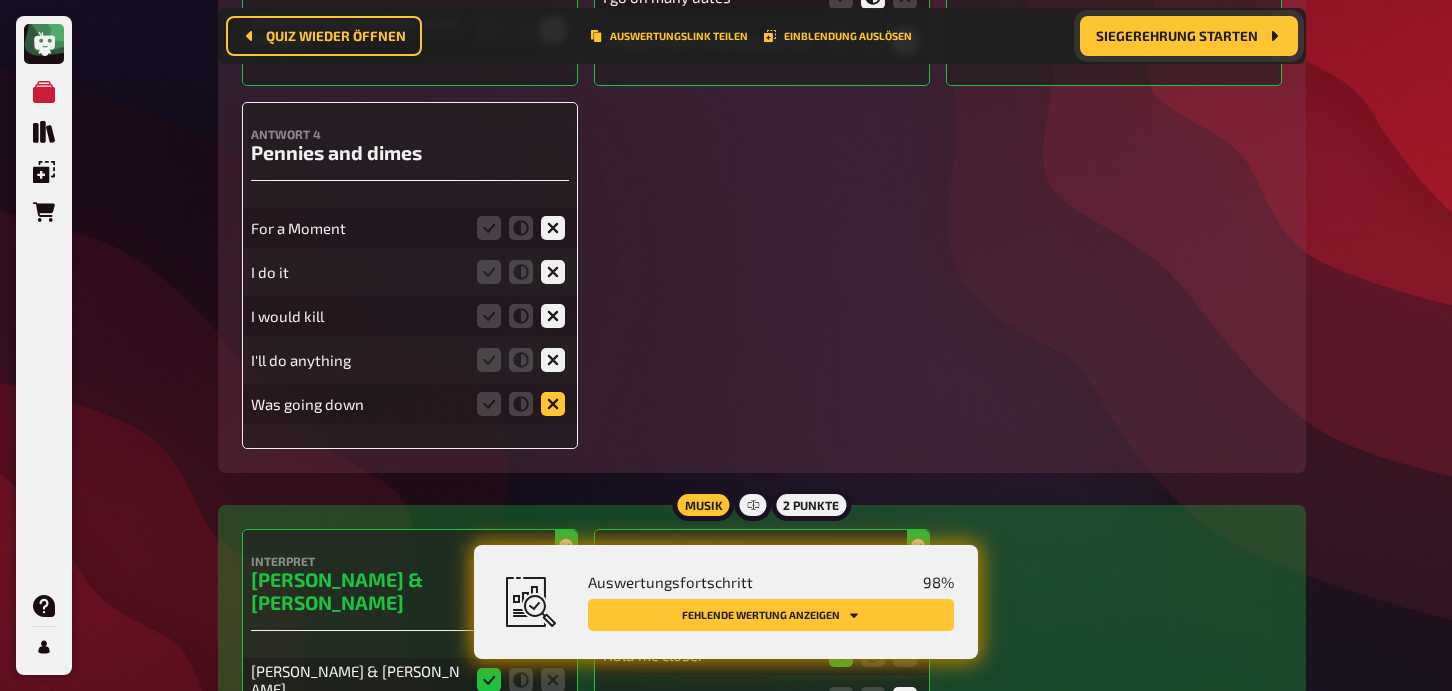 click 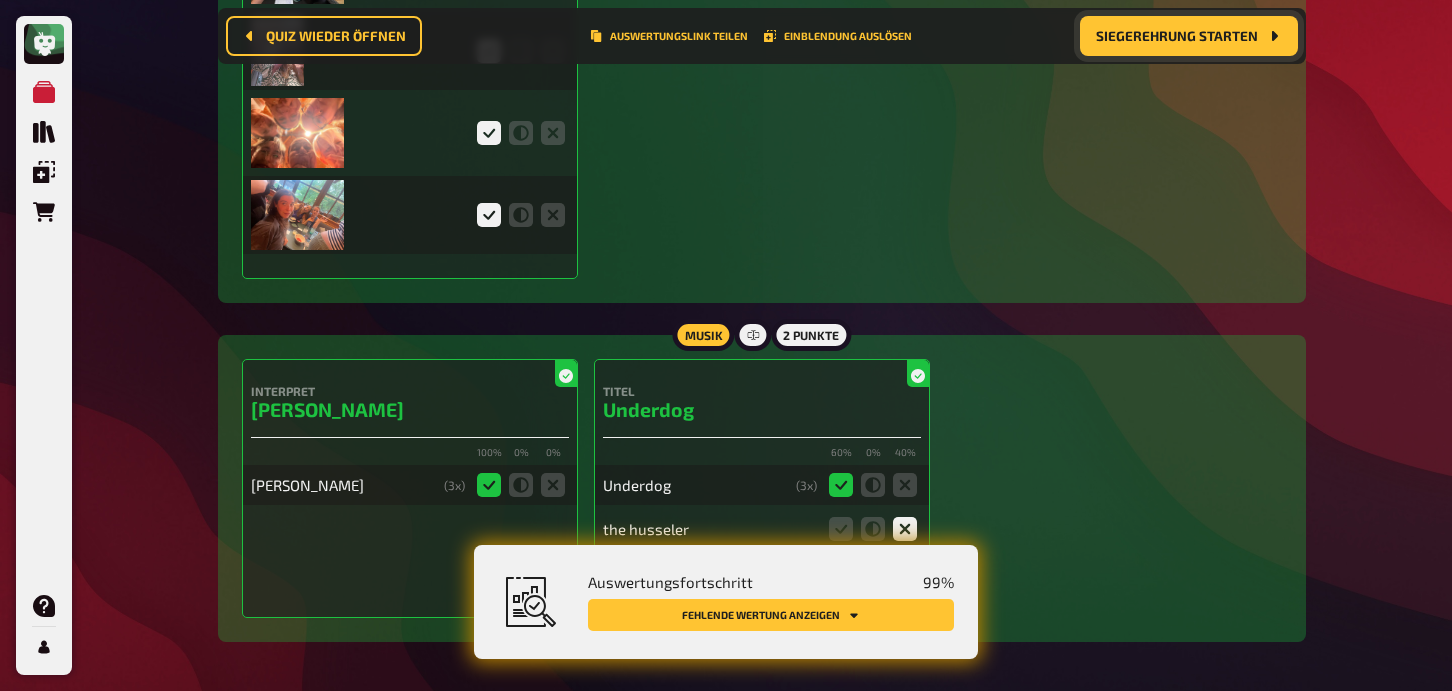 scroll, scrollTop: 5291, scrollLeft: 0, axis: vertical 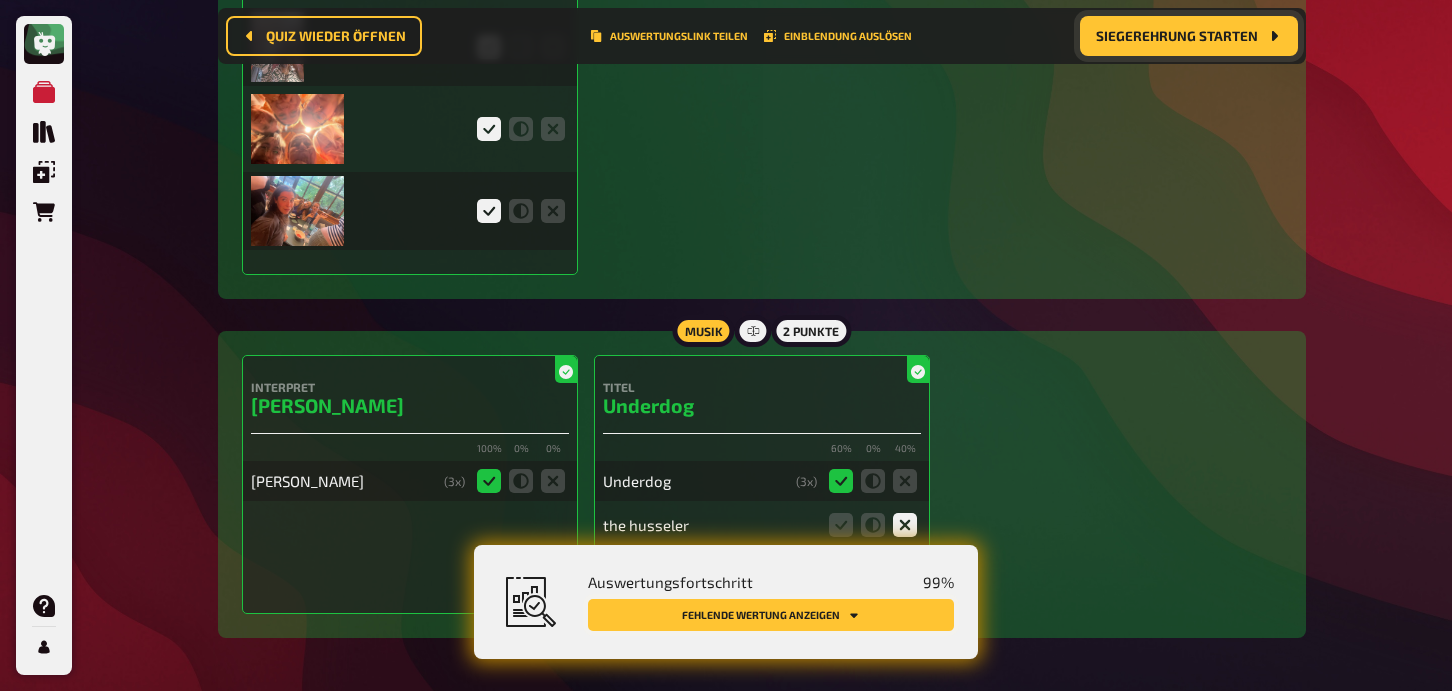 click on "Fehlende Wertung anzeigen" at bounding box center (771, 615) 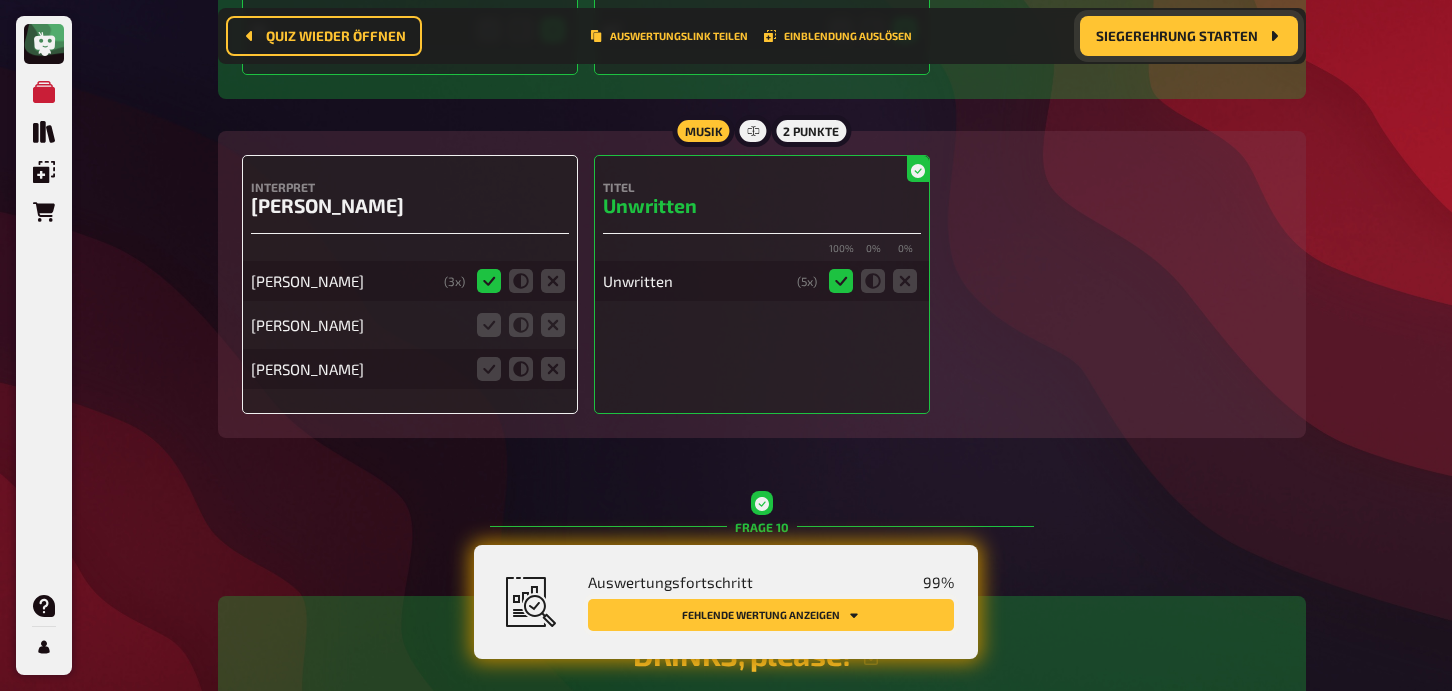 scroll, scrollTop: 9369, scrollLeft: 0, axis: vertical 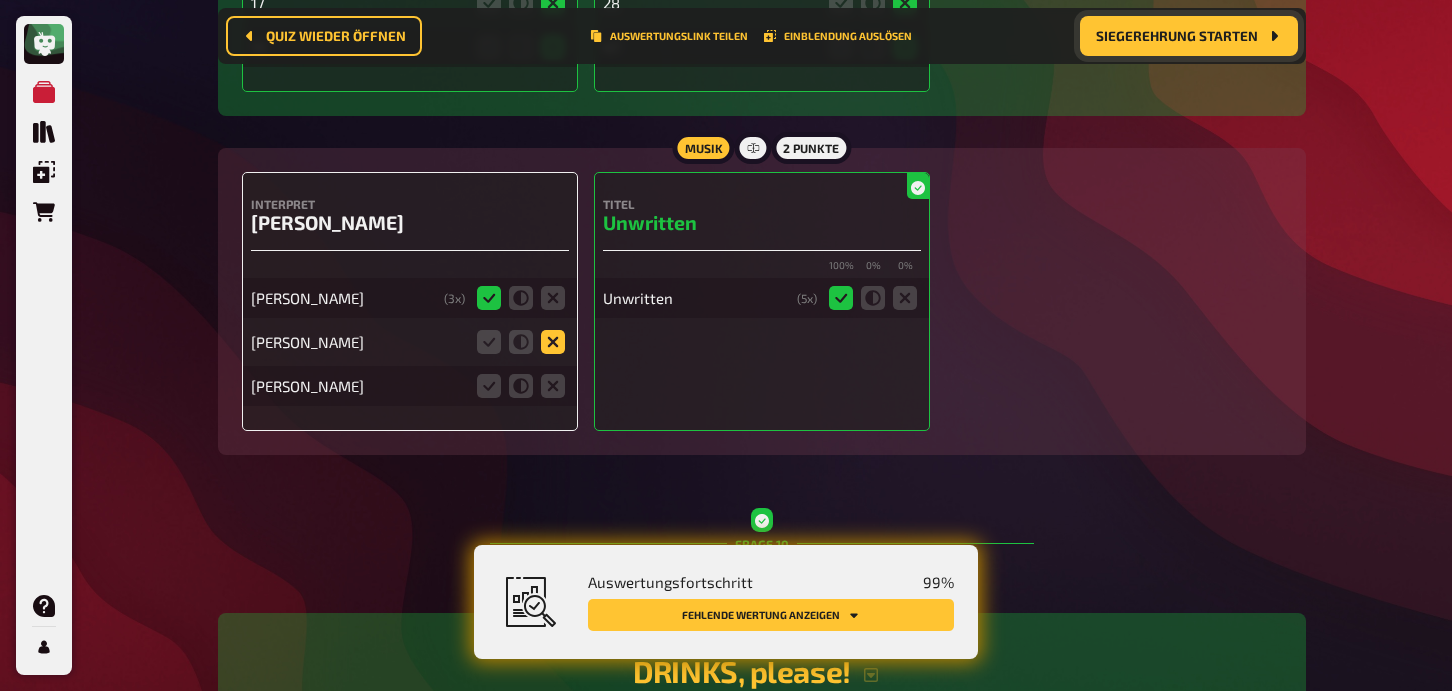 click 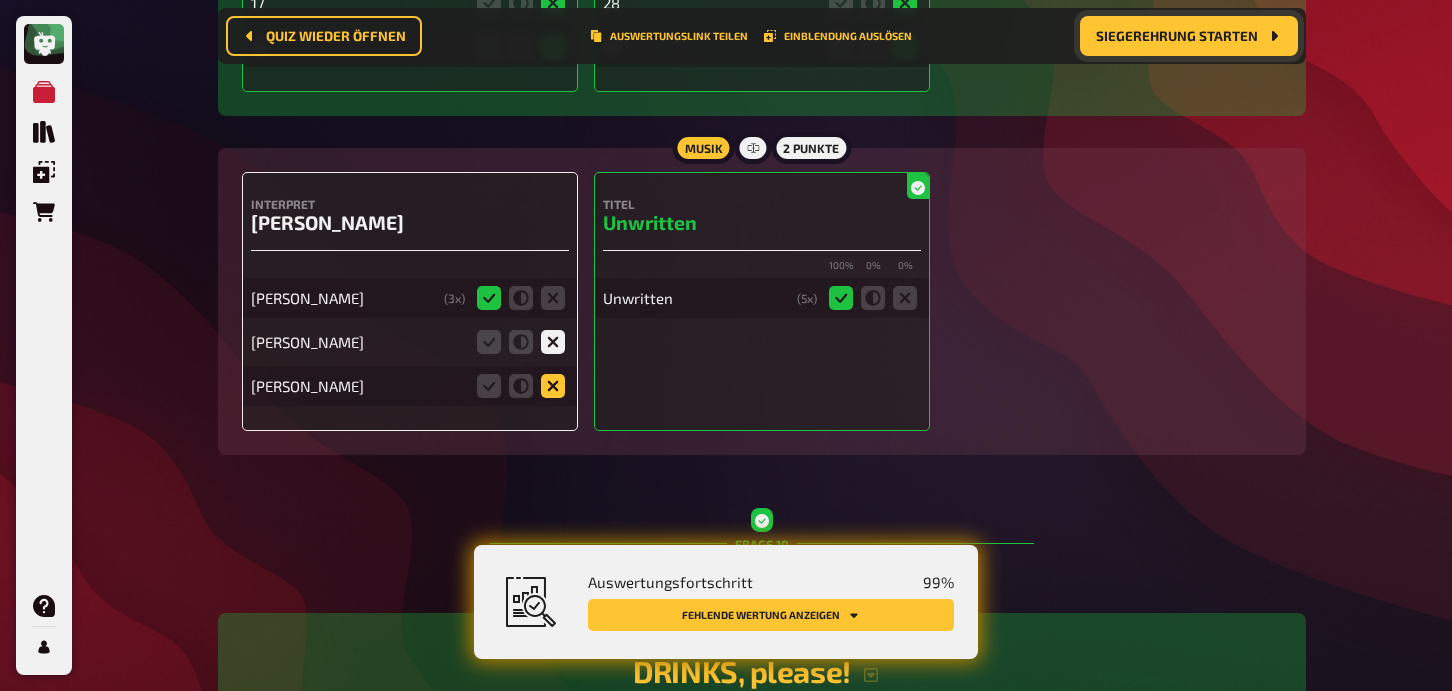 click 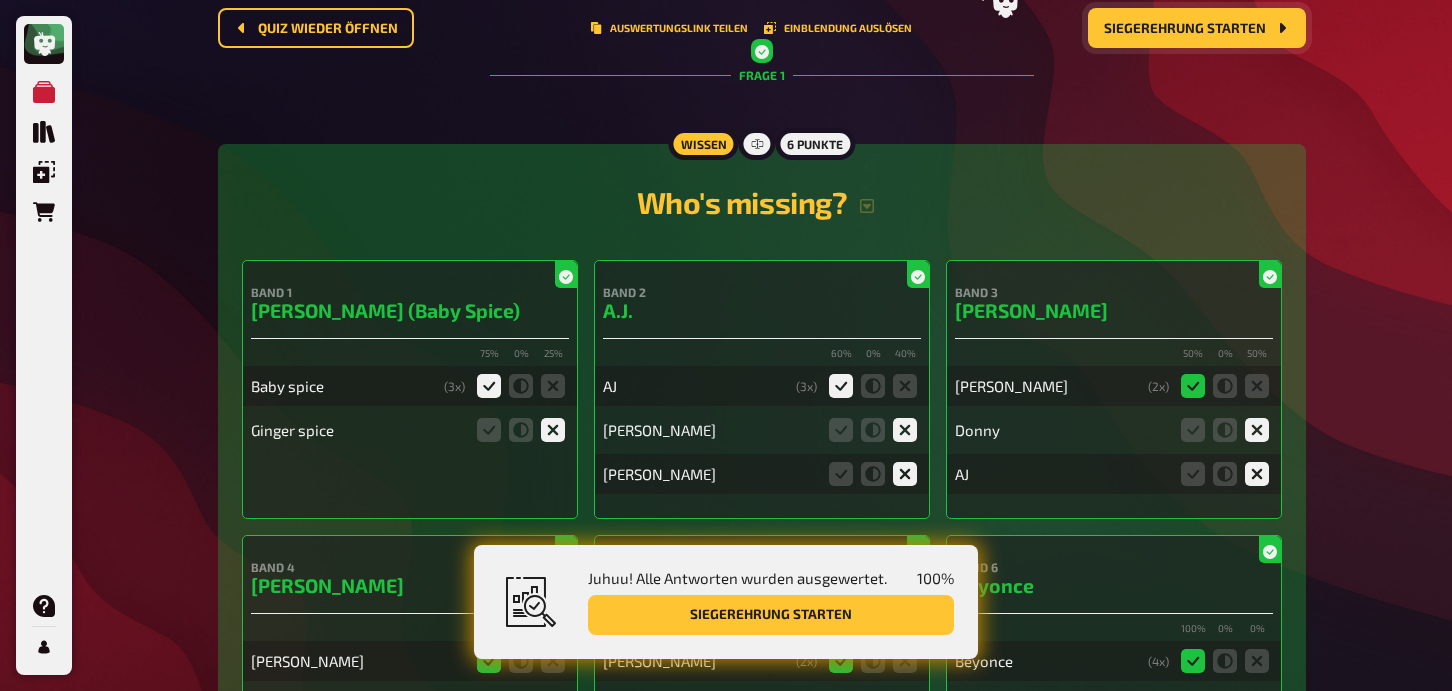 scroll, scrollTop: 0, scrollLeft: 0, axis: both 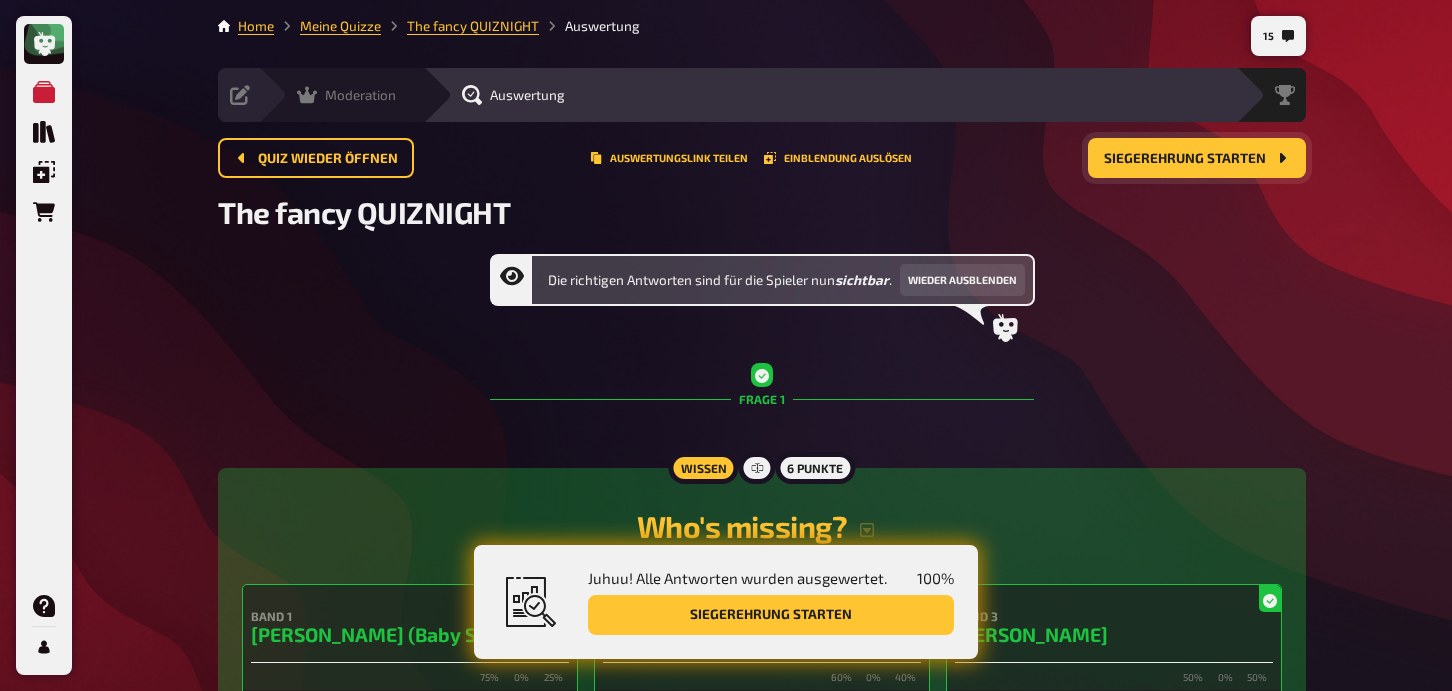 click 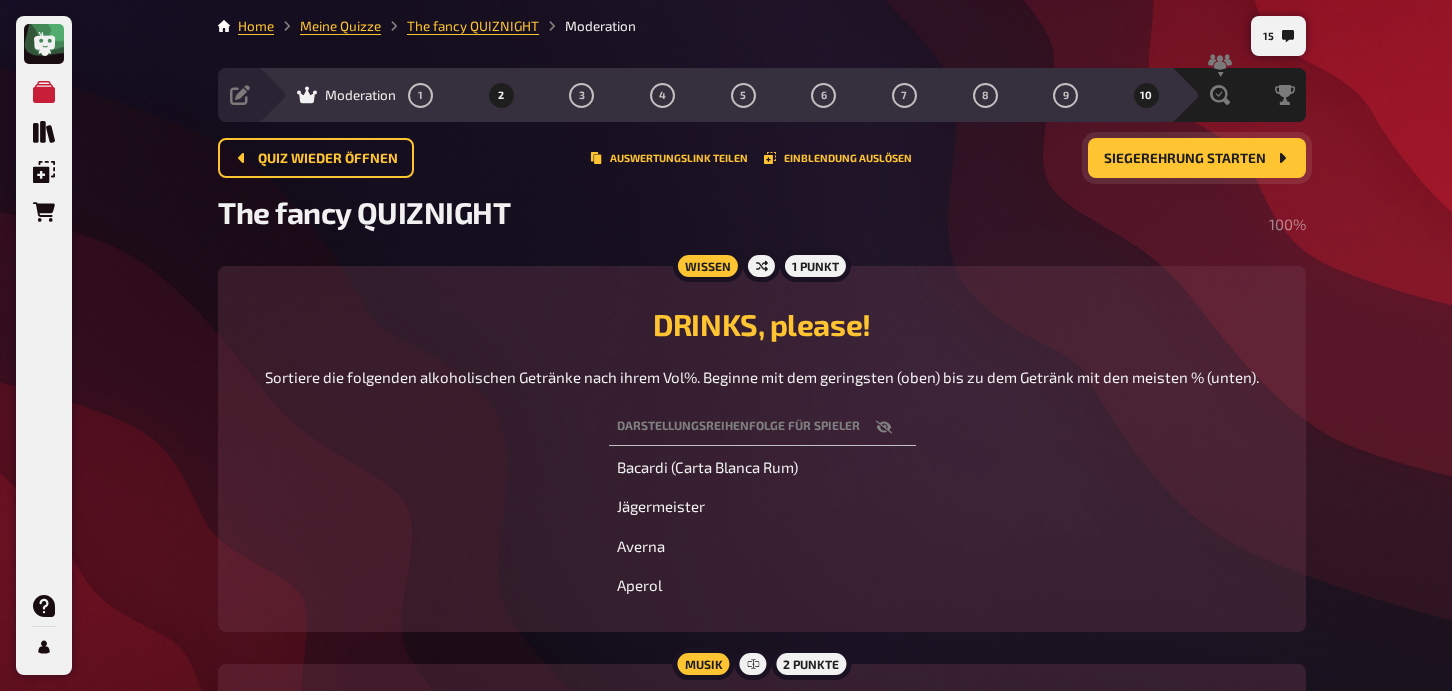 click on "2" at bounding box center (501, 95) 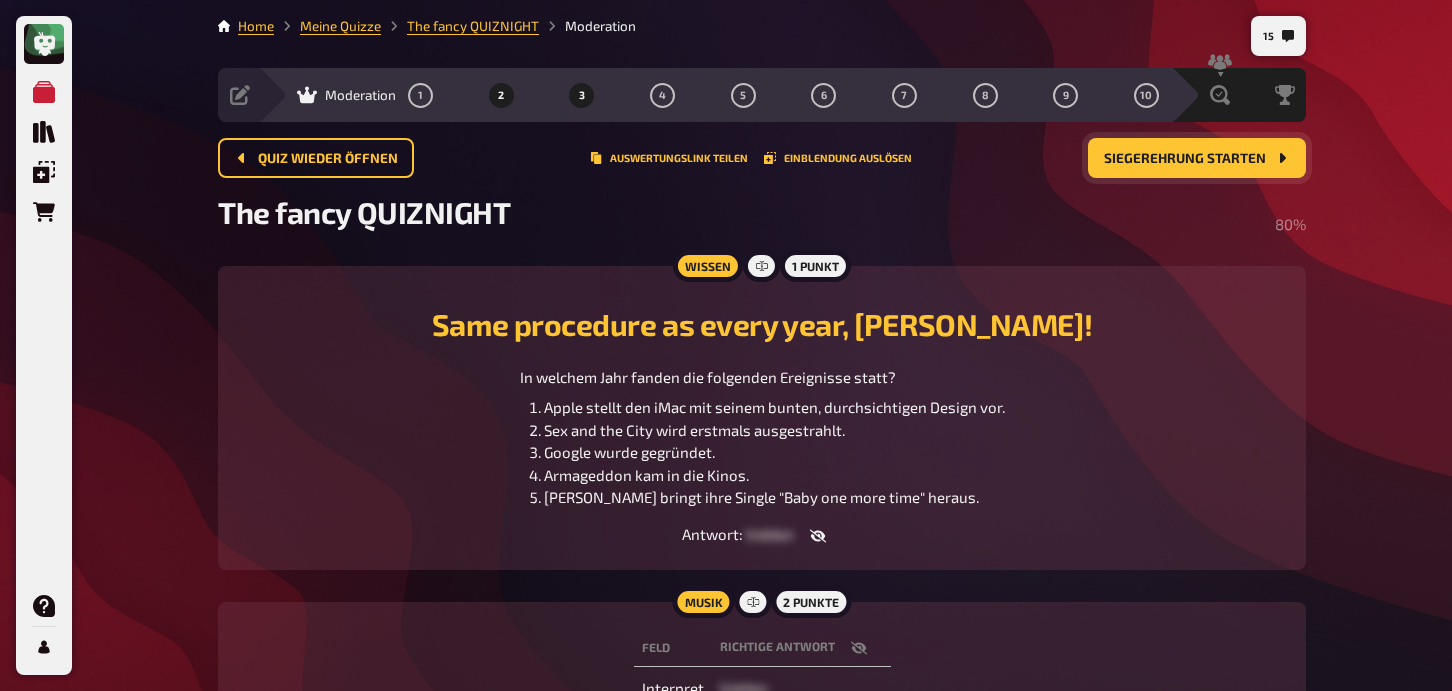 click on "3" at bounding box center [582, 95] 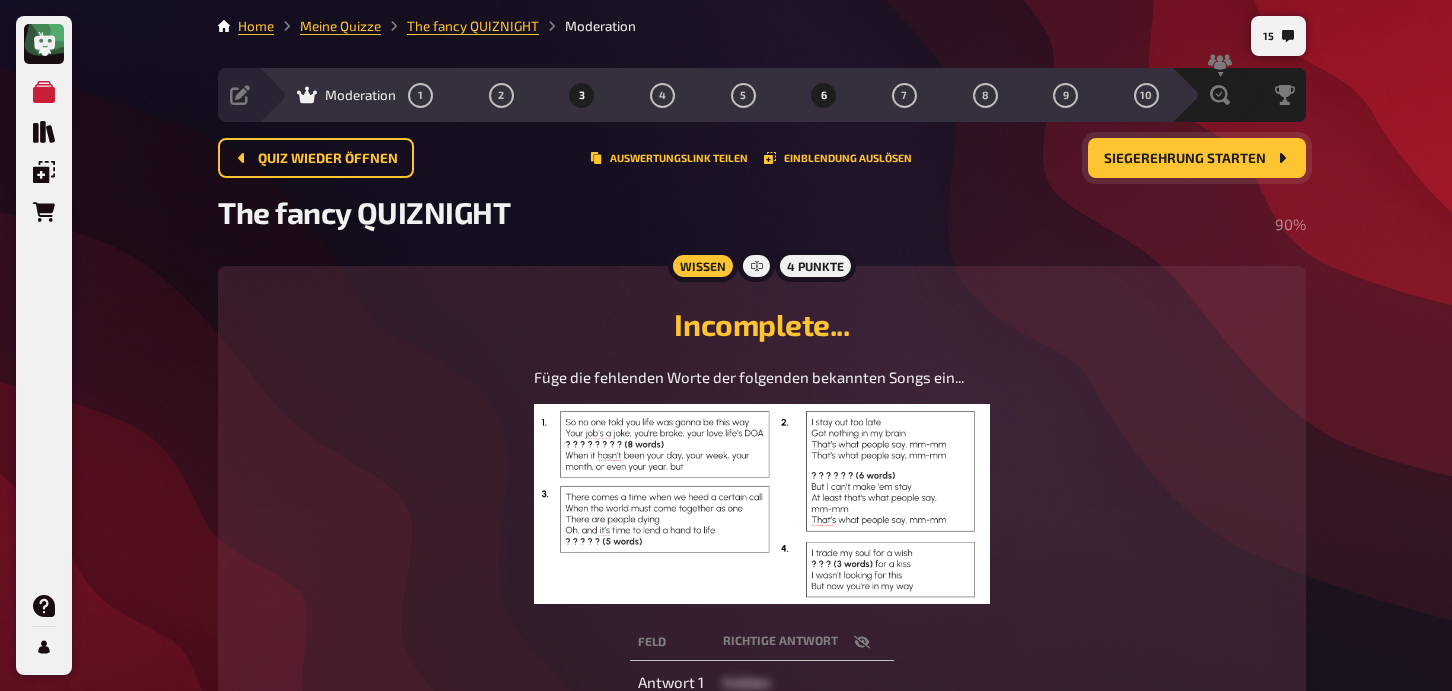 click on "6" at bounding box center [824, 95] 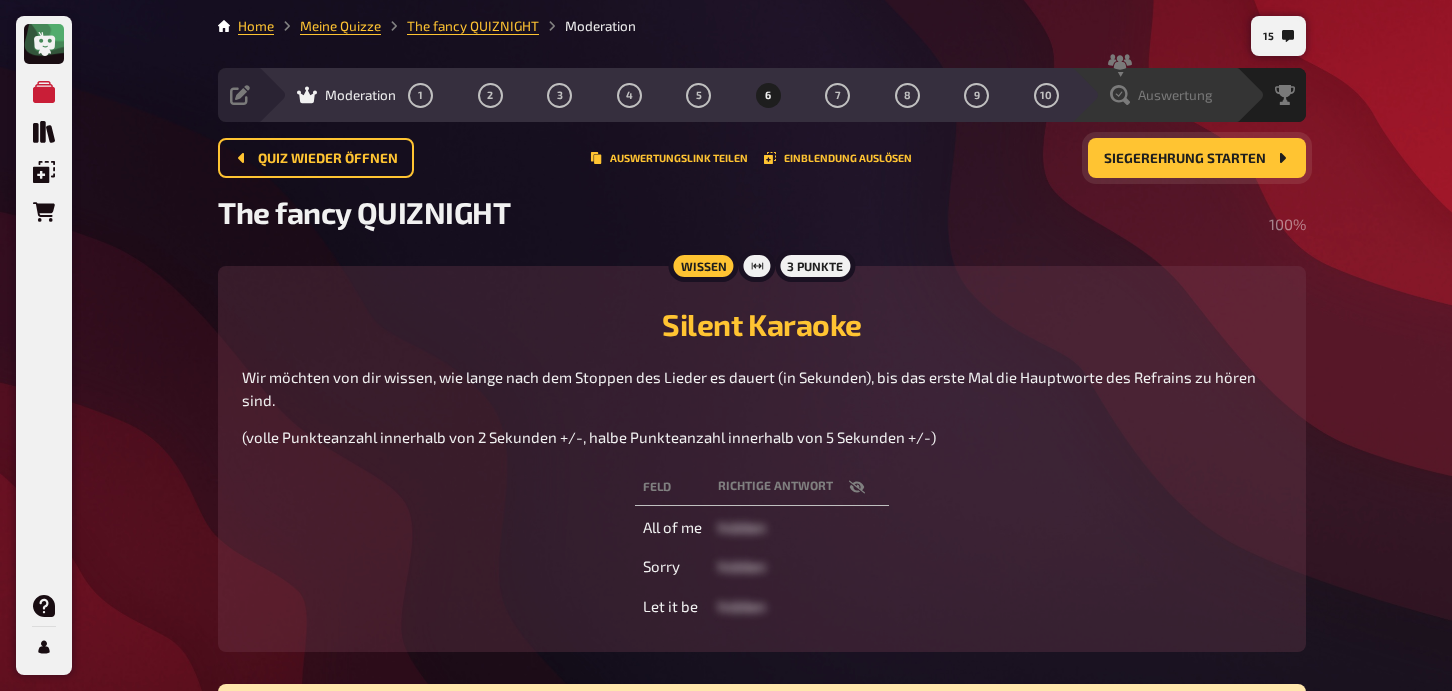 click on "Auswertung" at bounding box center [1175, 95] 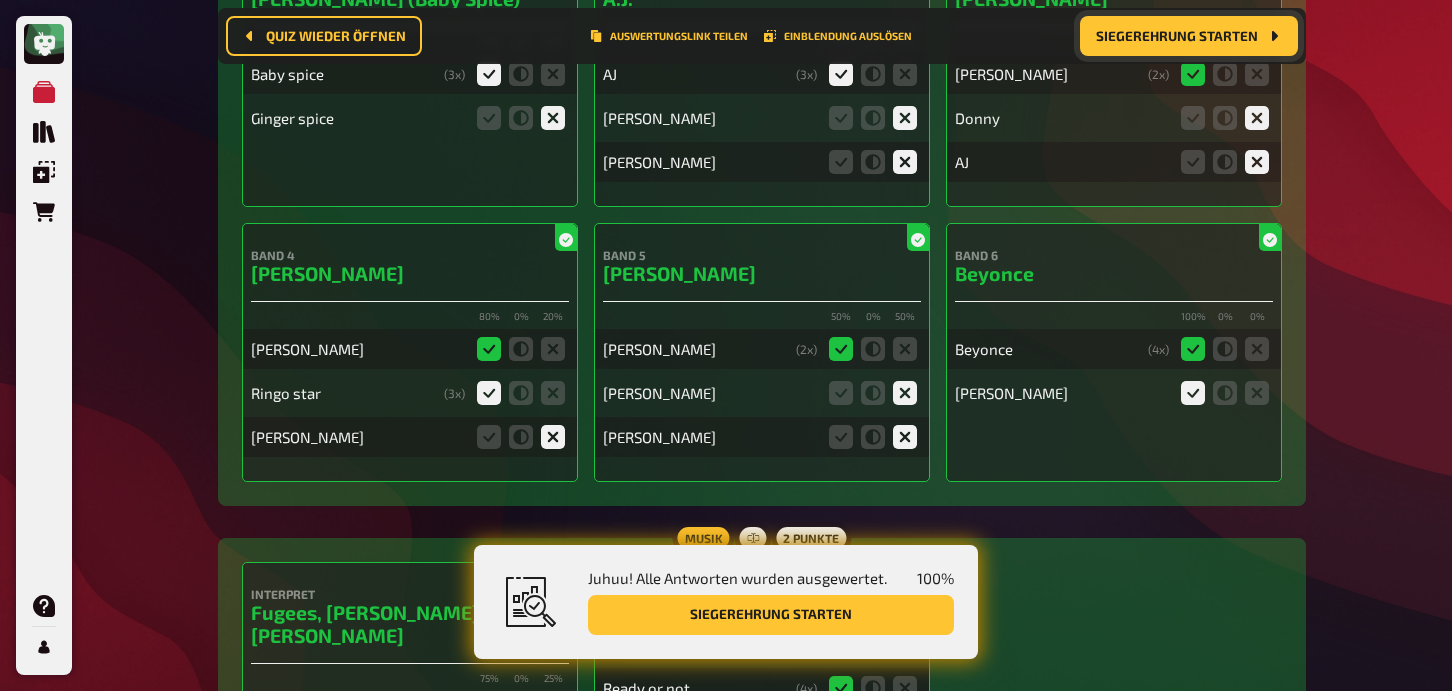 scroll, scrollTop: 0, scrollLeft: 0, axis: both 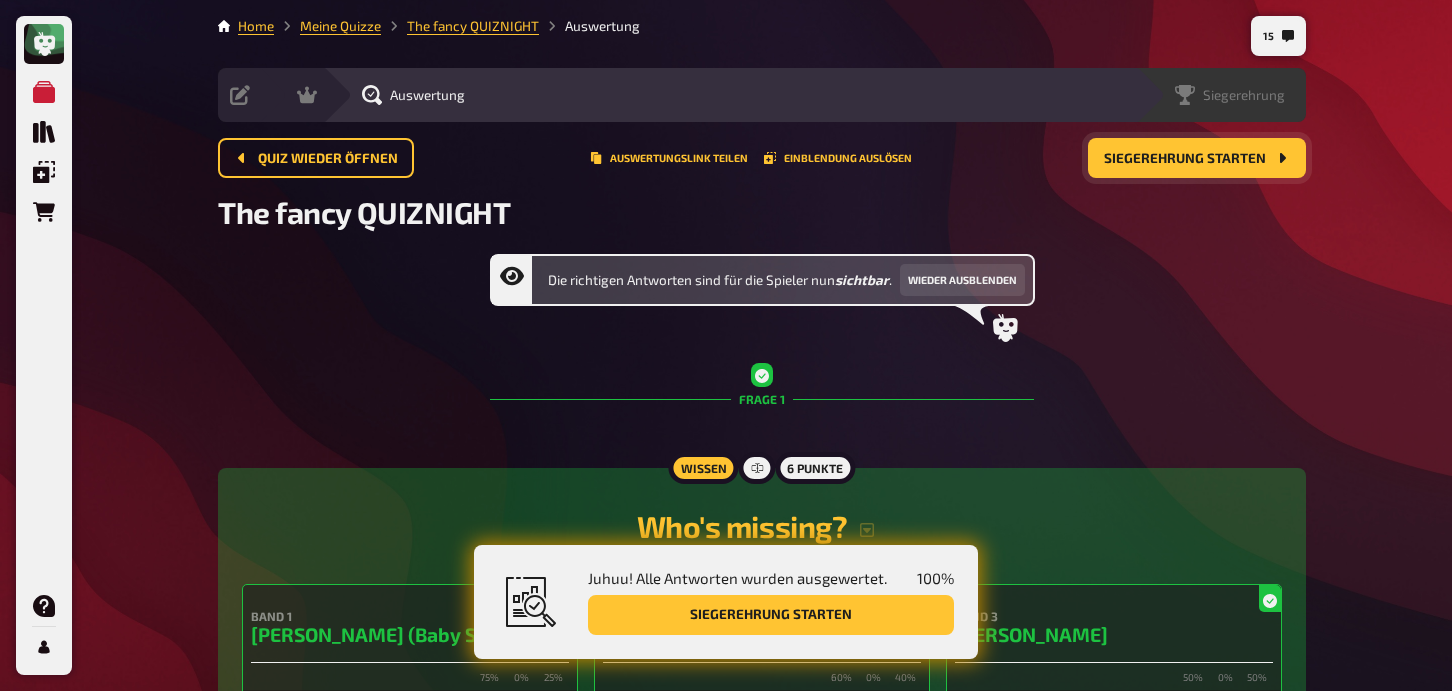 click on "Siegerehrung" at bounding box center (1230, 95) 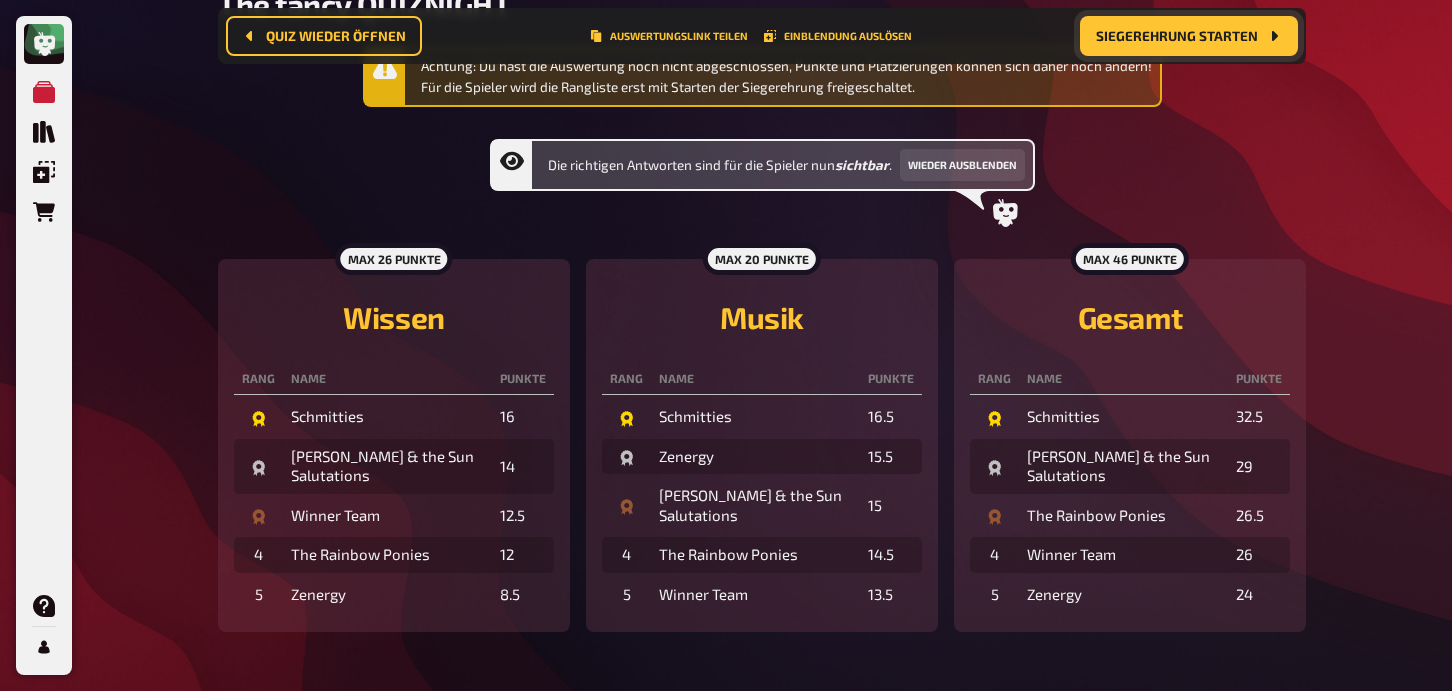 scroll, scrollTop: 0, scrollLeft: 0, axis: both 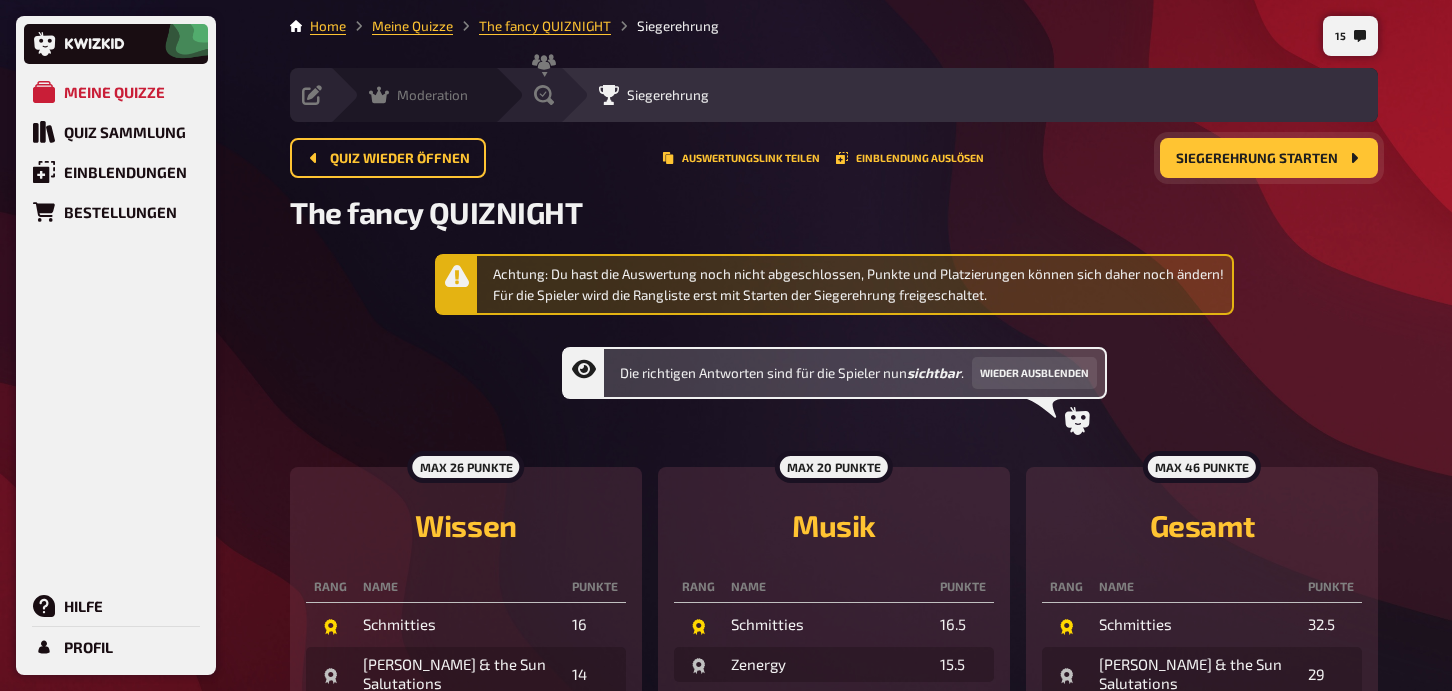 click on "Moderation" at bounding box center (432, 95) 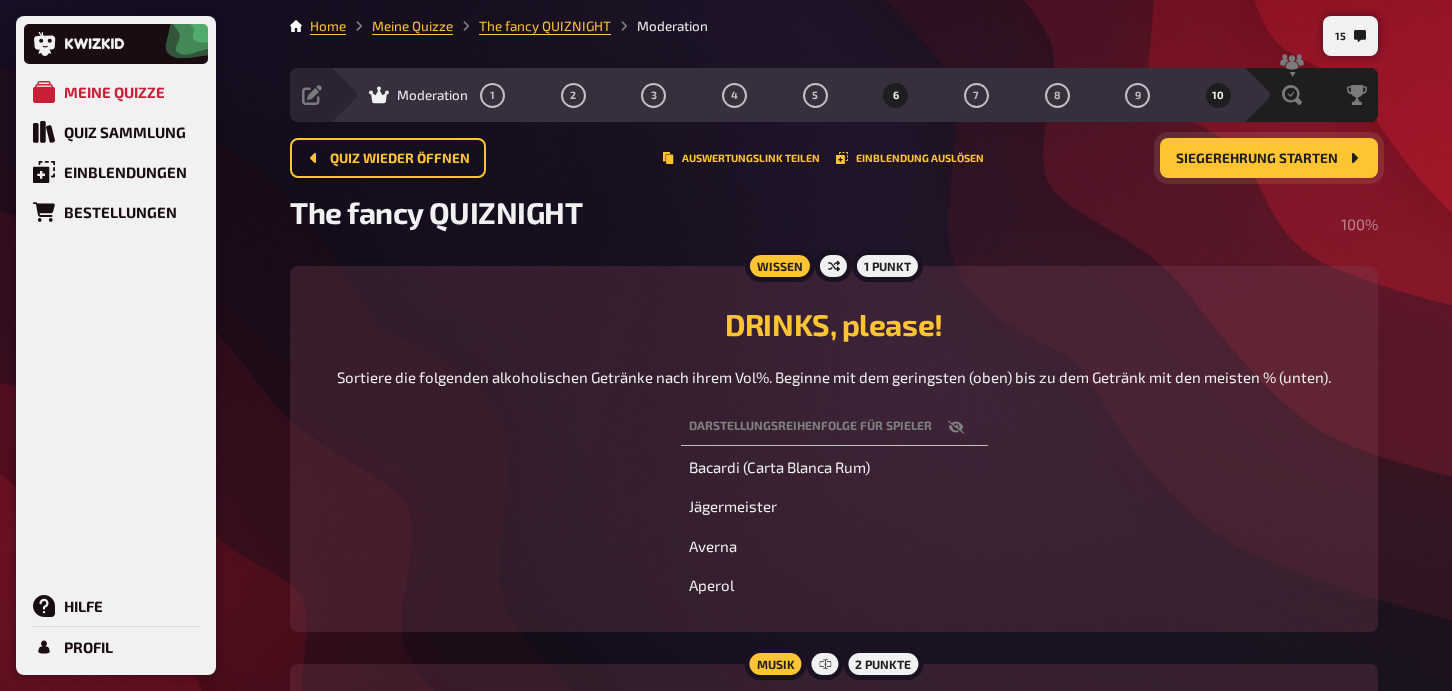 click on "6" at bounding box center [896, 95] 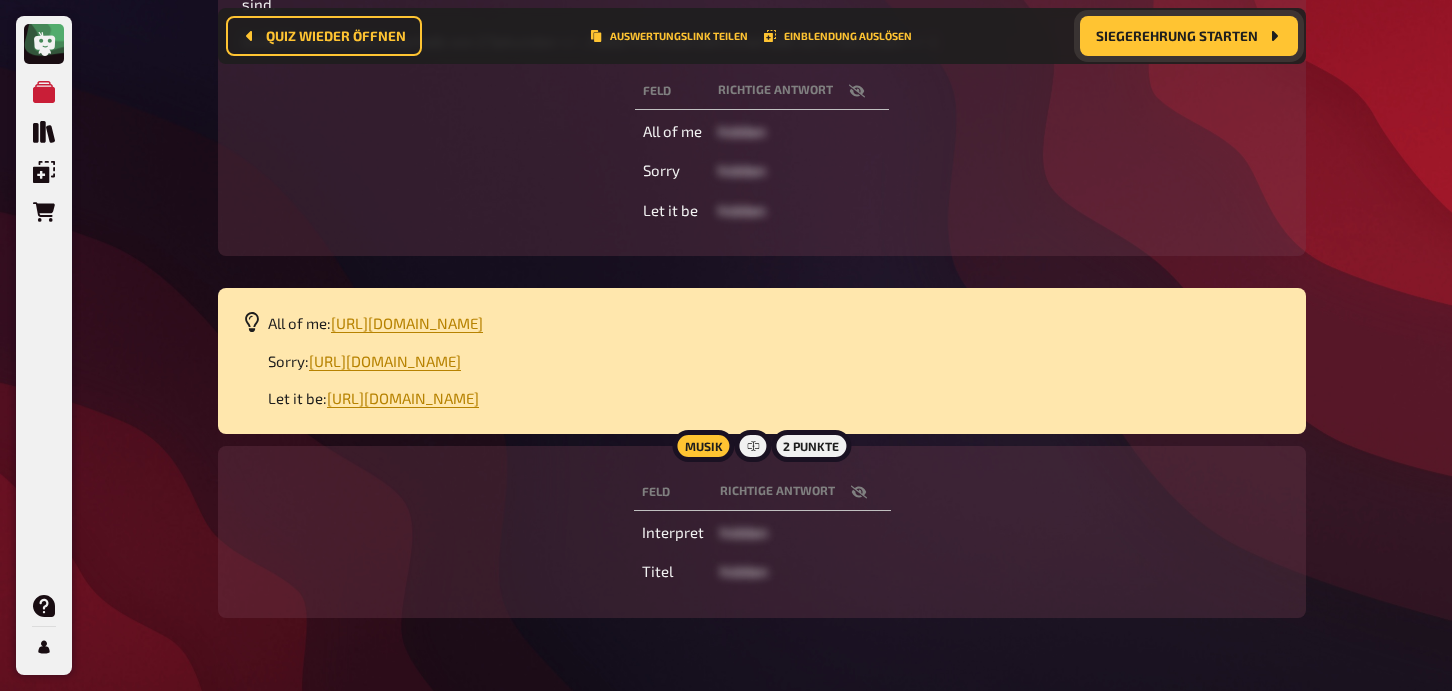 scroll, scrollTop: 468, scrollLeft: 0, axis: vertical 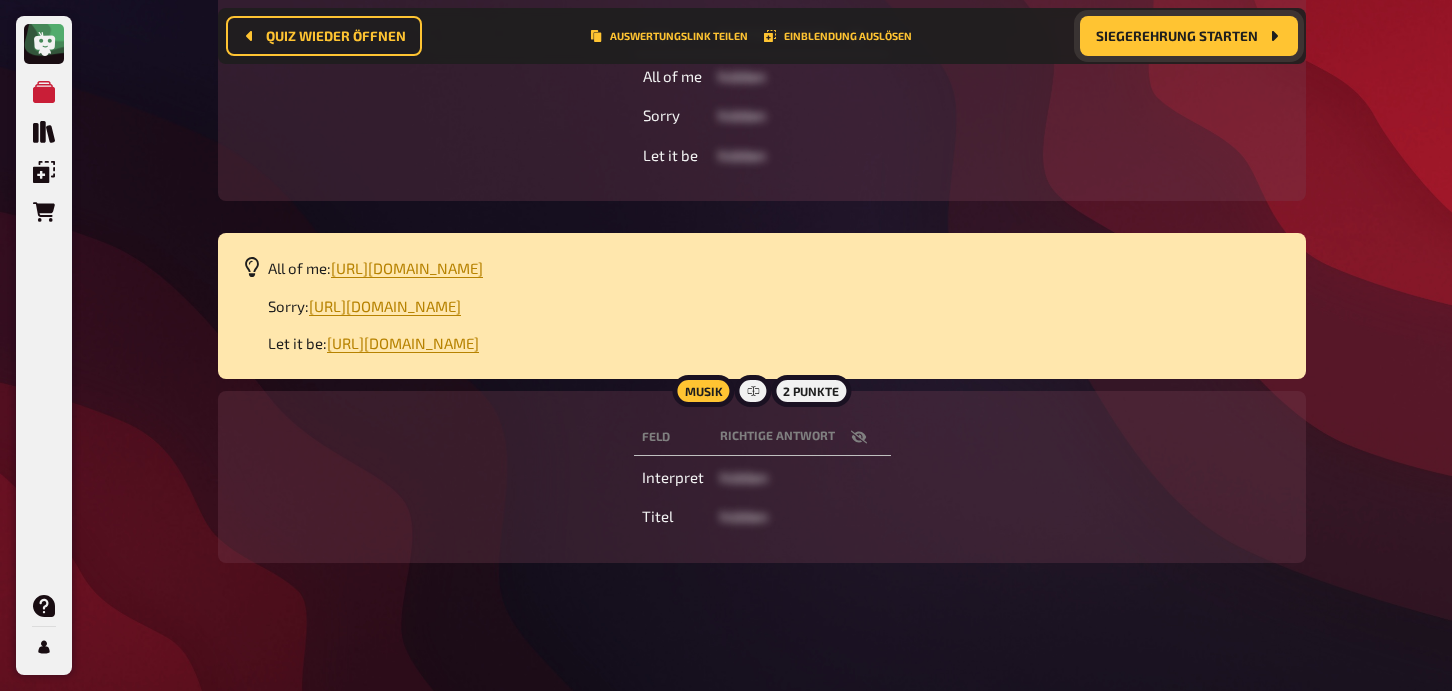 click 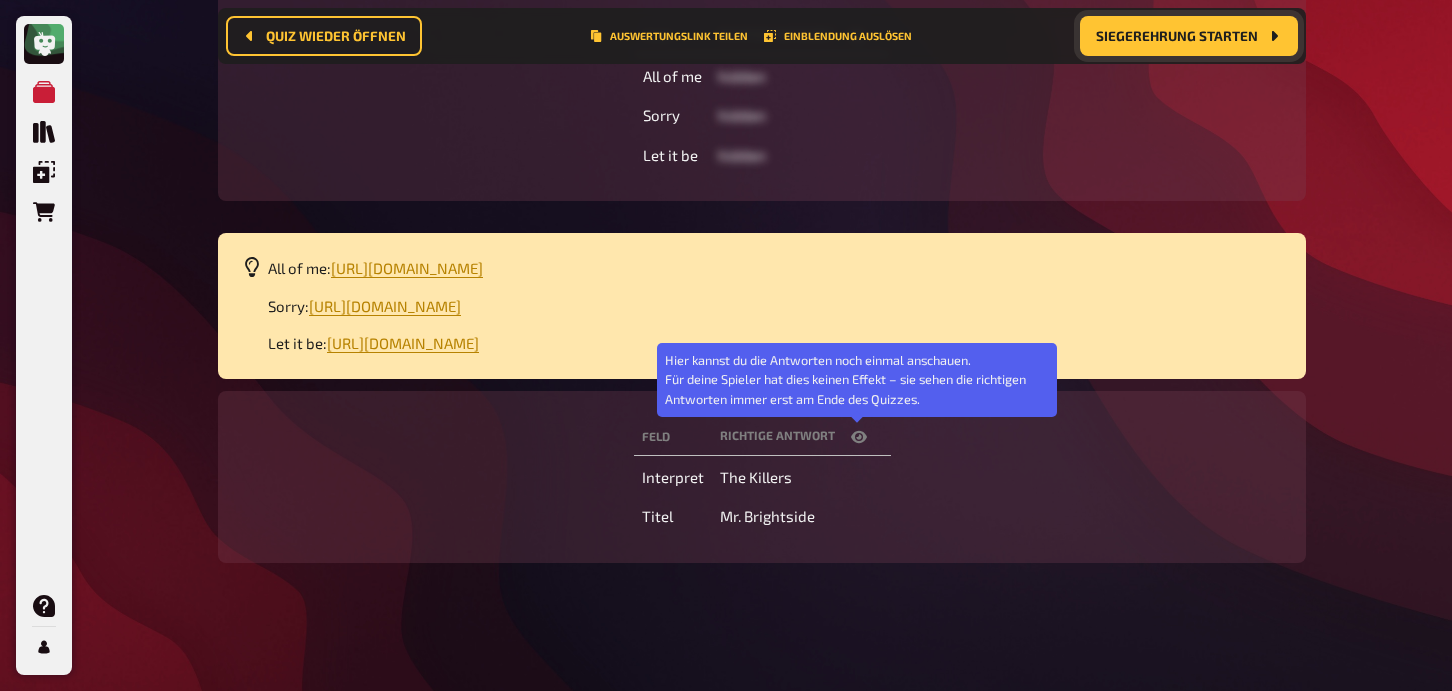 click 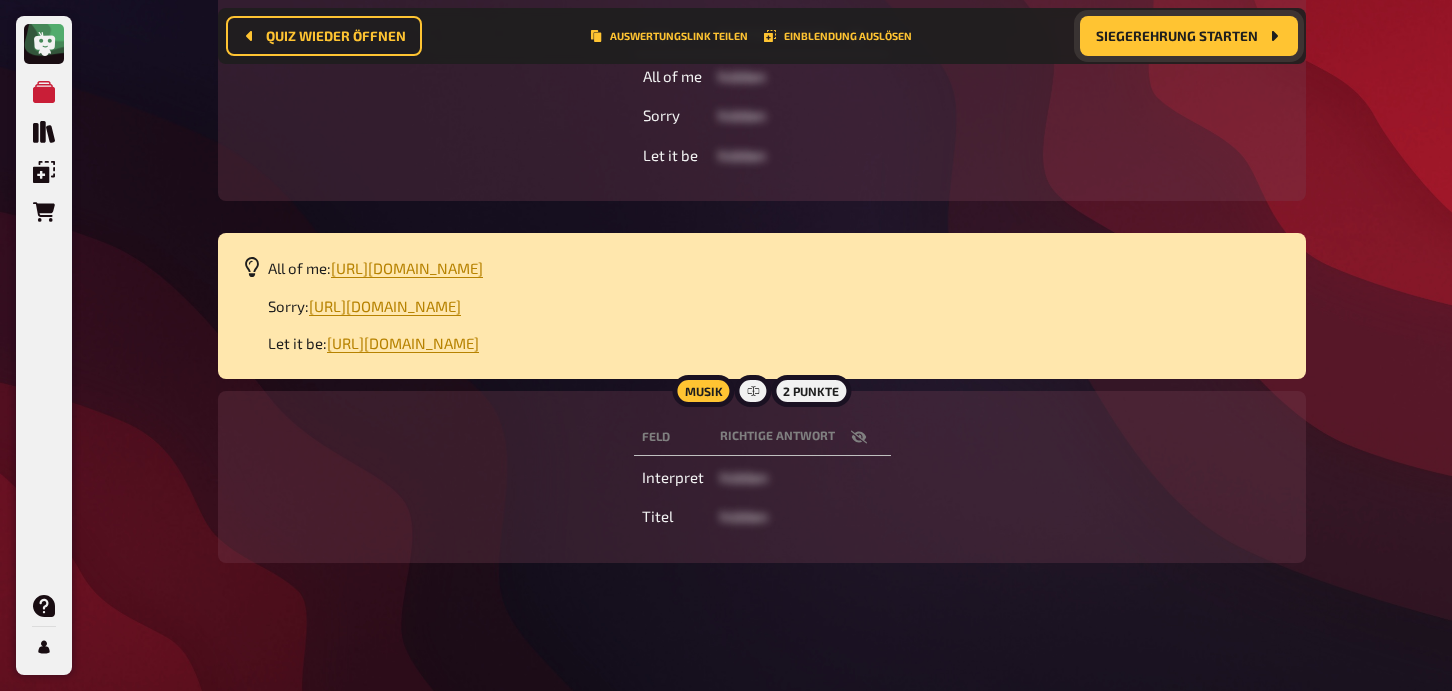 scroll, scrollTop: 0, scrollLeft: 0, axis: both 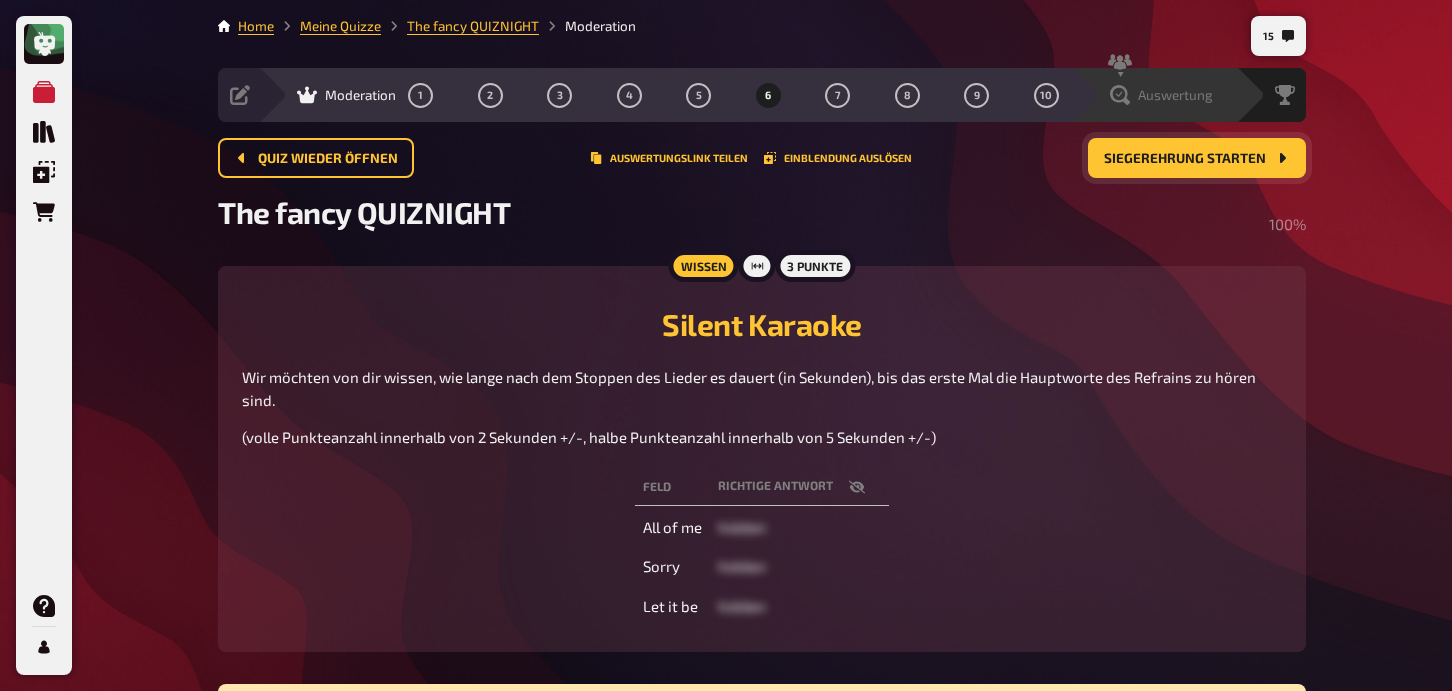 click on "Auswertung" at bounding box center [1153, 95] 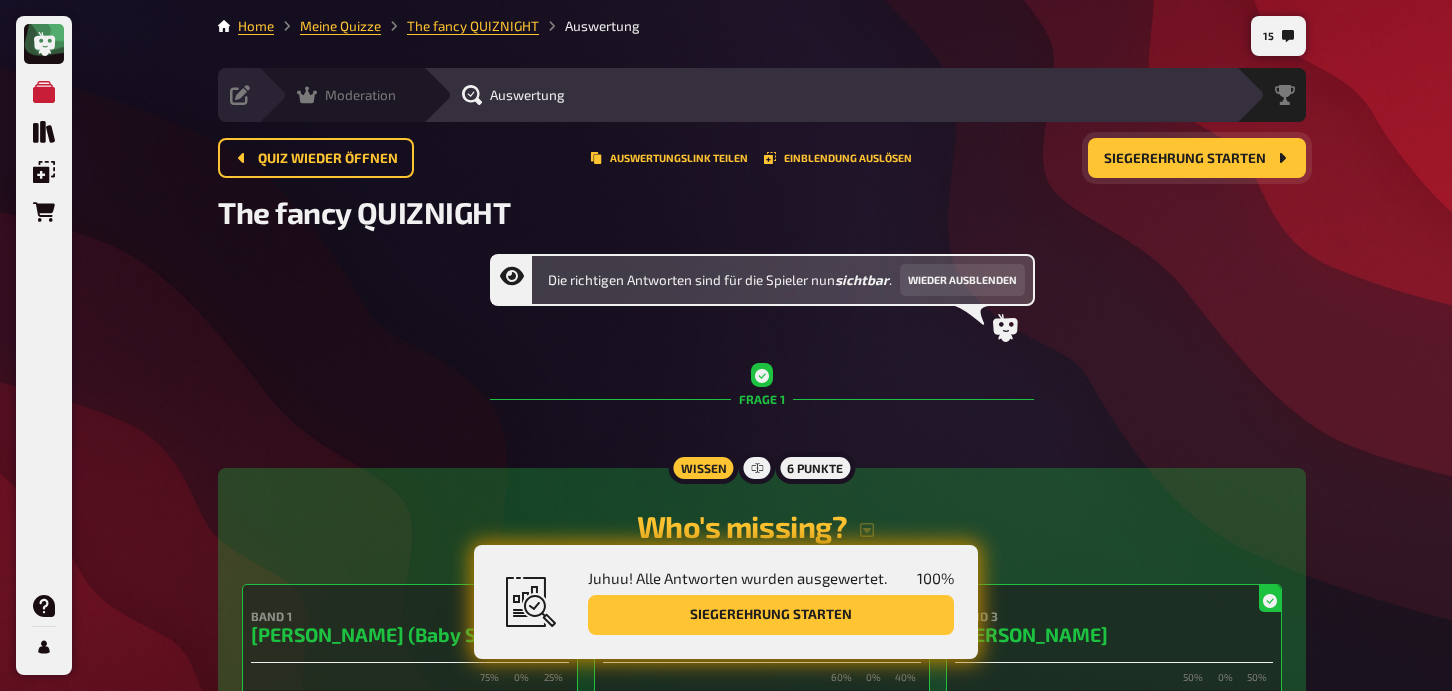 click on "Moderation" at bounding box center [360, 95] 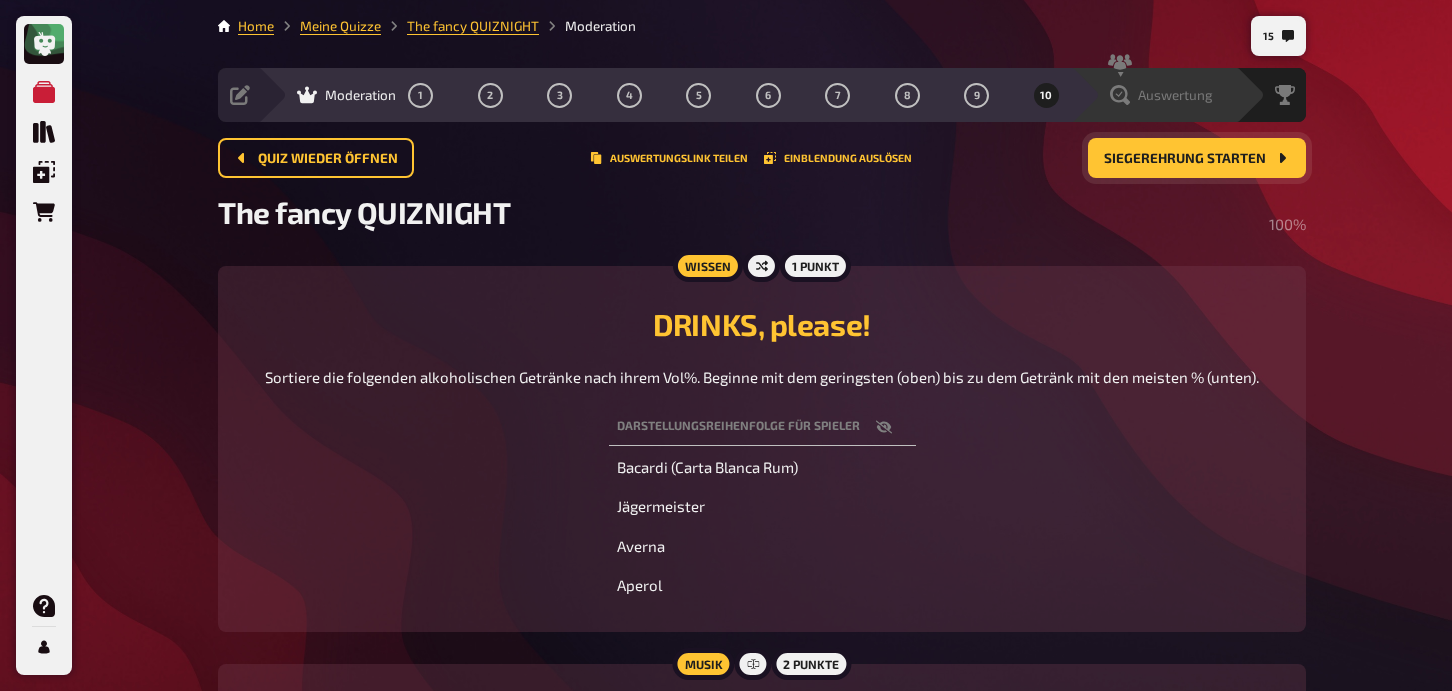 click on "Auswertung" at bounding box center (1175, 95) 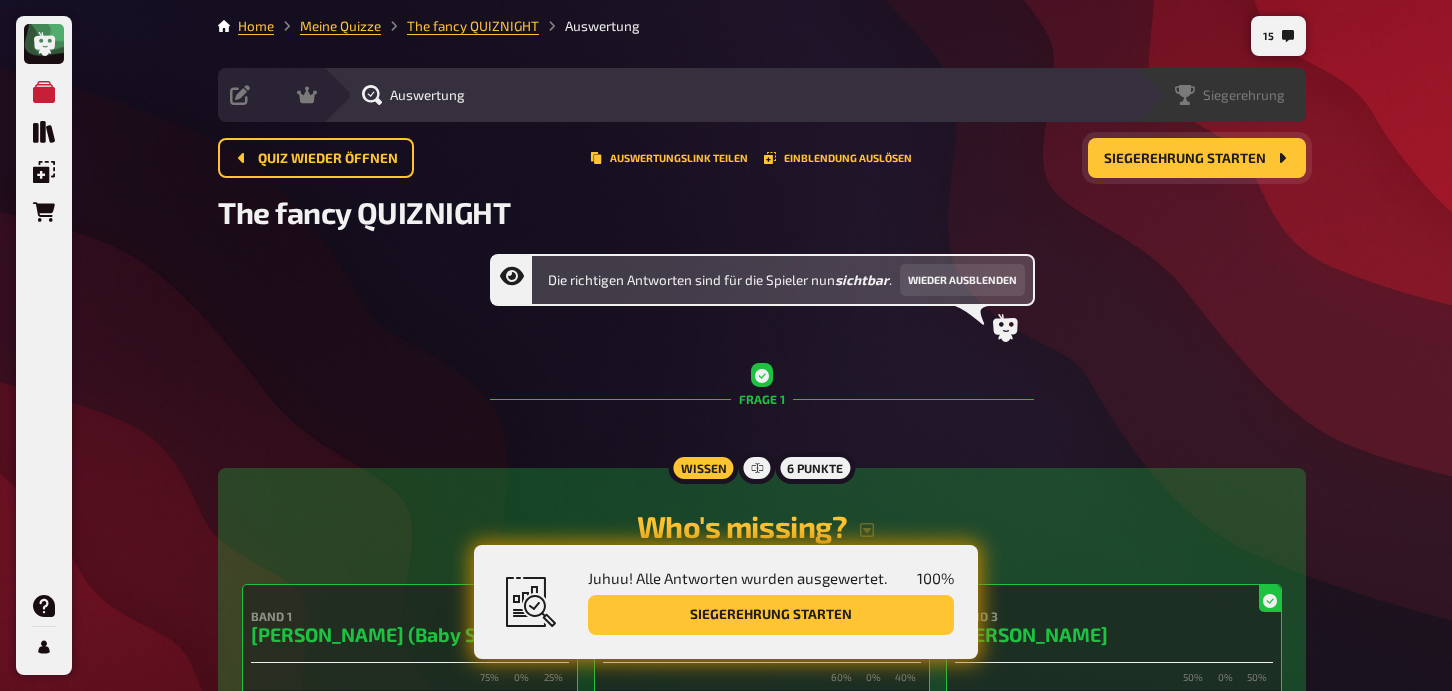 click on "Siegerehrung" at bounding box center [1244, 95] 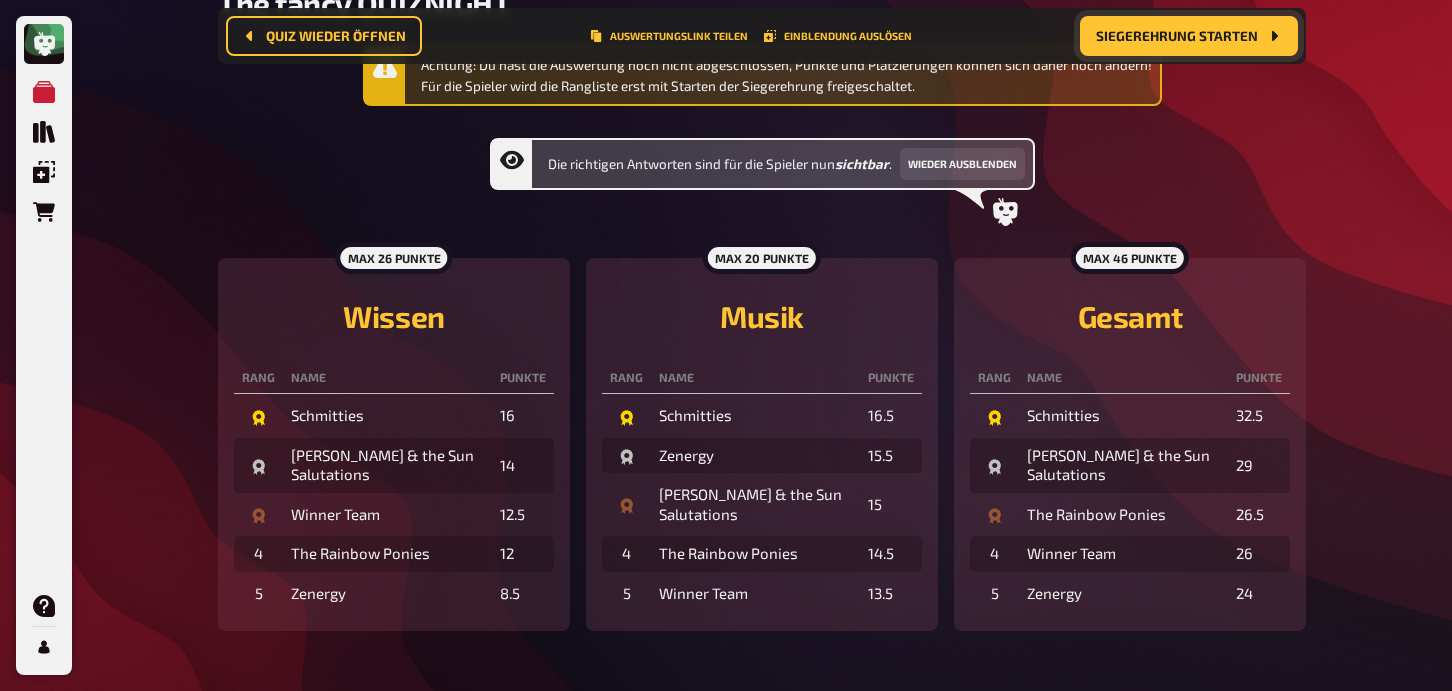 scroll, scrollTop: 0, scrollLeft: 0, axis: both 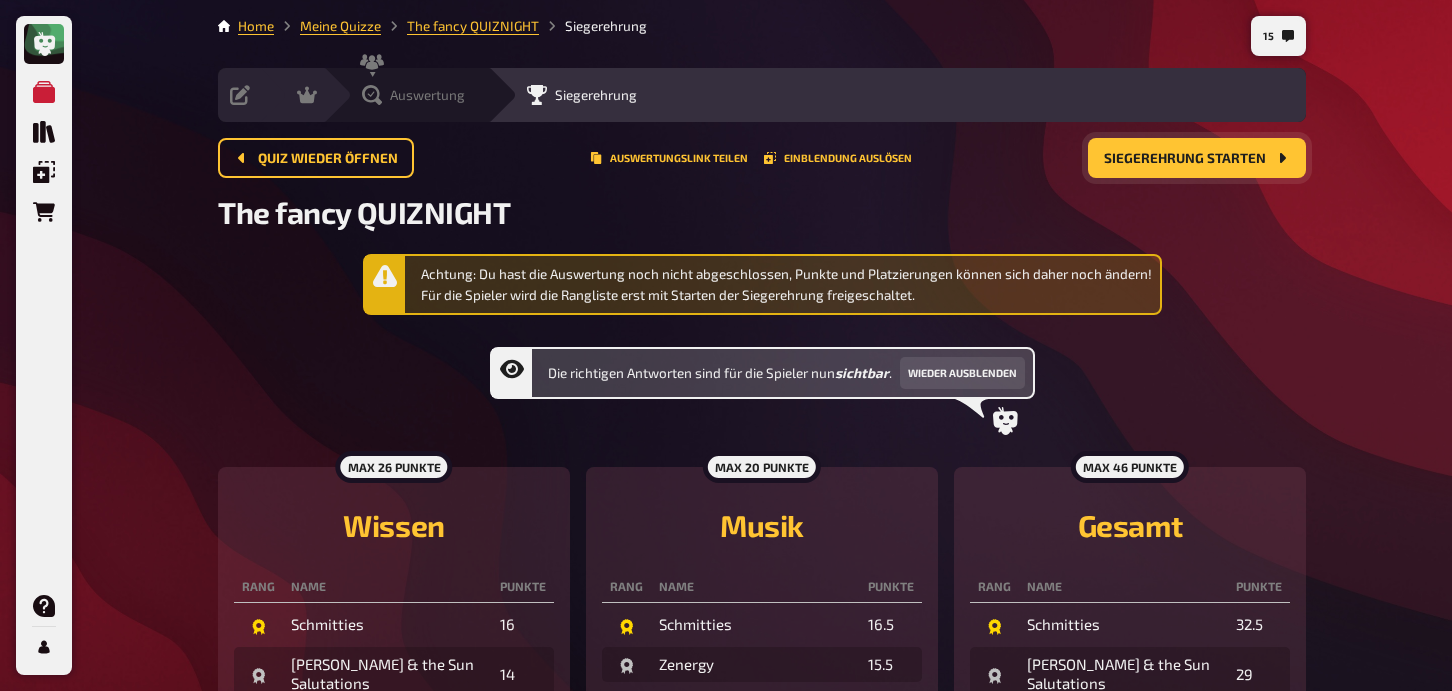 click 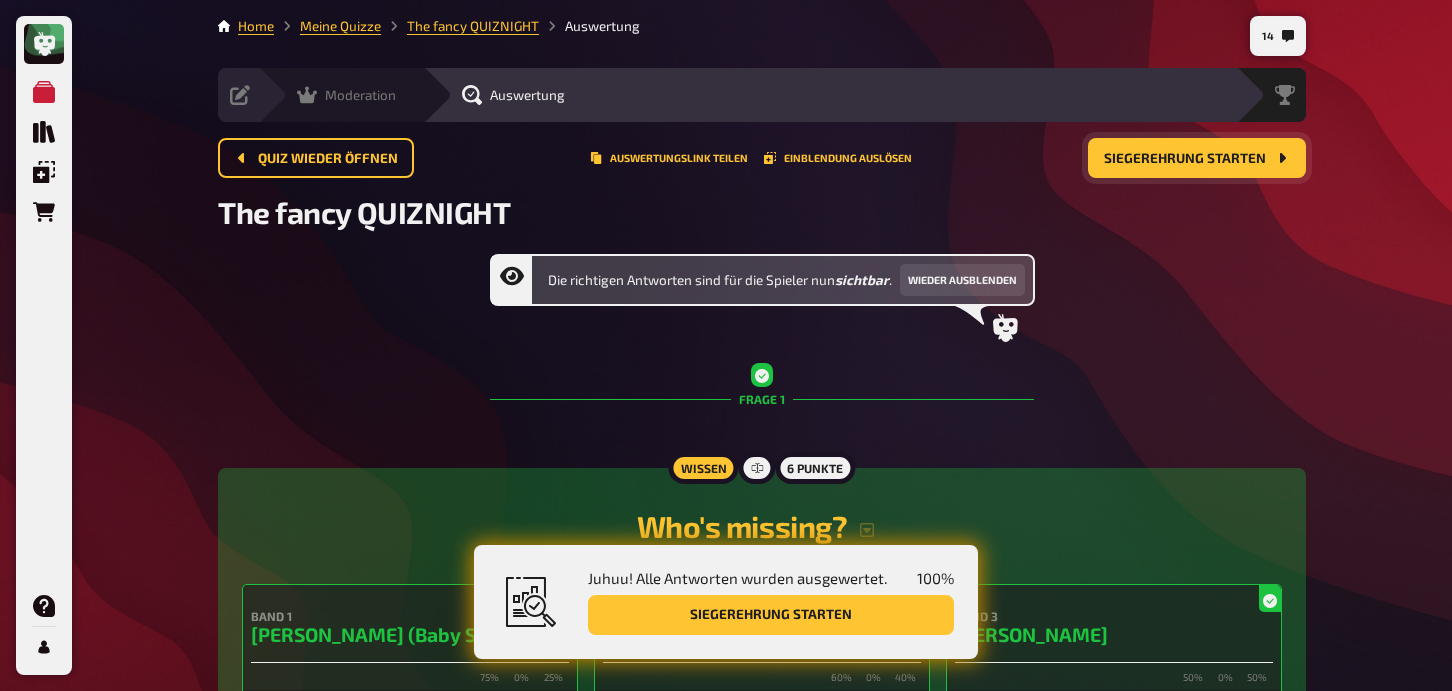 click on "Moderation undefined" at bounding box center [340, 95] 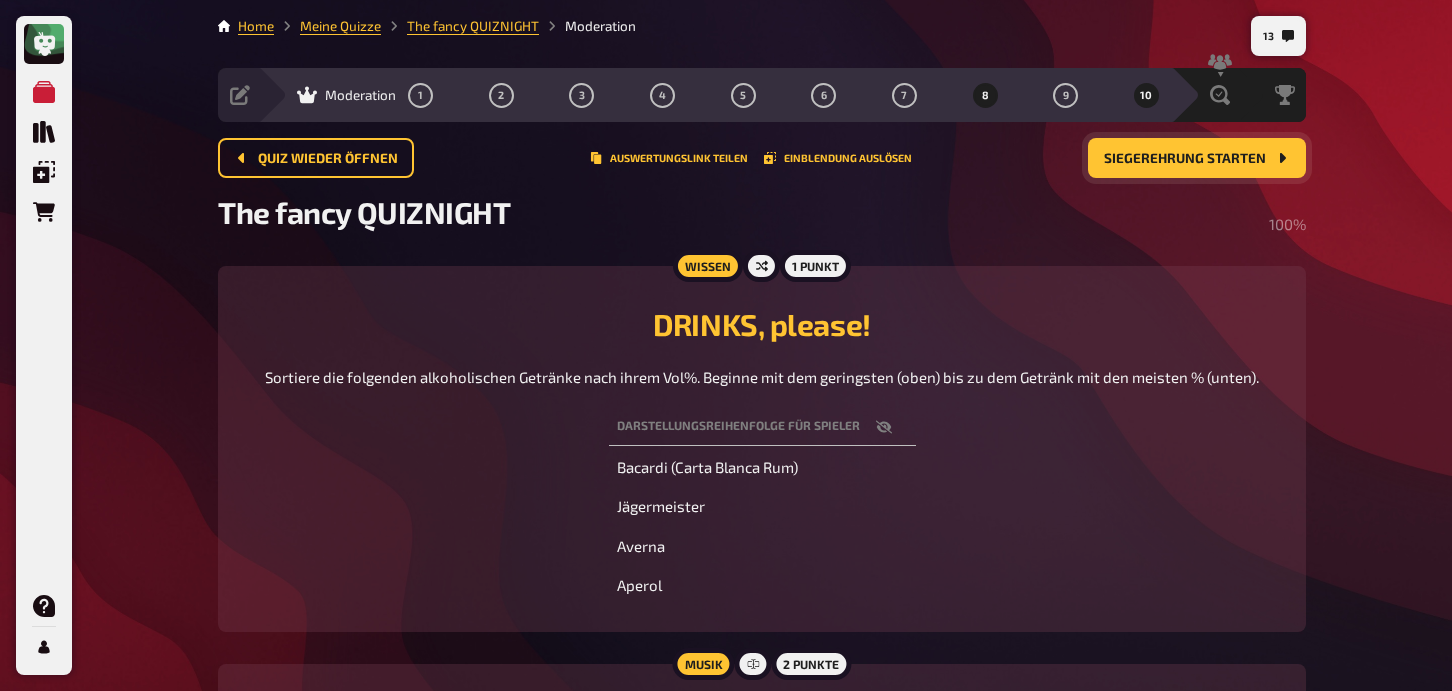 click on "8" at bounding box center [985, 95] 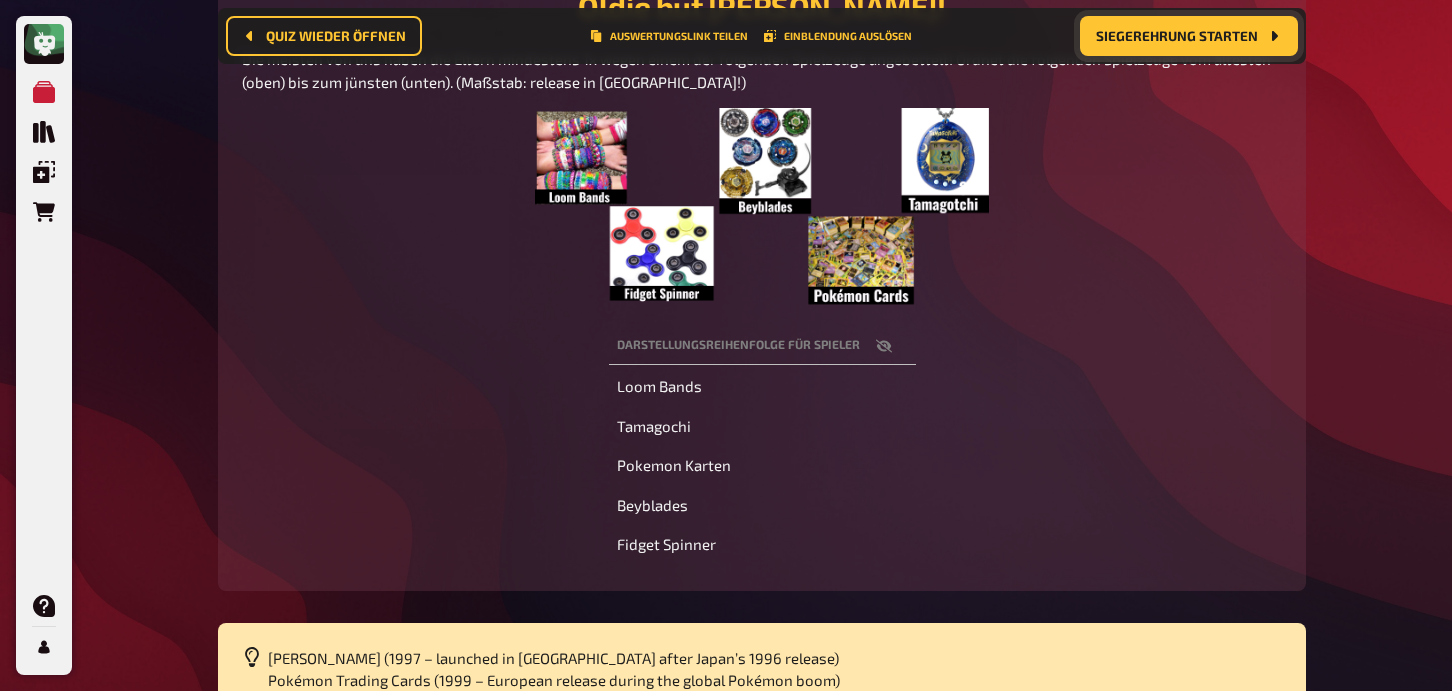 scroll, scrollTop: 425, scrollLeft: 0, axis: vertical 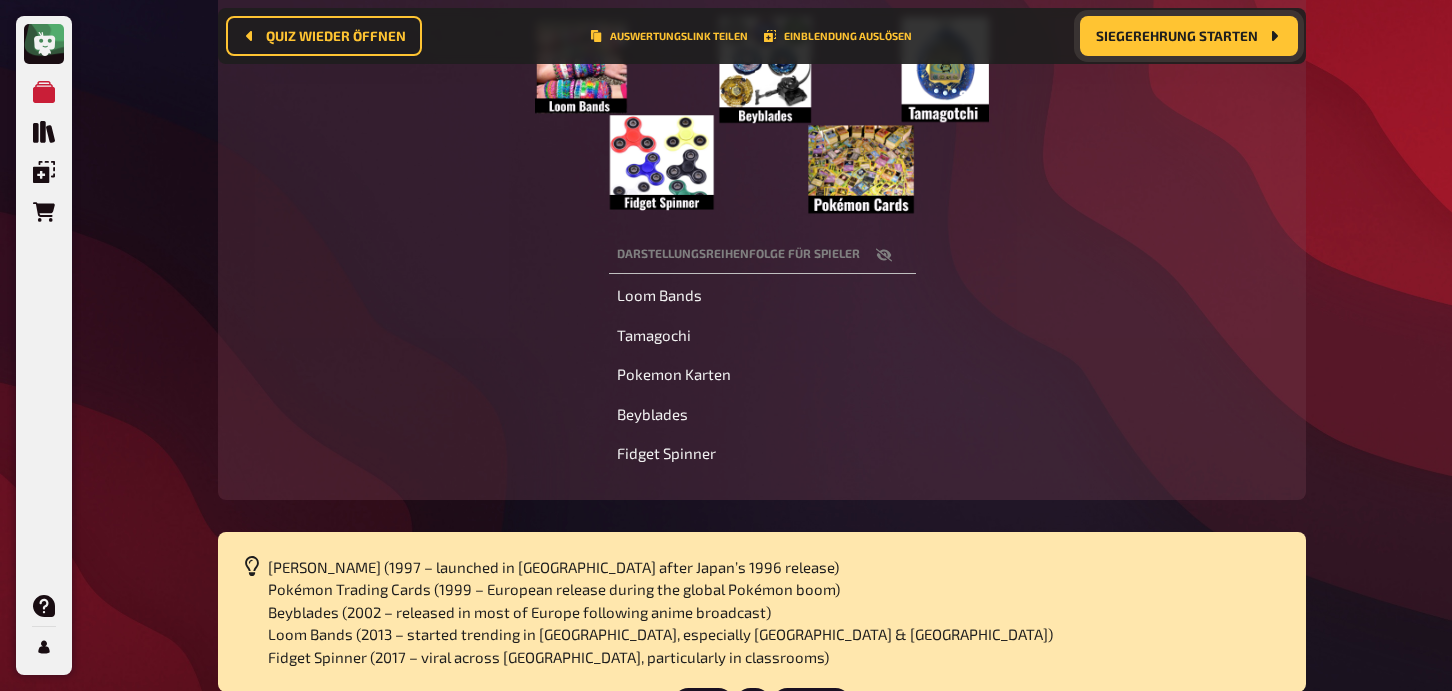 click 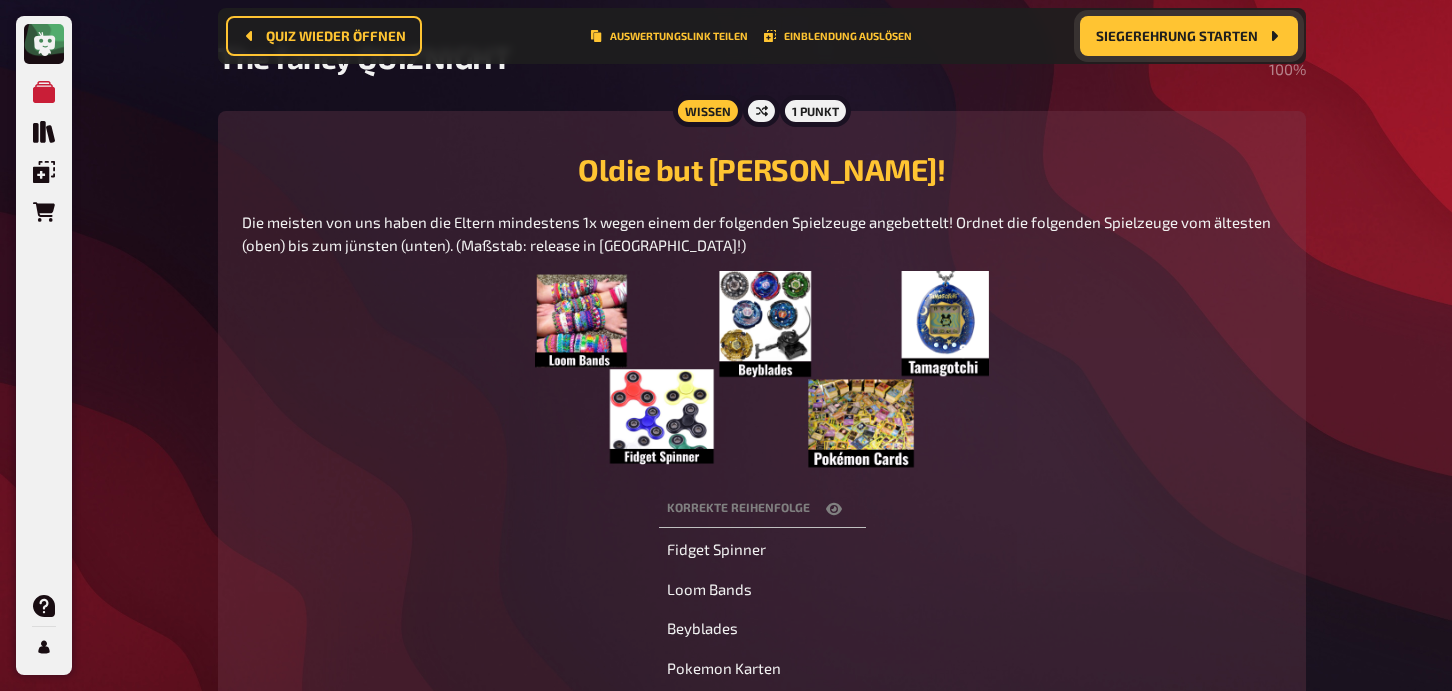 scroll, scrollTop: 0, scrollLeft: 0, axis: both 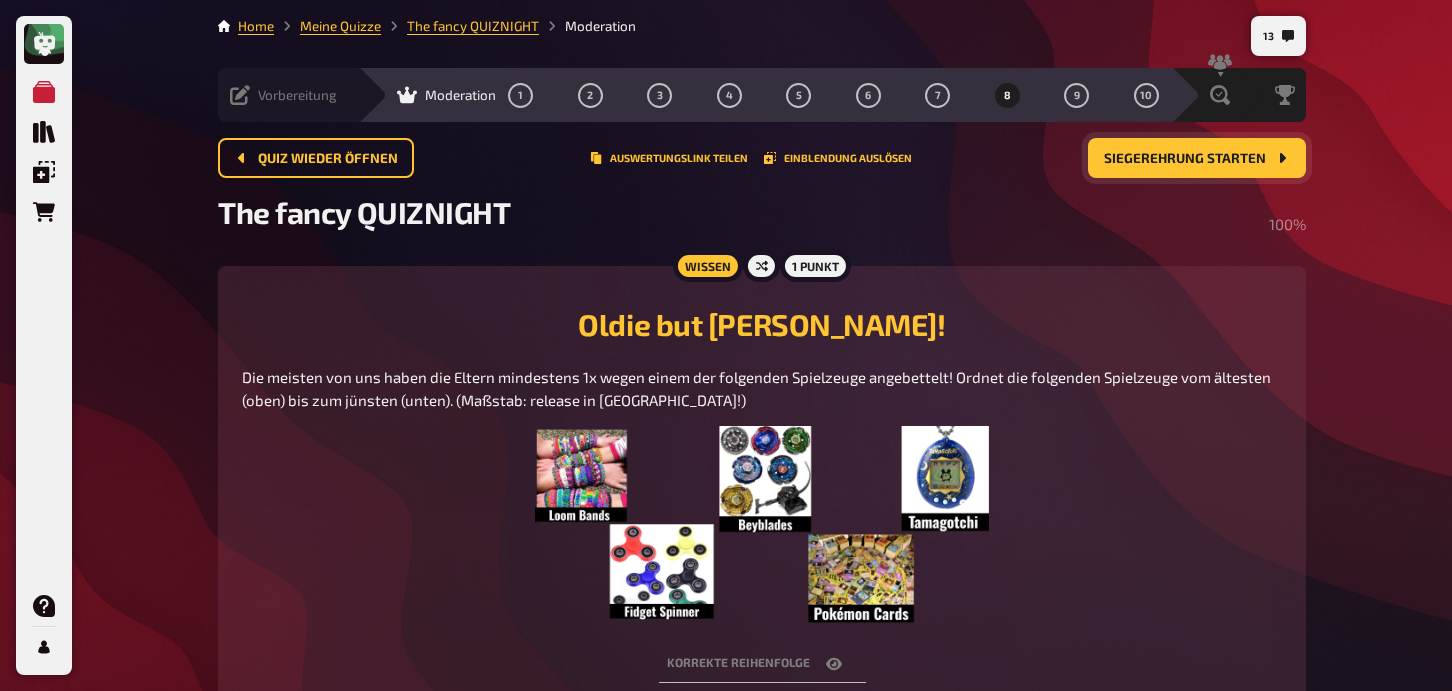 click on "Vorbereitung" at bounding box center (297, 95) 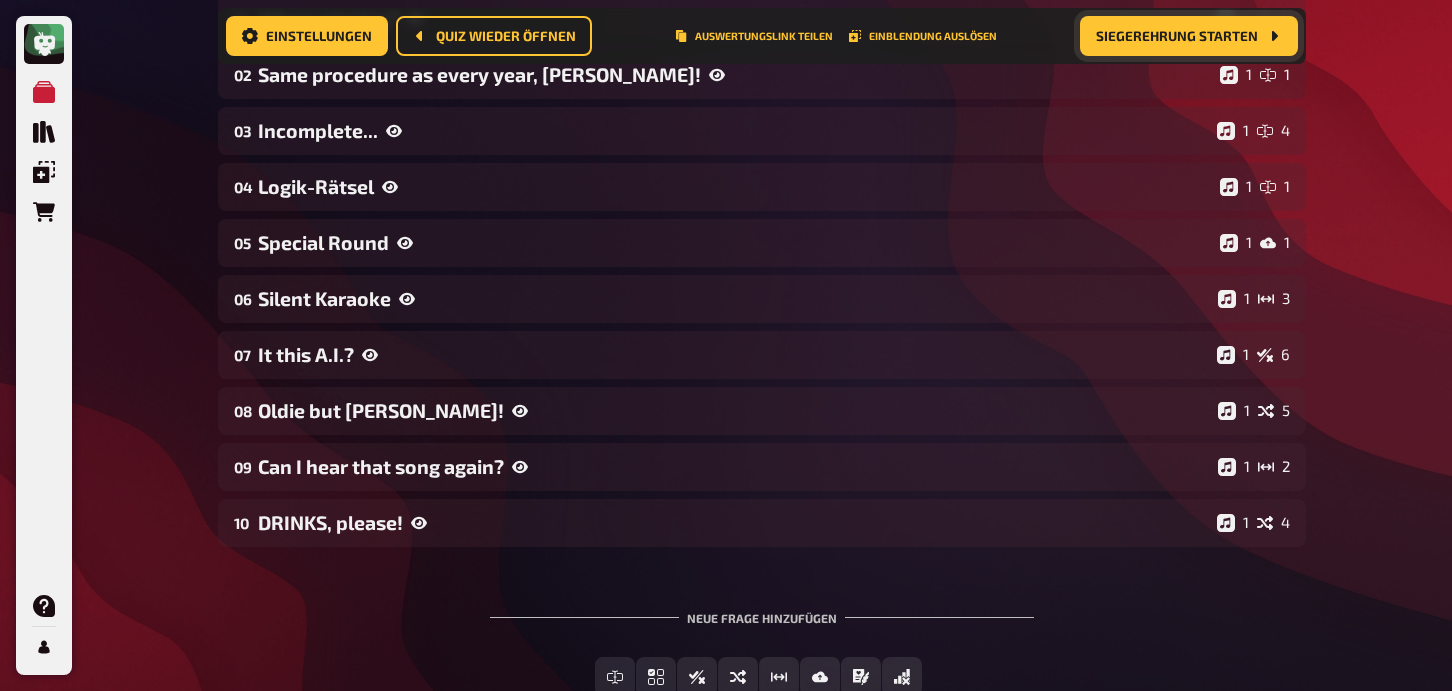 scroll, scrollTop: 397, scrollLeft: 0, axis: vertical 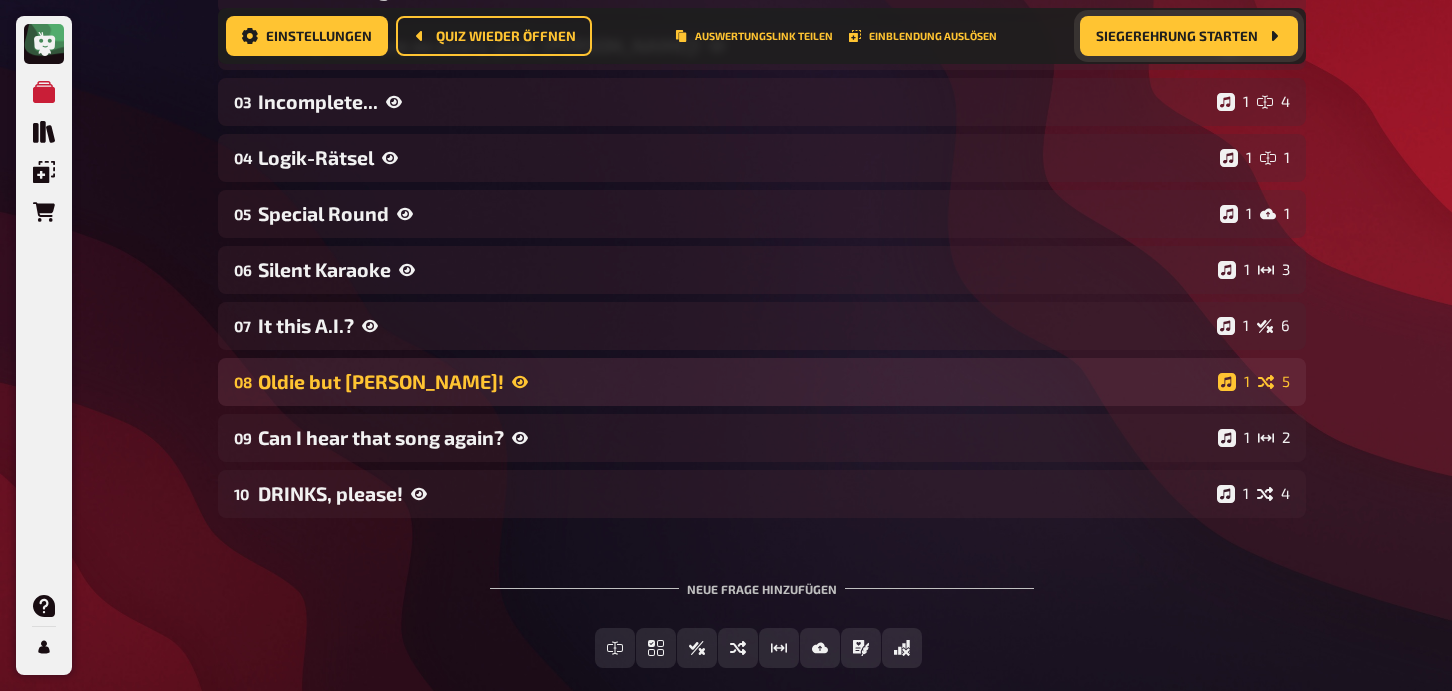 click on "Oldie but Goldie!" at bounding box center (734, 381) 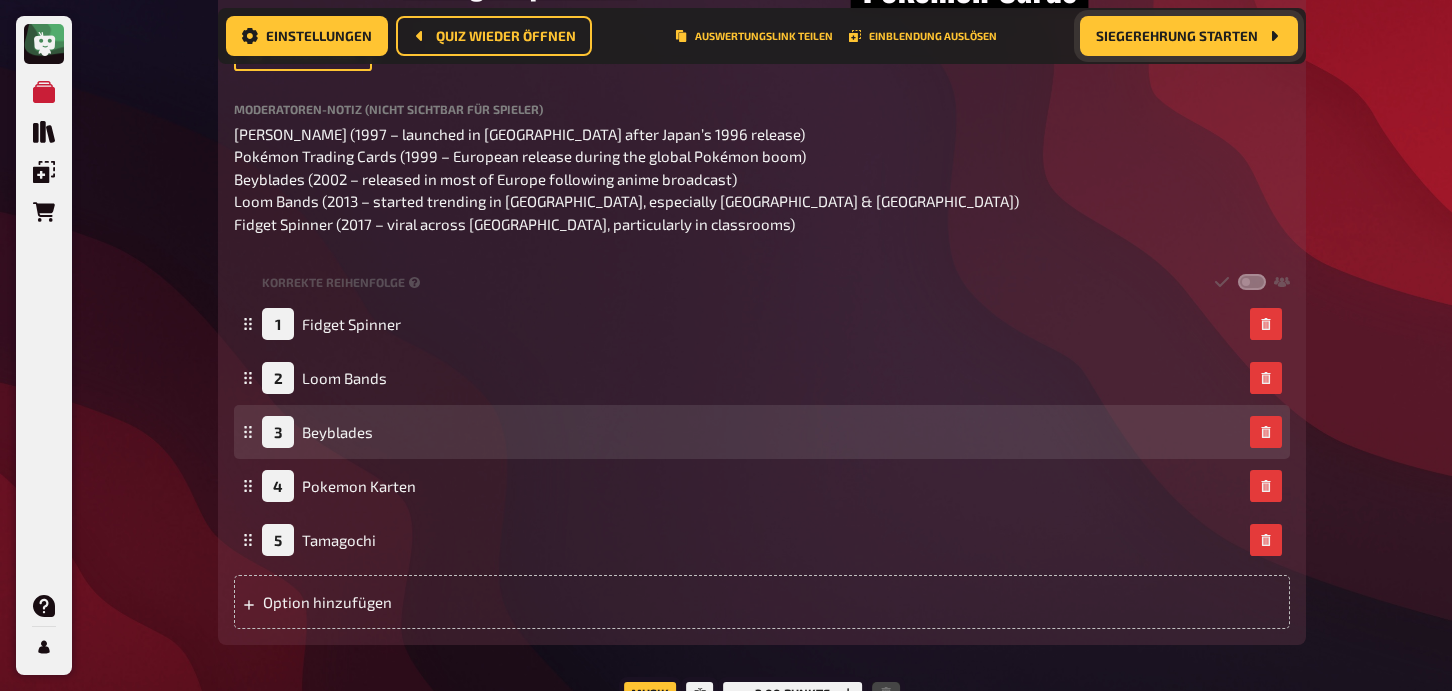 scroll, scrollTop: 1430, scrollLeft: 0, axis: vertical 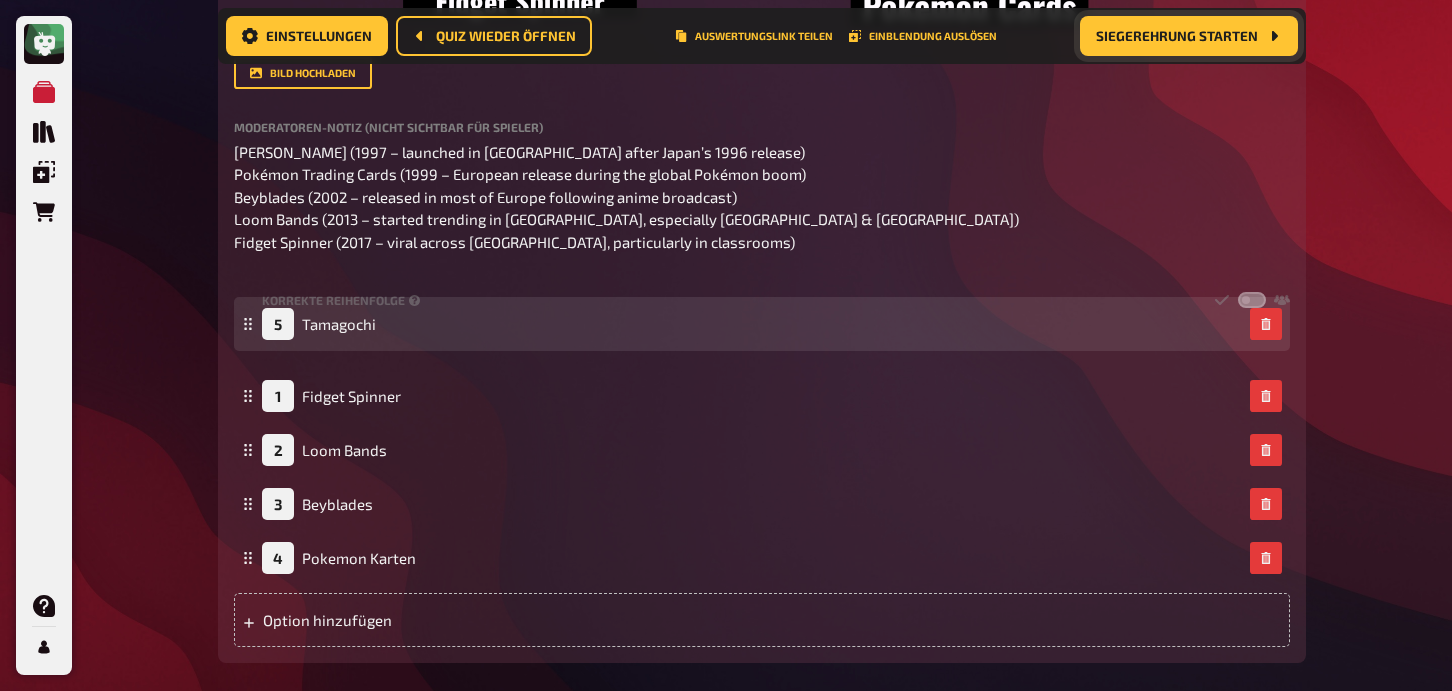 drag, startPoint x: 252, startPoint y: 560, endPoint x: 249, endPoint y: 326, distance: 234.01923 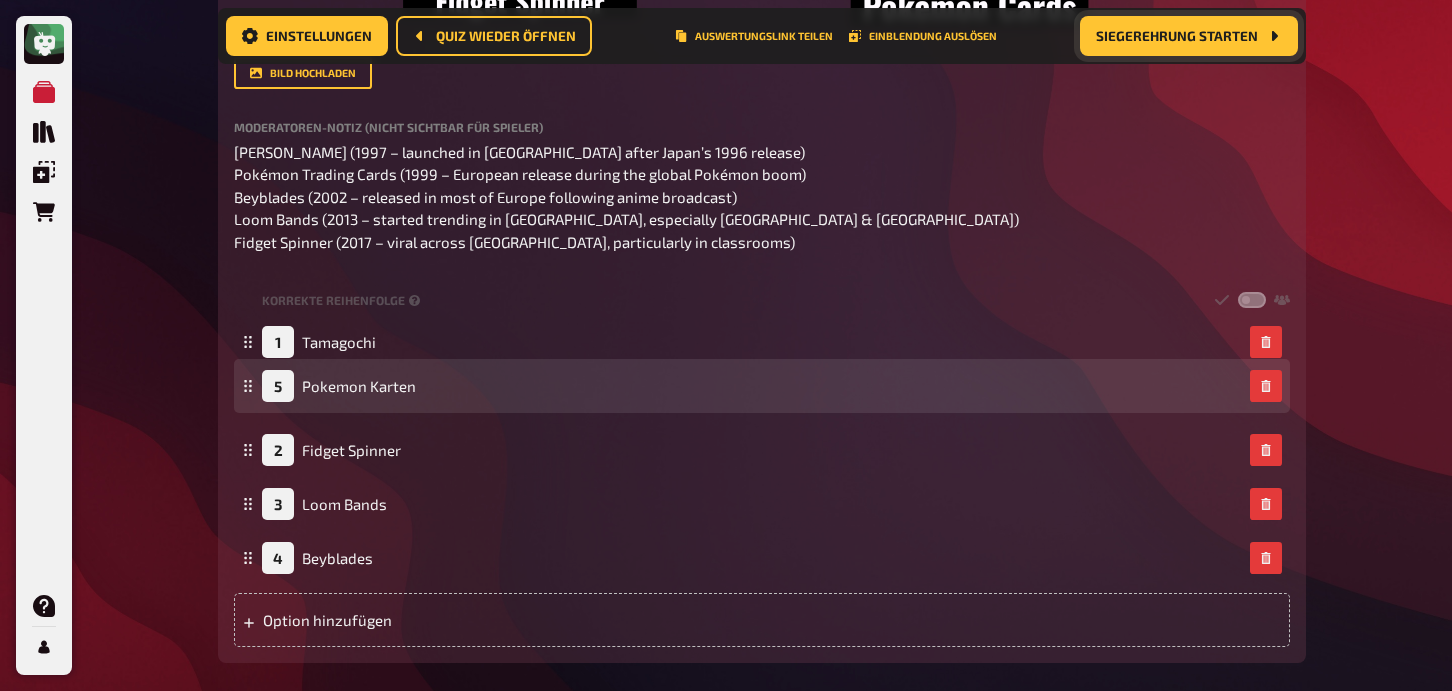 drag, startPoint x: 246, startPoint y: 559, endPoint x: 235, endPoint y: 387, distance: 172.35138 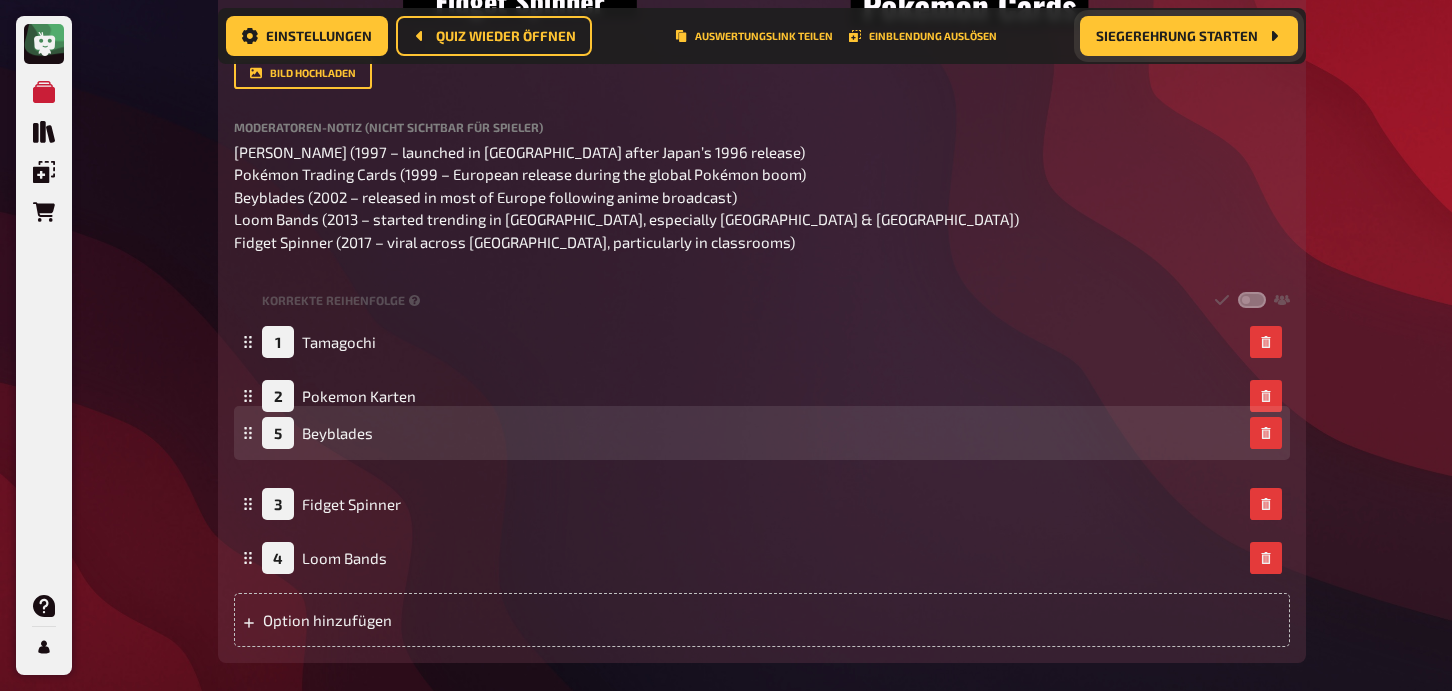 drag, startPoint x: 251, startPoint y: 562, endPoint x: 246, endPoint y: 437, distance: 125.09996 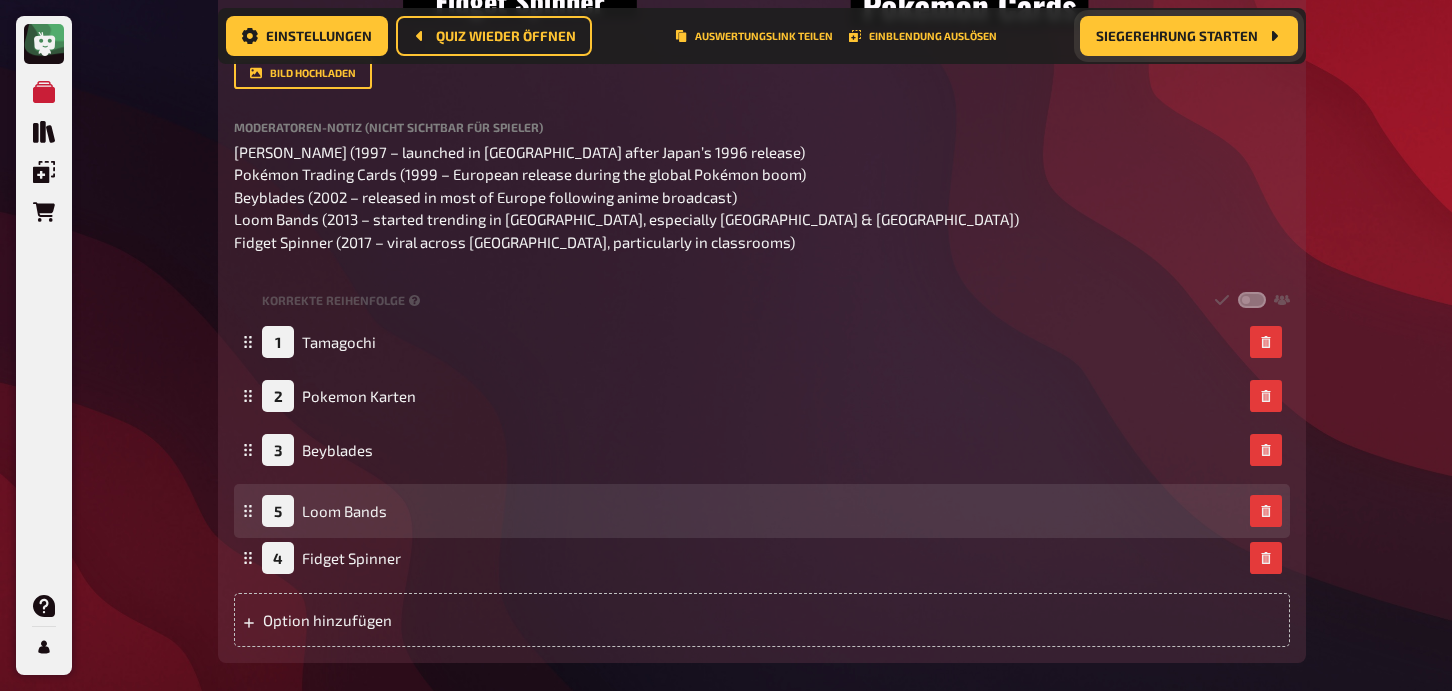 drag, startPoint x: 251, startPoint y: 560, endPoint x: 246, endPoint y: 508, distance: 52.23983 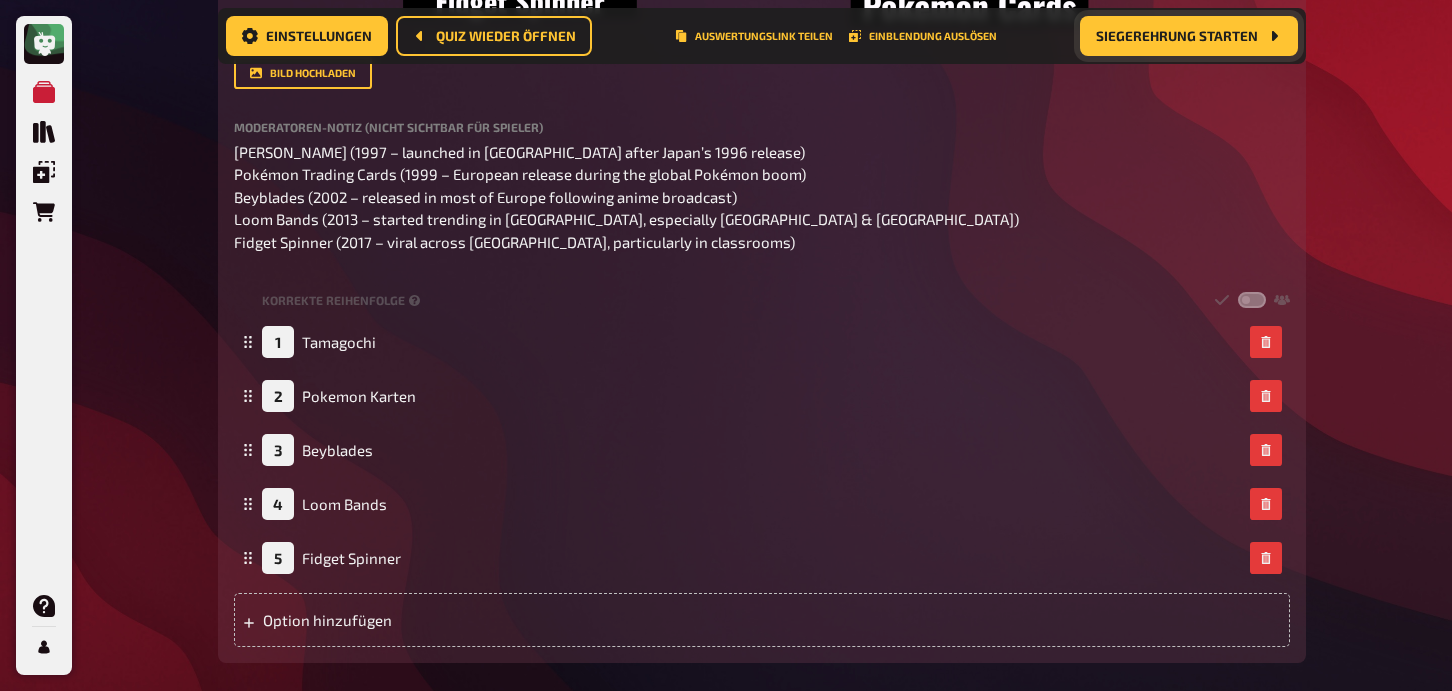 click on "Meine Quizze Quiz Sammlung Einblendungen Bestellungen Hilfe Profil 13 Home Meine Quizze The fancy QUIZNIGHT Vorbereitung Vorbereitung Inhalte Bearbeiten Quiz Lobby Moderation undefined Auswertung Siegerehrung Einstellungen Quiz wieder öffnen Auswertungslink teilen Einblendung auslösen Siegerehrung starten Siegerehrung starten The fancy QUIZNIGHT Während das Quiz läuft, kannst du deine Quiz-Inhalte weiterhin bearbeiten.
Bereits veröffentliche Fragen können allerdings nicht gelöscht werden oder umsortiert werden. 01 Who's missing?   1 6 02 Same procedure as every year, James!   1 1 03 Incomplete...   1 4 04 Logik-Rätsel   1 1 05 Special Round   1 1 06 Silent Karaoke   1 3 07 It this A.I.?    1 6 08 Oldie but Goldie!   1 5 Wissen 1.00 Punkte Titel Oldie but Goldie! Fragetext Die meisten von uns haben die Eltern mindestens 1x wegen einem der folgenden Spielzeuge angebettelt! Ordnet die folgenden Spielzeuge vom ältesten (oben) bis zum jünsten (unten). (Maßstab: release in Europa!) ﻿ Bild hochladen   1" at bounding box center [726, -60] 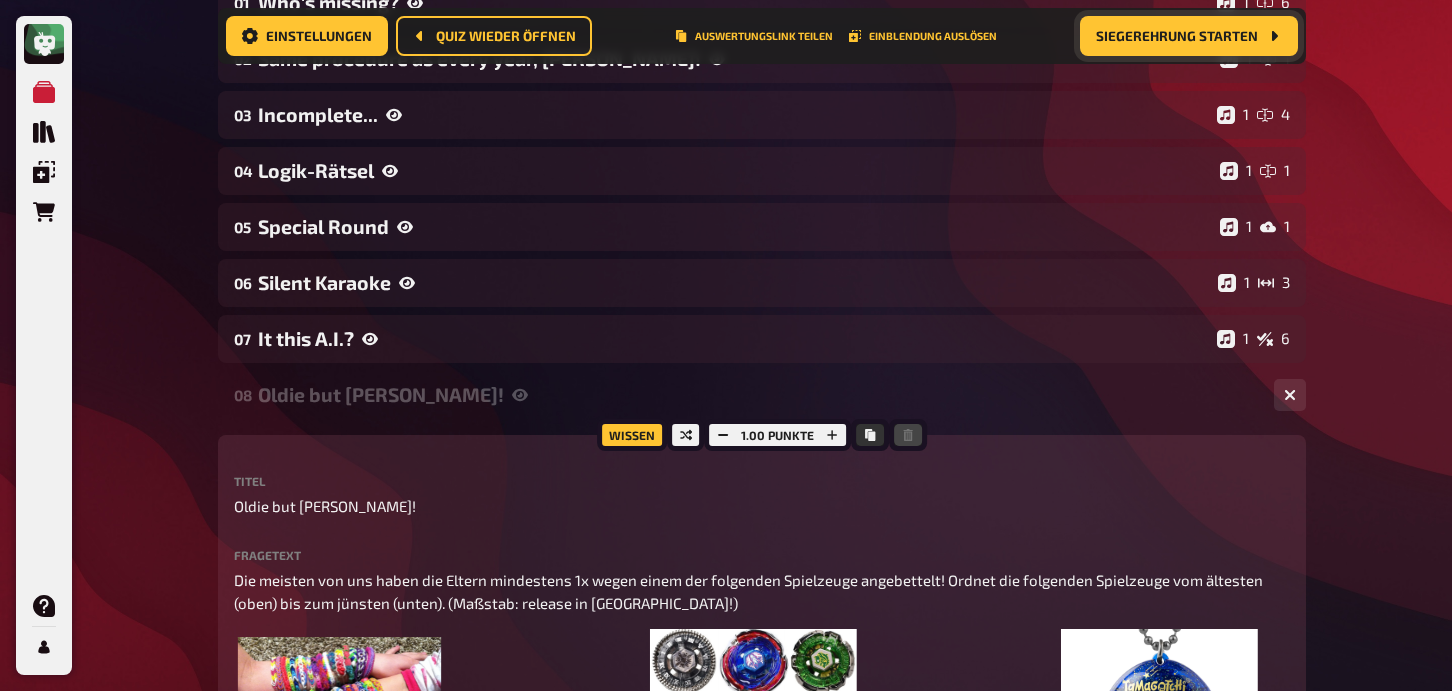 scroll, scrollTop: 0, scrollLeft: 0, axis: both 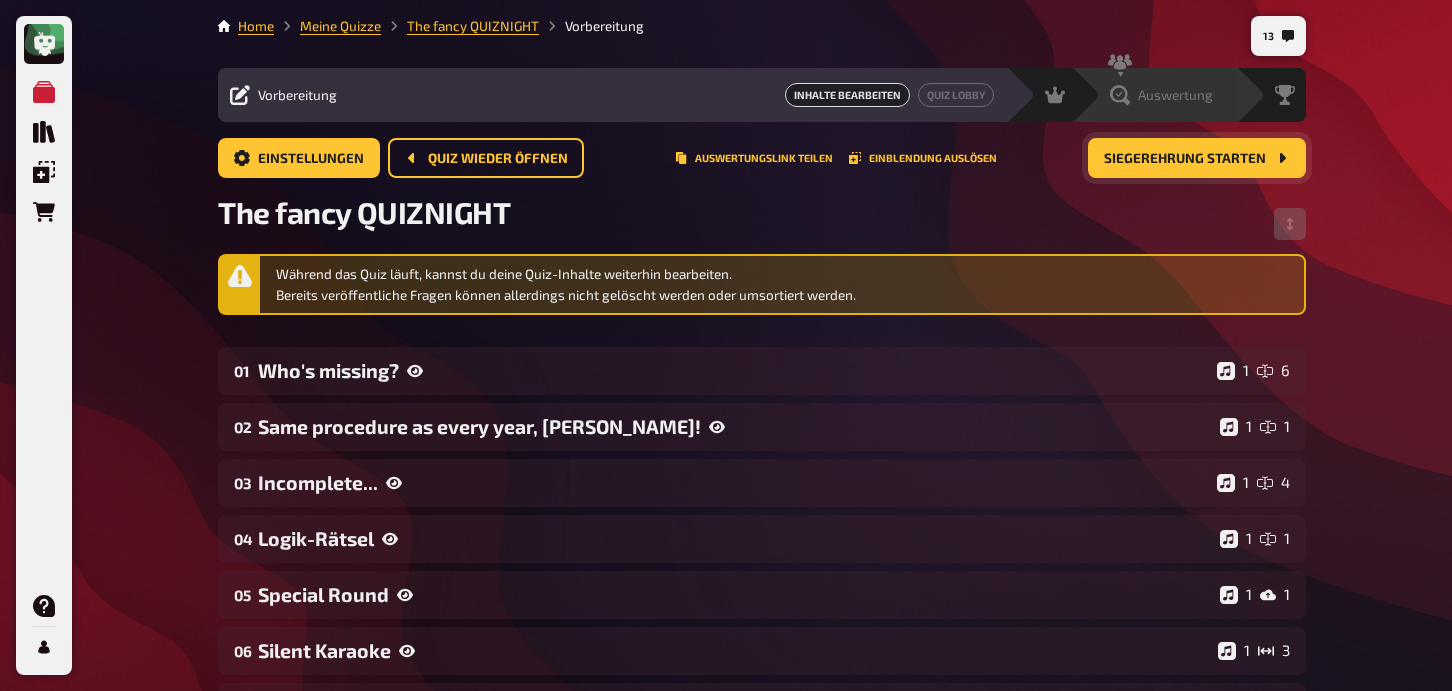 click on "Auswertung" at bounding box center [1167, 95] 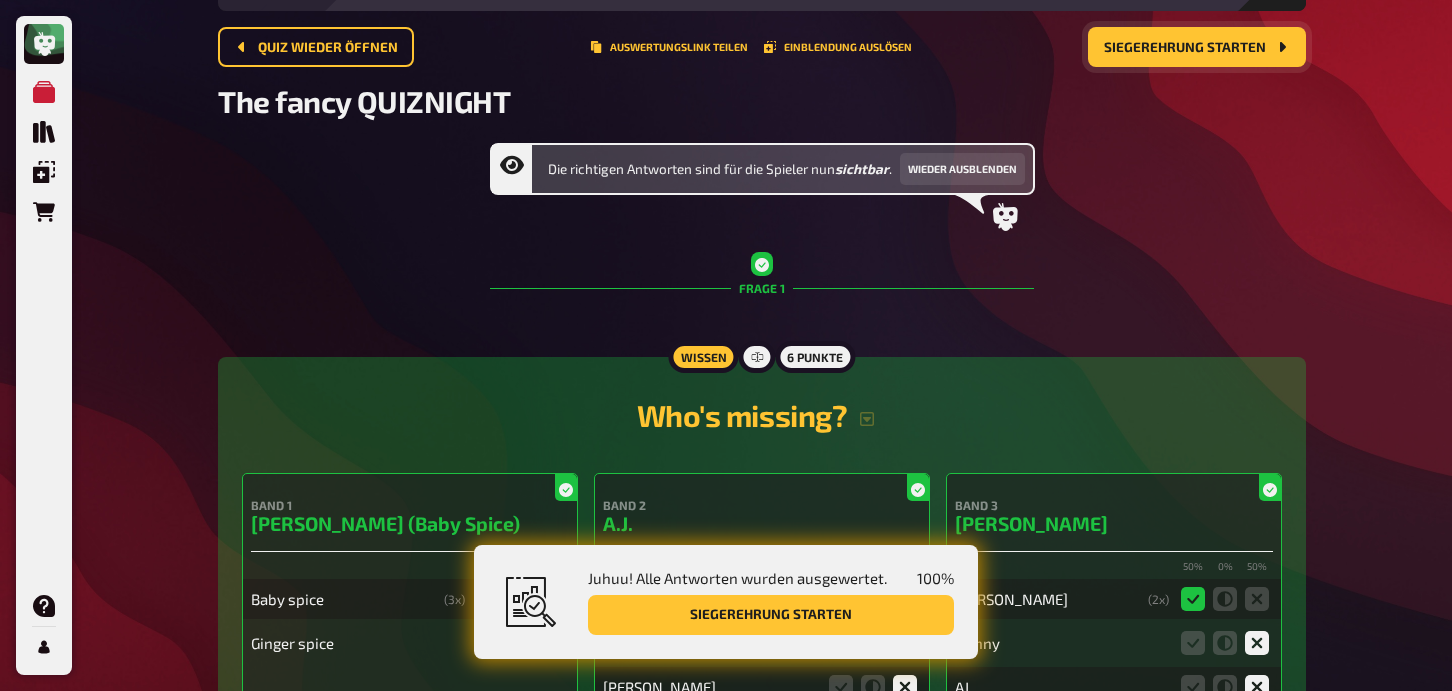 scroll, scrollTop: 258, scrollLeft: 0, axis: vertical 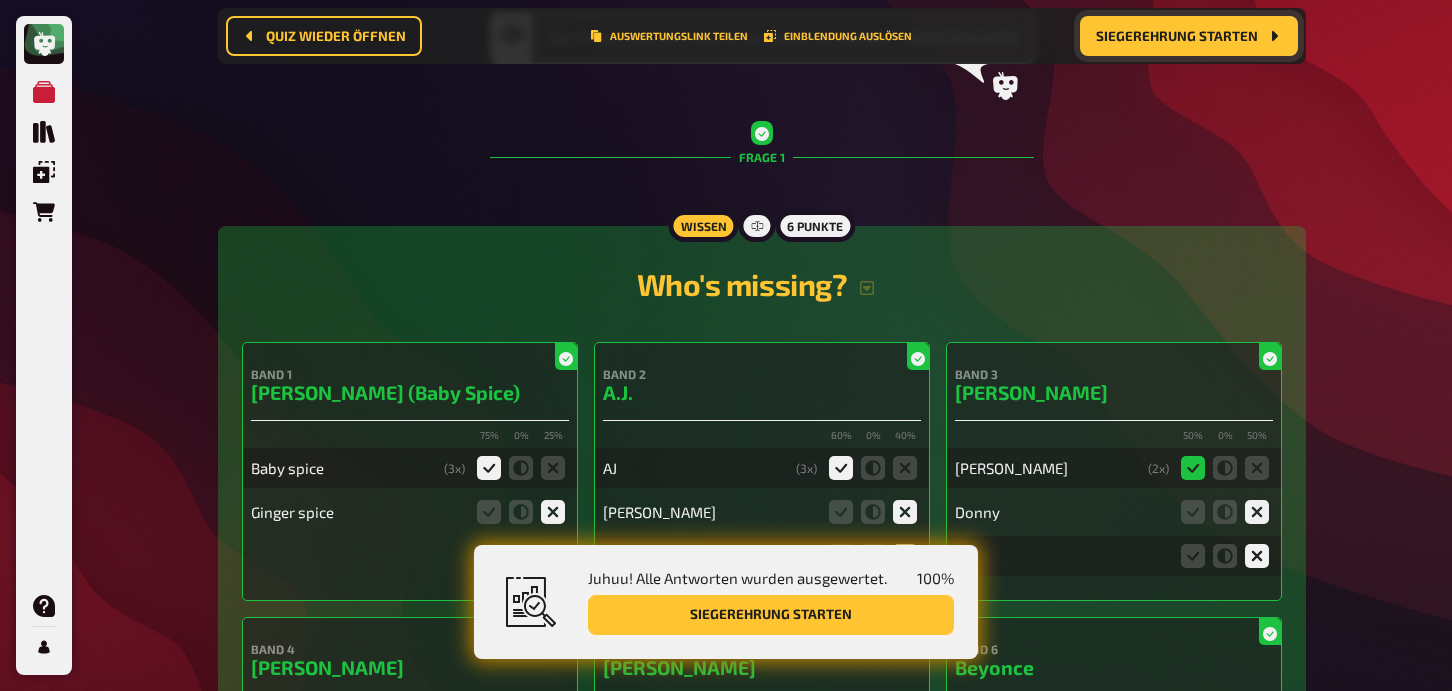 click on "Siegerehrung starten" at bounding box center (771, 615) 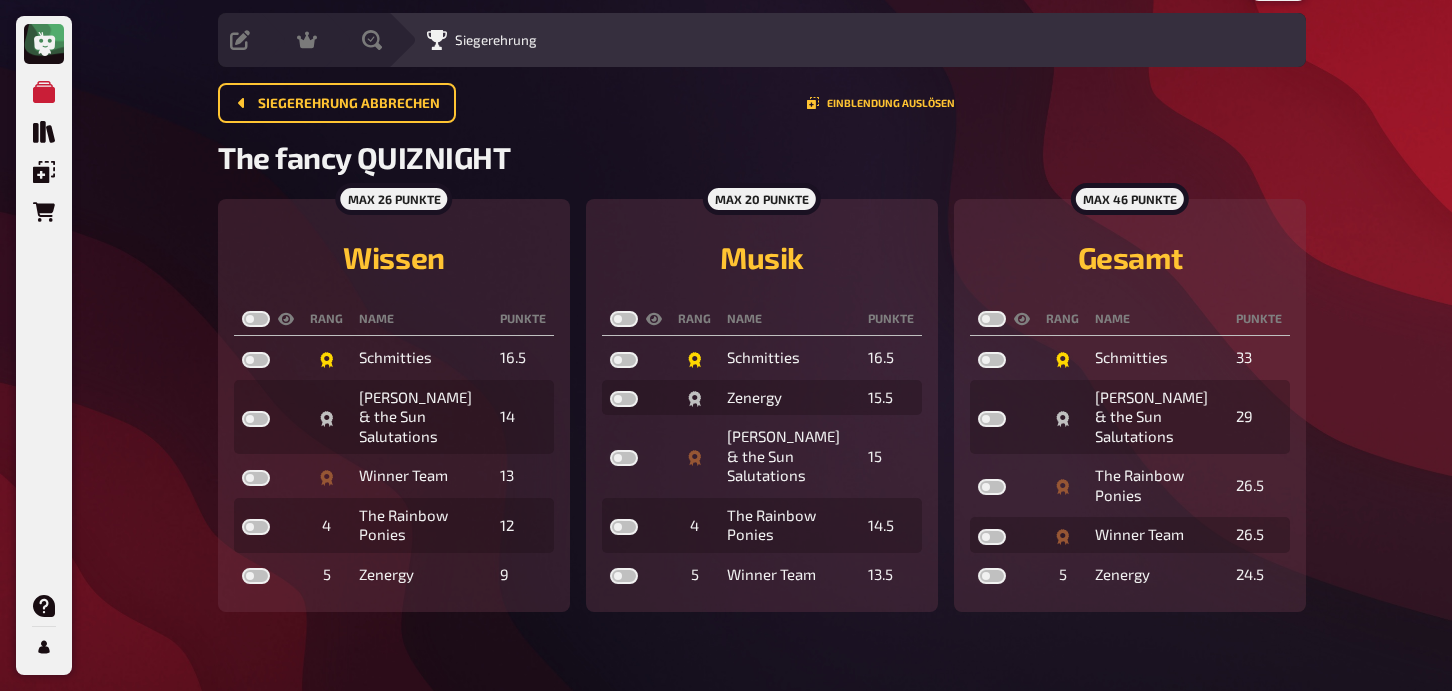 scroll, scrollTop: 0, scrollLeft: 0, axis: both 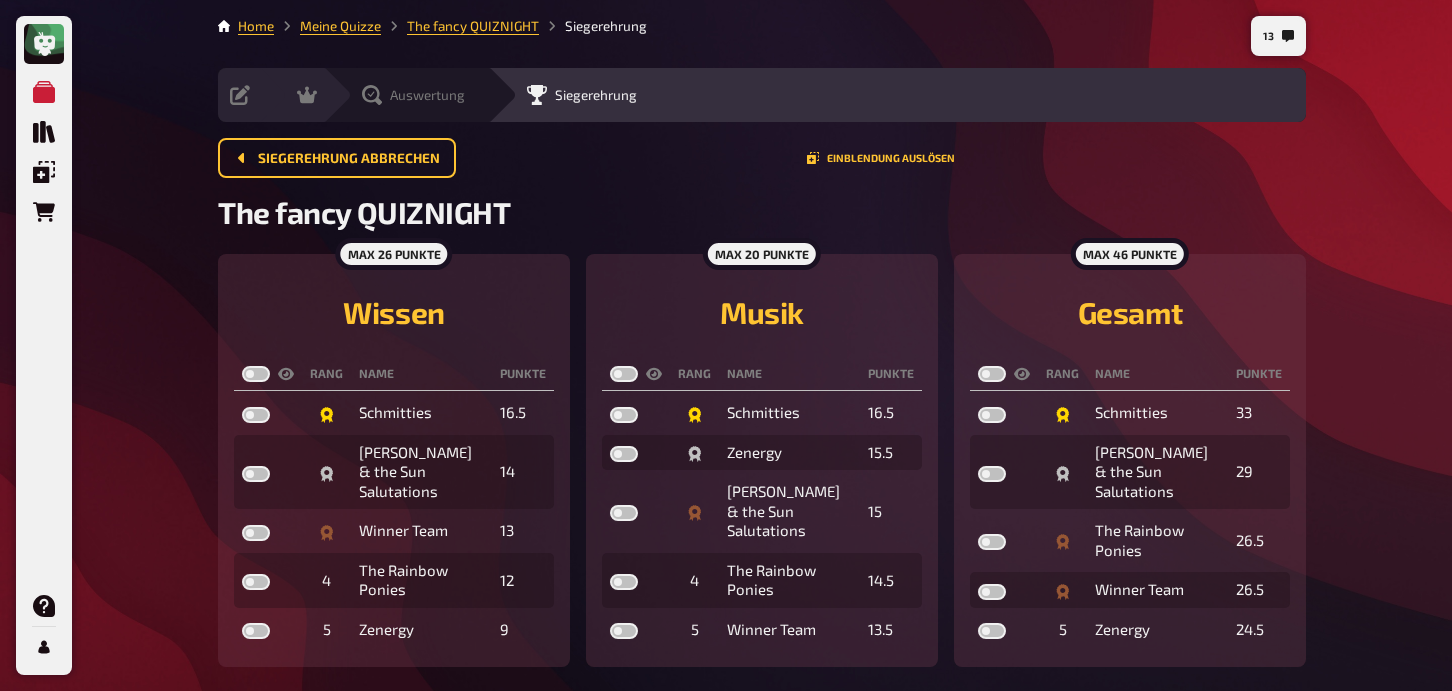 click on "Auswertung" at bounding box center [405, 95] 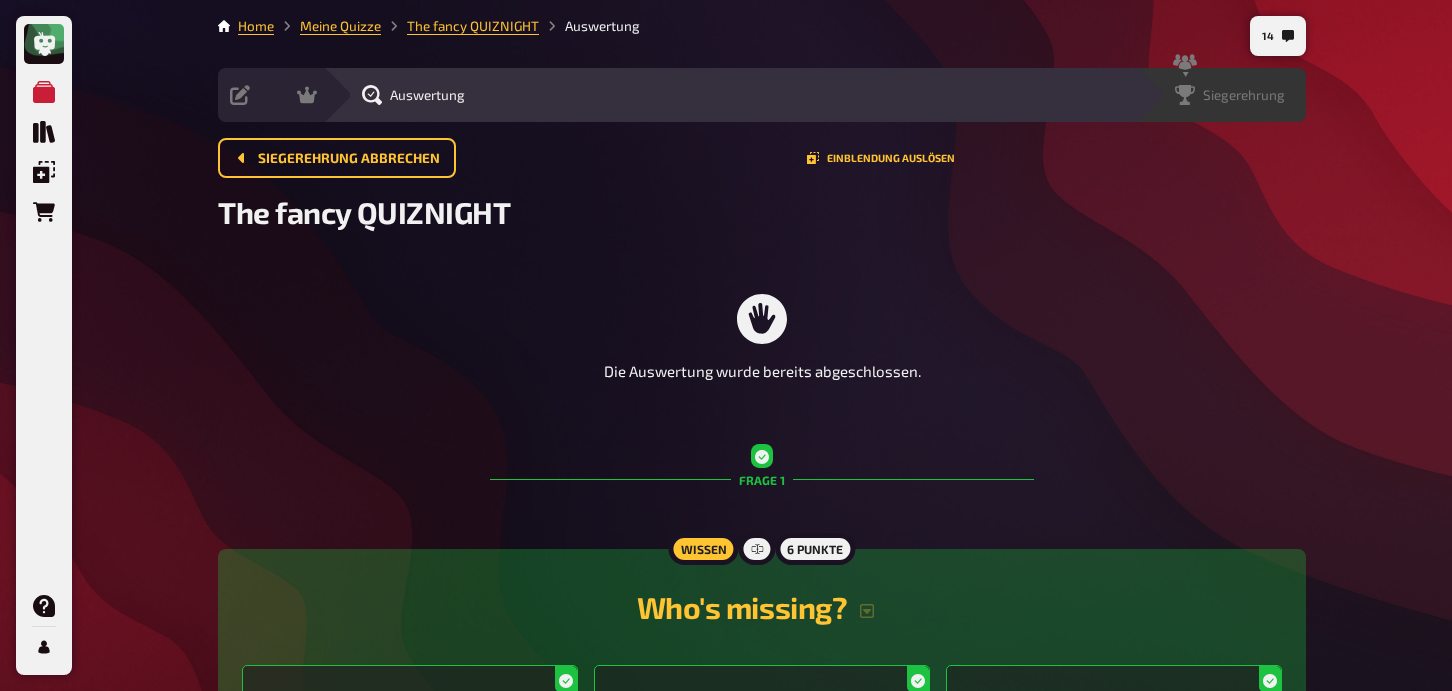 click on "Siegerehrung" at bounding box center [1221, 95] 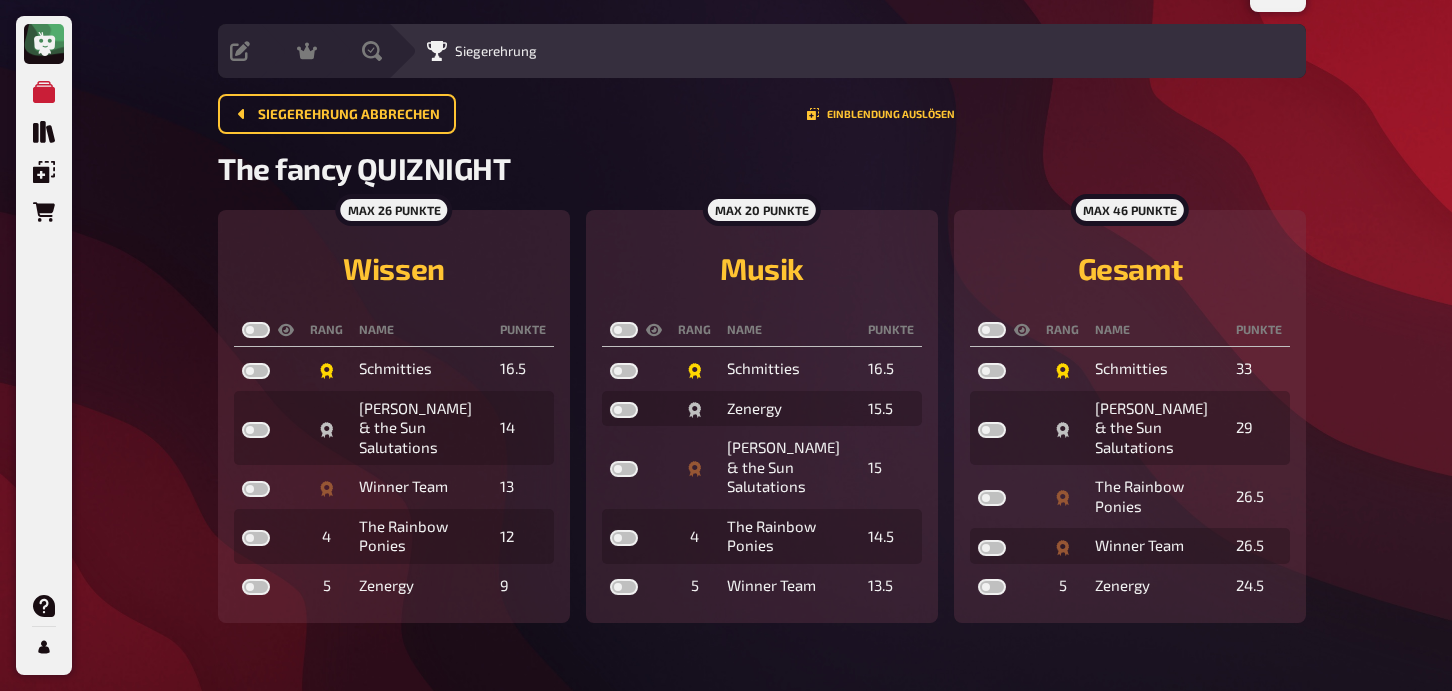 scroll, scrollTop: 0, scrollLeft: 0, axis: both 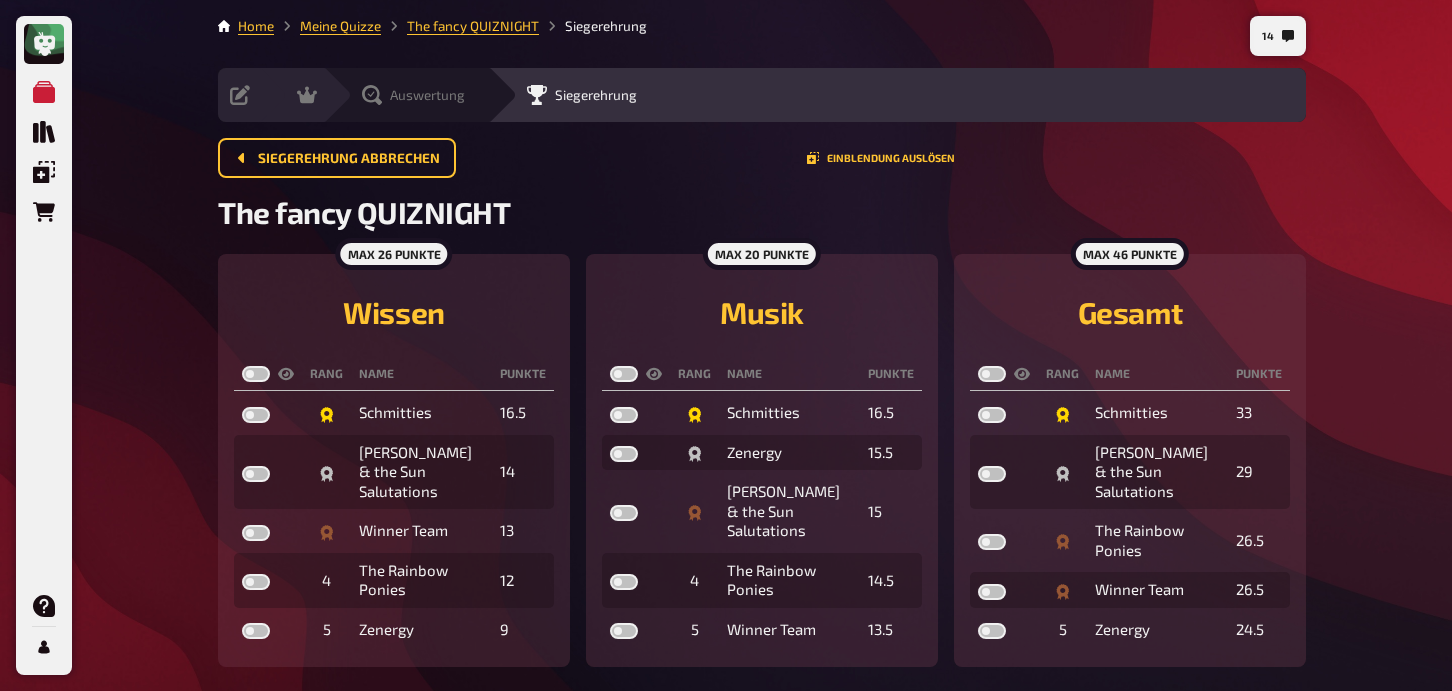 click on "Auswertung" at bounding box center (427, 95) 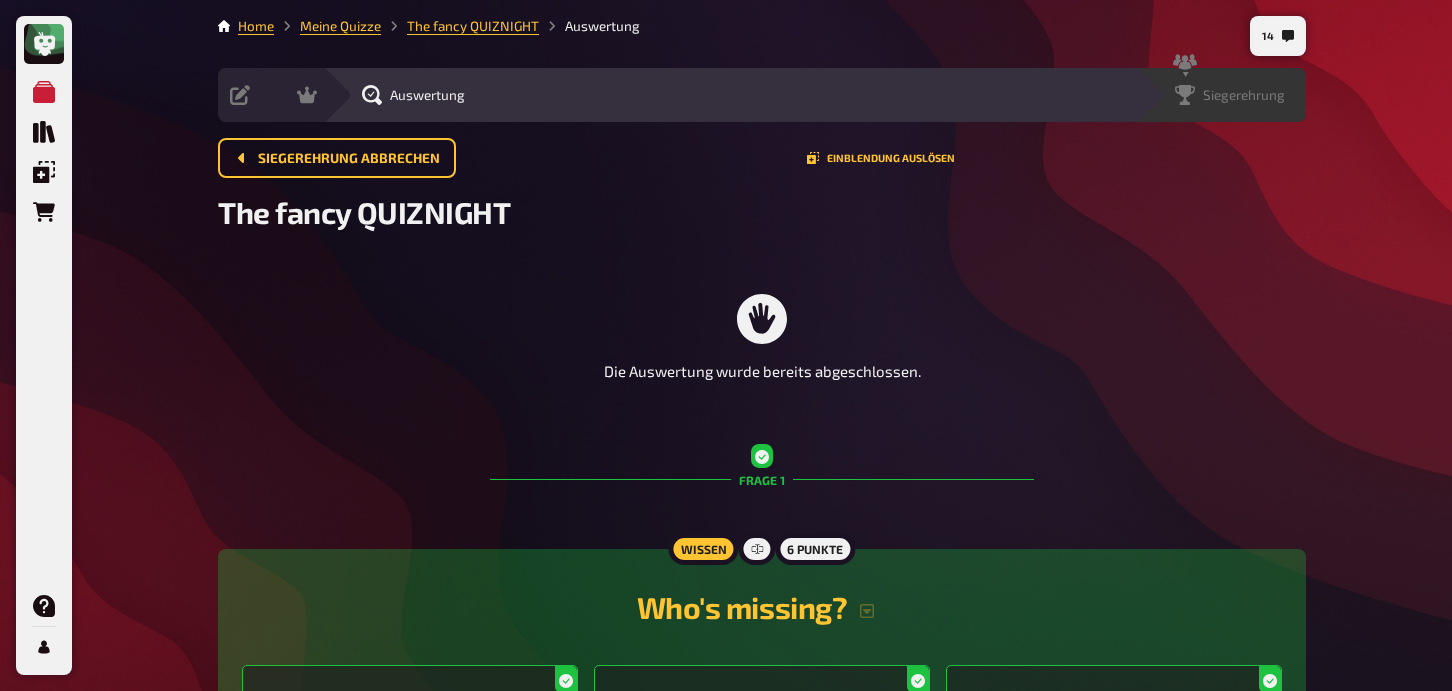 click on "Siegerehrung" at bounding box center (1221, 95) 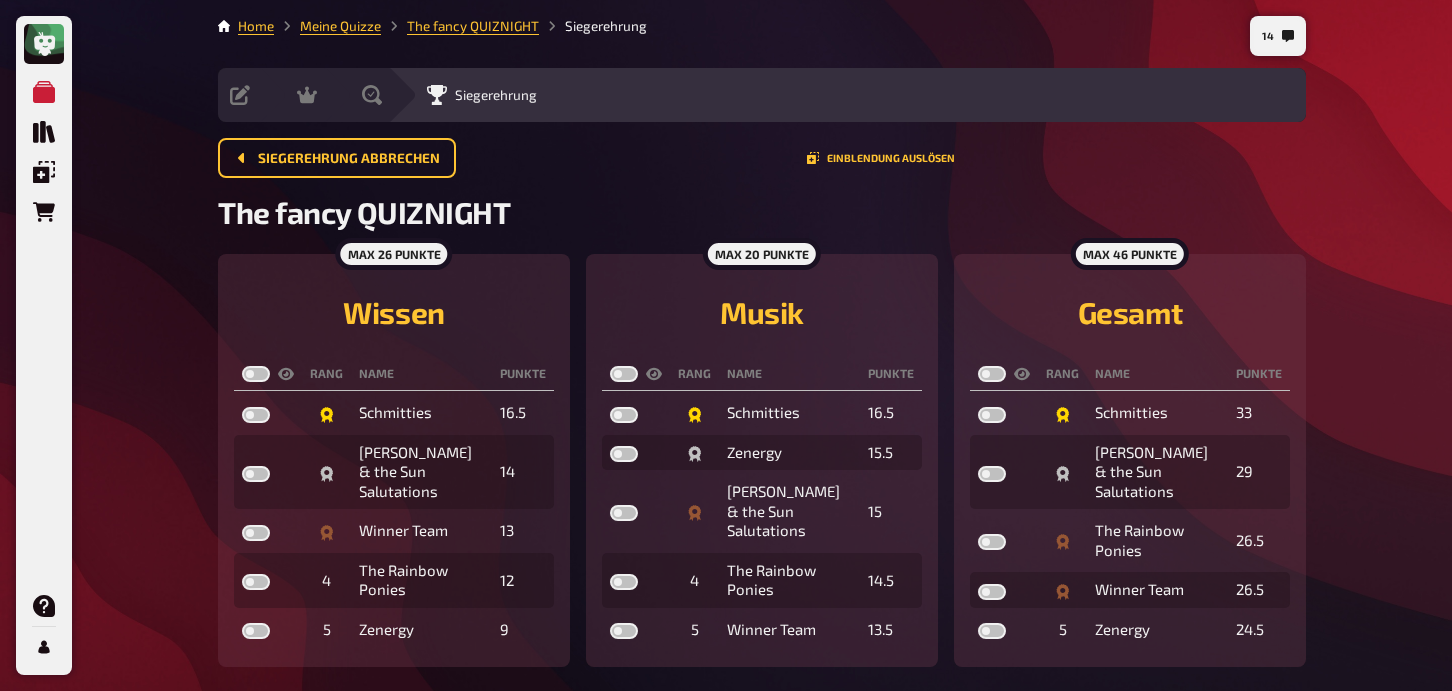 scroll, scrollTop: 55, scrollLeft: 0, axis: vertical 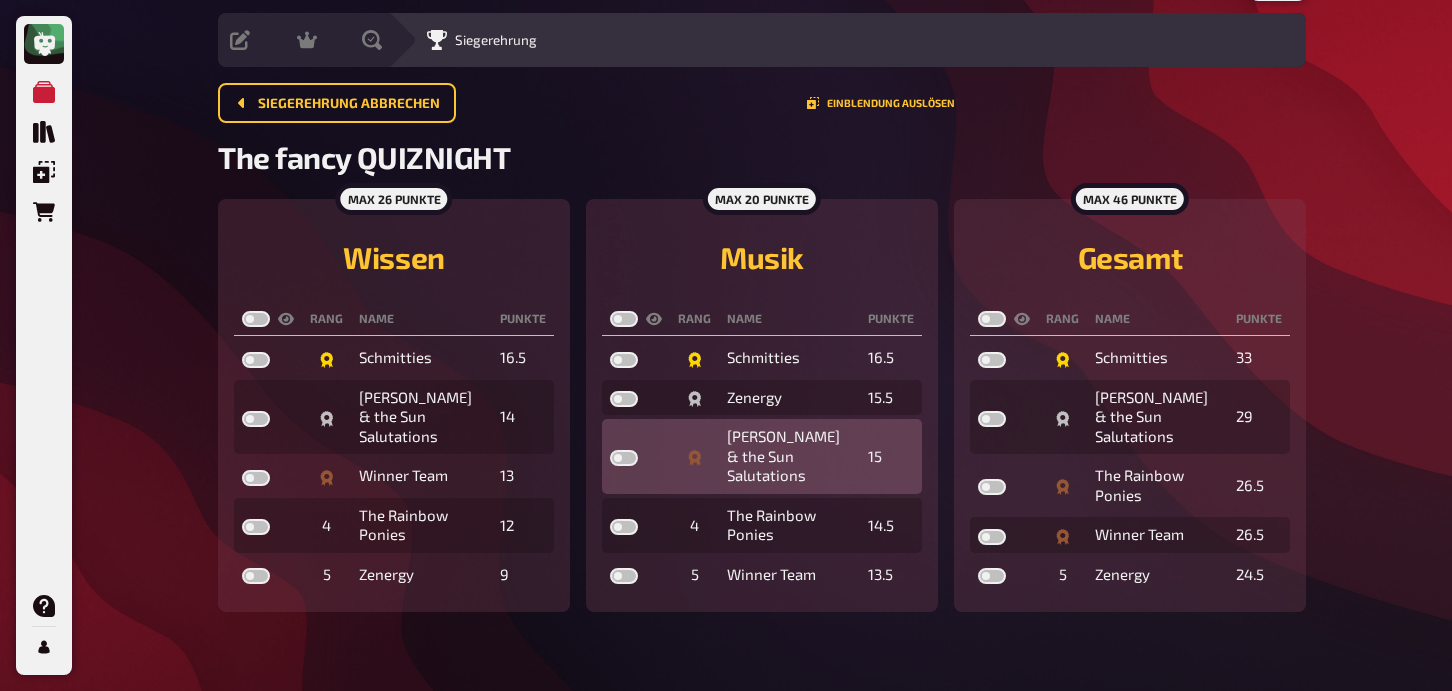 click at bounding box center (624, 458) 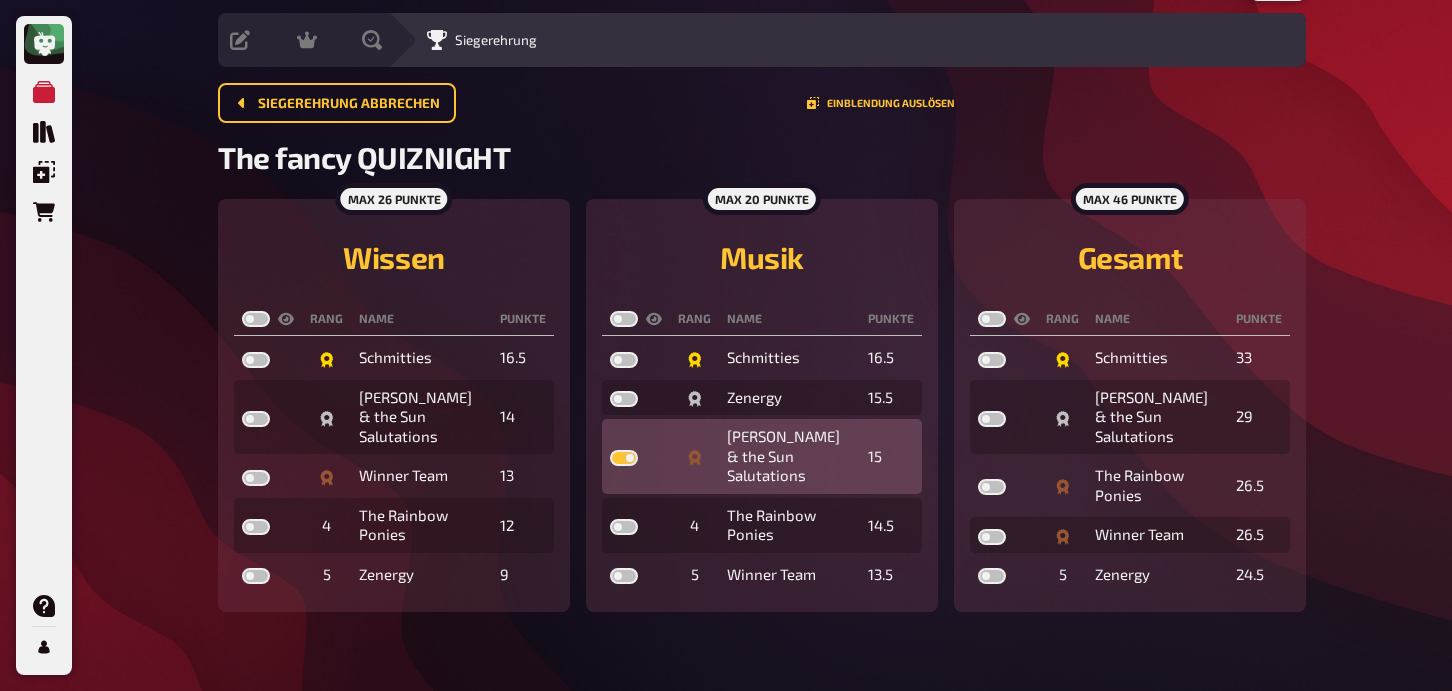 checkbox on "true" 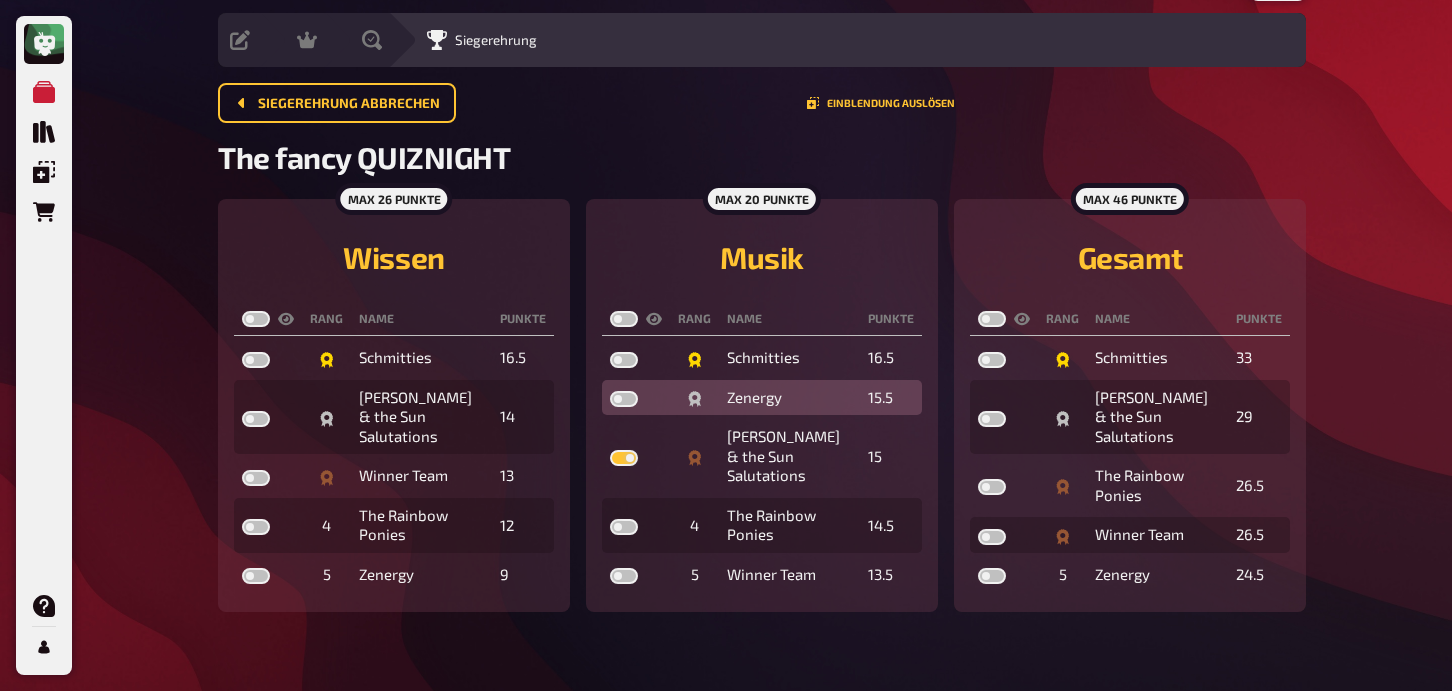 click at bounding box center [624, 399] 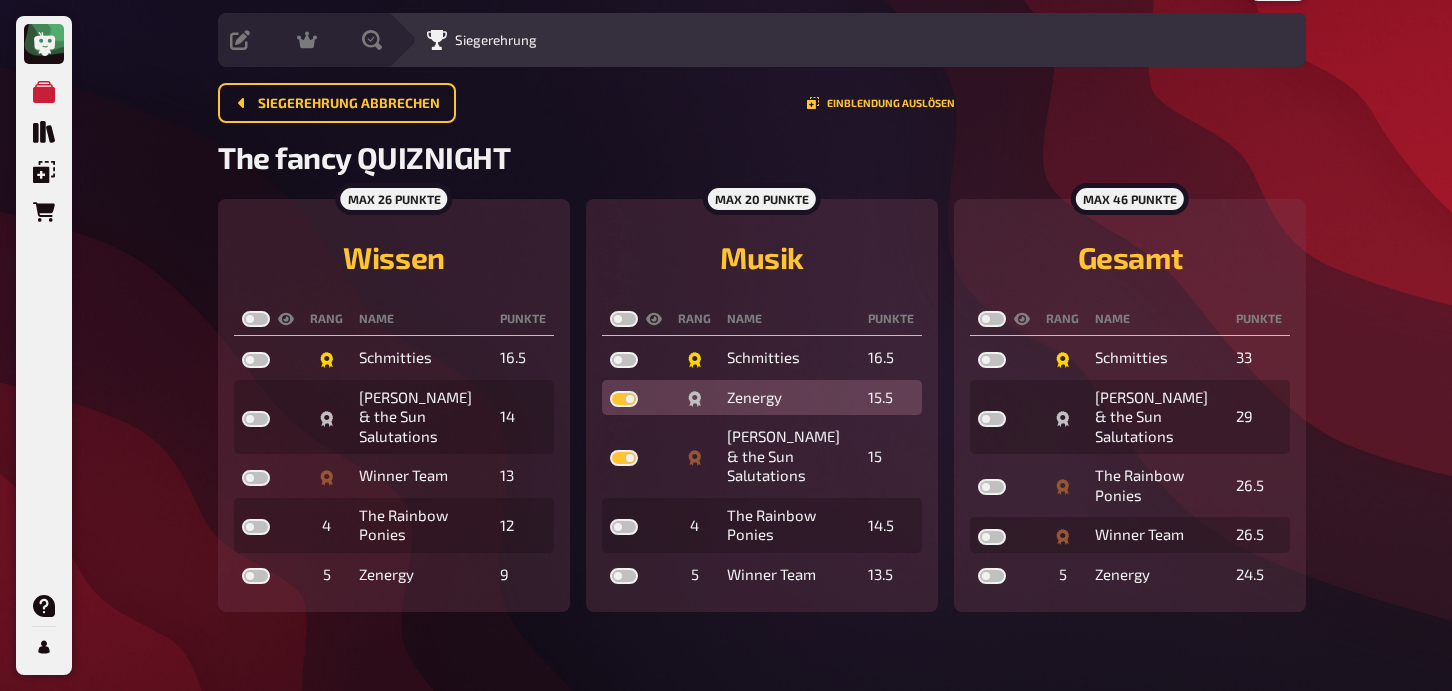 checkbox on "true" 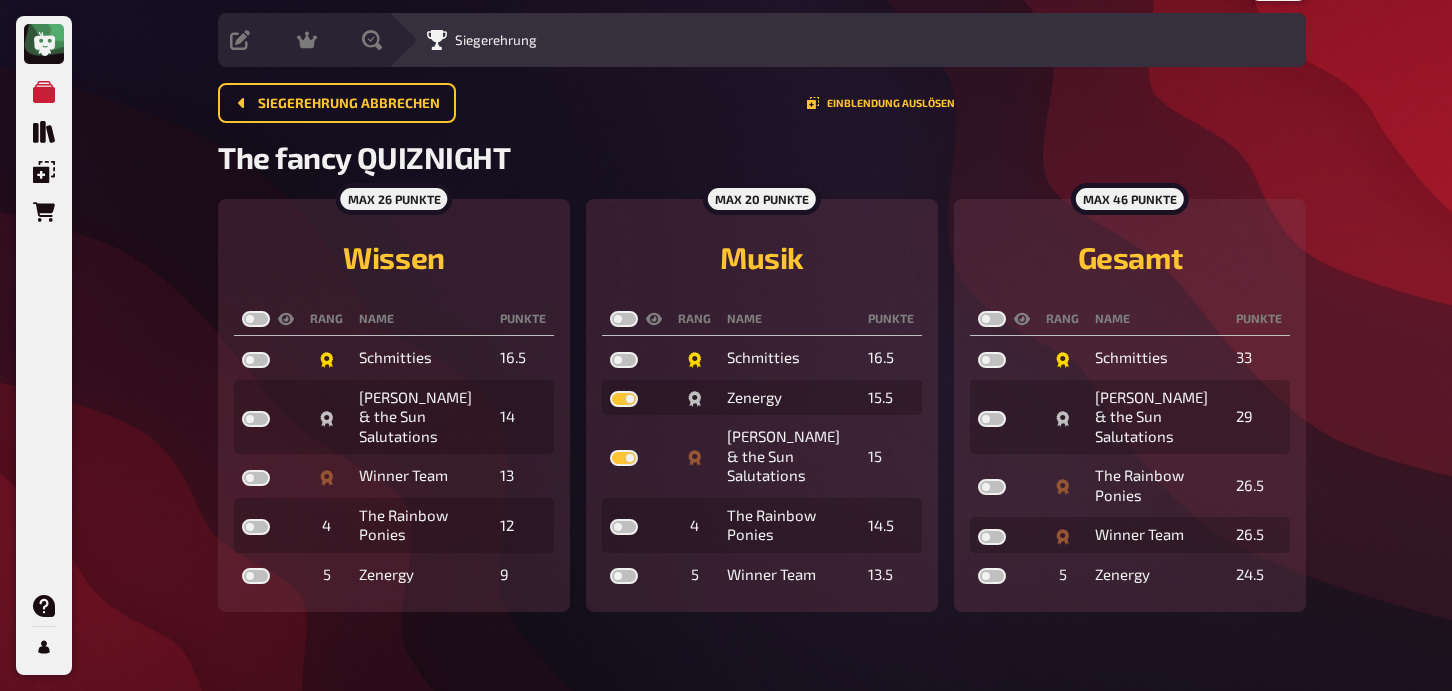 click at bounding box center [624, 319] 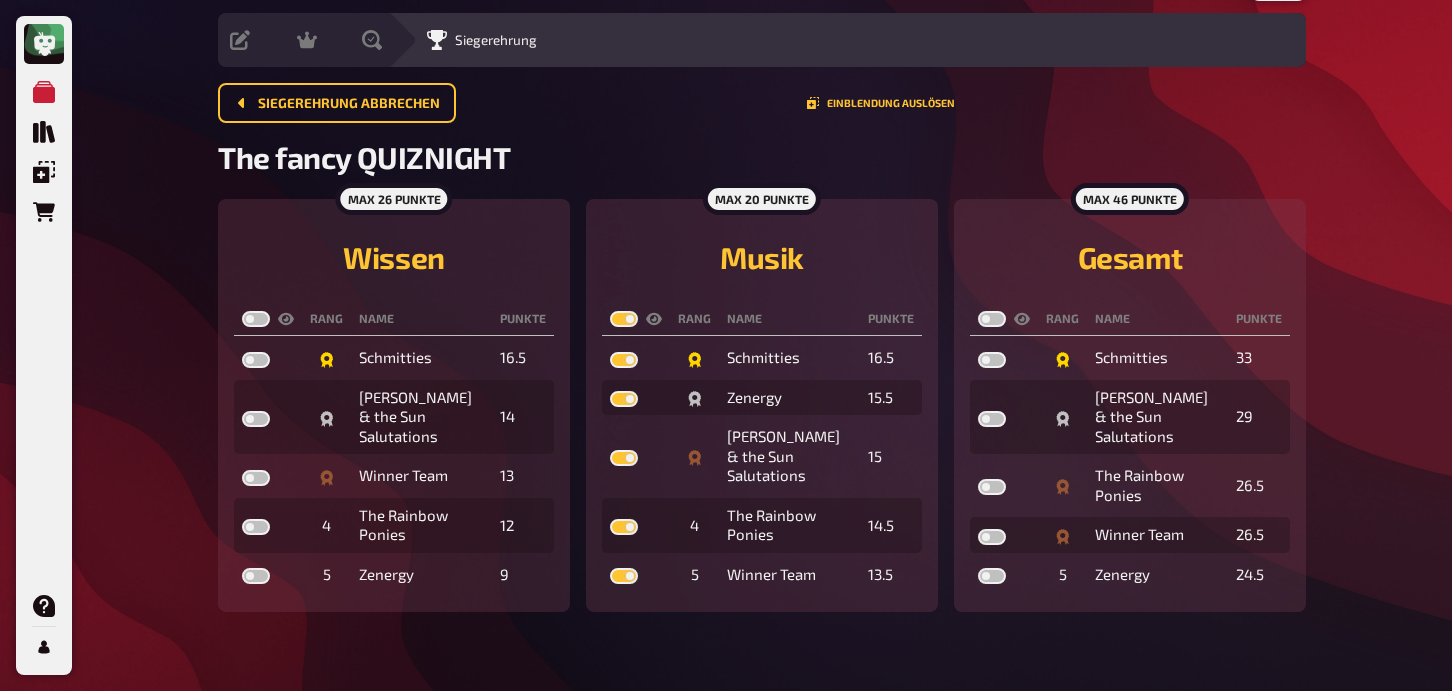 checkbox on "true" 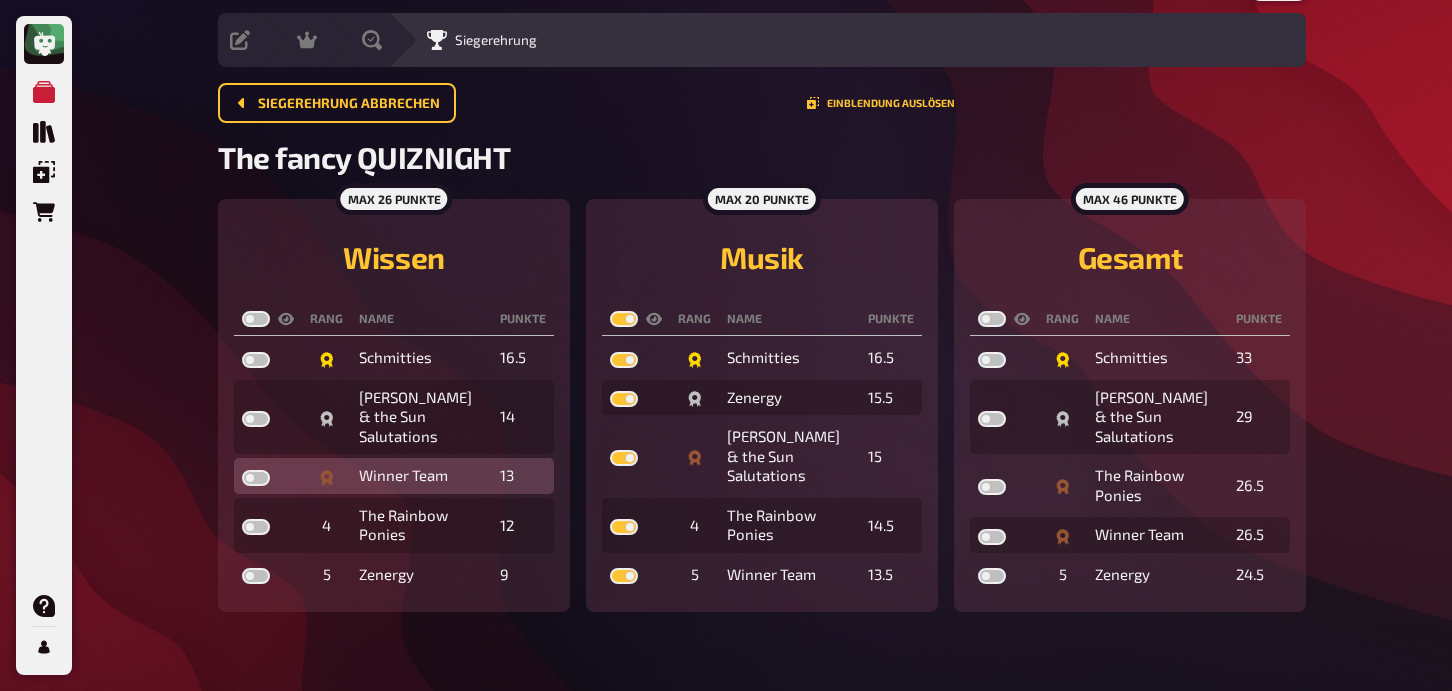 click at bounding box center (256, 478) 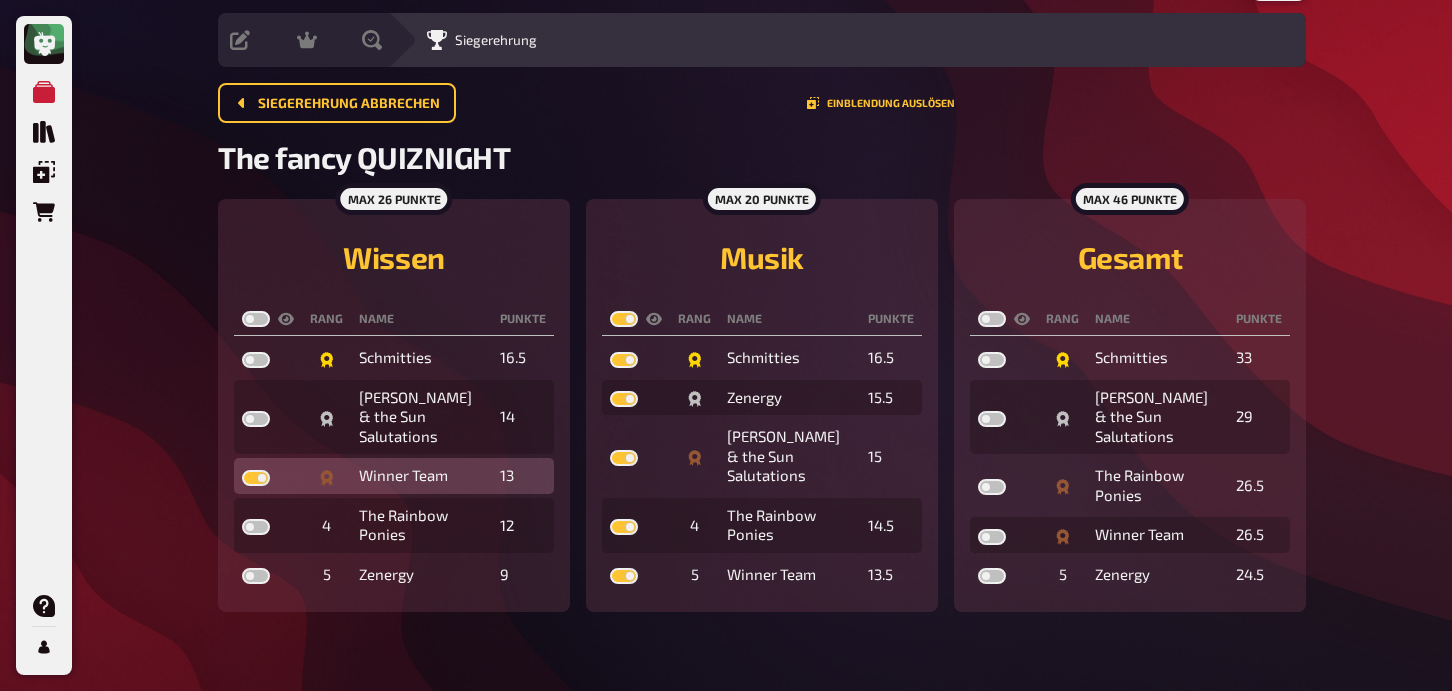 checkbox on "true" 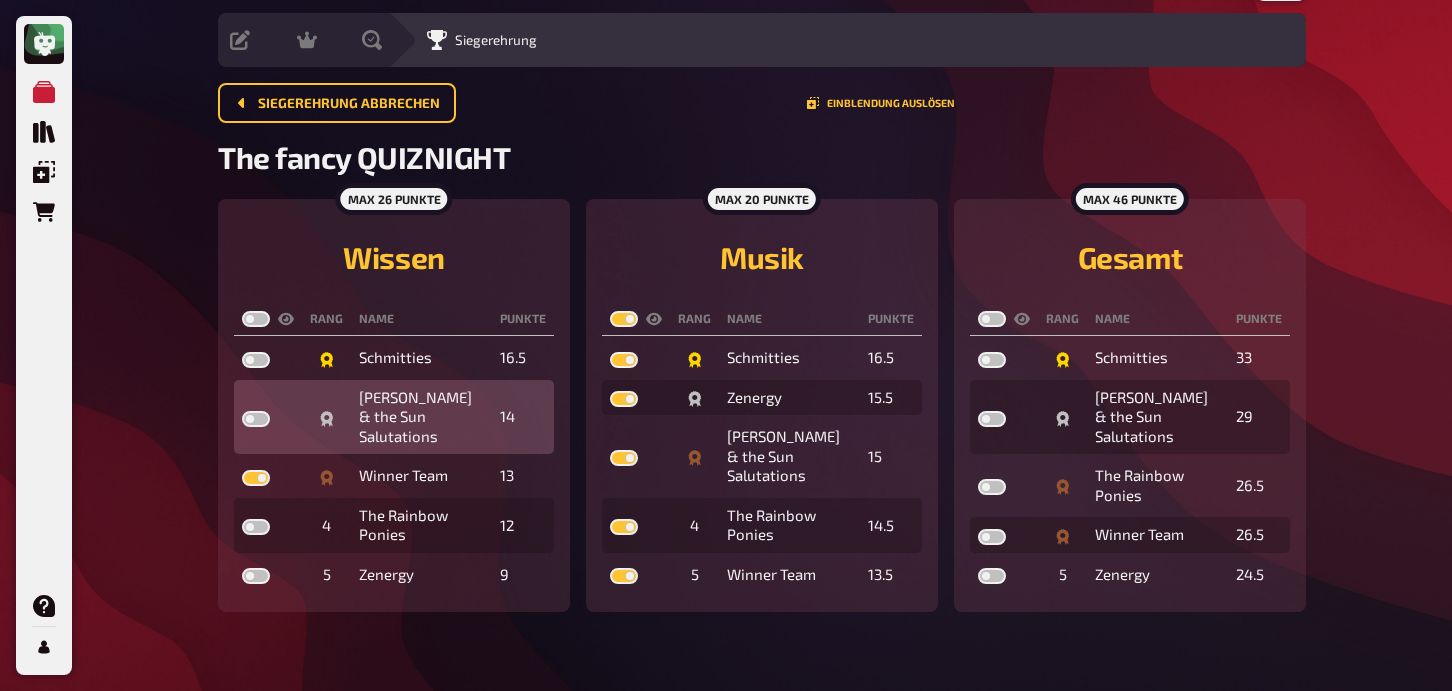 click at bounding box center (256, 419) 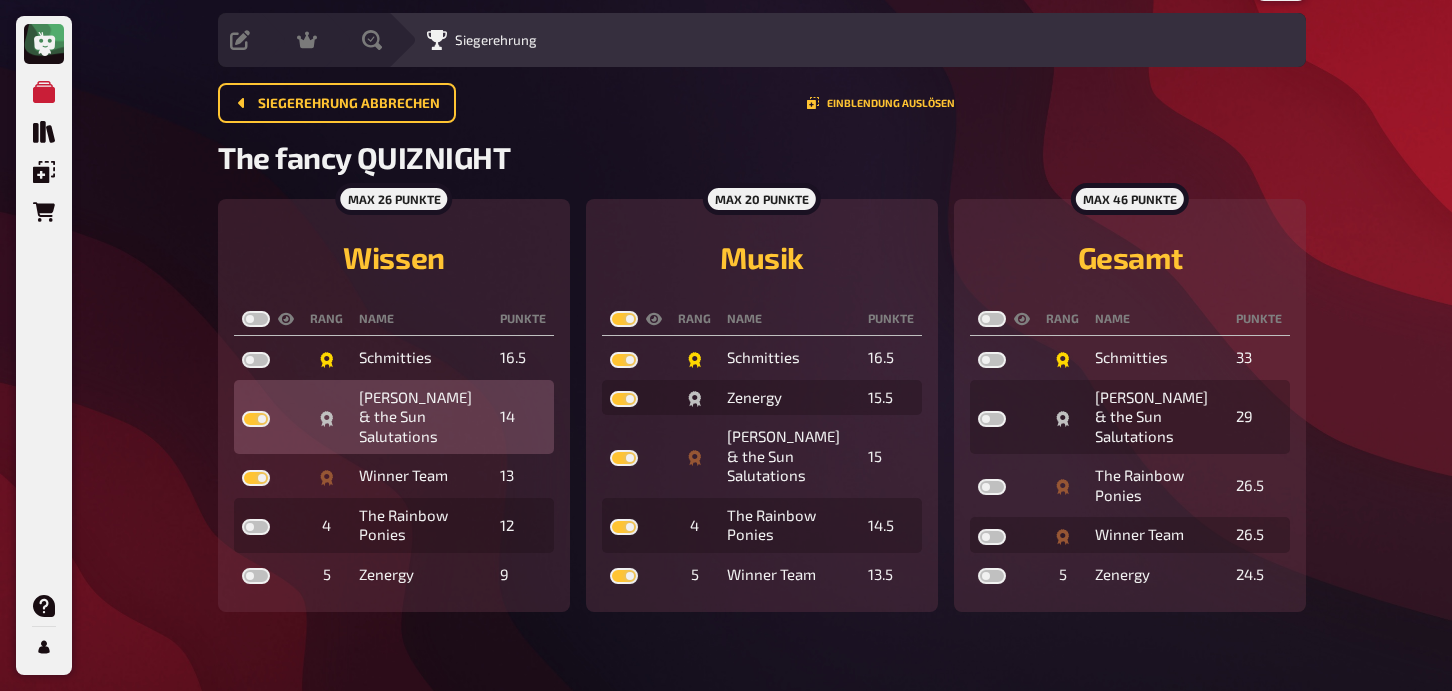 checkbox on "true" 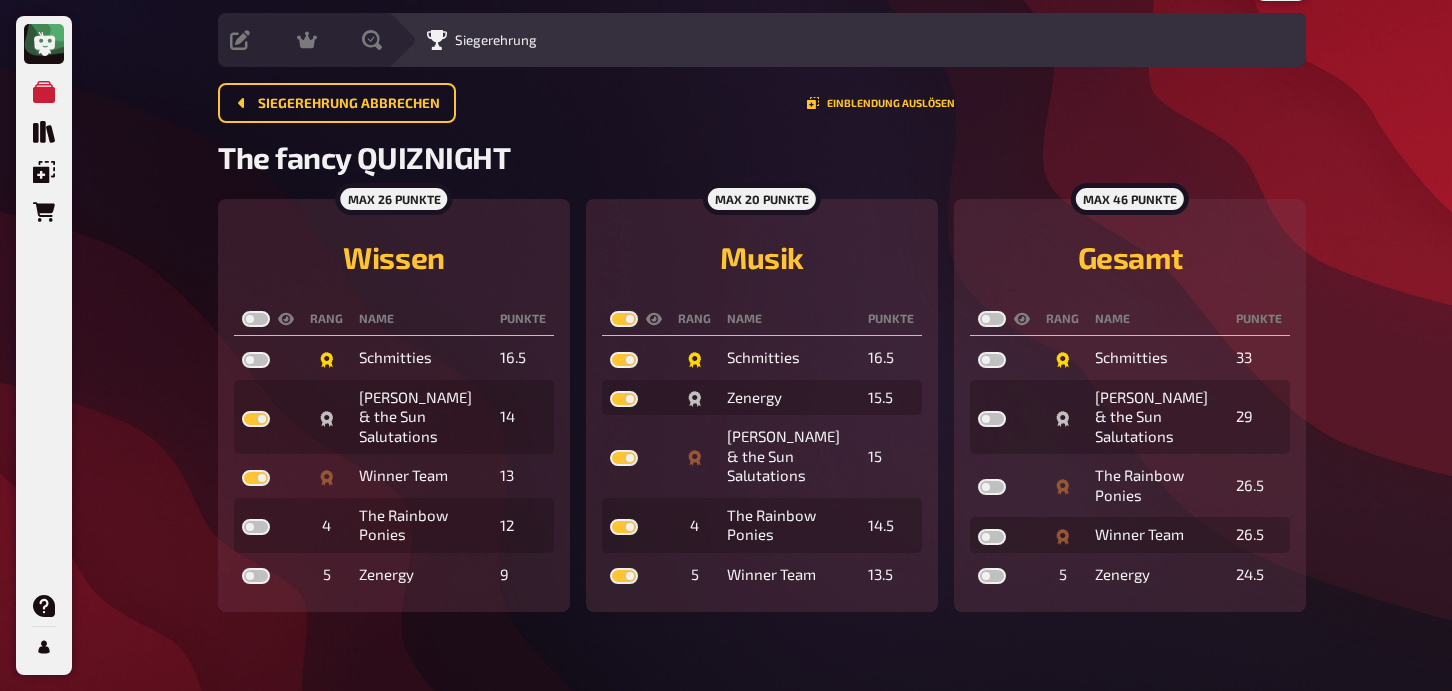 click at bounding box center [256, 319] 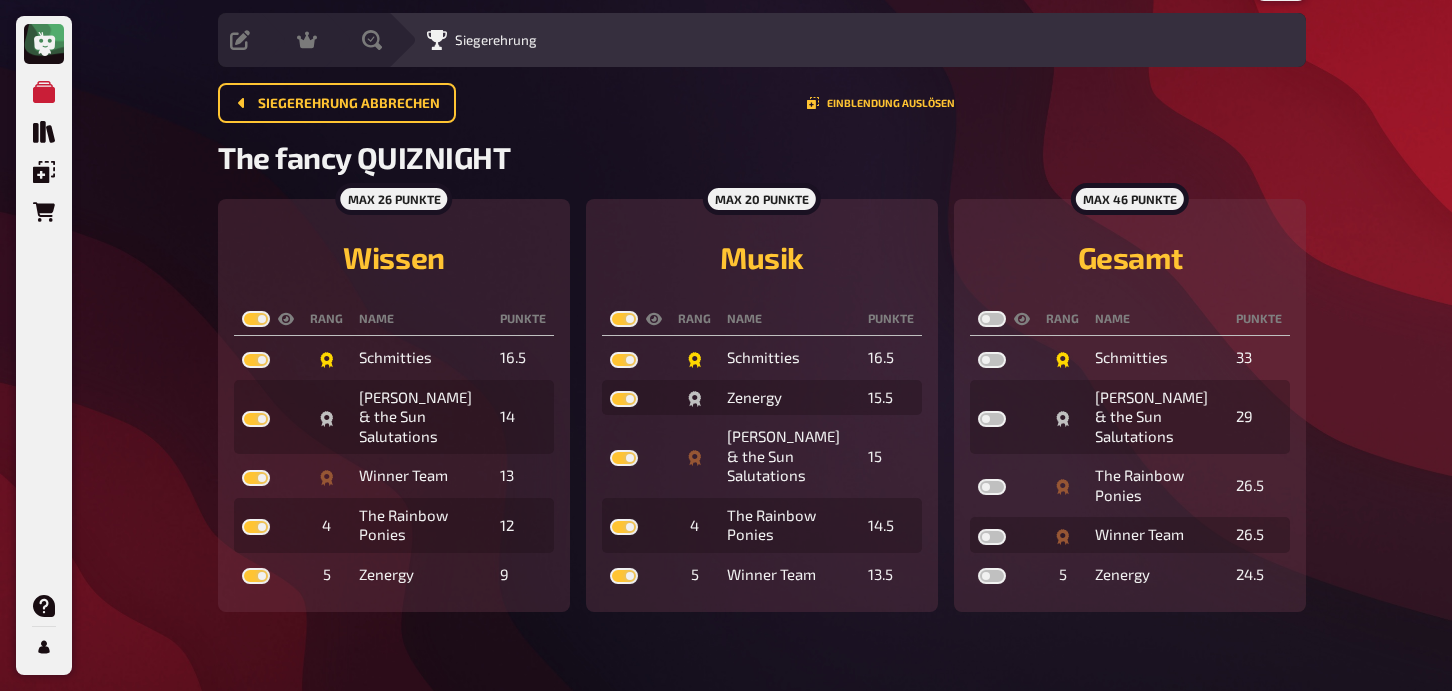 checkbox on "true" 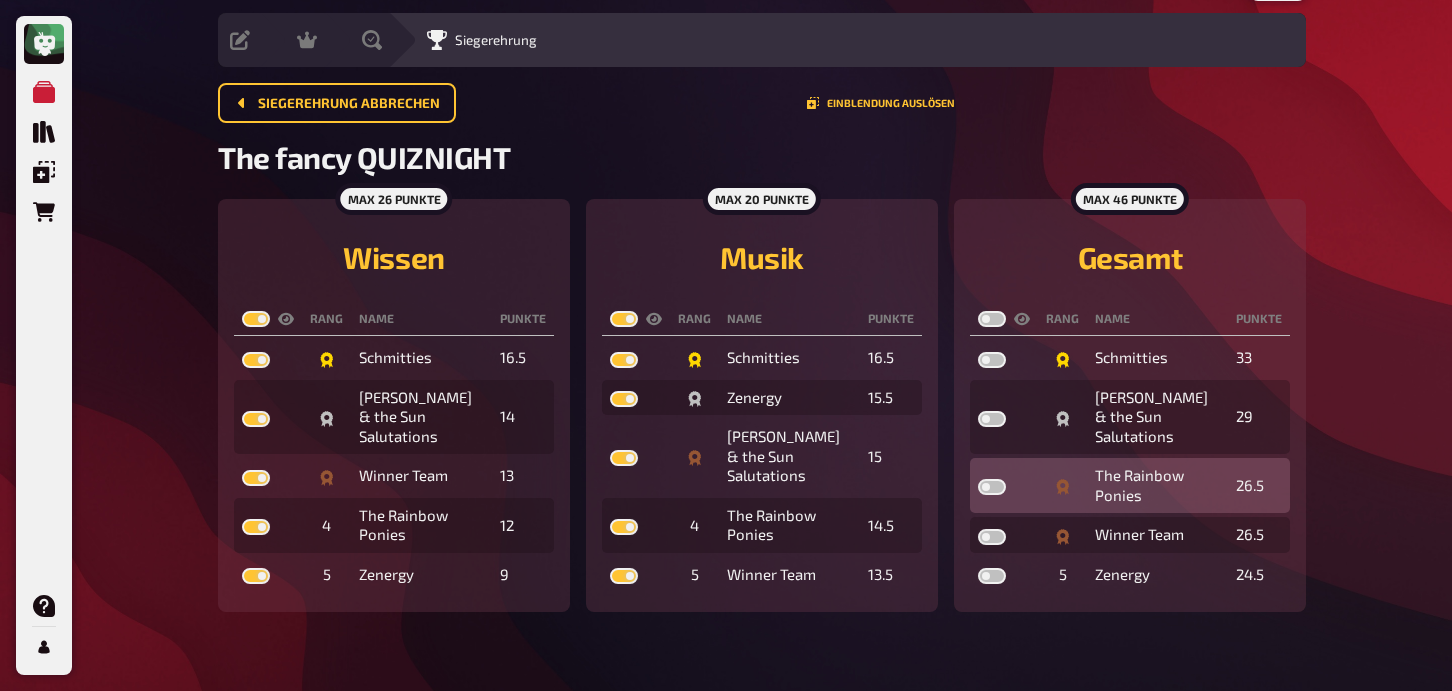 click at bounding box center (992, 487) 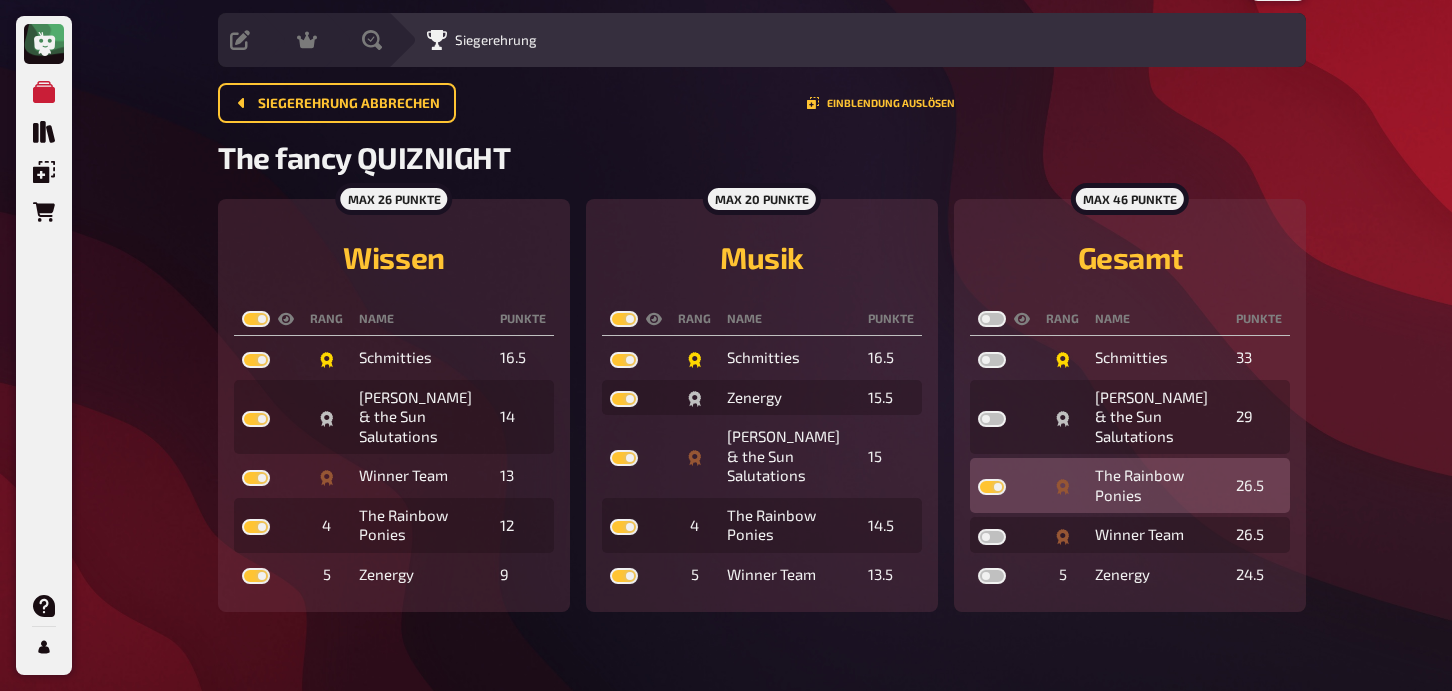 checkbox on "true" 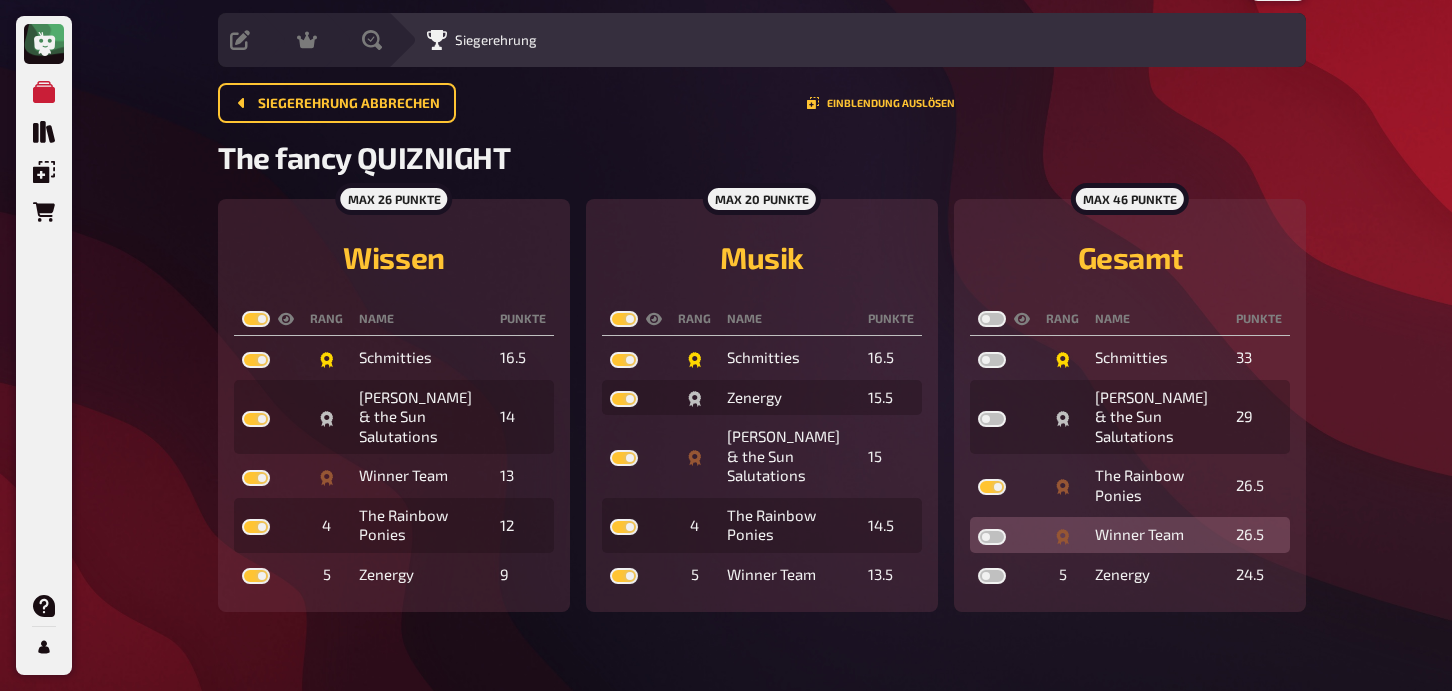 click at bounding box center [992, 537] 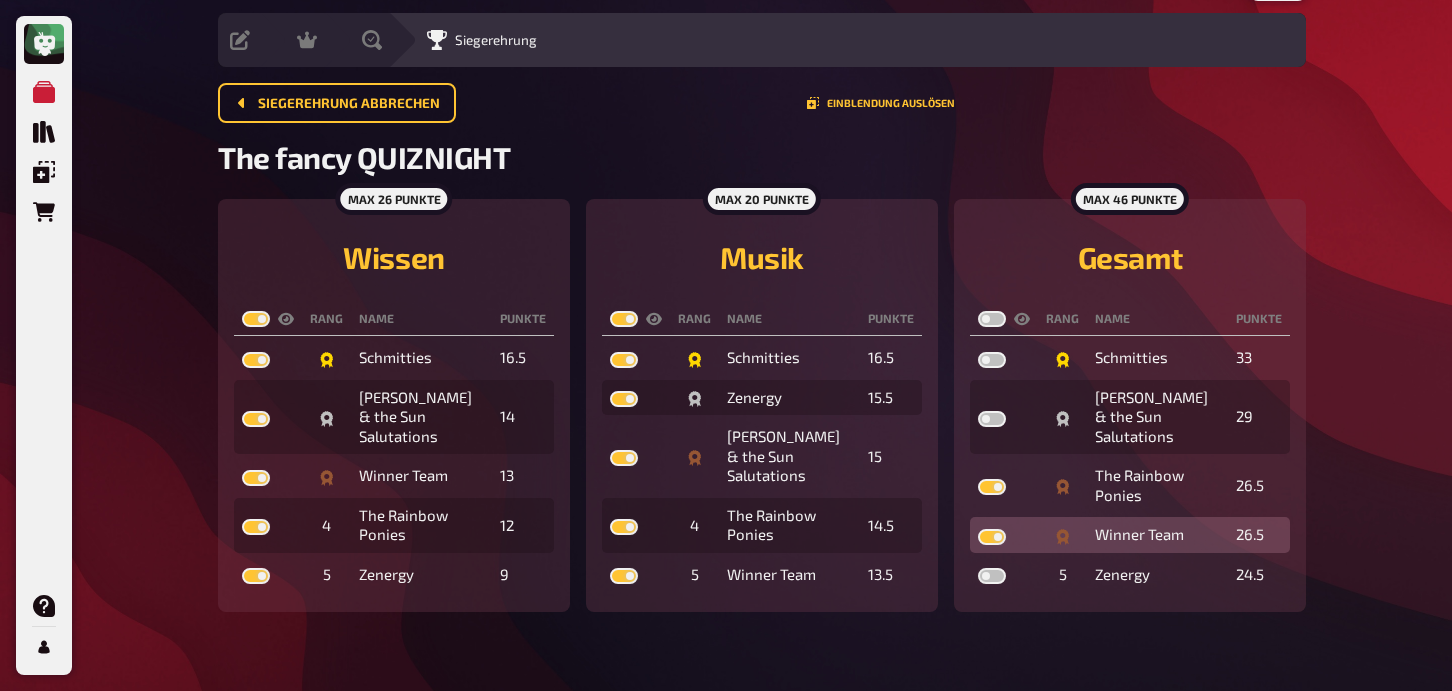checkbox on "true" 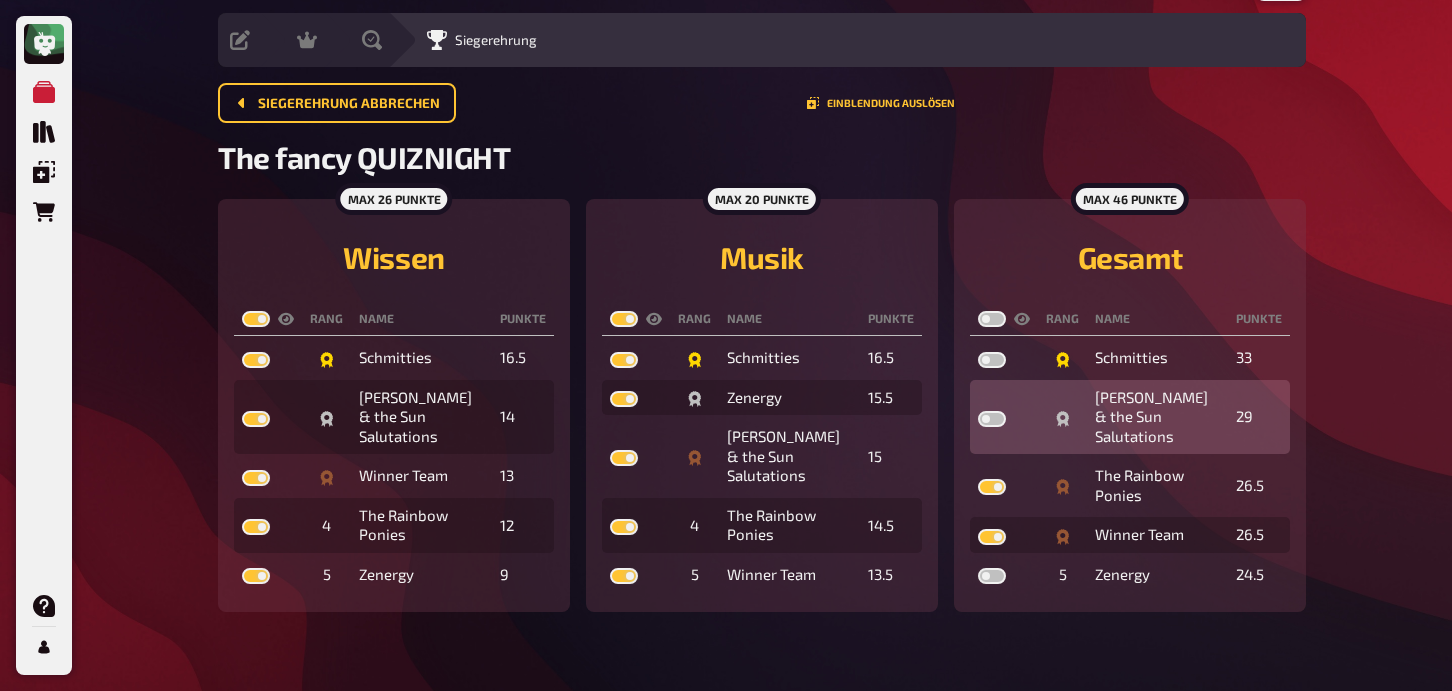 click at bounding box center (992, 419) 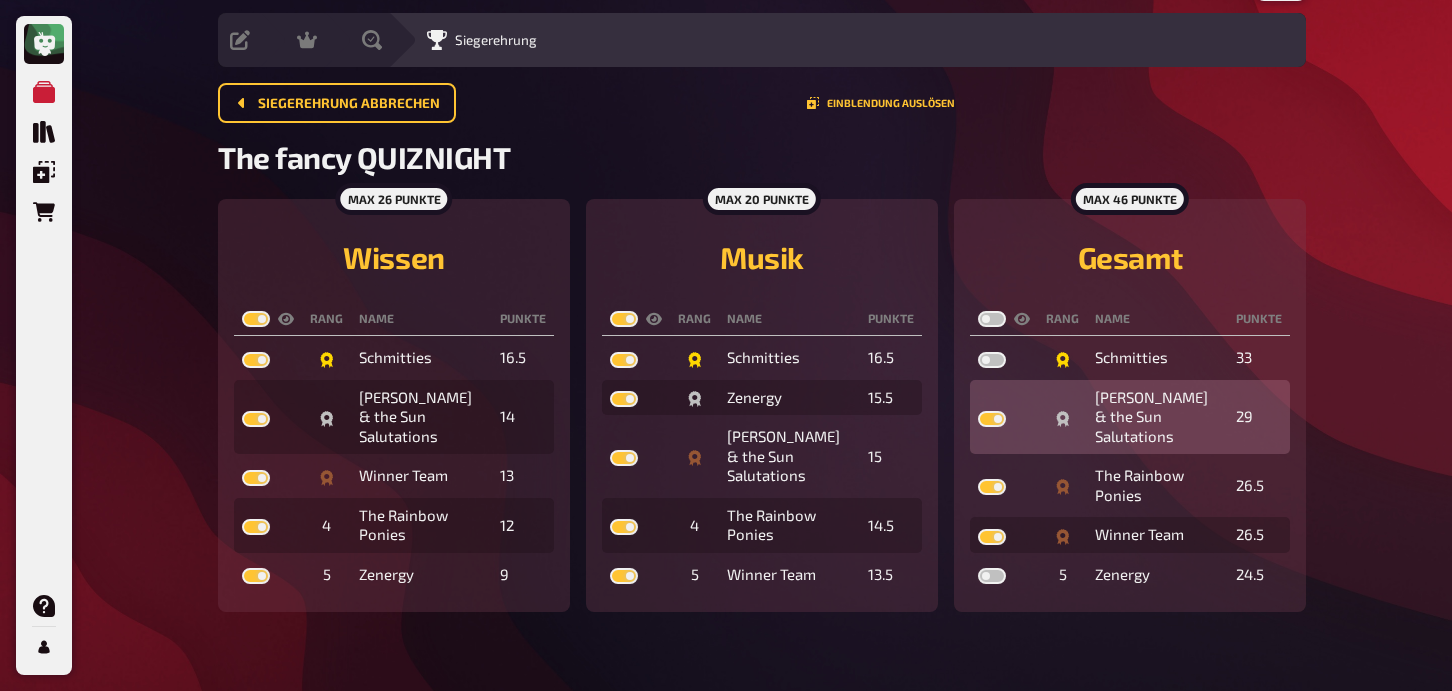 checkbox on "true" 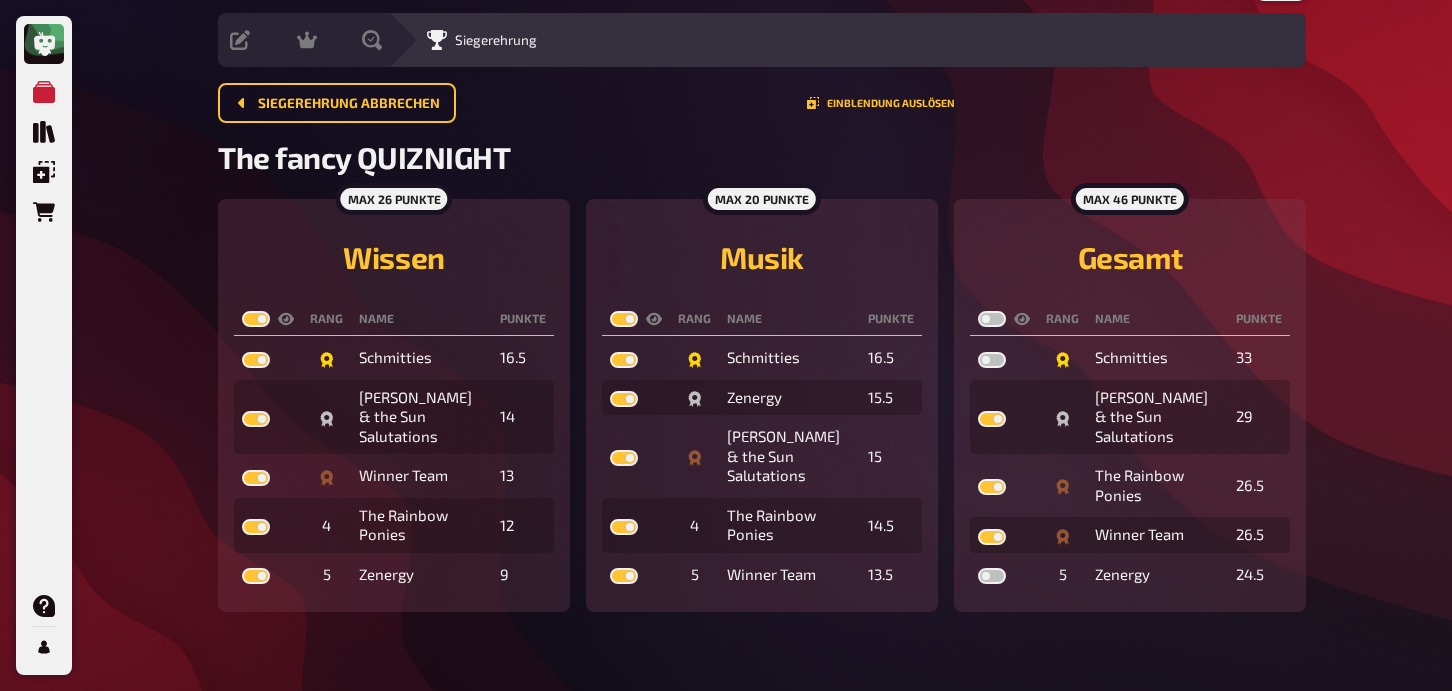 click at bounding box center (992, 319) 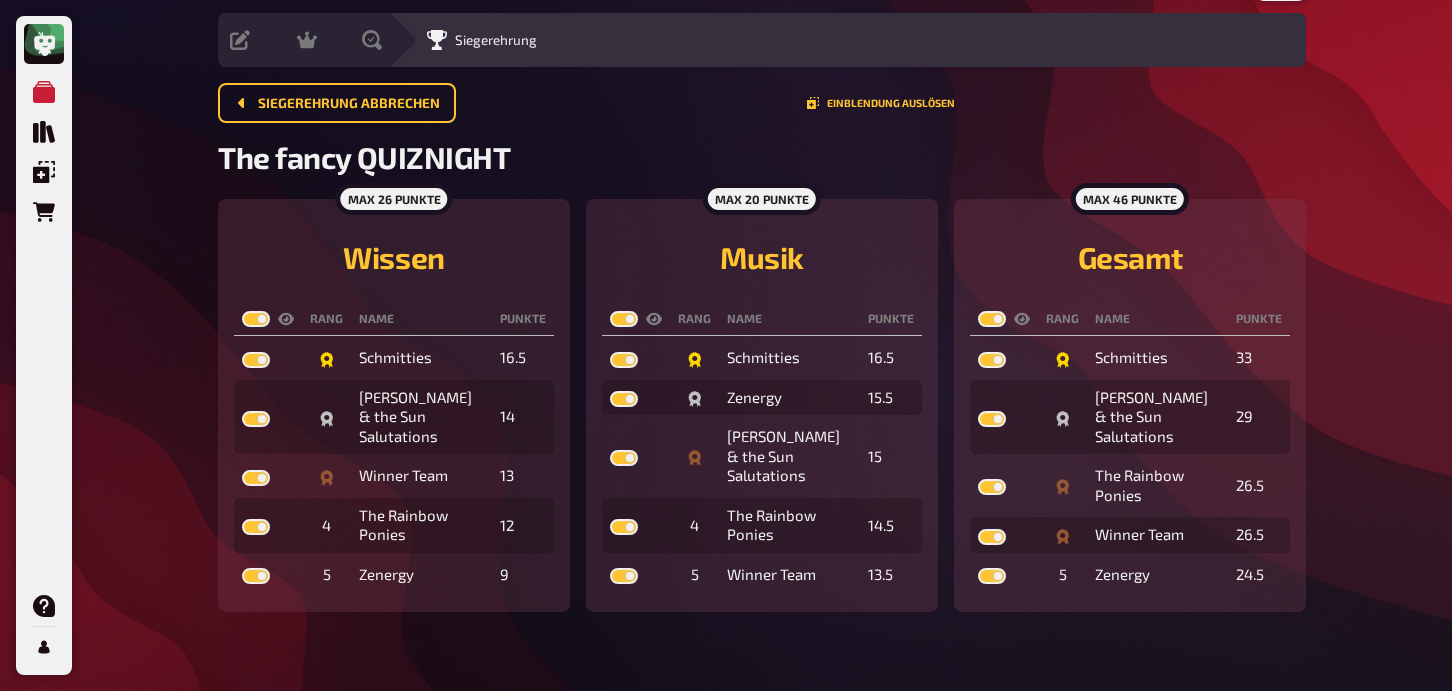 checkbox on "true" 